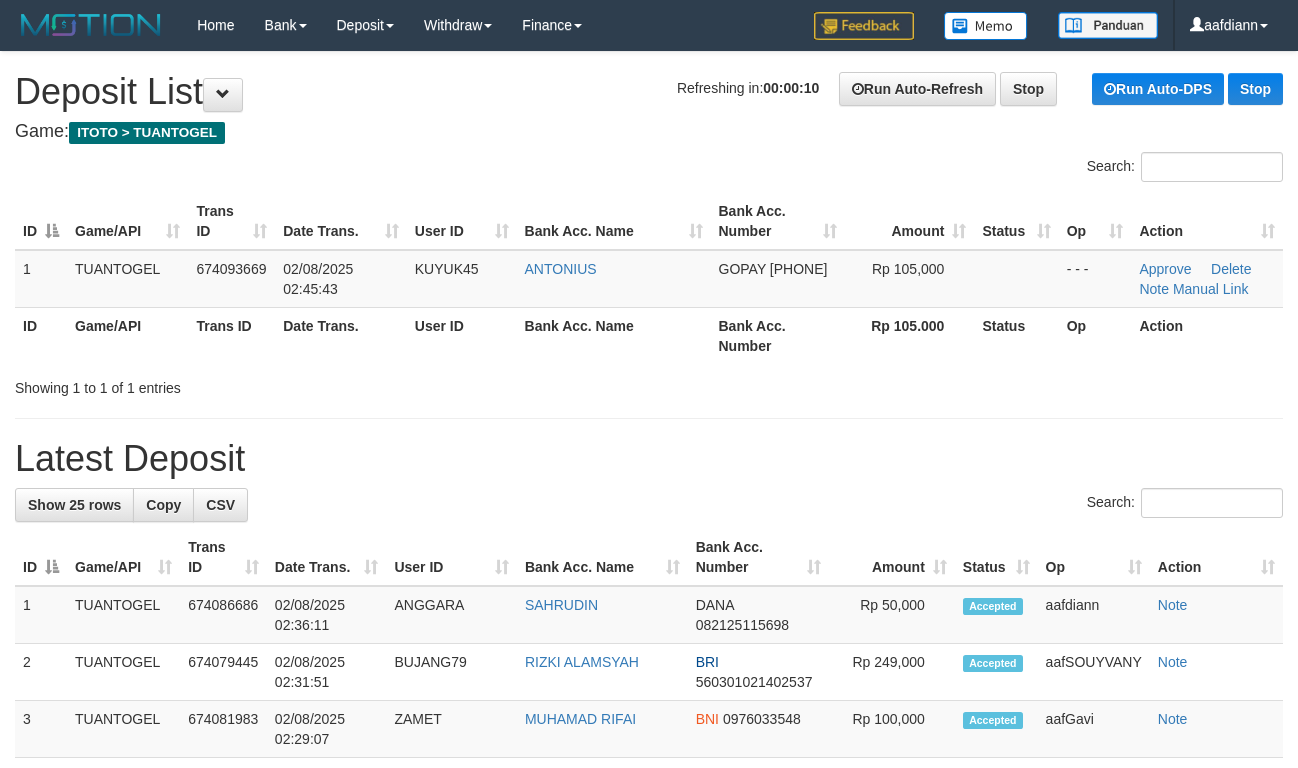 scroll, scrollTop: 0, scrollLeft: 0, axis: both 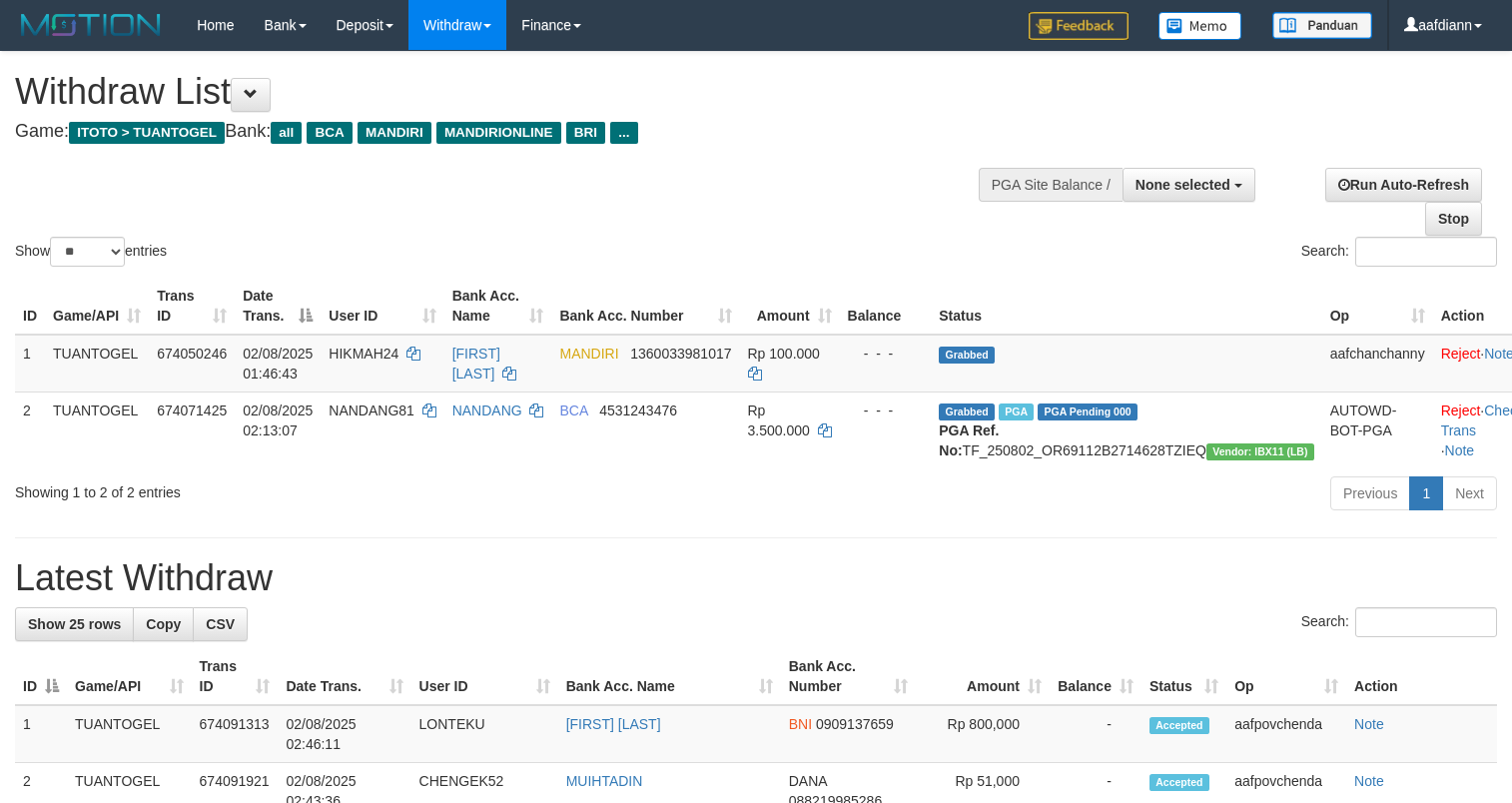 select 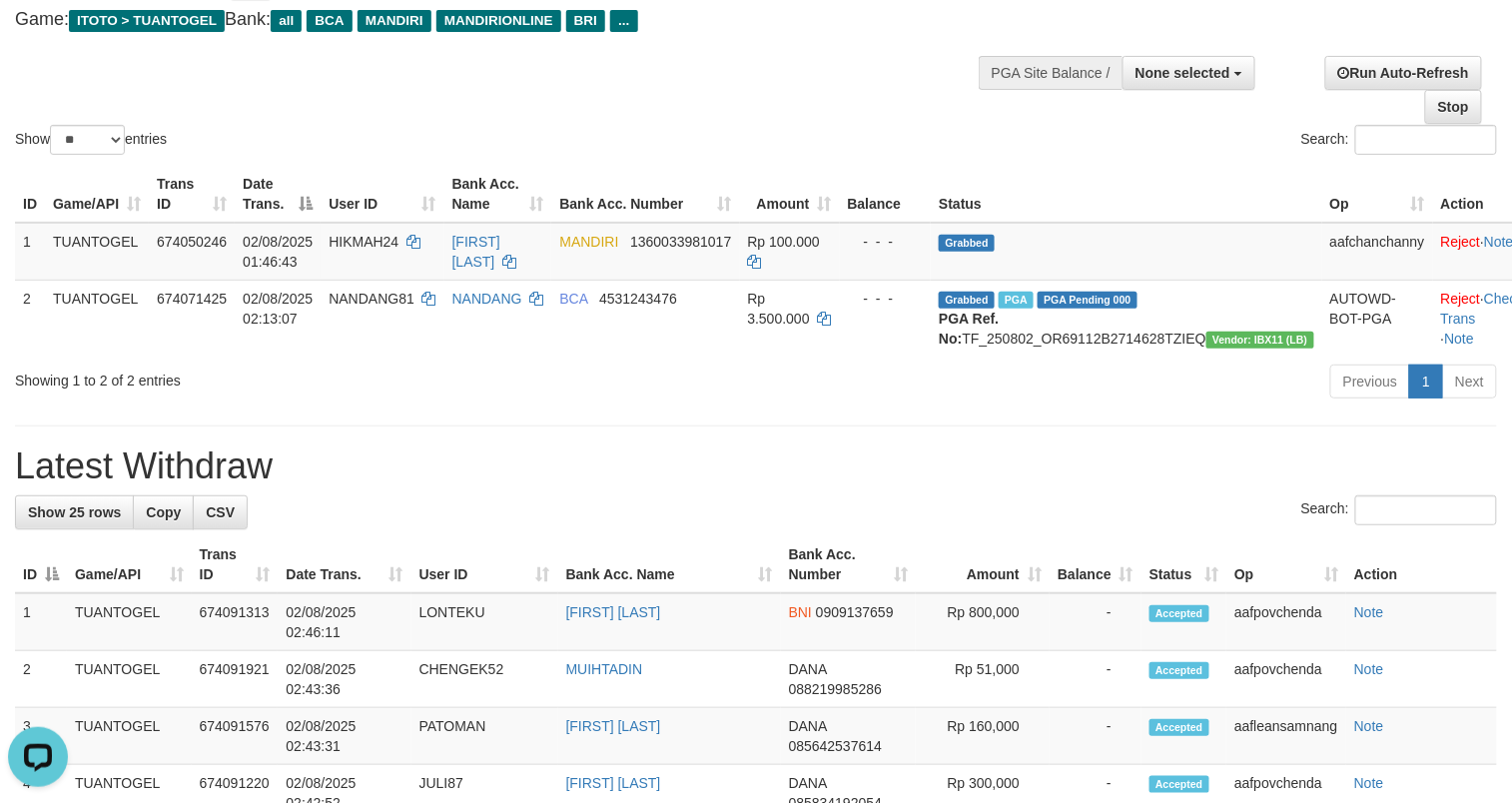 scroll, scrollTop: 0, scrollLeft: 0, axis: both 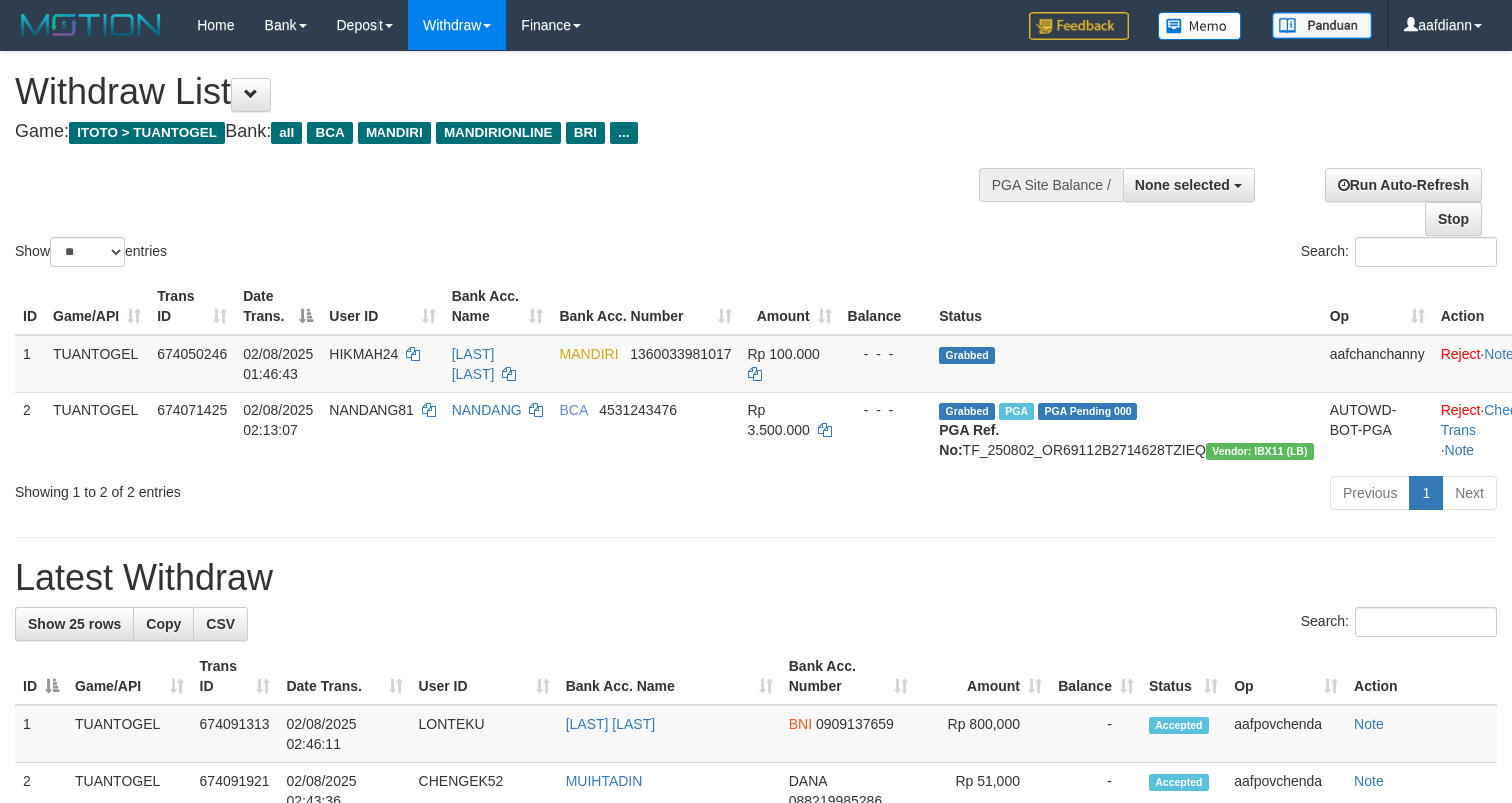 select 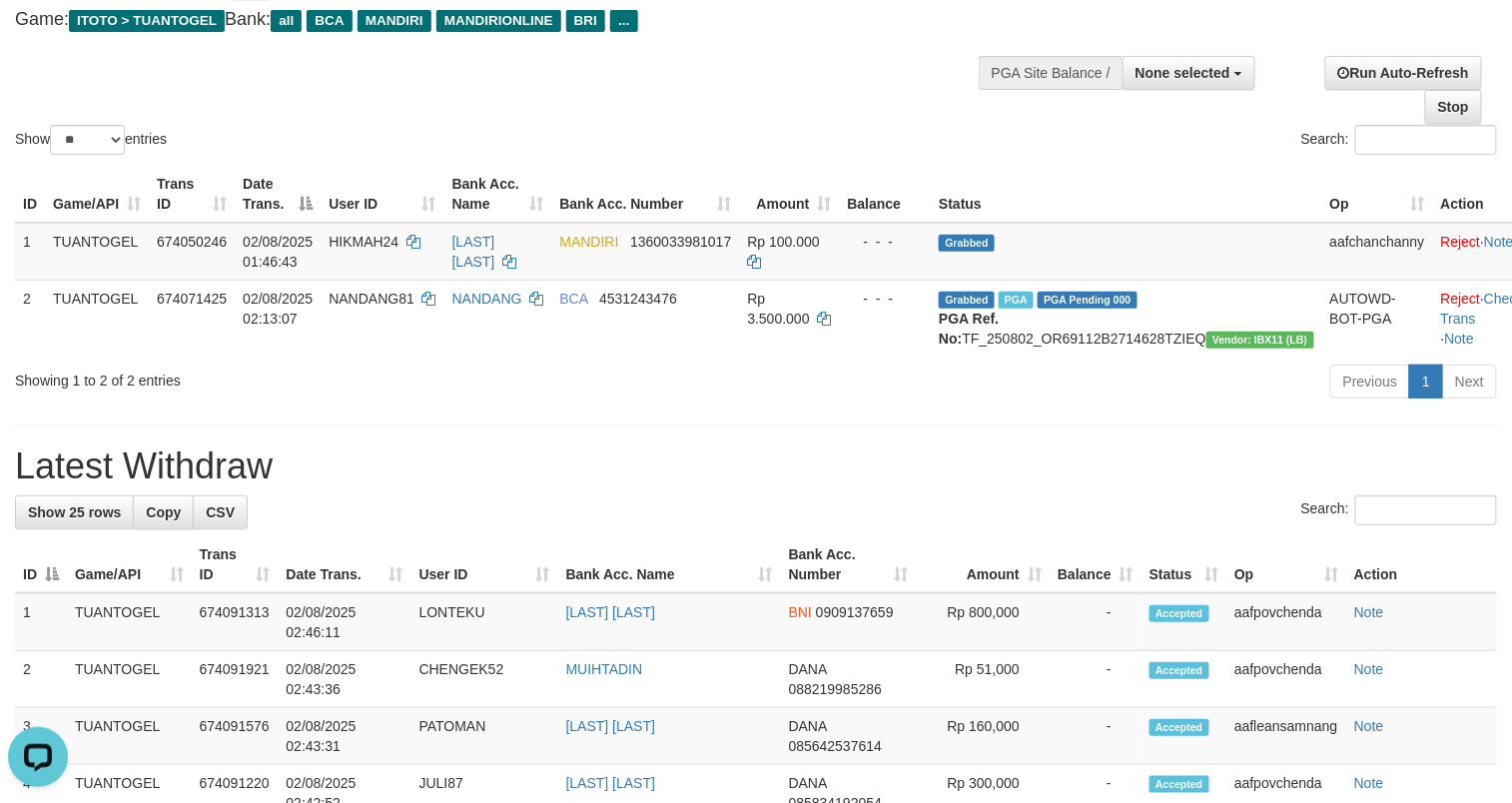 scroll, scrollTop: 0, scrollLeft: 0, axis: both 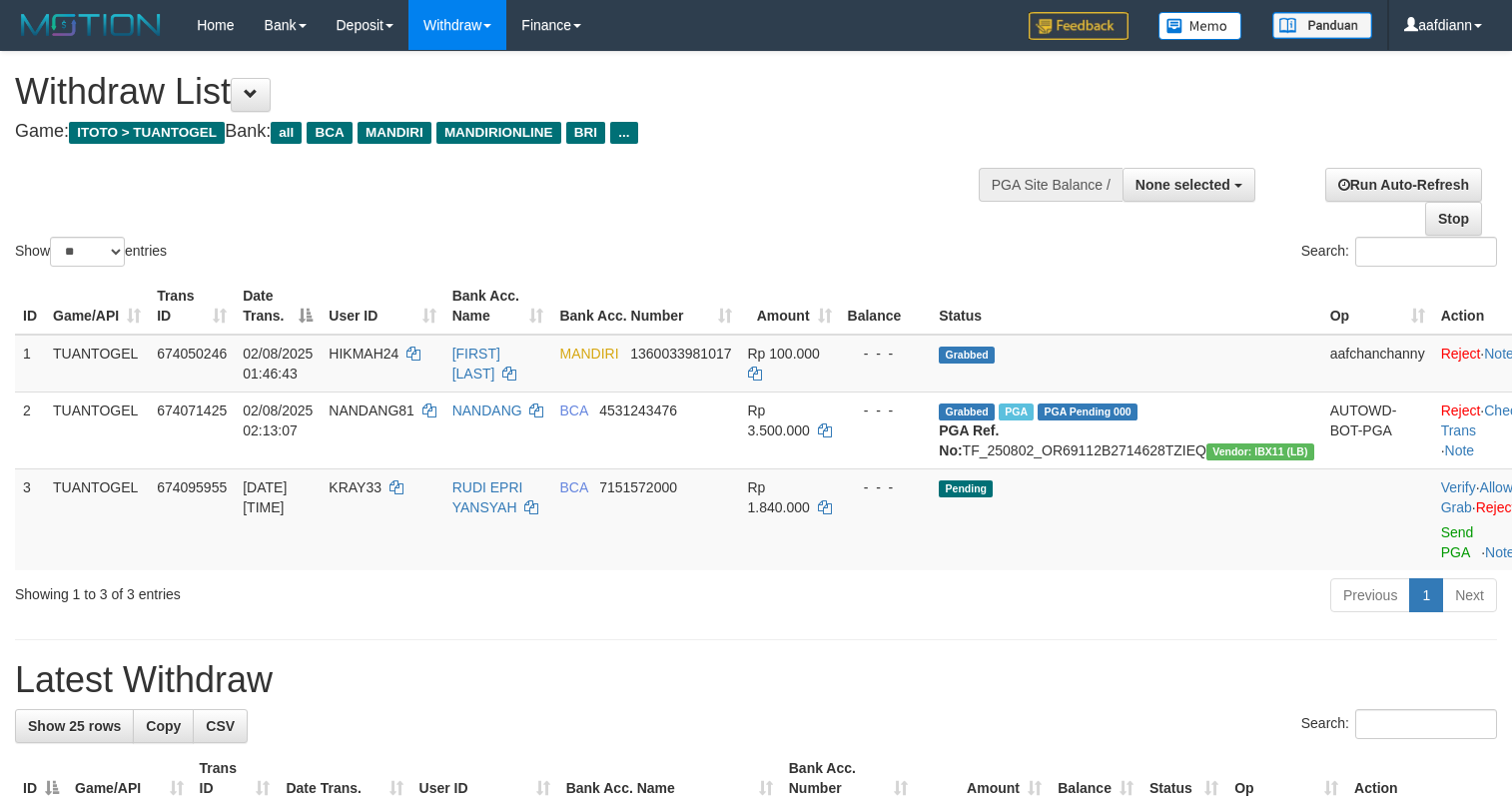 select 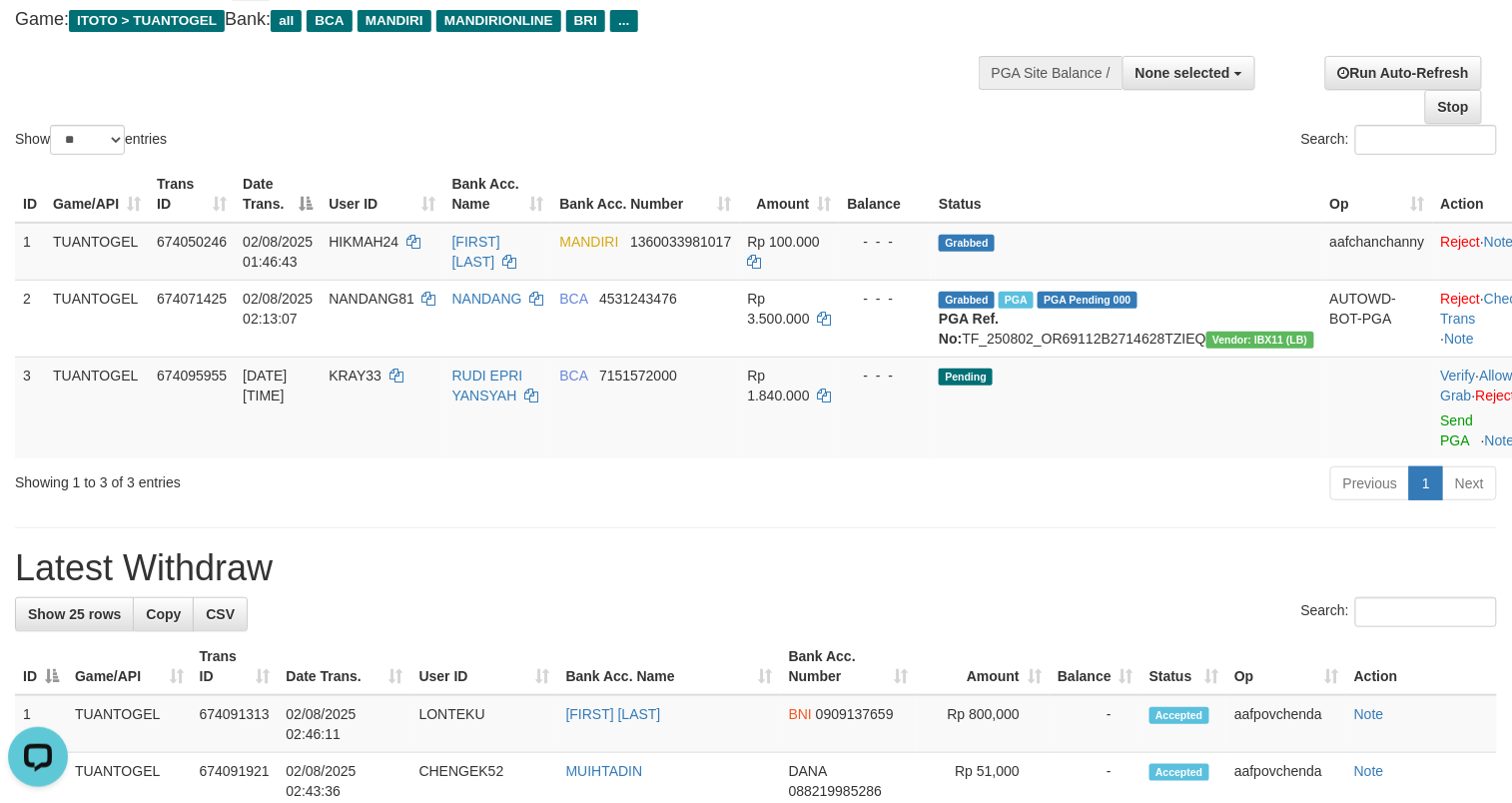 scroll, scrollTop: 0, scrollLeft: 0, axis: both 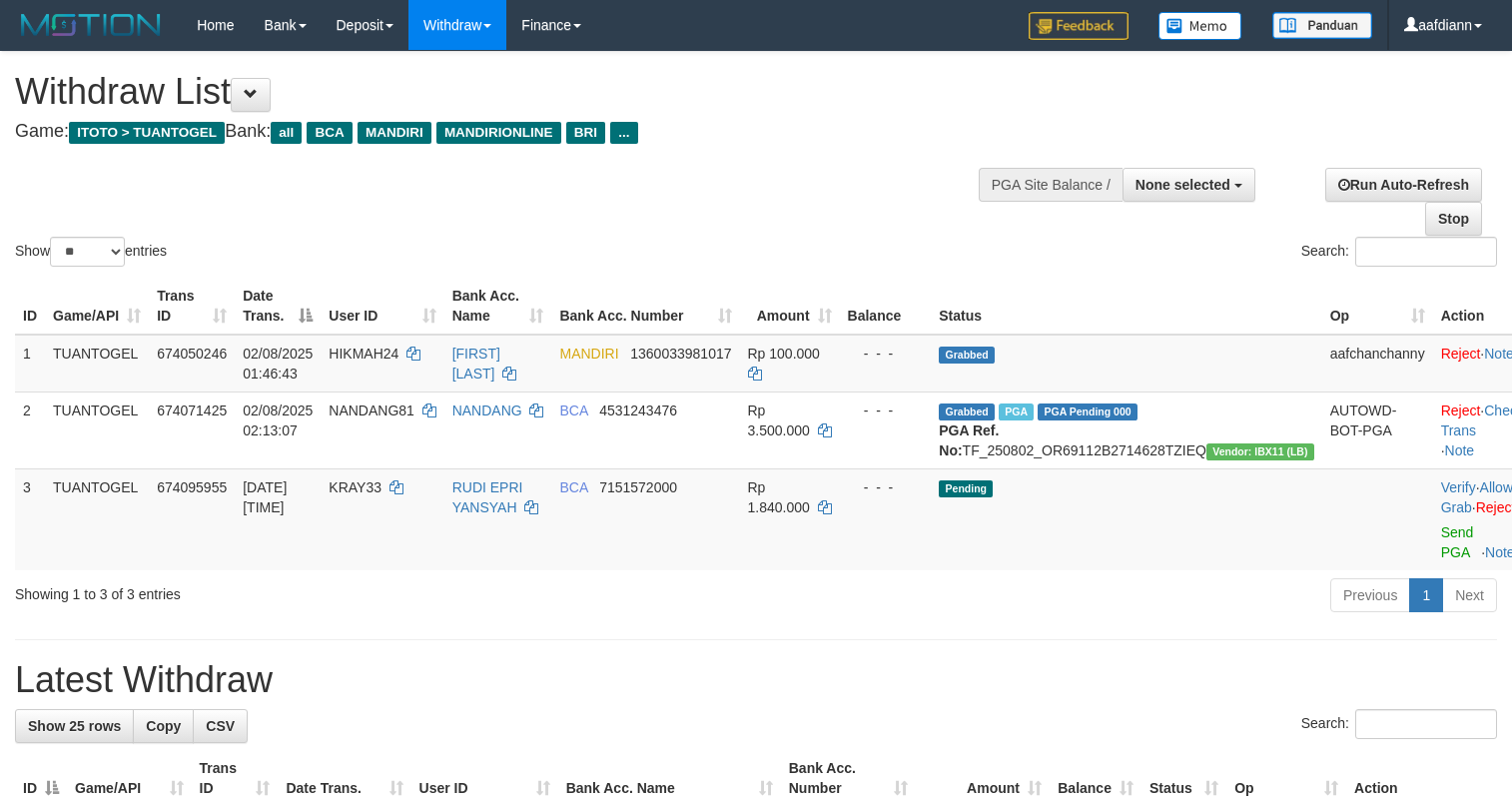 select 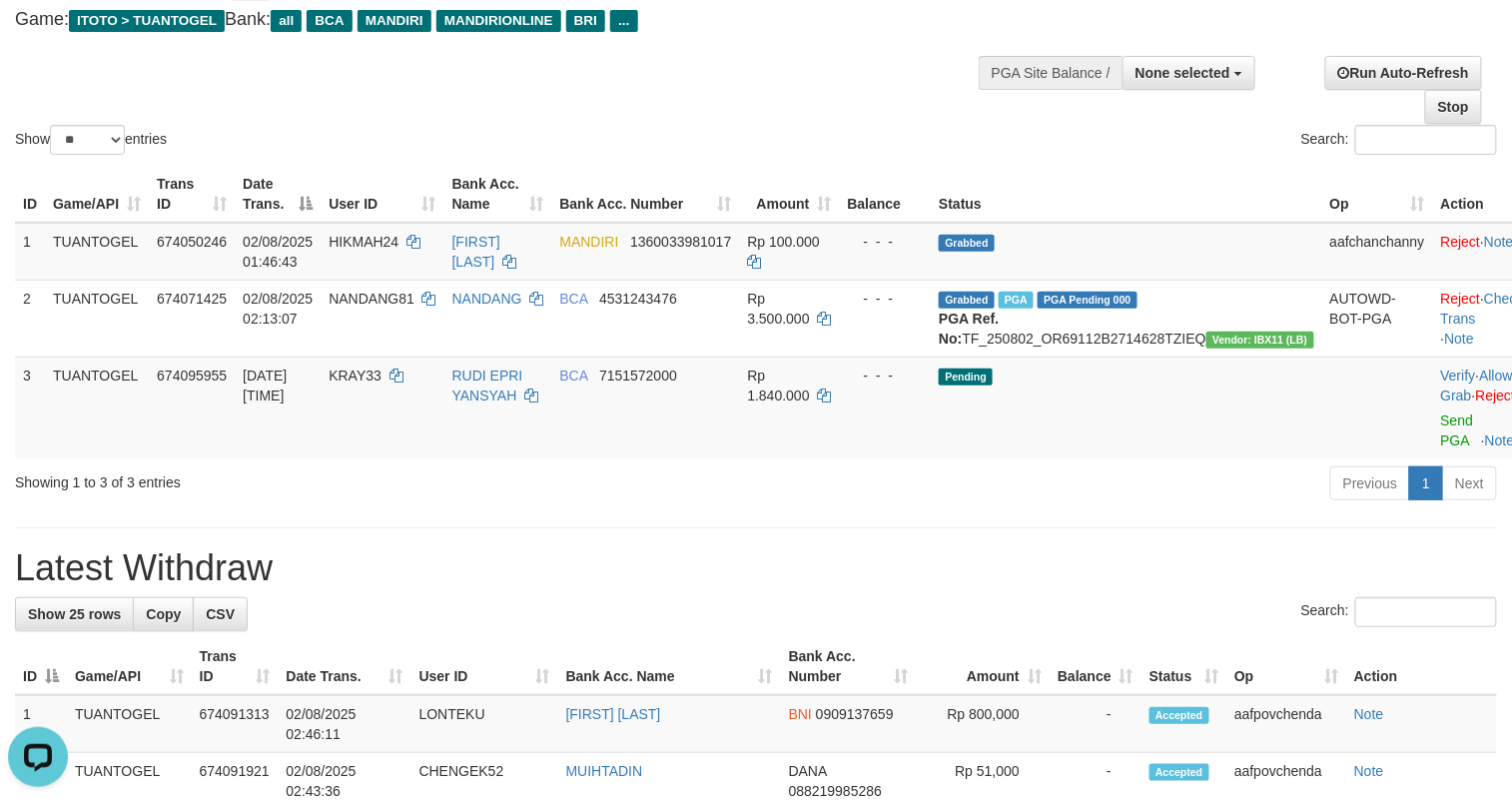 scroll, scrollTop: 0, scrollLeft: 0, axis: both 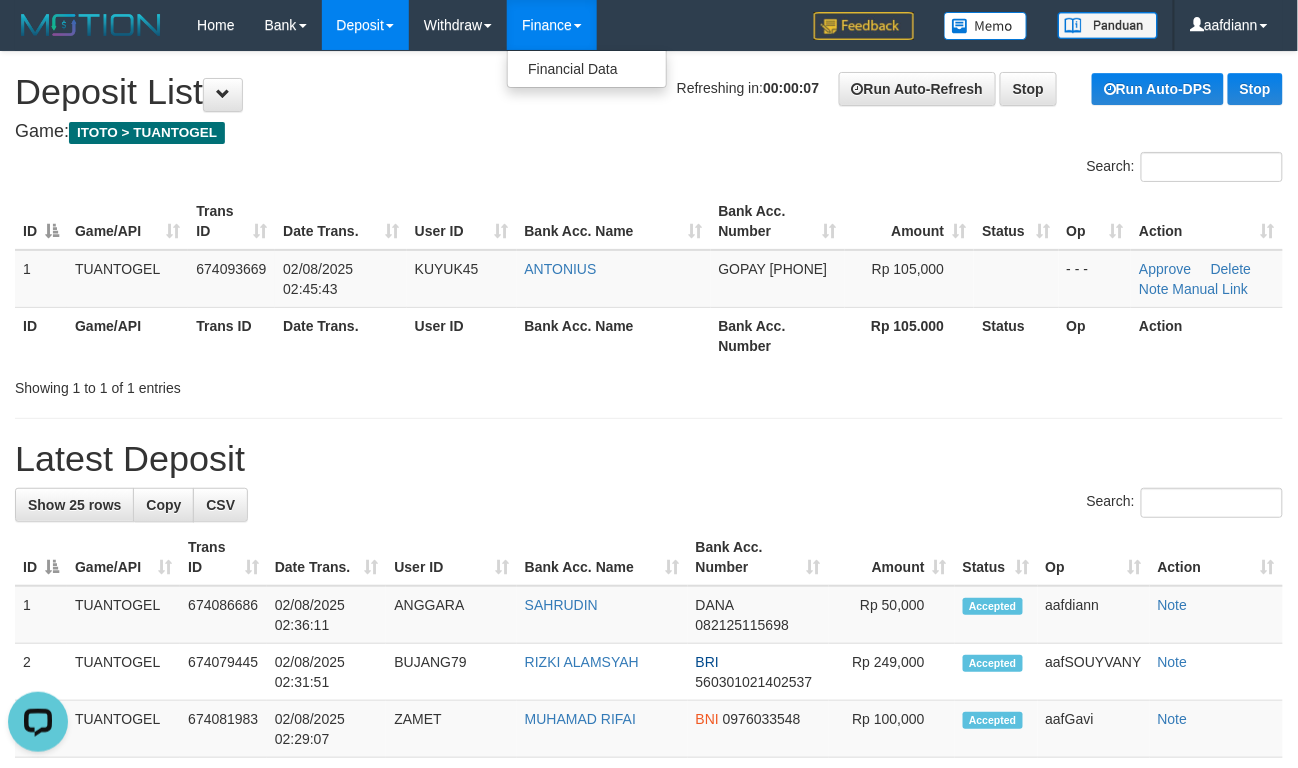 click on "Toggle navigation
Home
Bank
Account List
Load
By Website
Group
[ITOTO]													TUANTOGEL
By Load Group (DPS)
Group aaf-DPBCA02TUANTOGEL" at bounding box center [649, 1128] 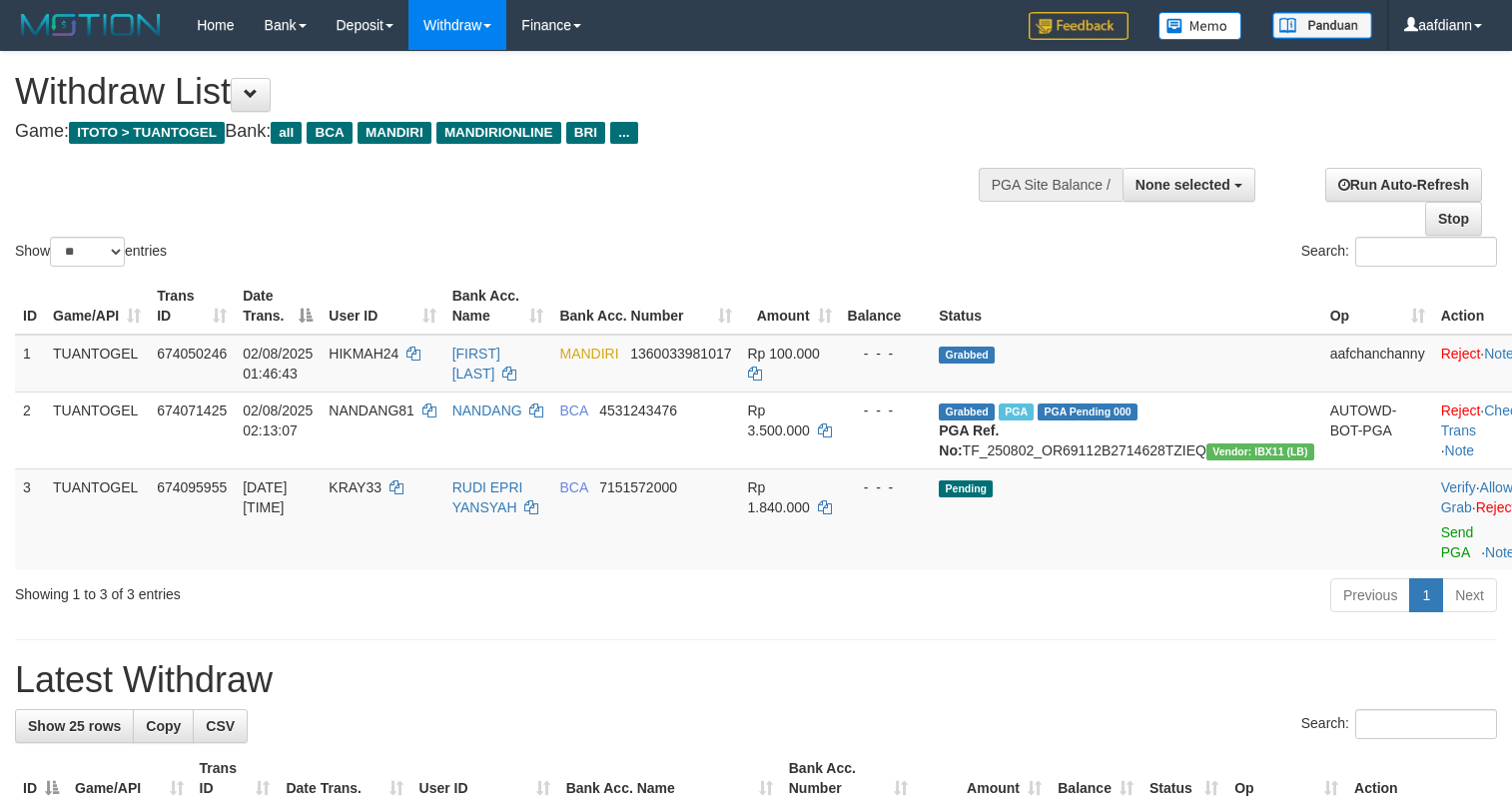 select 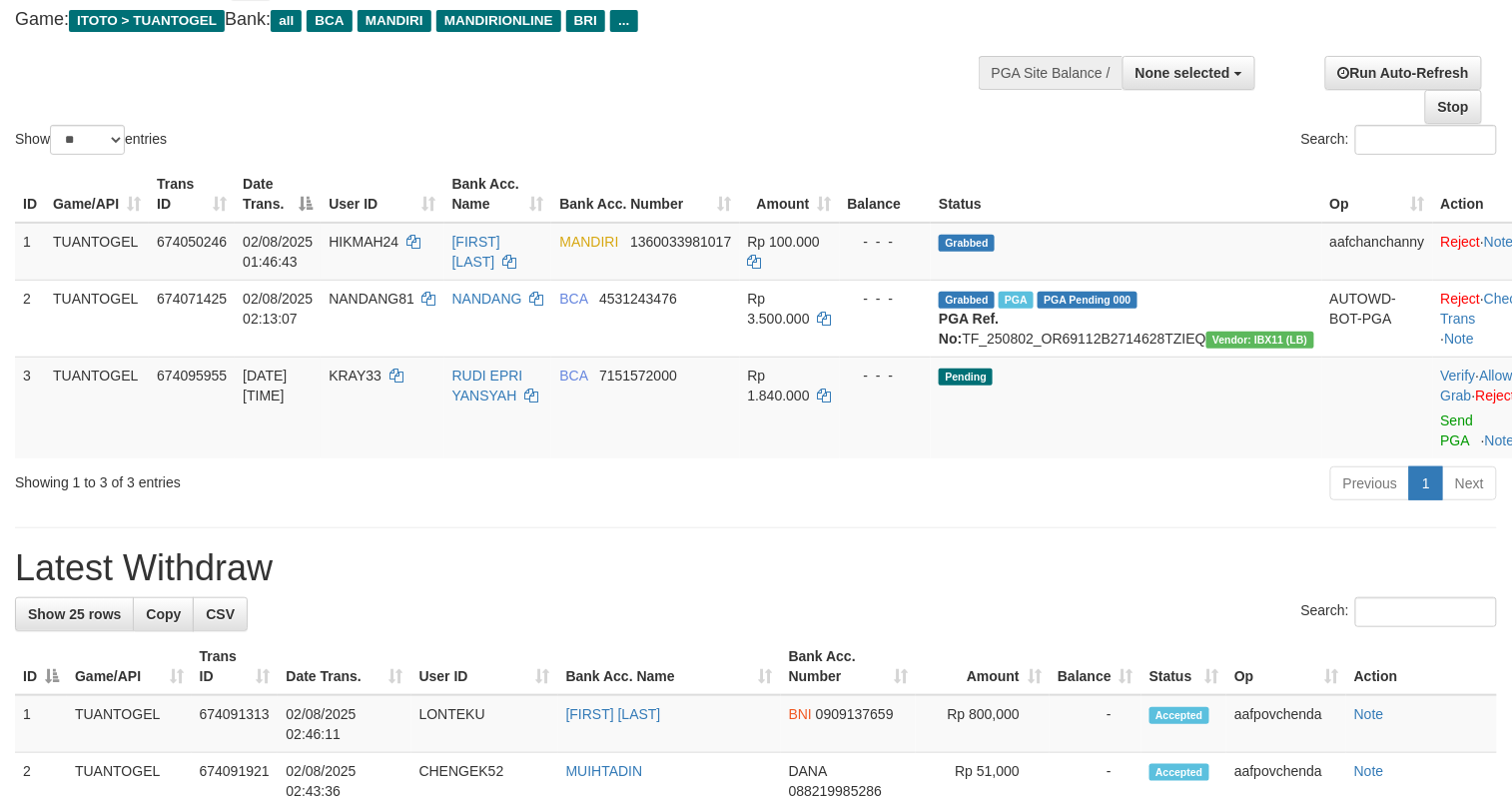 drag, startPoint x: 752, startPoint y: 94, endPoint x: 844, endPoint y: 1, distance: 130.81667 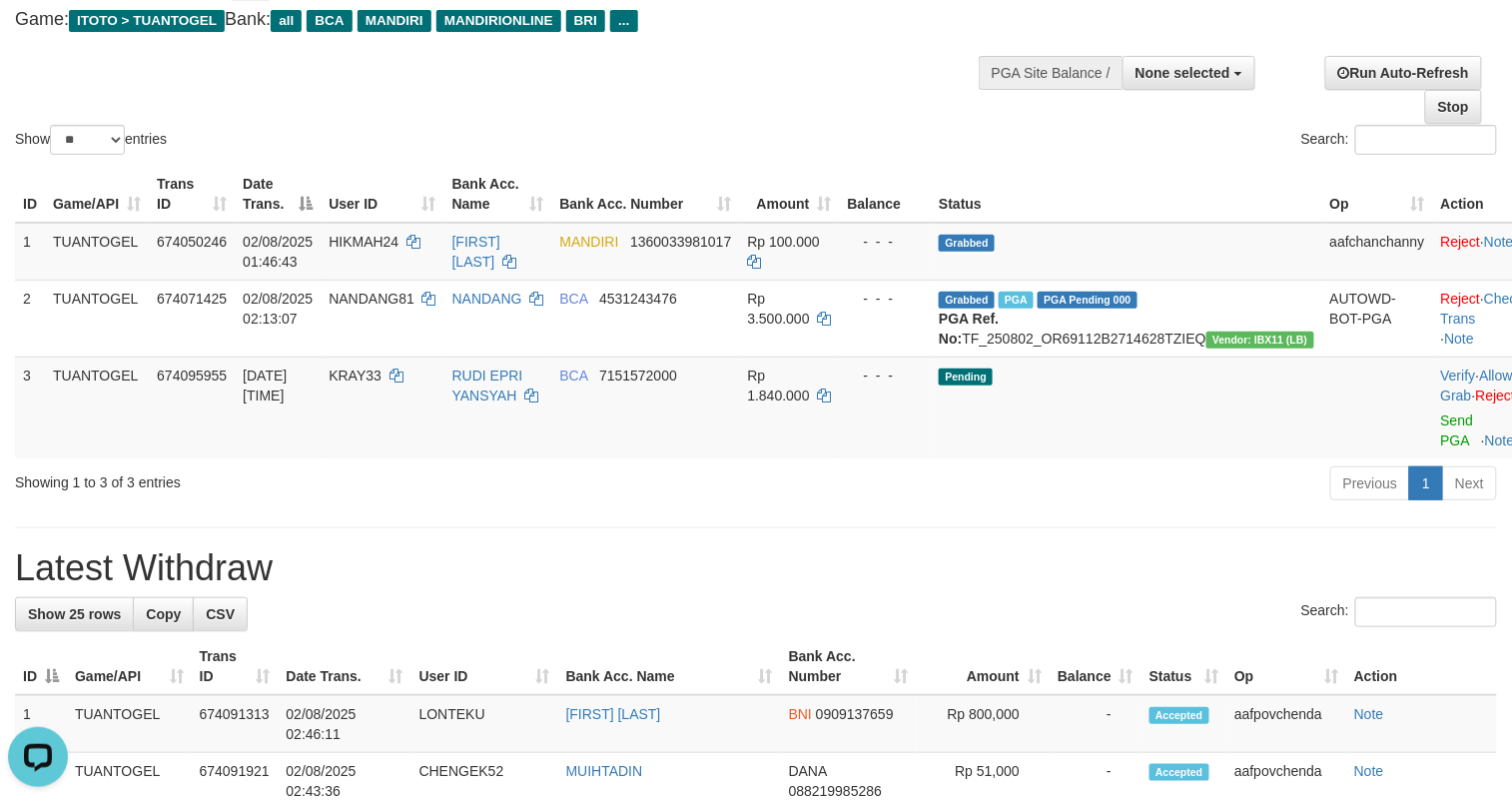 scroll, scrollTop: 0, scrollLeft: 0, axis: both 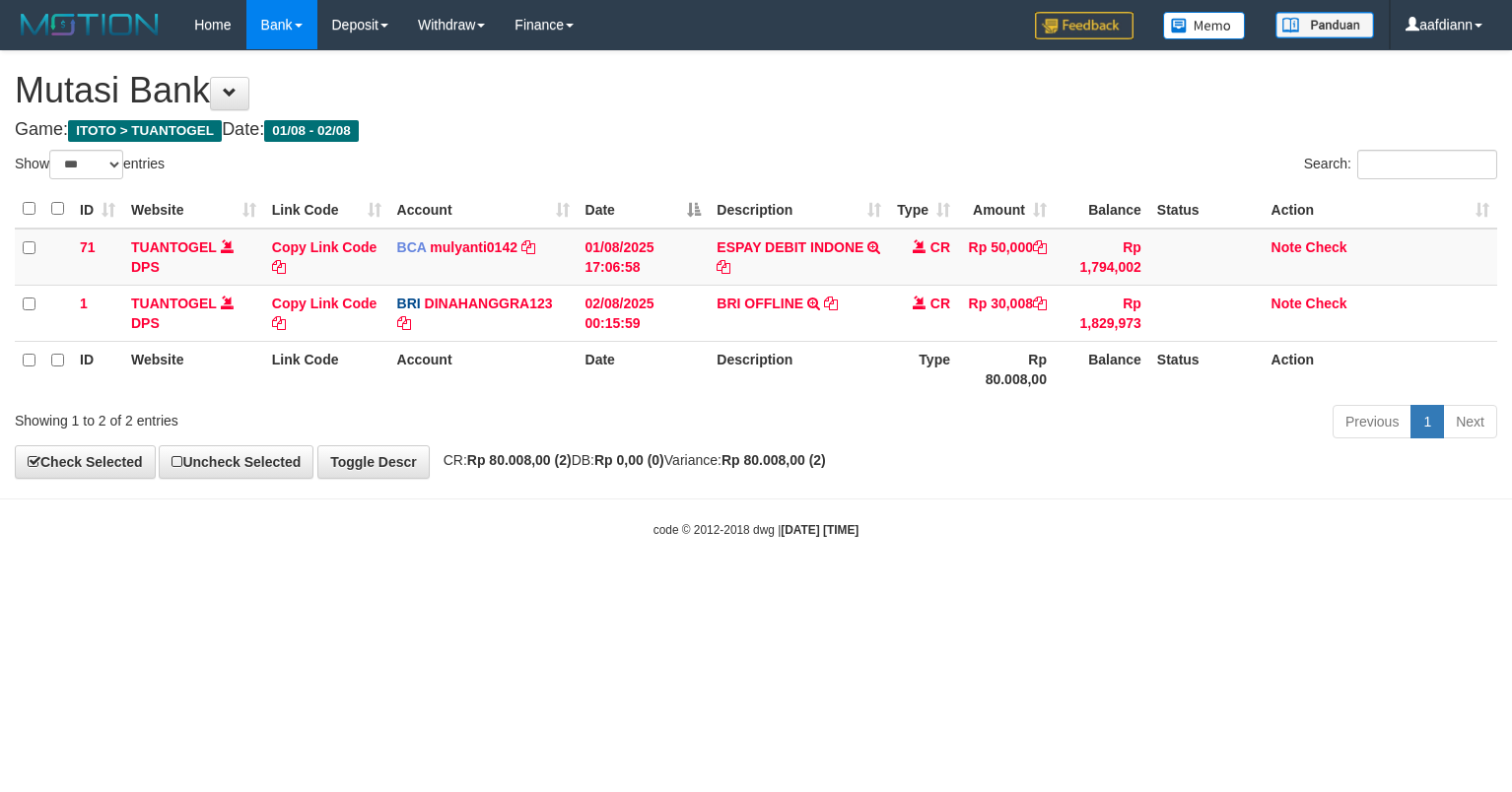 select on "***" 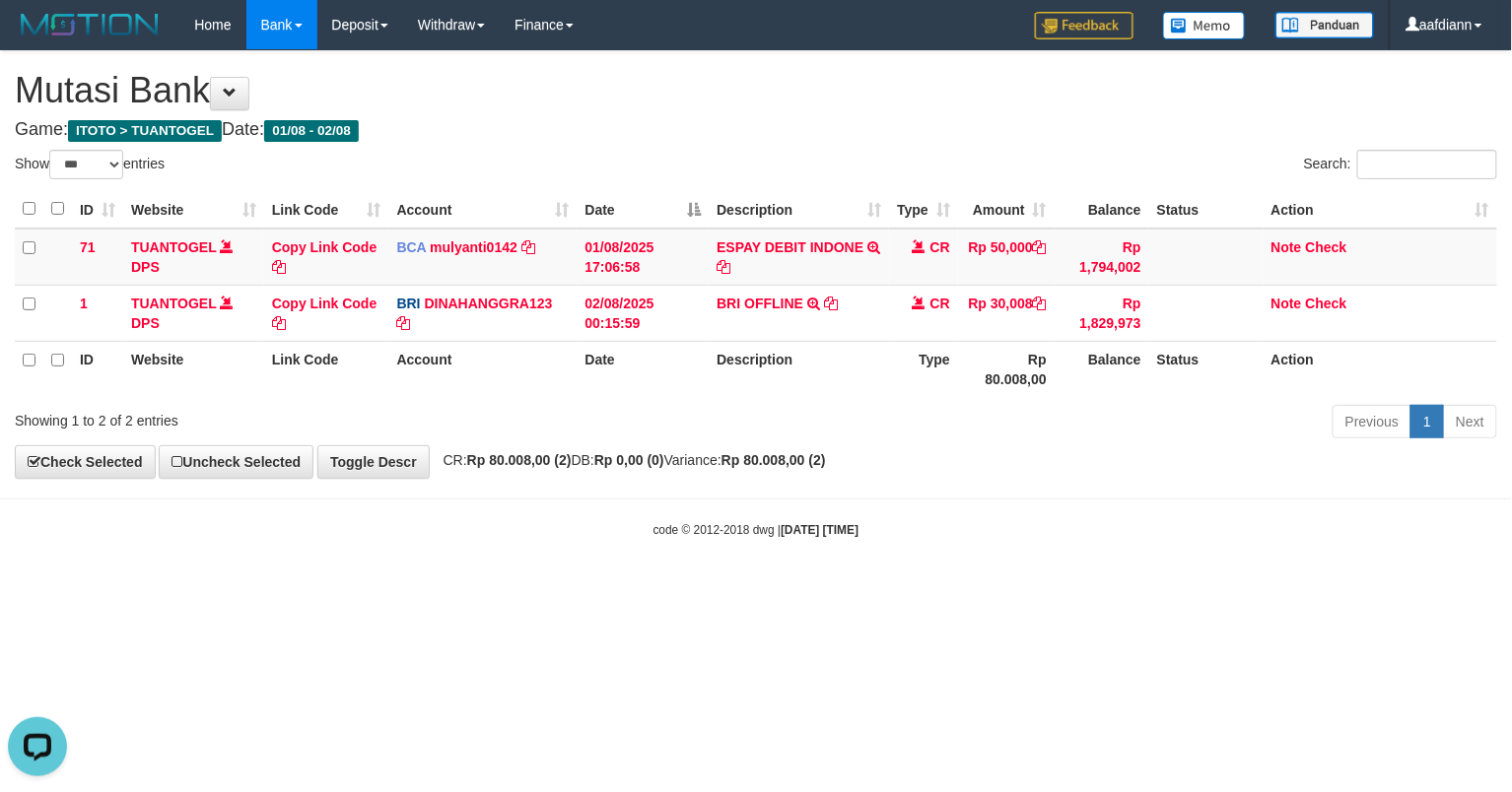 scroll, scrollTop: 0, scrollLeft: 0, axis: both 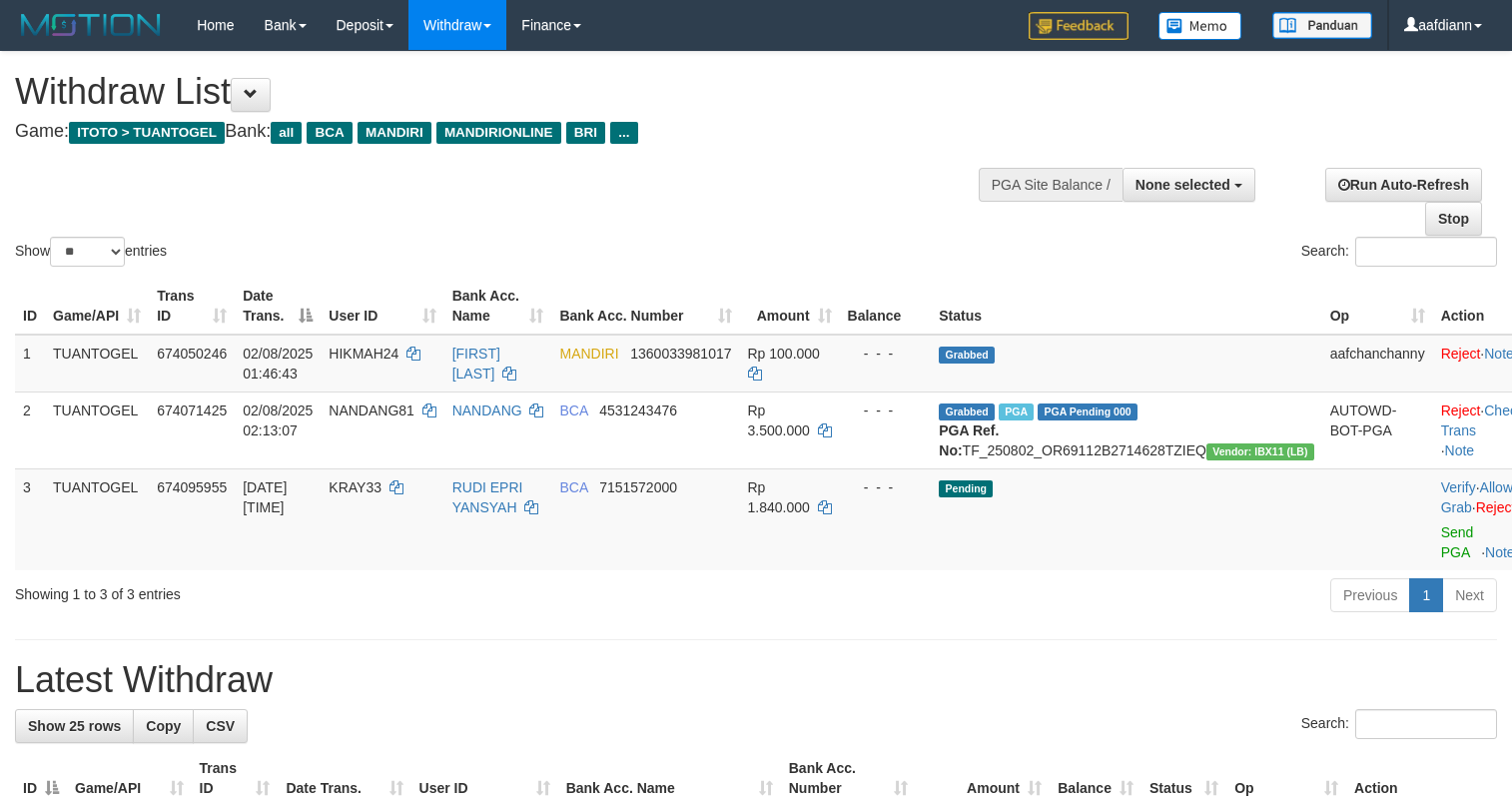 select 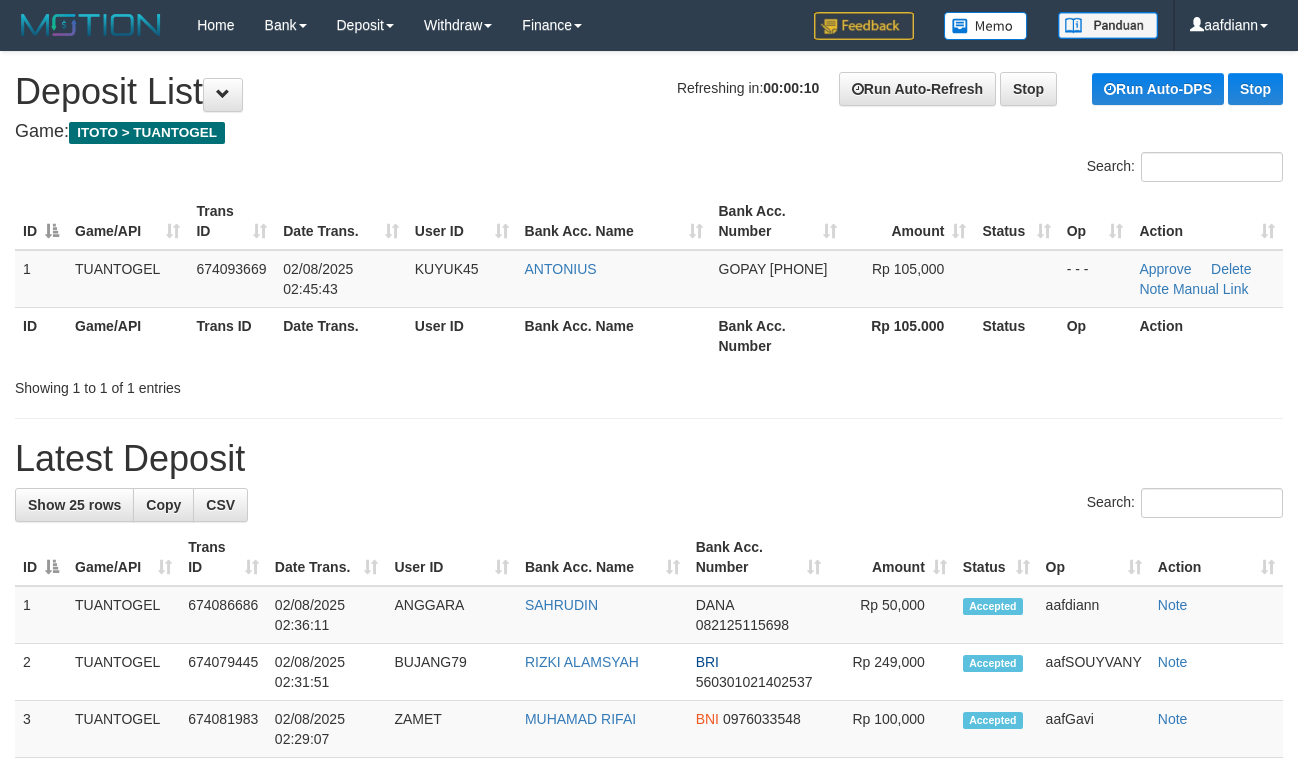 scroll, scrollTop: 0, scrollLeft: 0, axis: both 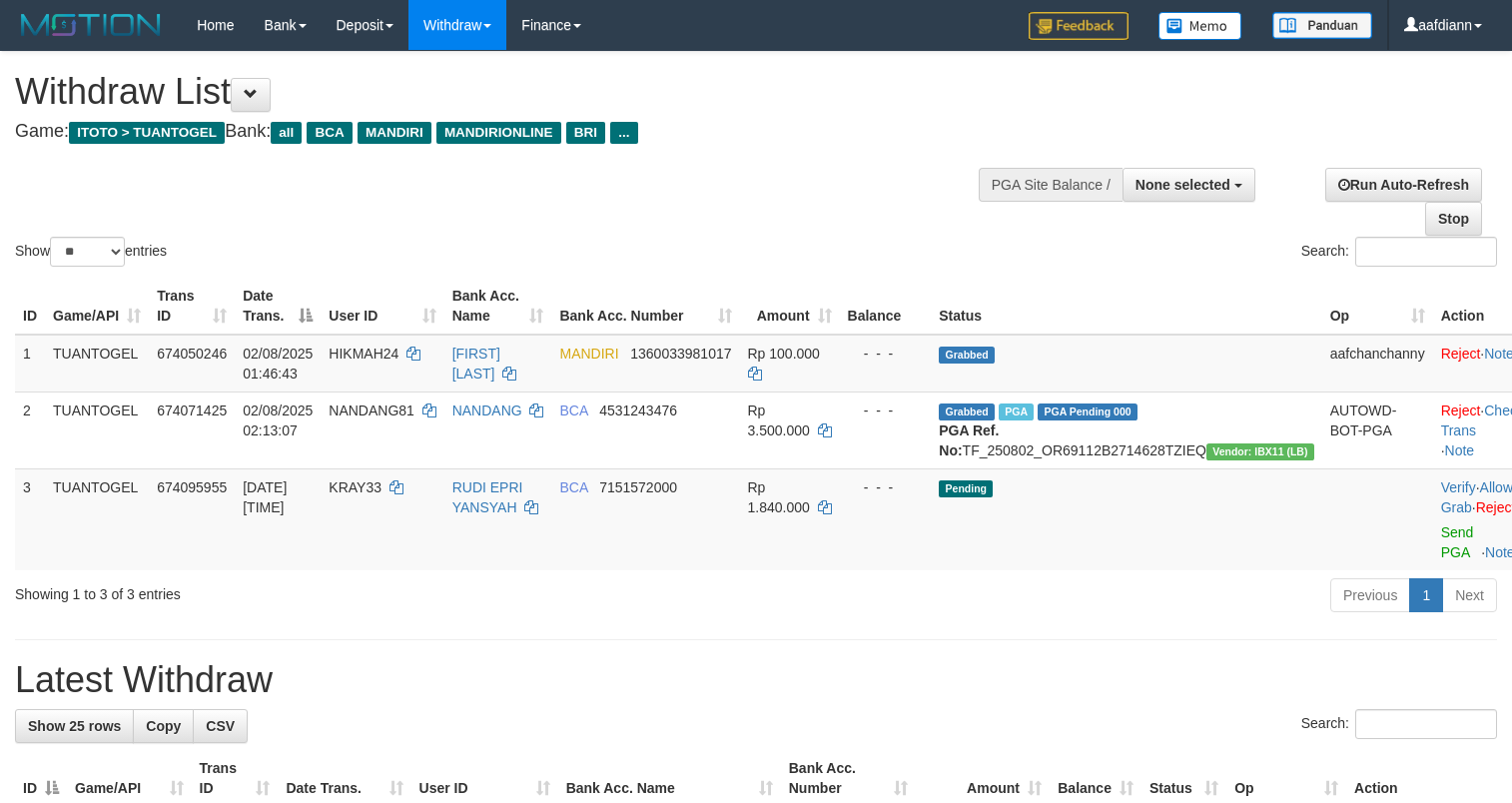 select 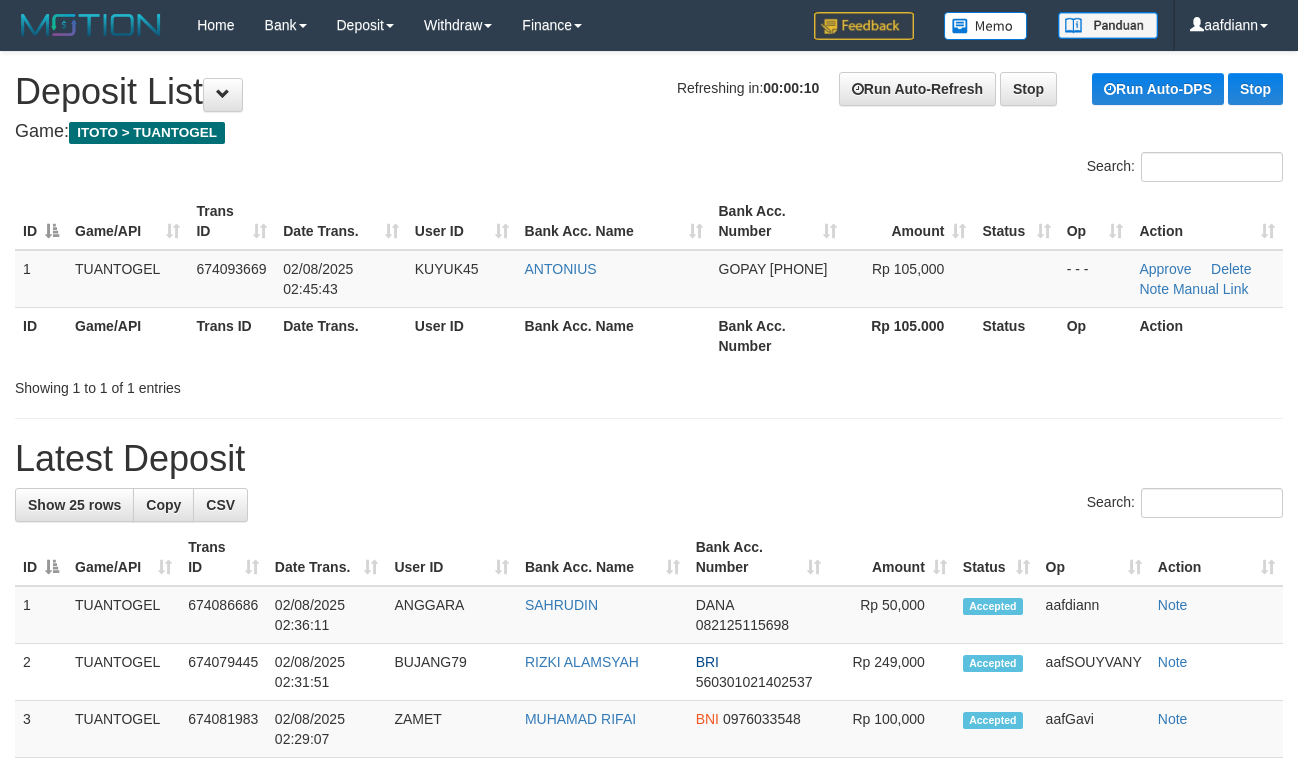 scroll, scrollTop: 0, scrollLeft: 0, axis: both 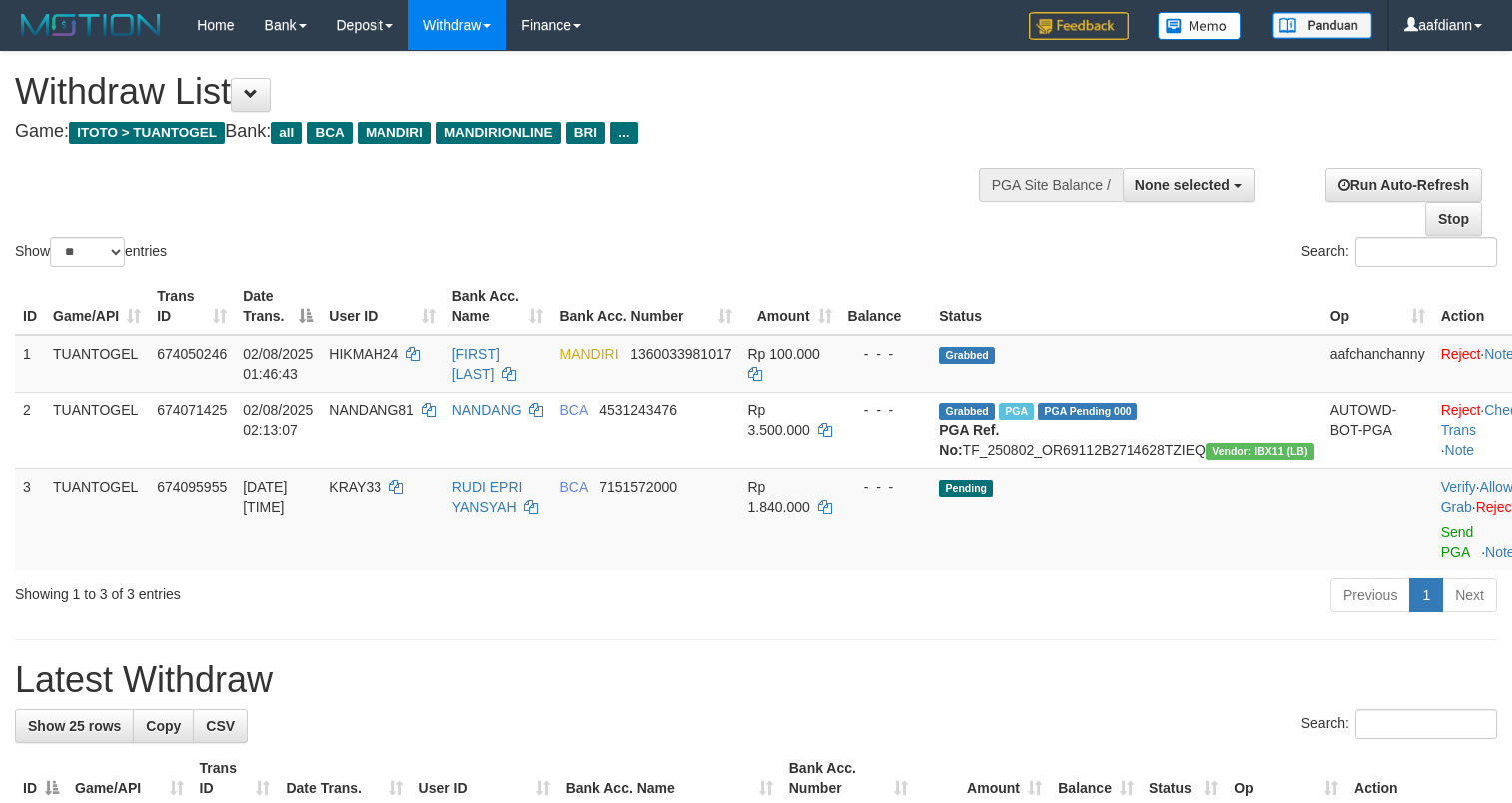 select 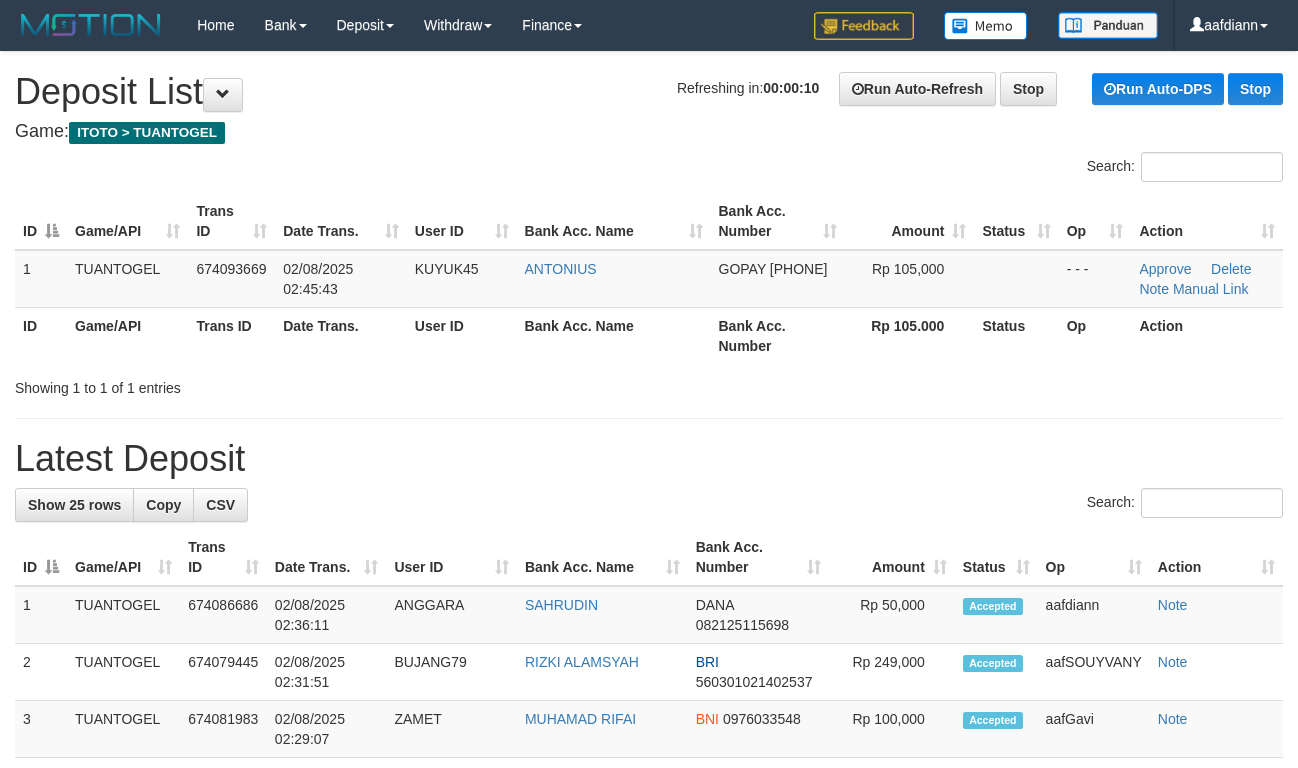 scroll, scrollTop: 0, scrollLeft: 0, axis: both 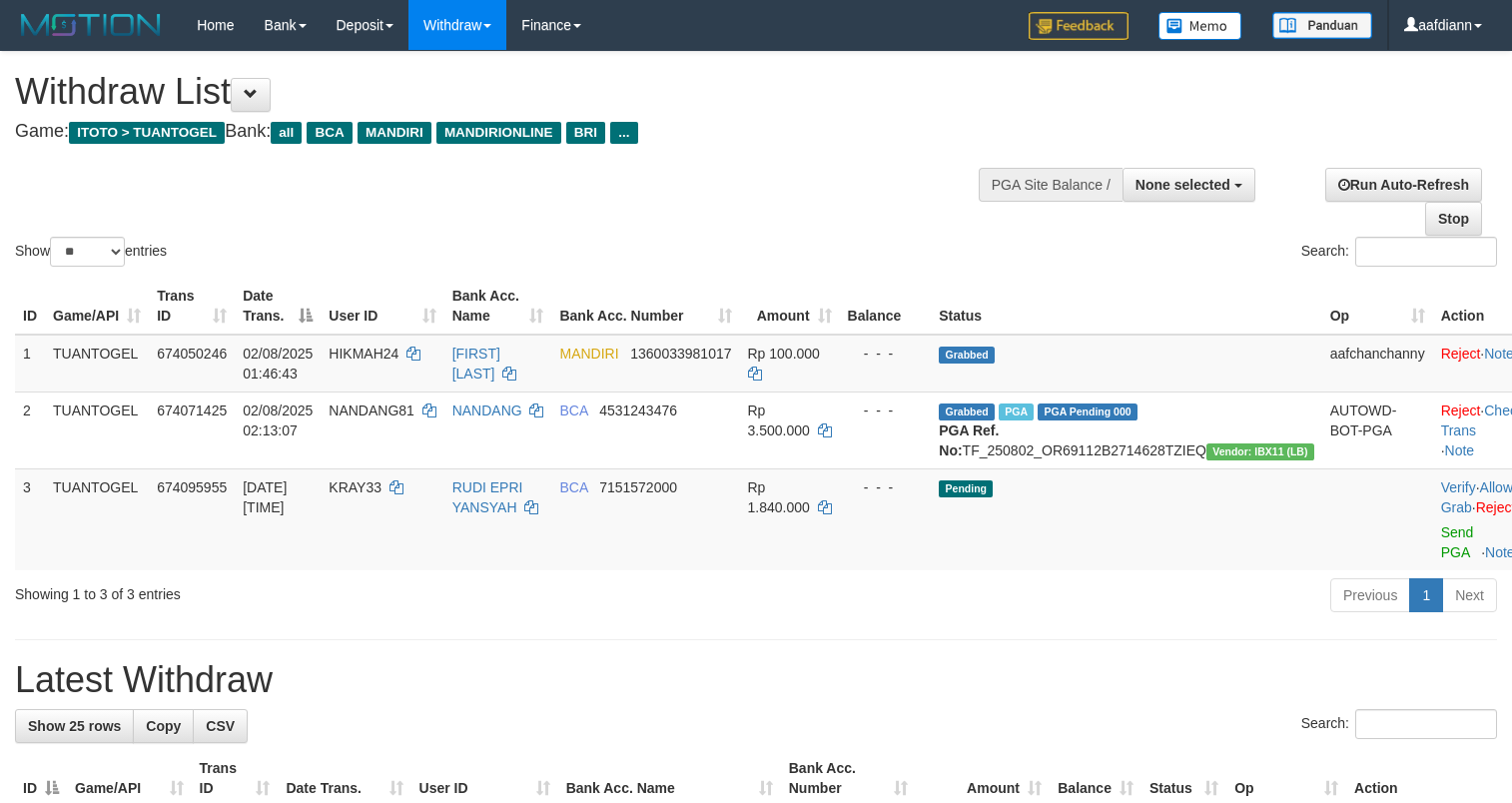 select 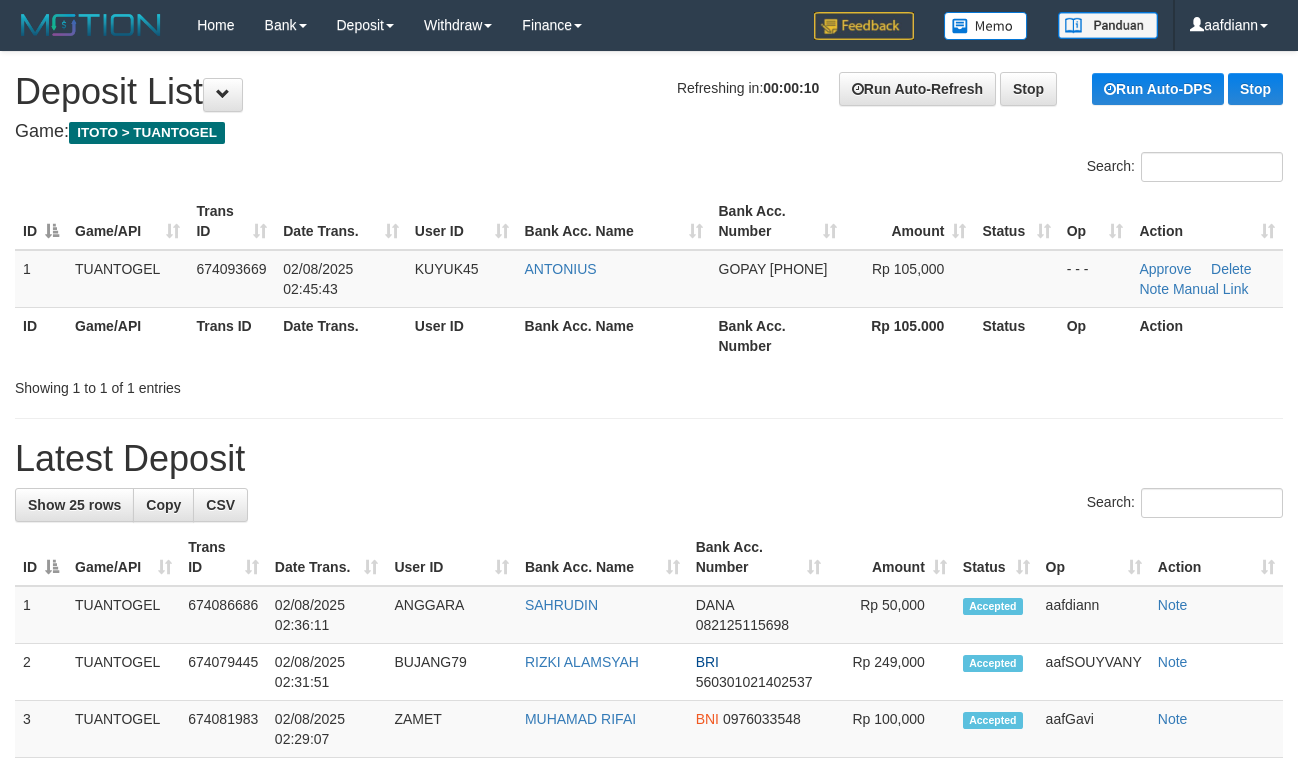 scroll, scrollTop: 0, scrollLeft: 0, axis: both 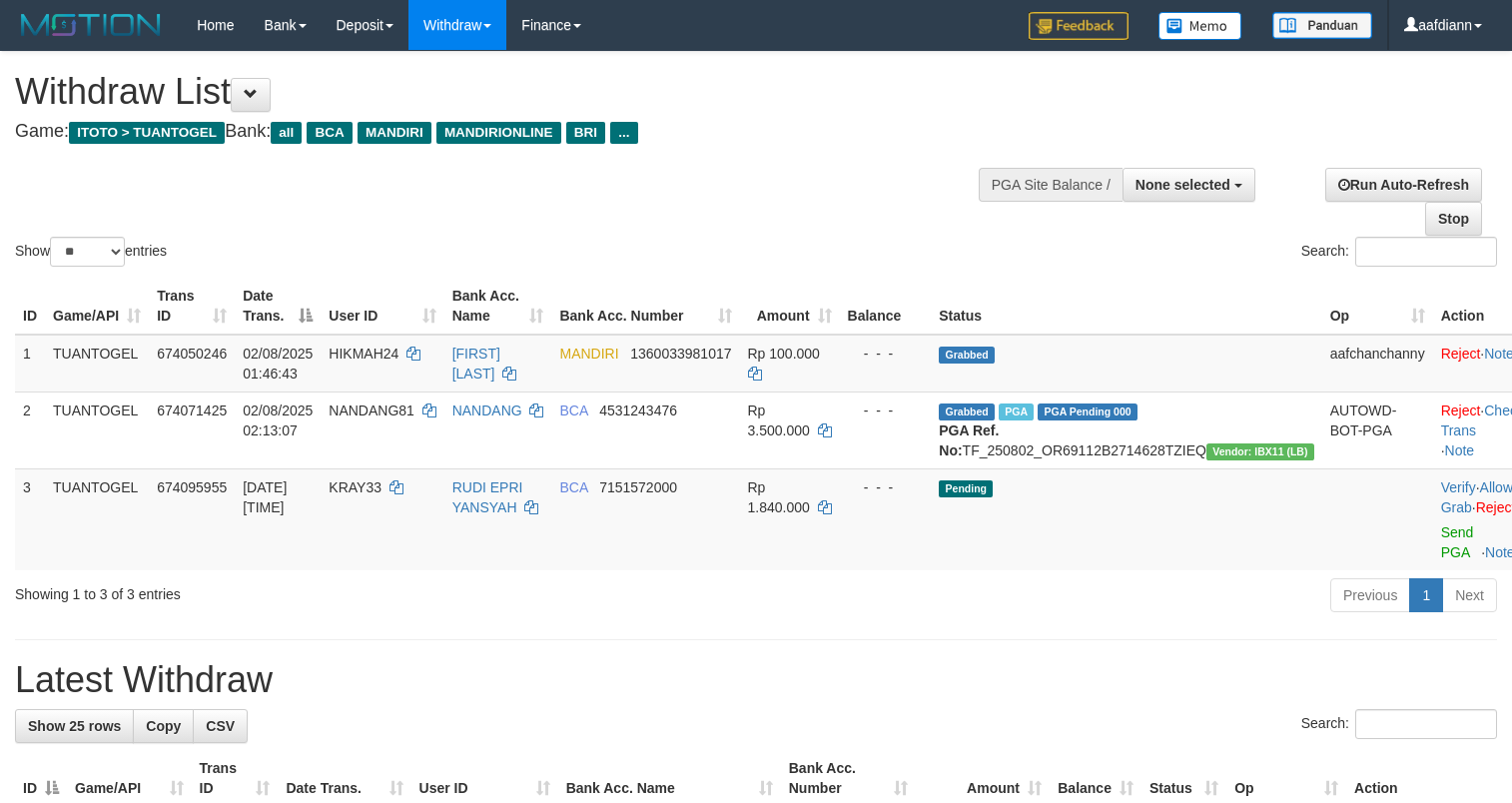 select 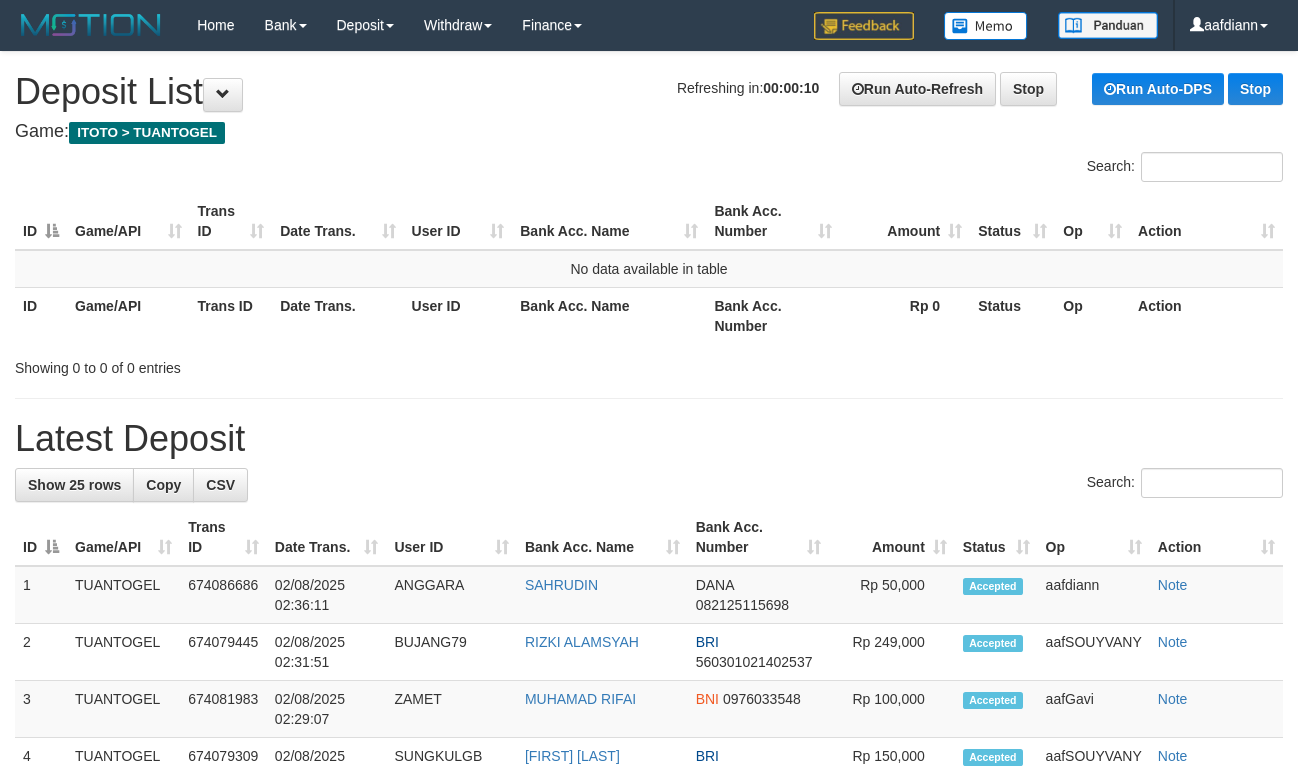 scroll, scrollTop: 0, scrollLeft: 0, axis: both 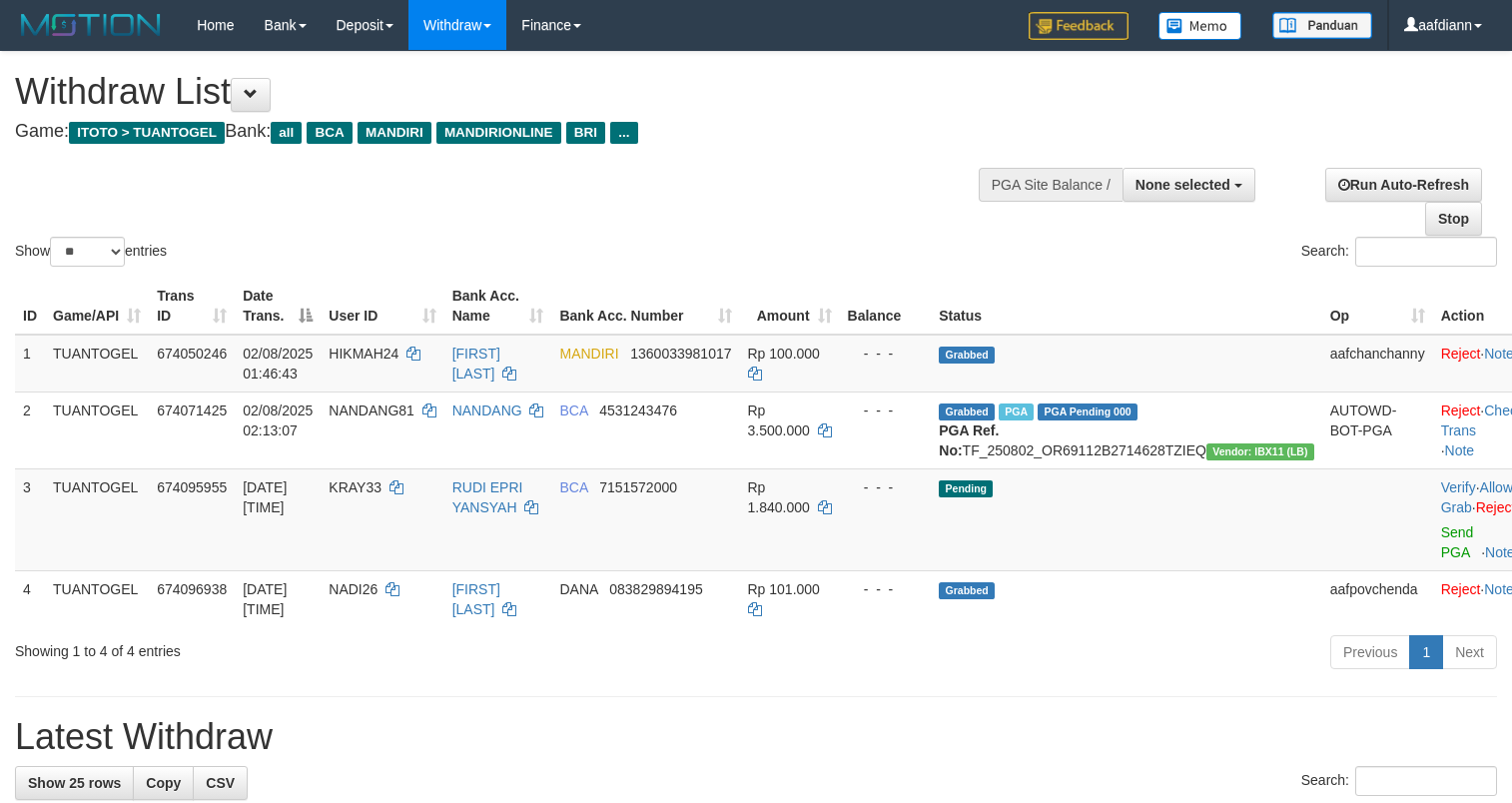 select 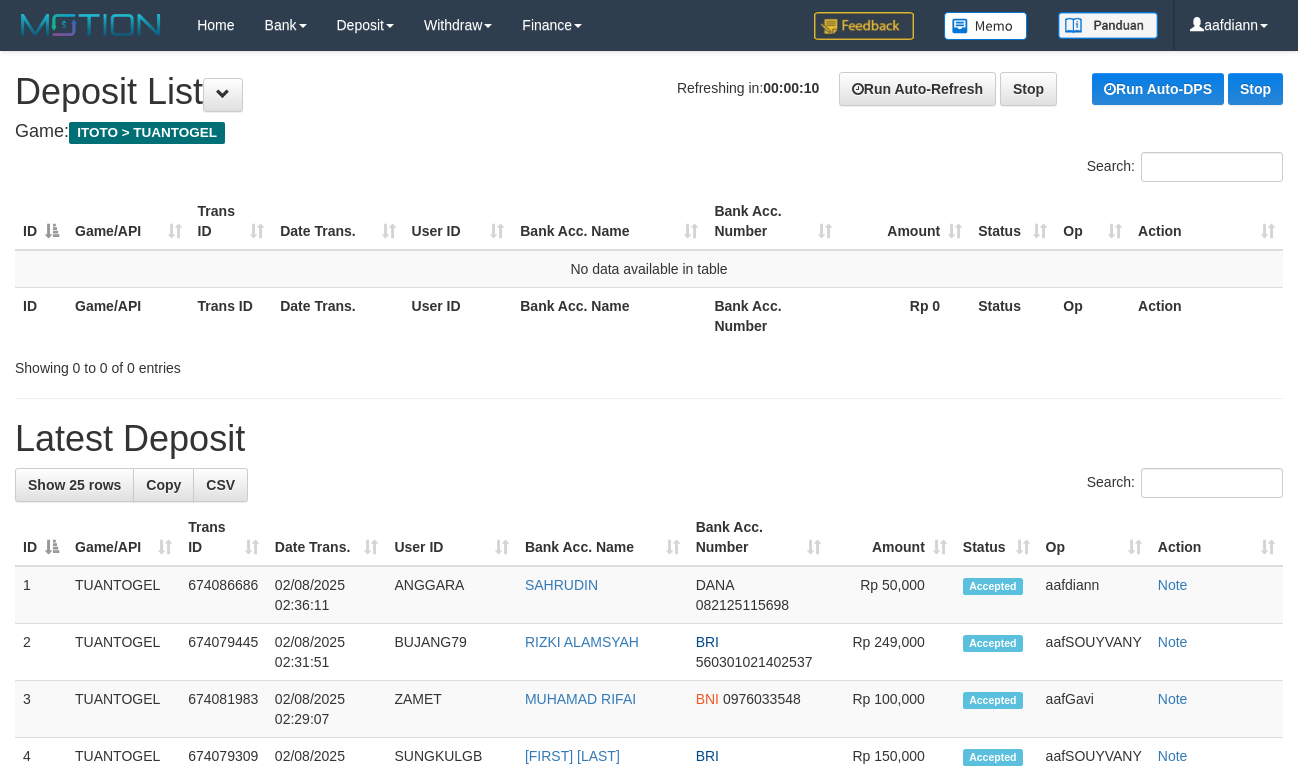 scroll, scrollTop: 0, scrollLeft: 0, axis: both 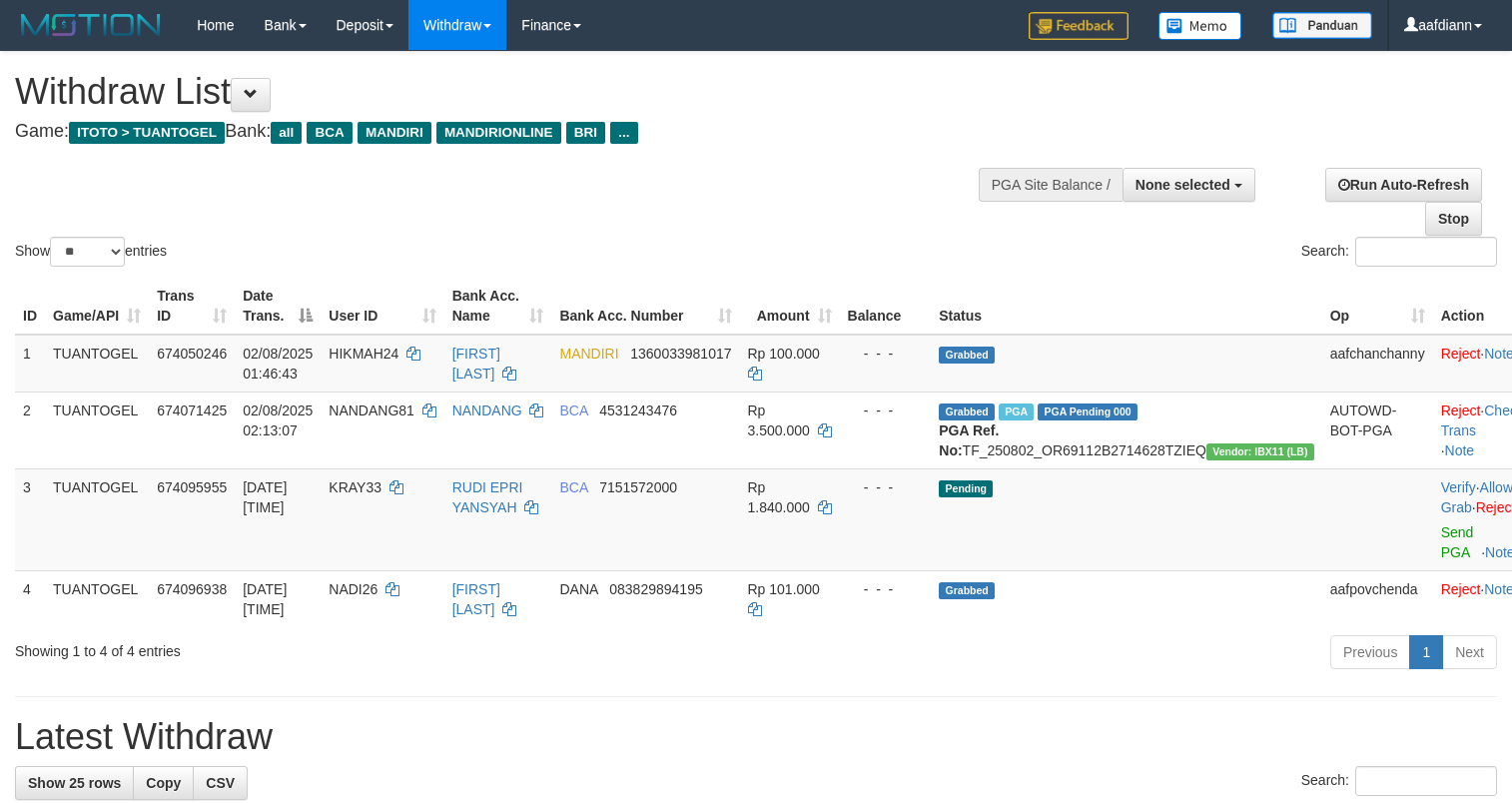 select 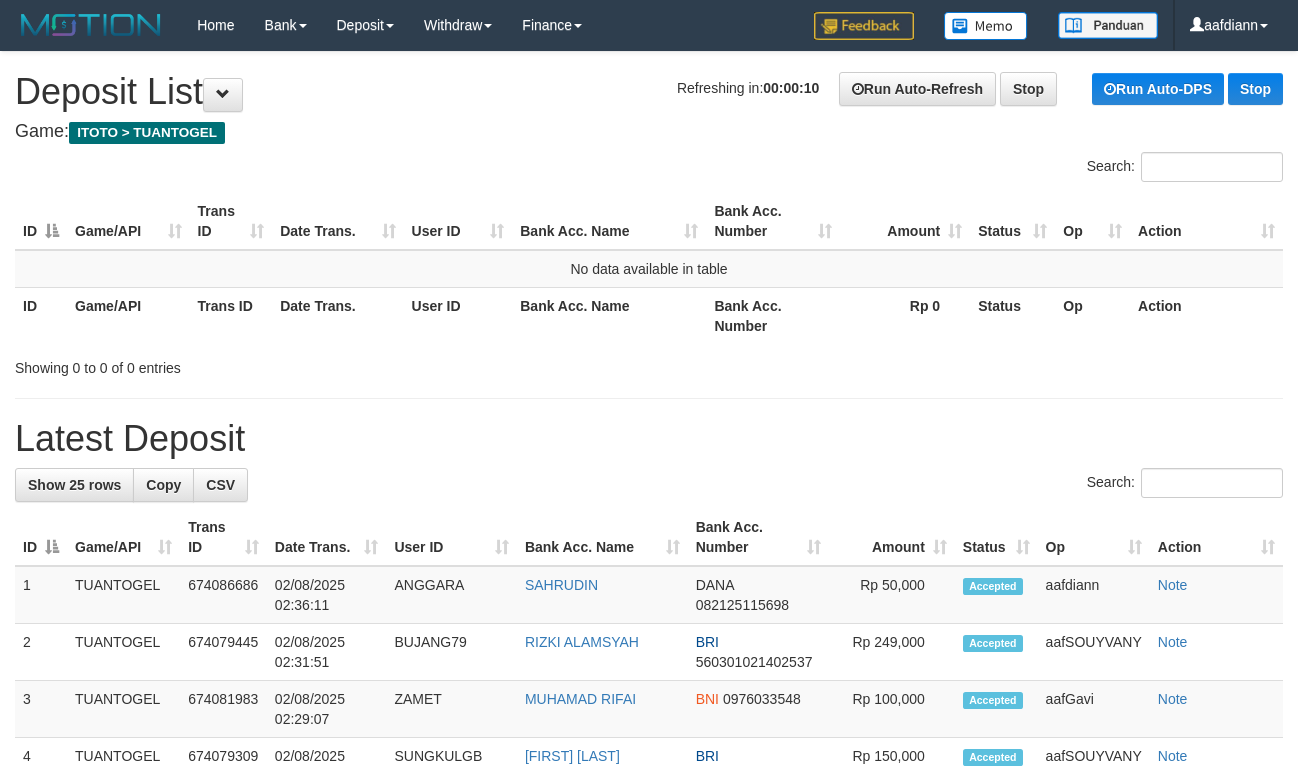 scroll, scrollTop: 0, scrollLeft: 0, axis: both 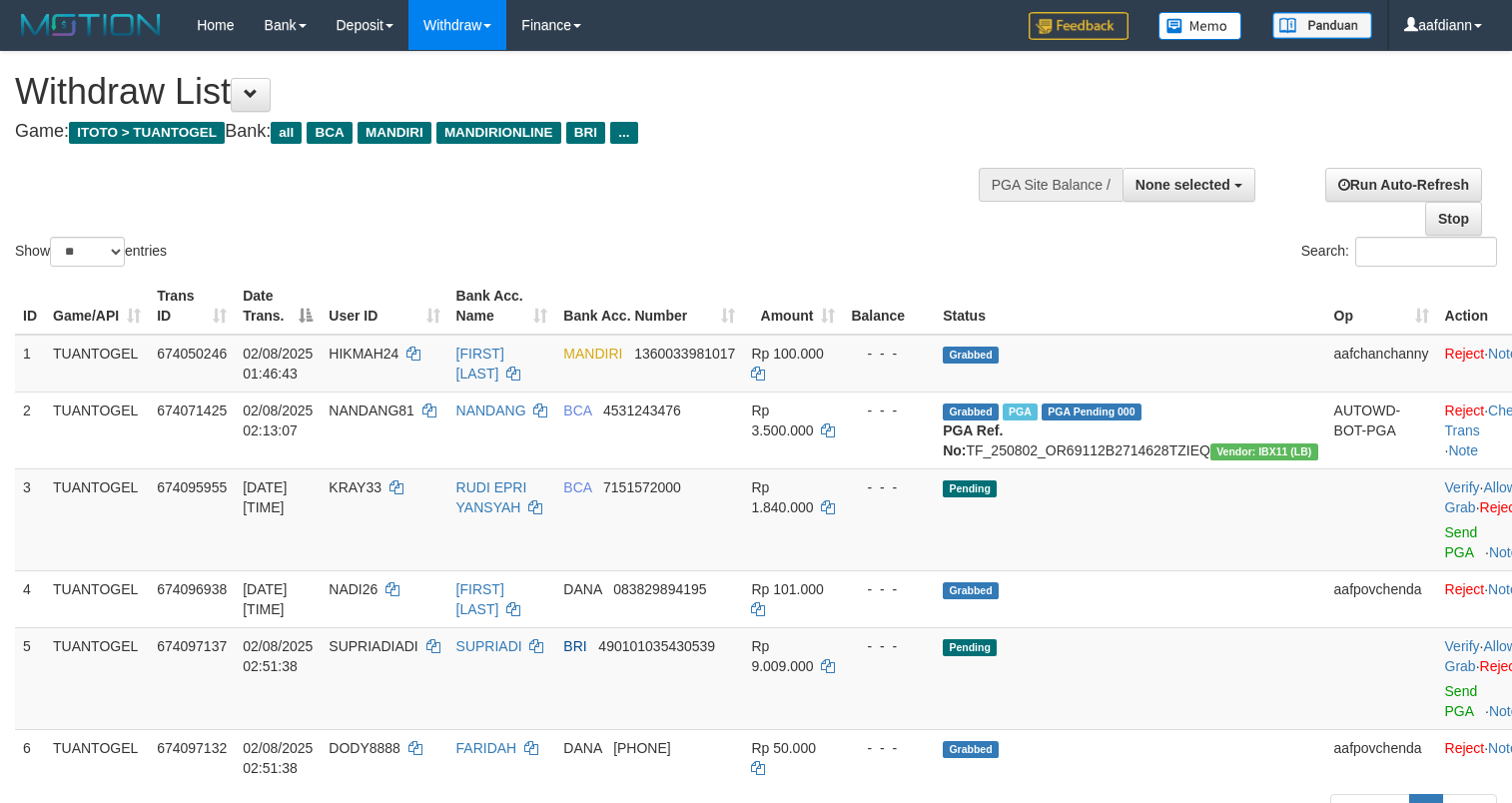 select 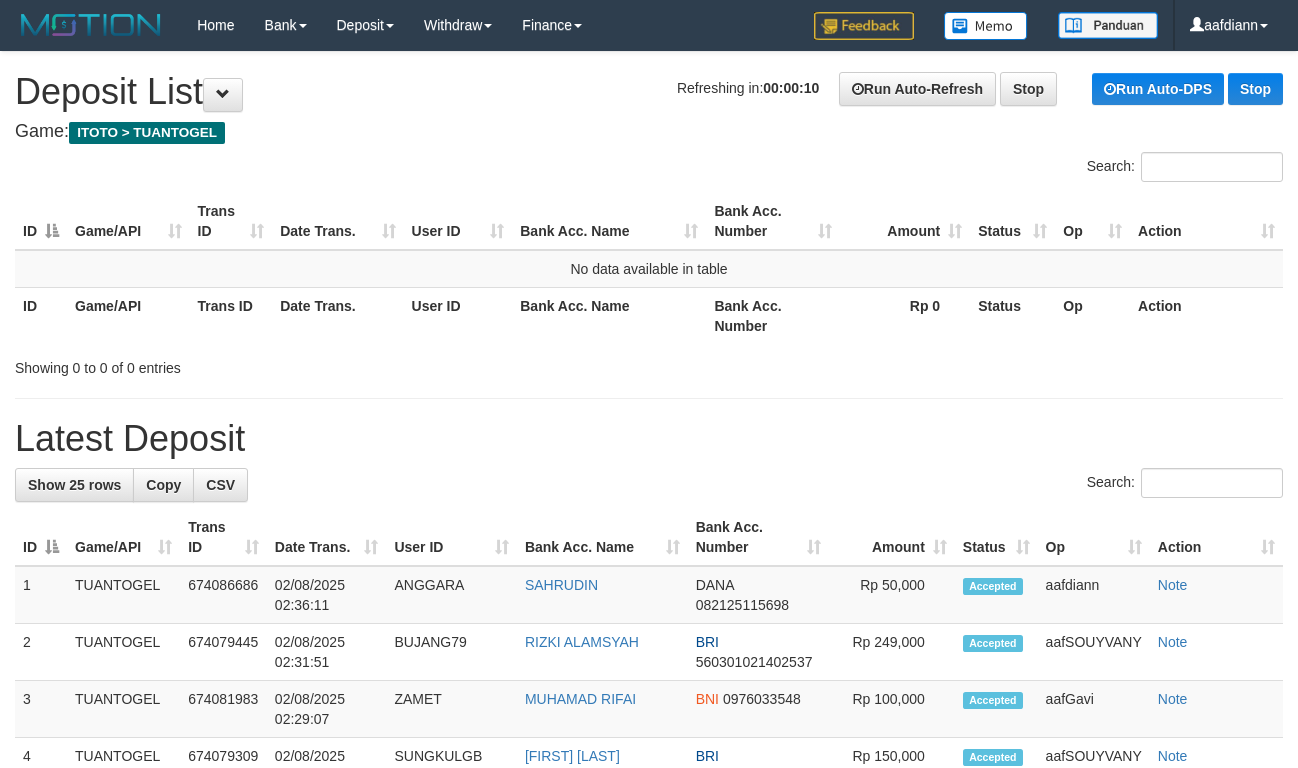 scroll, scrollTop: 0, scrollLeft: 0, axis: both 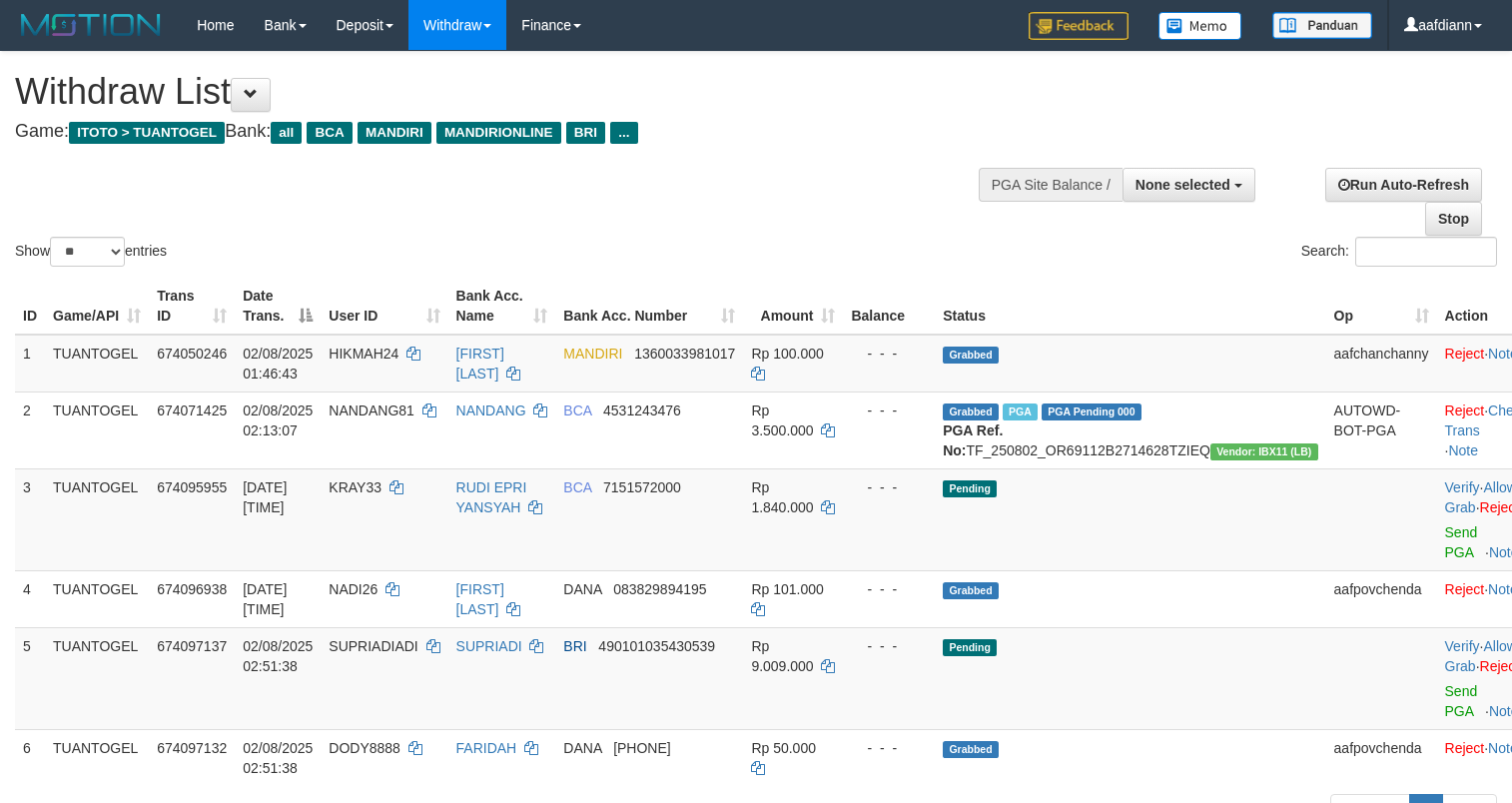select 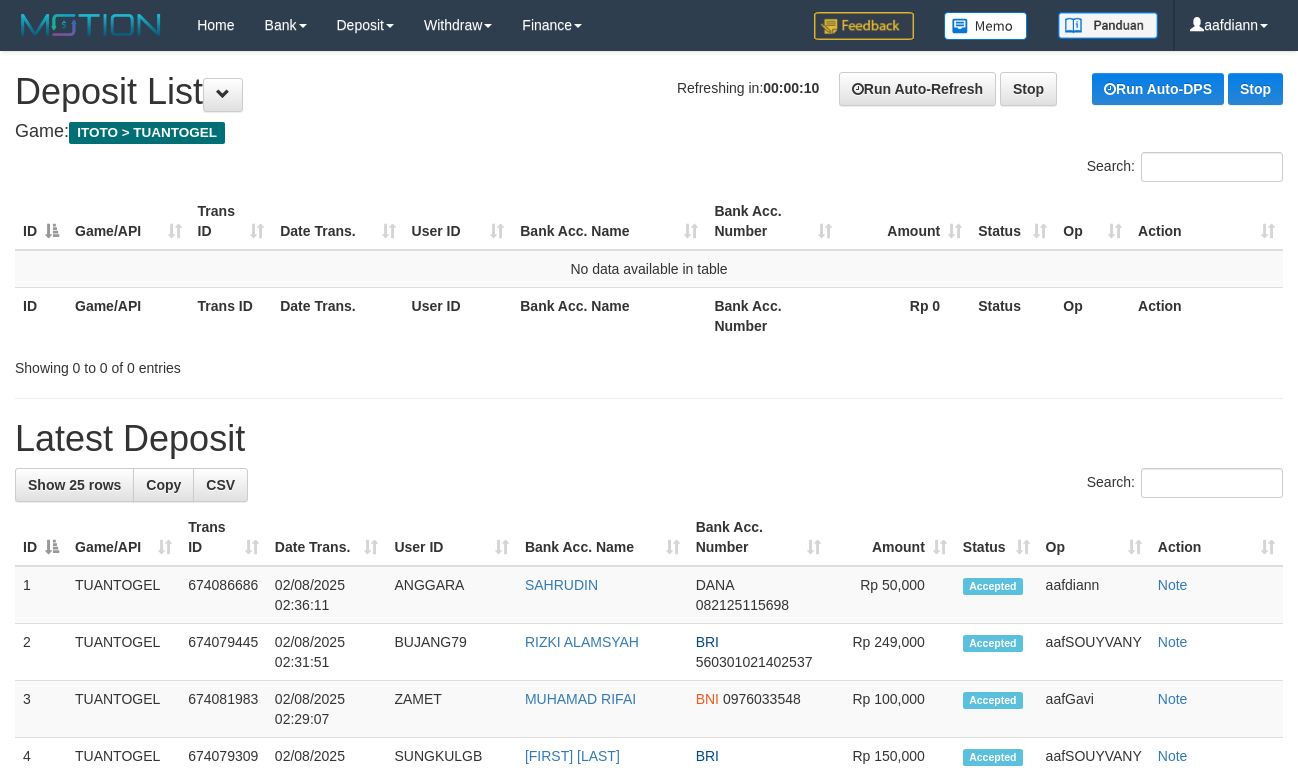 scroll, scrollTop: 0, scrollLeft: 0, axis: both 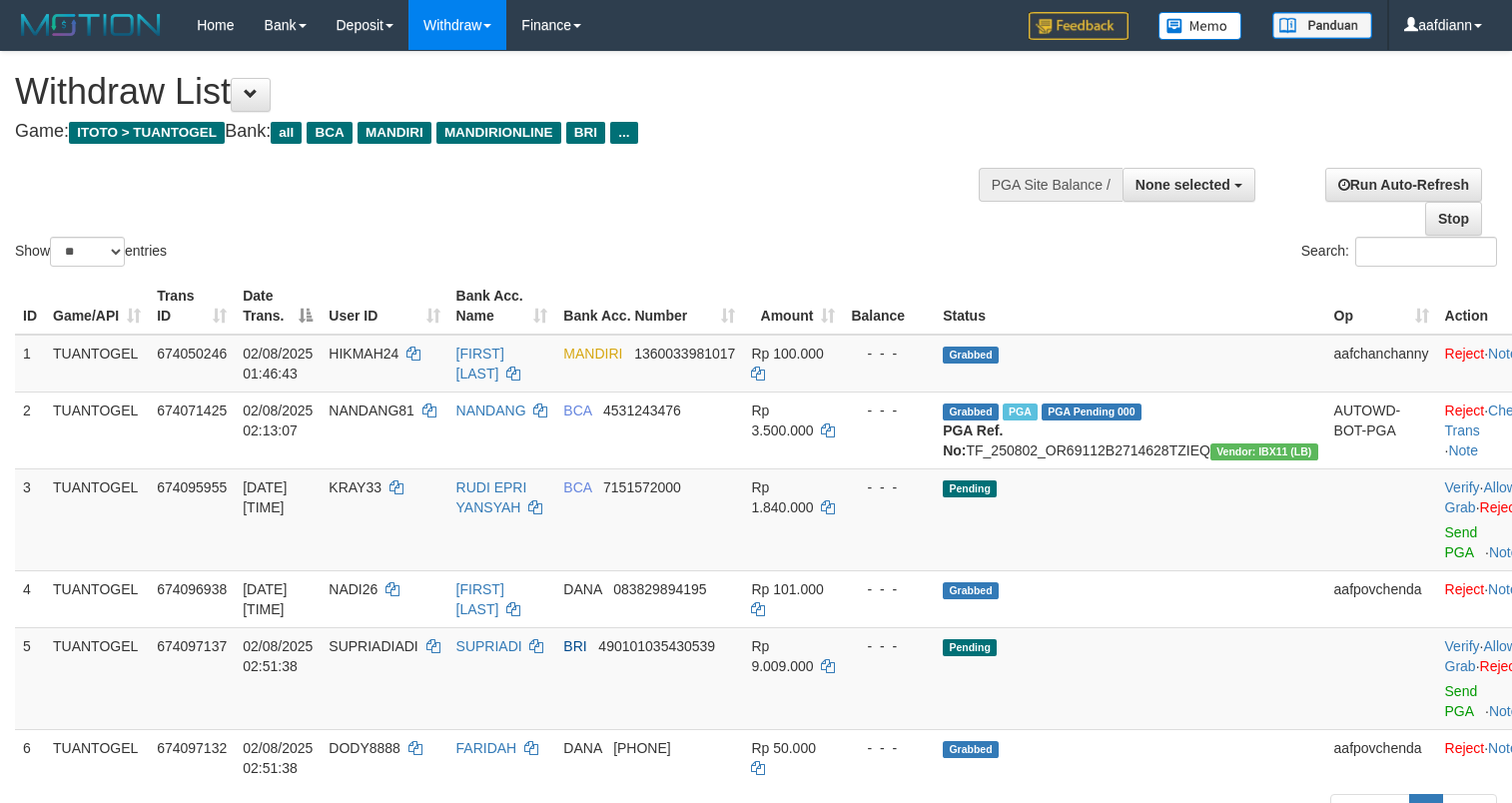 select 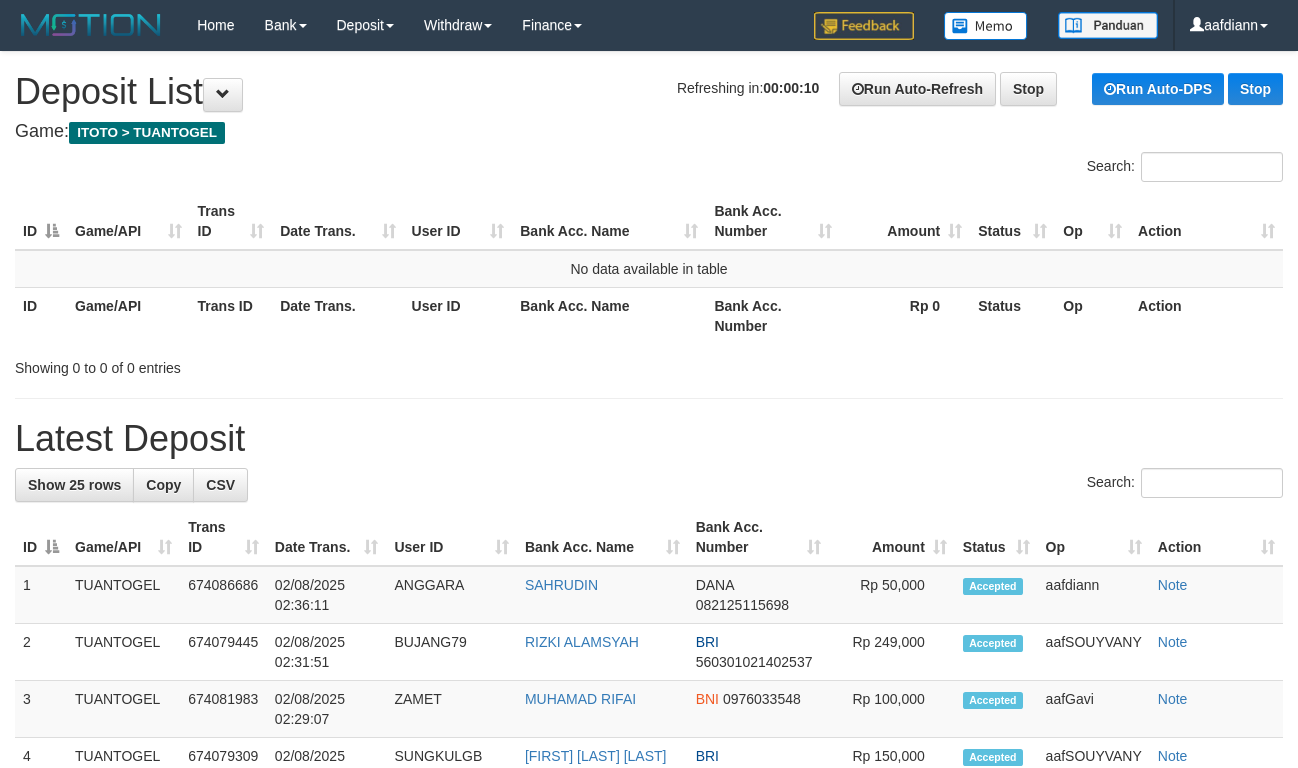 scroll, scrollTop: 0, scrollLeft: 0, axis: both 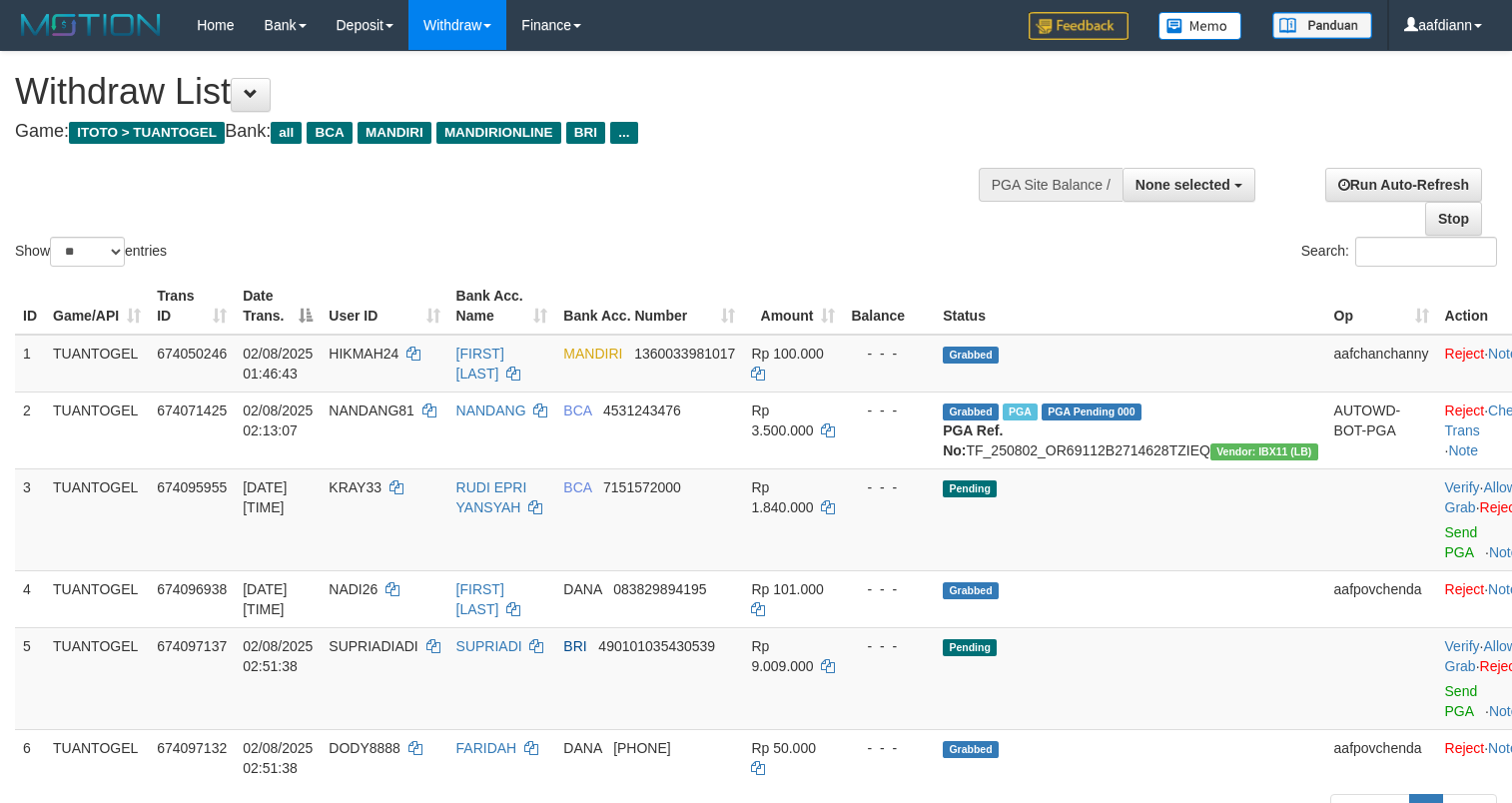 select 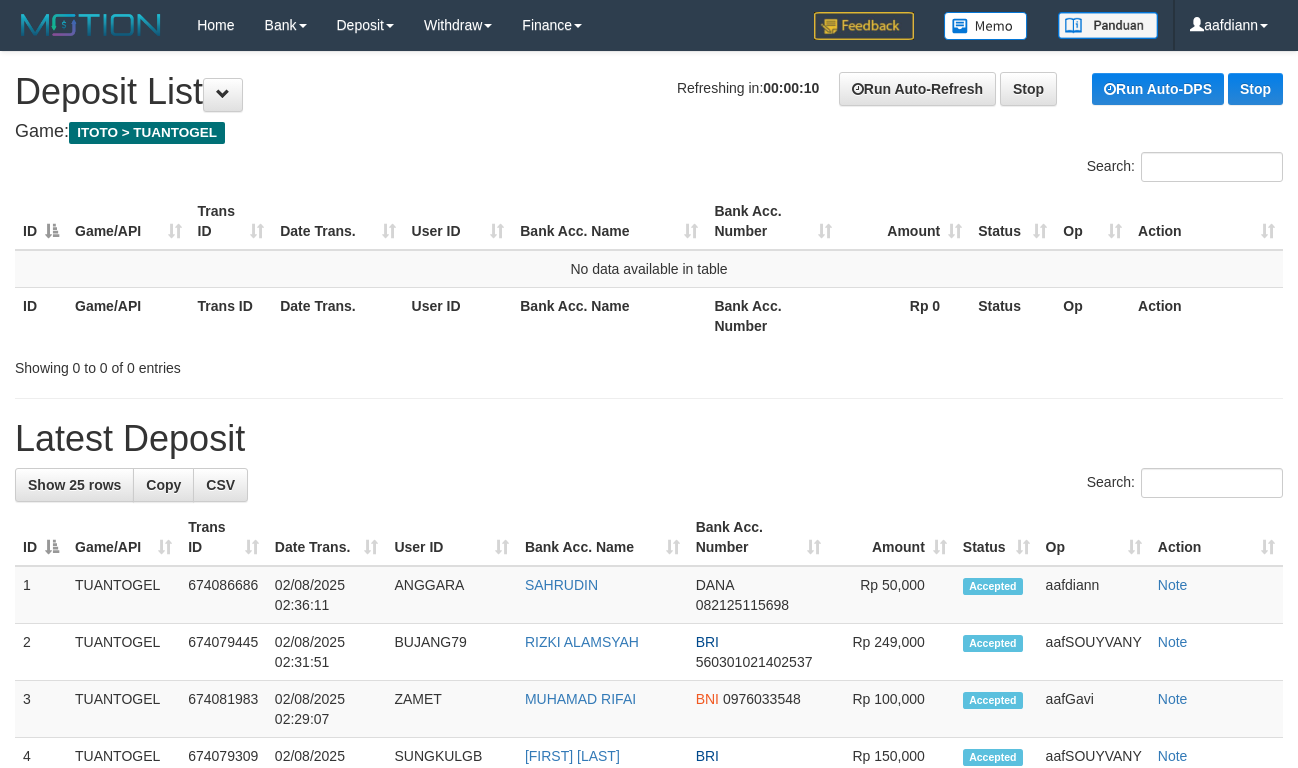 scroll, scrollTop: 0, scrollLeft: 0, axis: both 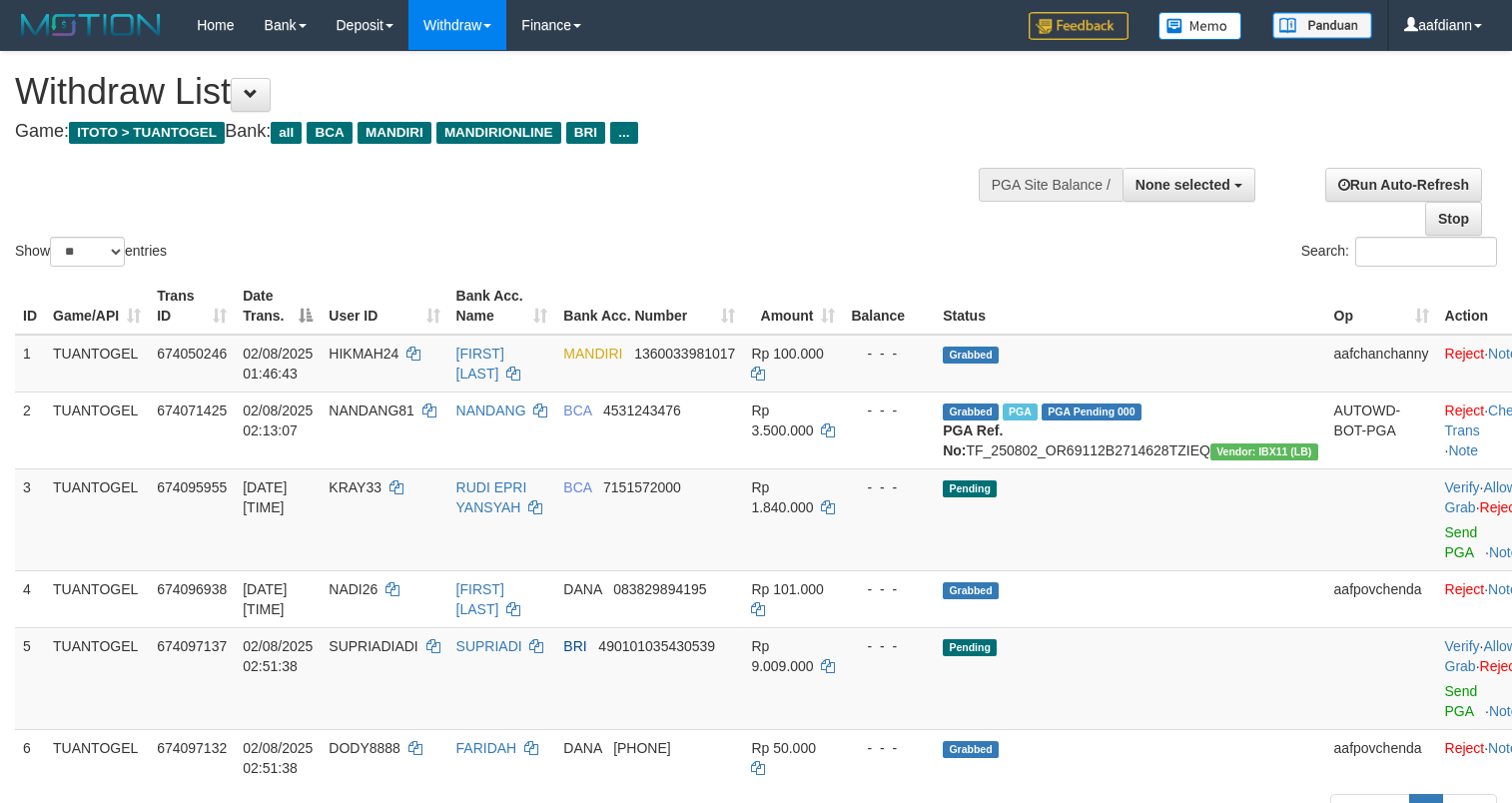 select 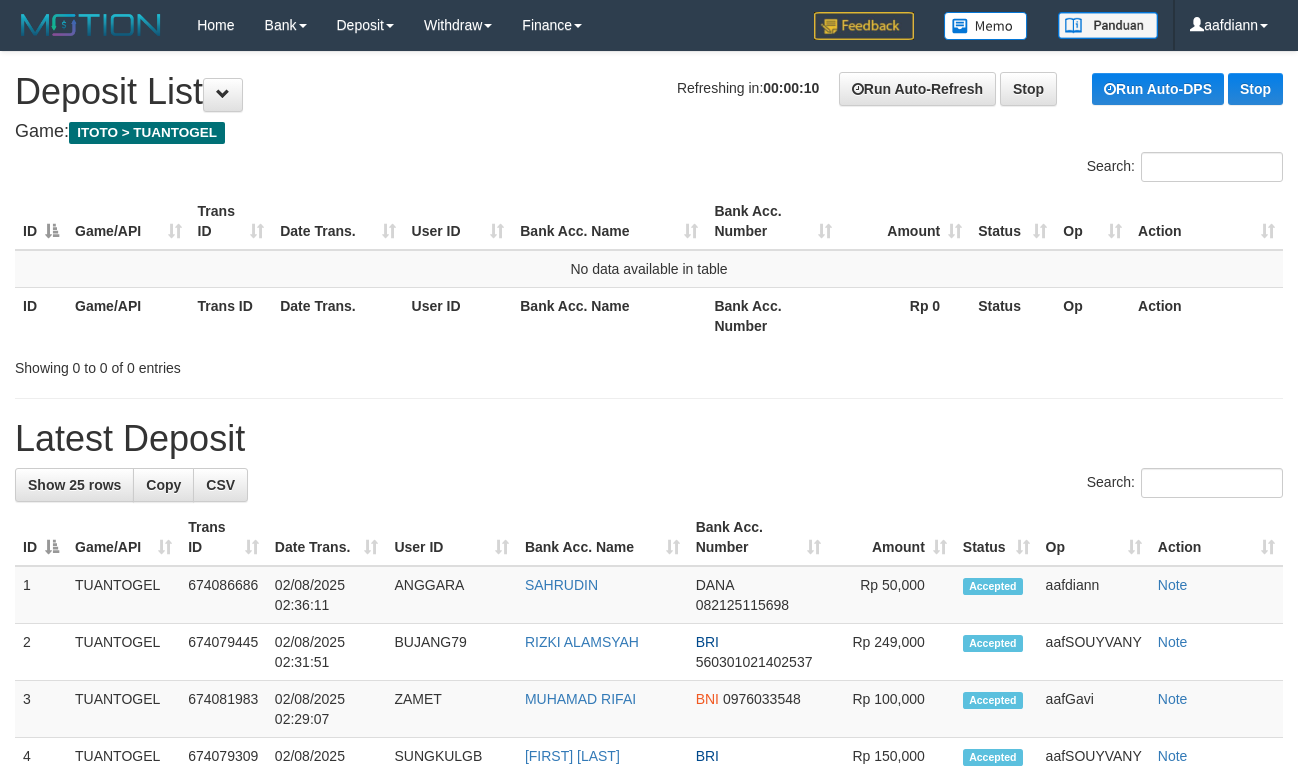 scroll, scrollTop: 0, scrollLeft: 0, axis: both 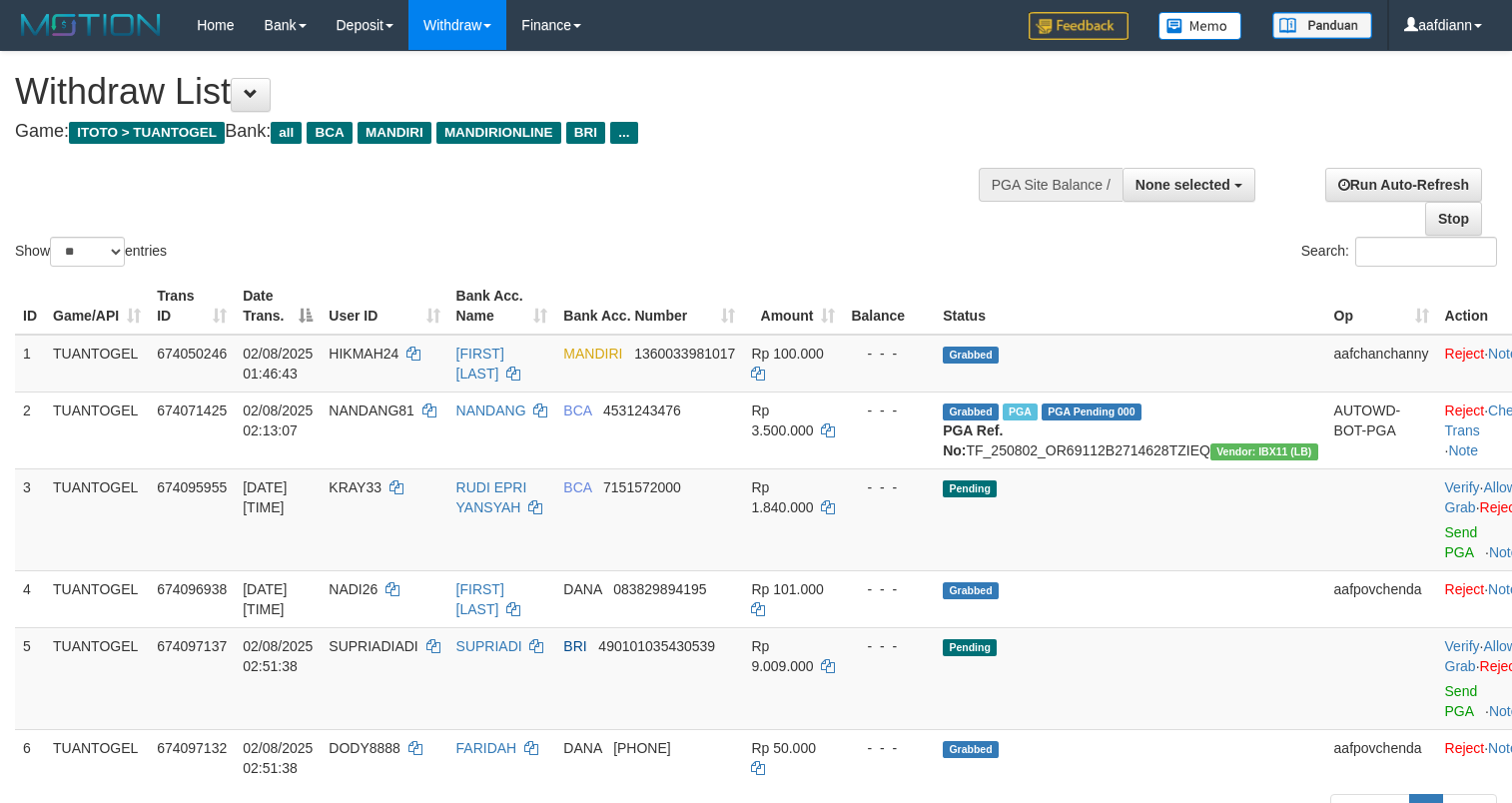 select 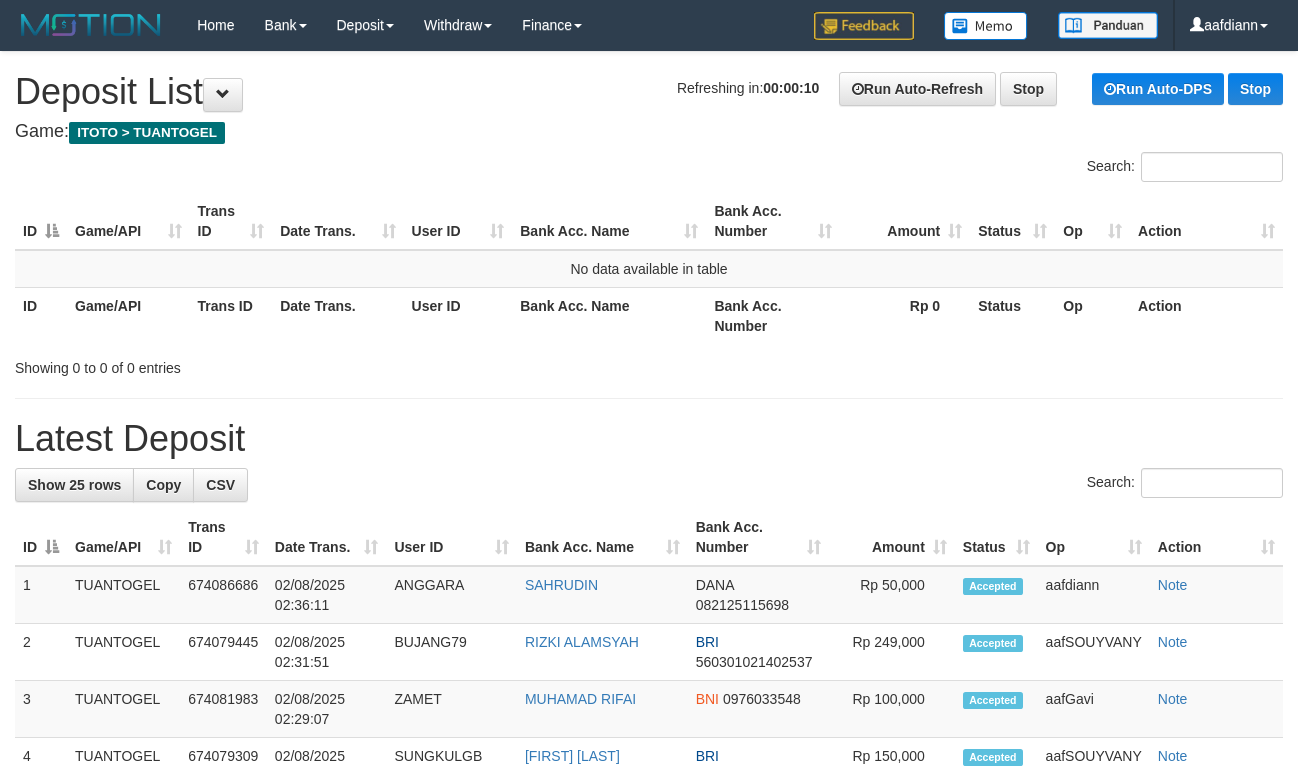 scroll, scrollTop: 0, scrollLeft: 0, axis: both 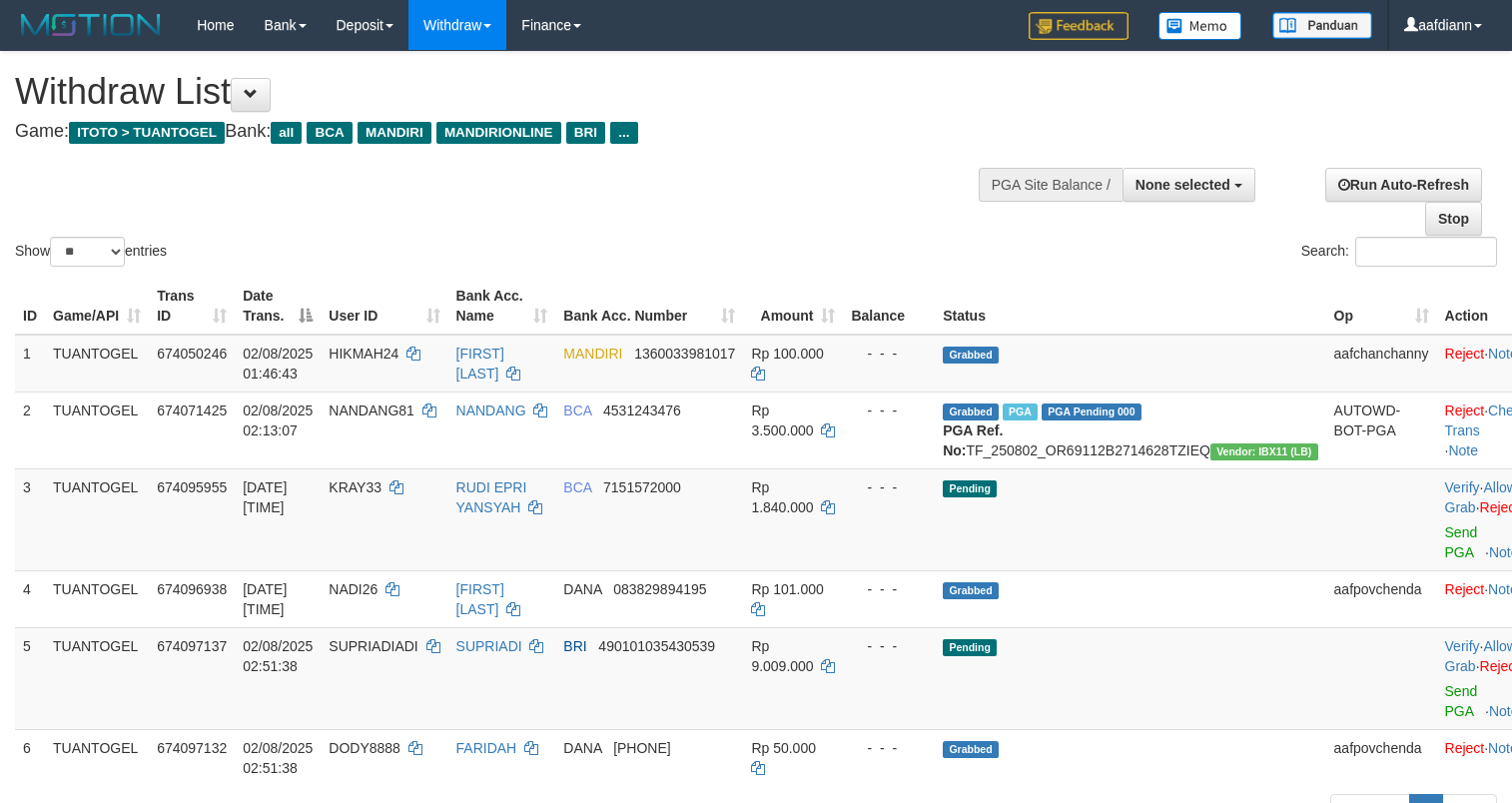 select 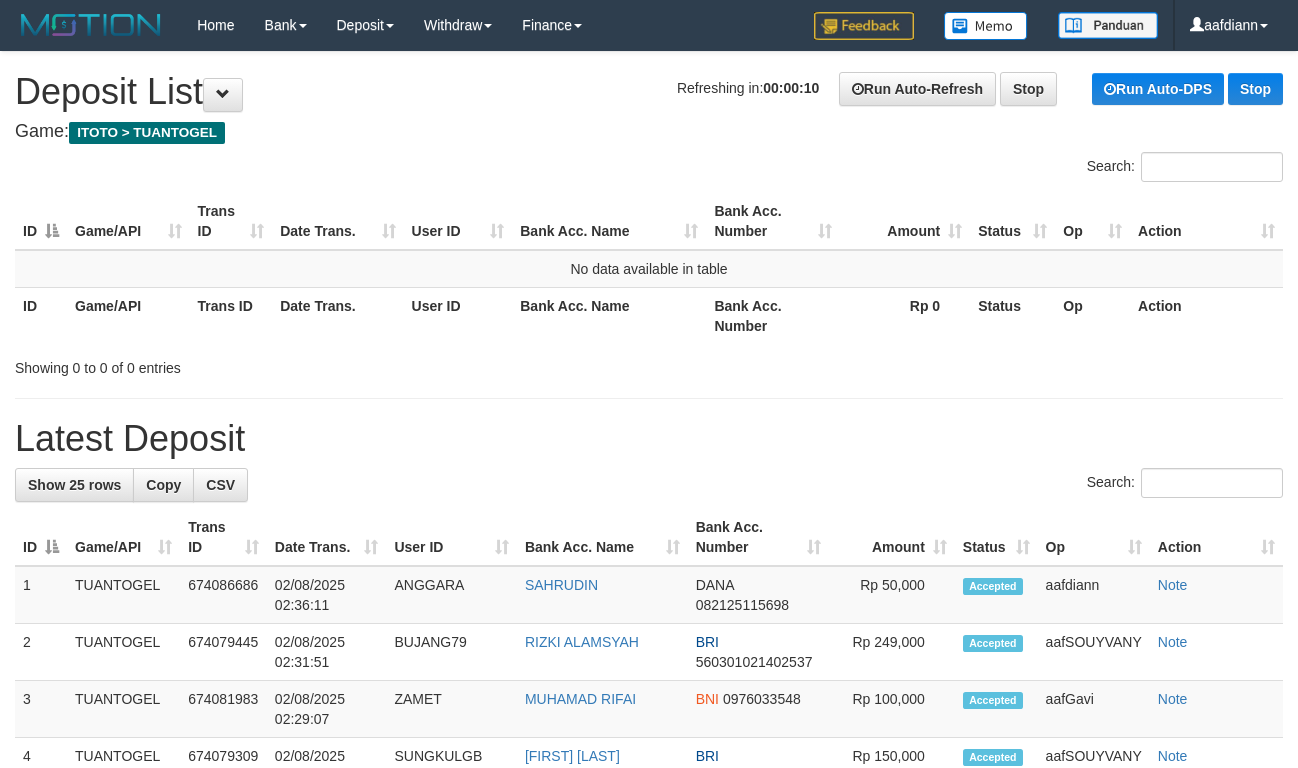 scroll, scrollTop: 0, scrollLeft: 0, axis: both 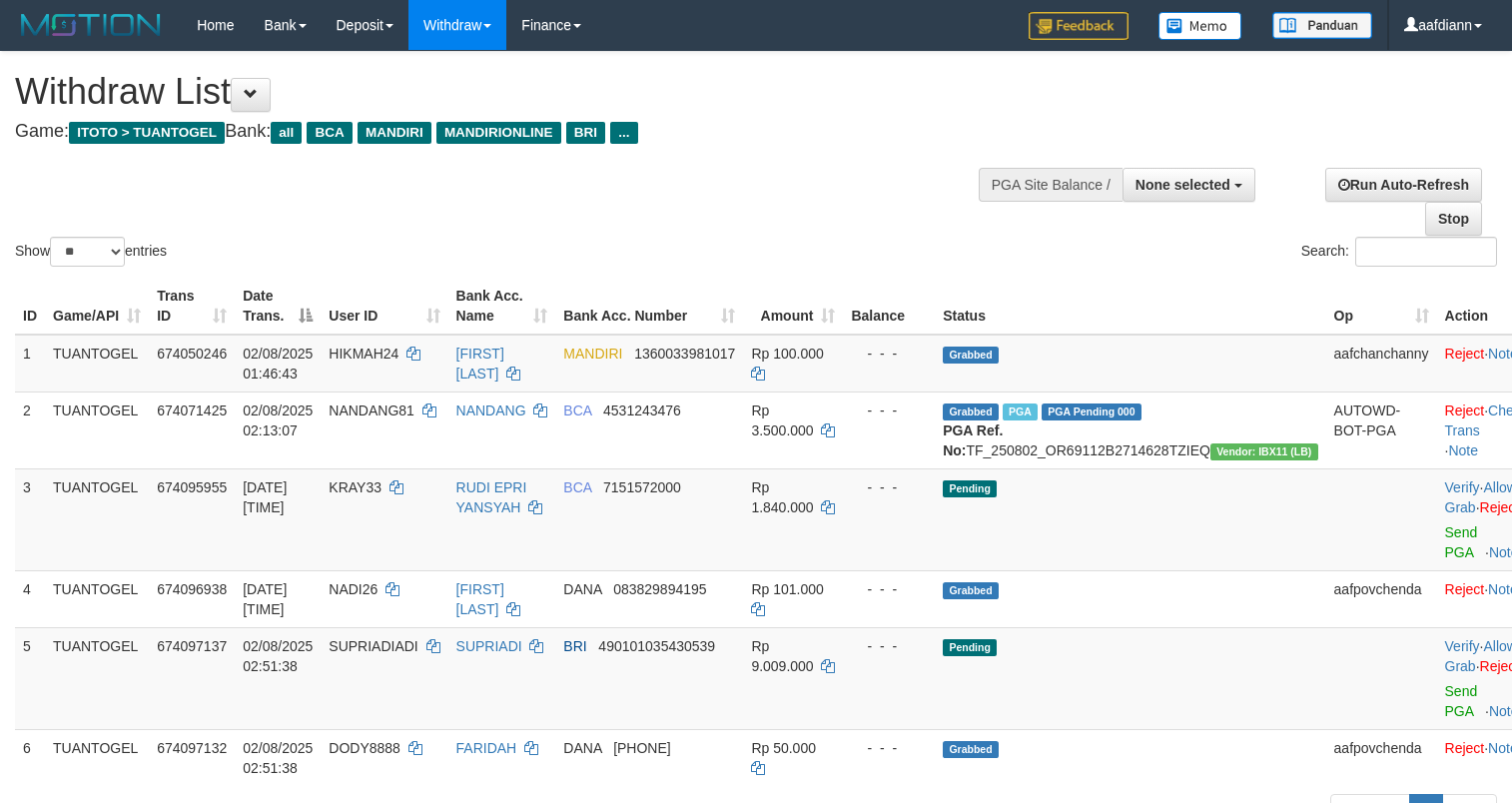 select 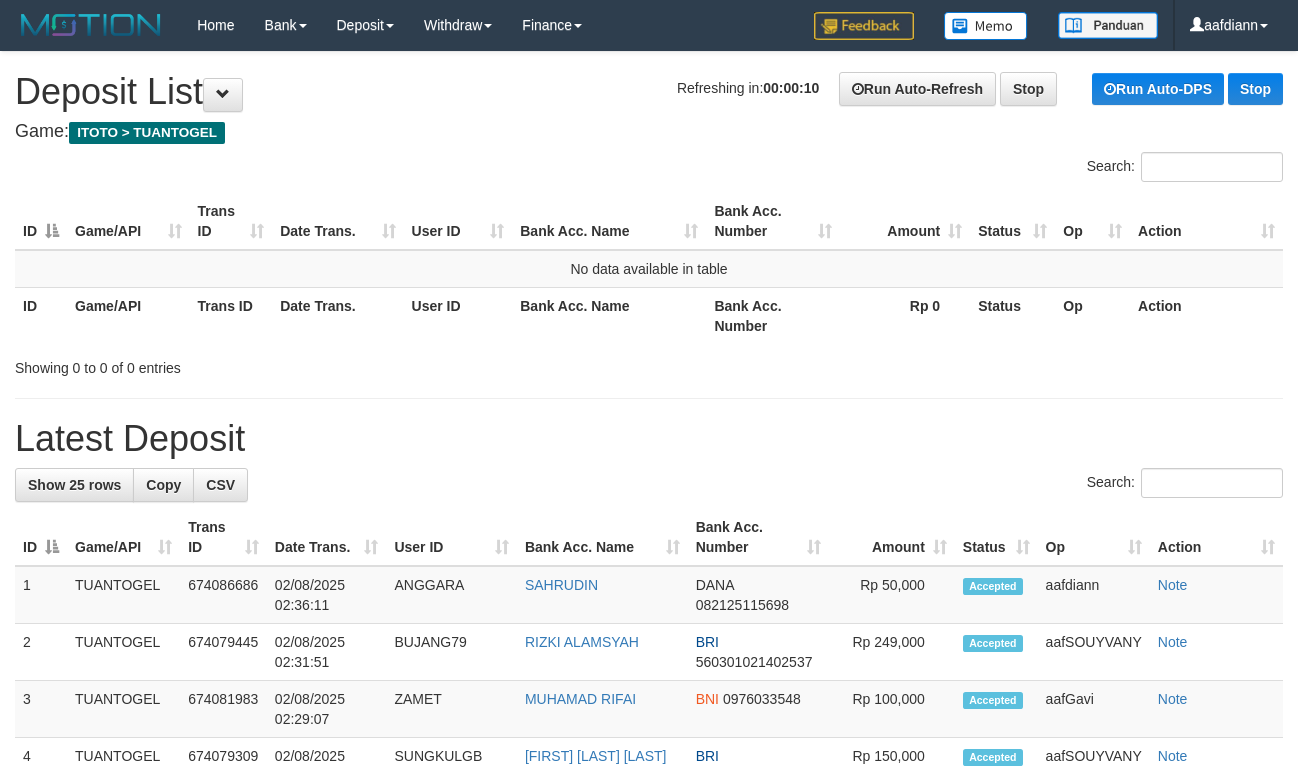 scroll, scrollTop: 0, scrollLeft: 0, axis: both 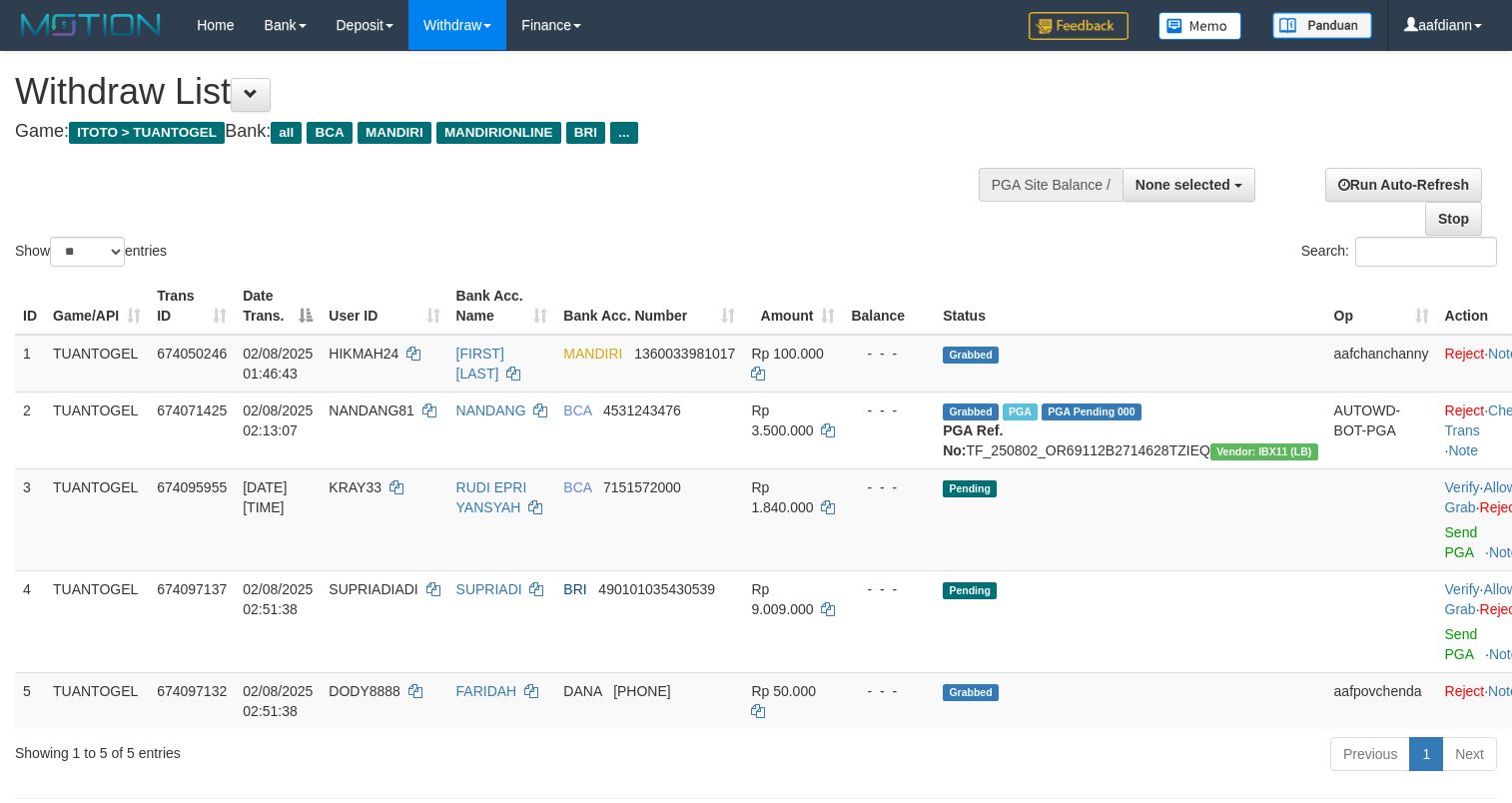 select 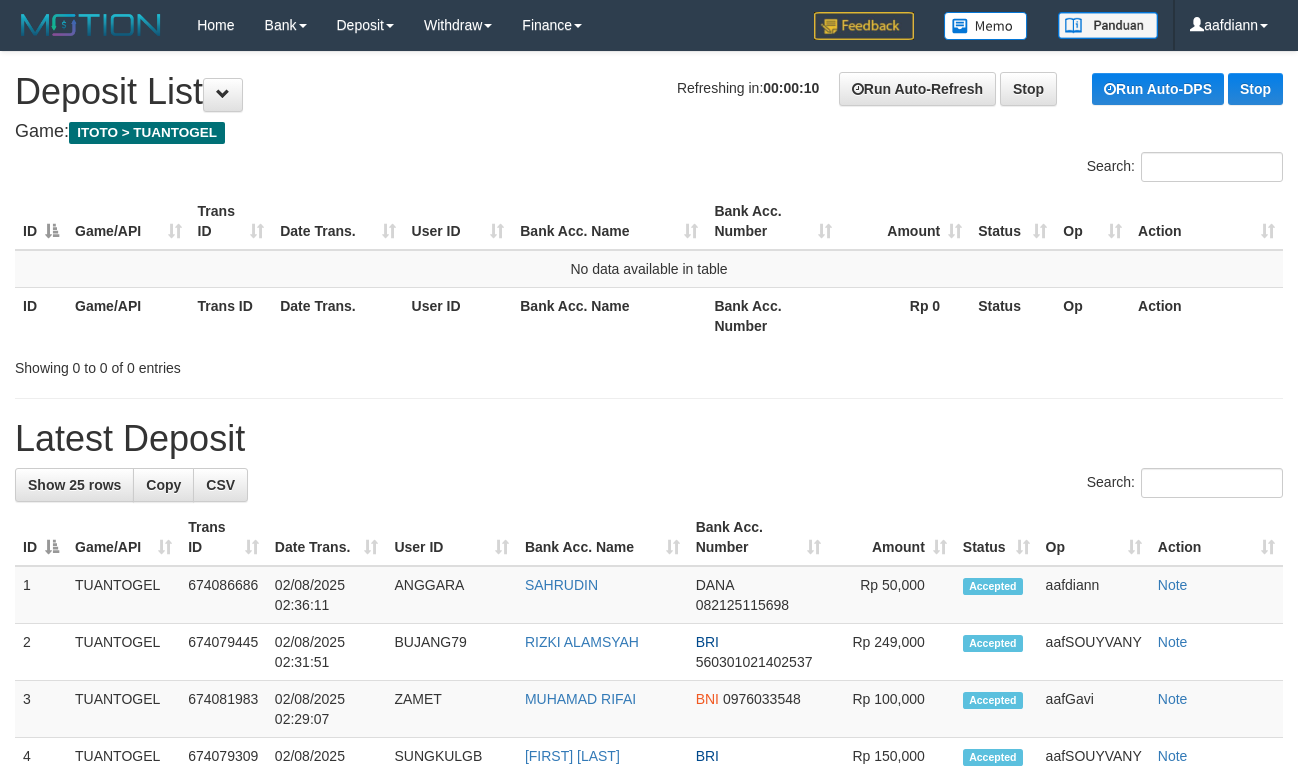 scroll, scrollTop: 0, scrollLeft: 0, axis: both 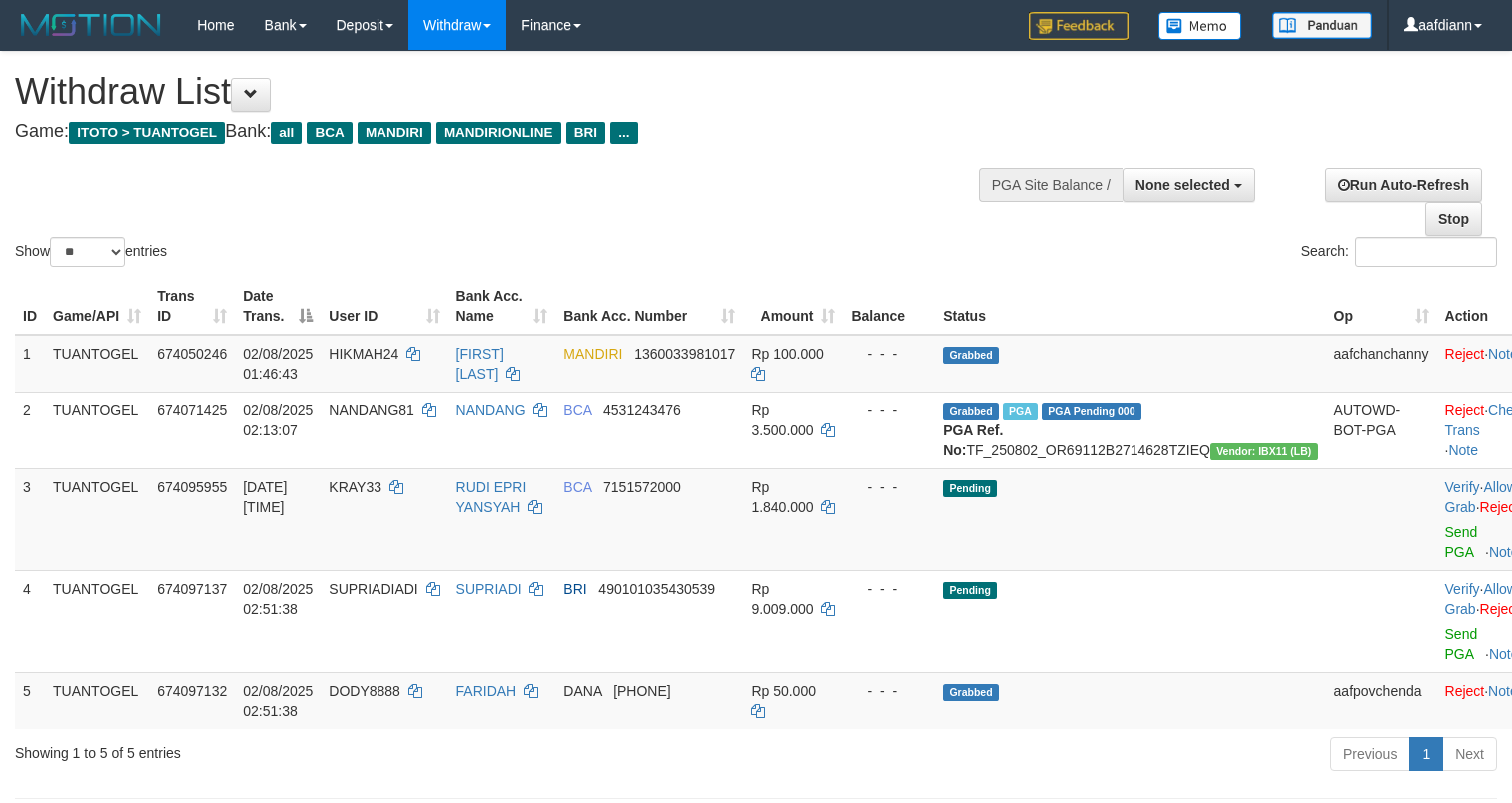 select 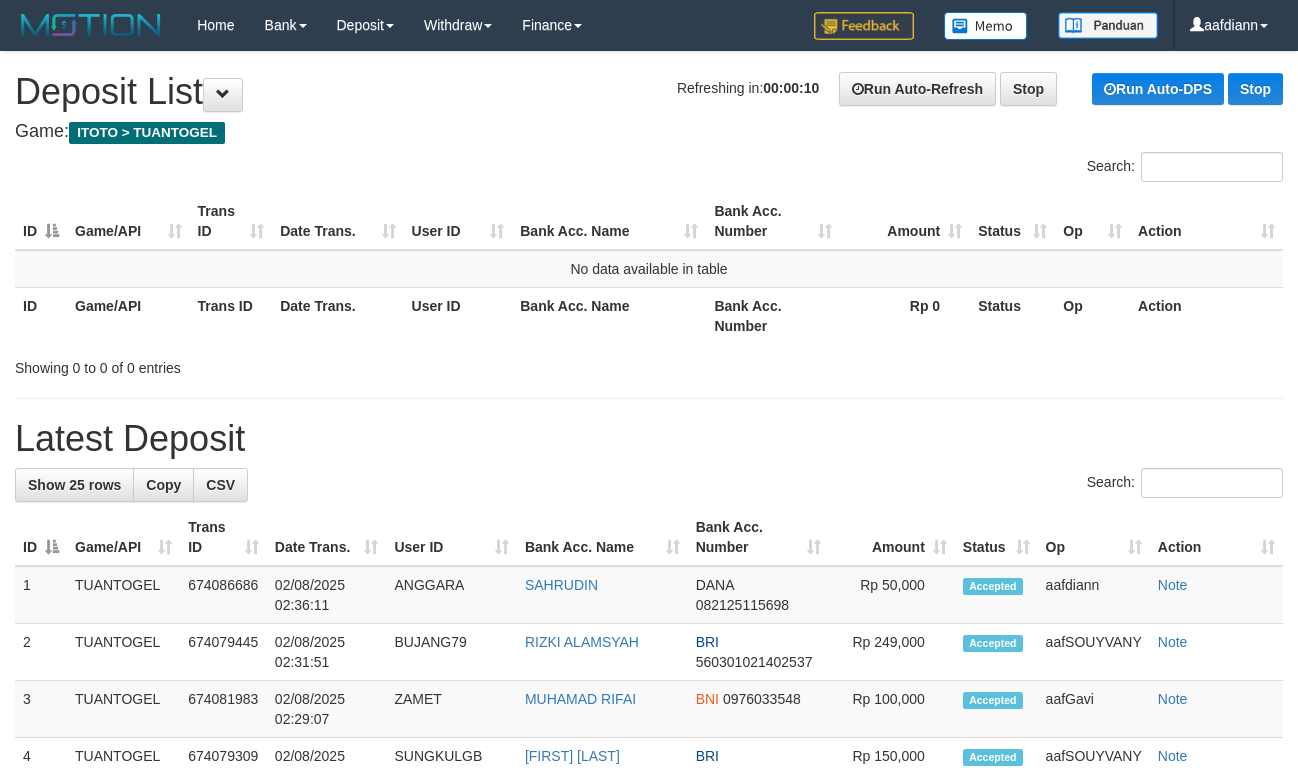 scroll, scrollTop: 0, scrollLeft: 0, axis: both 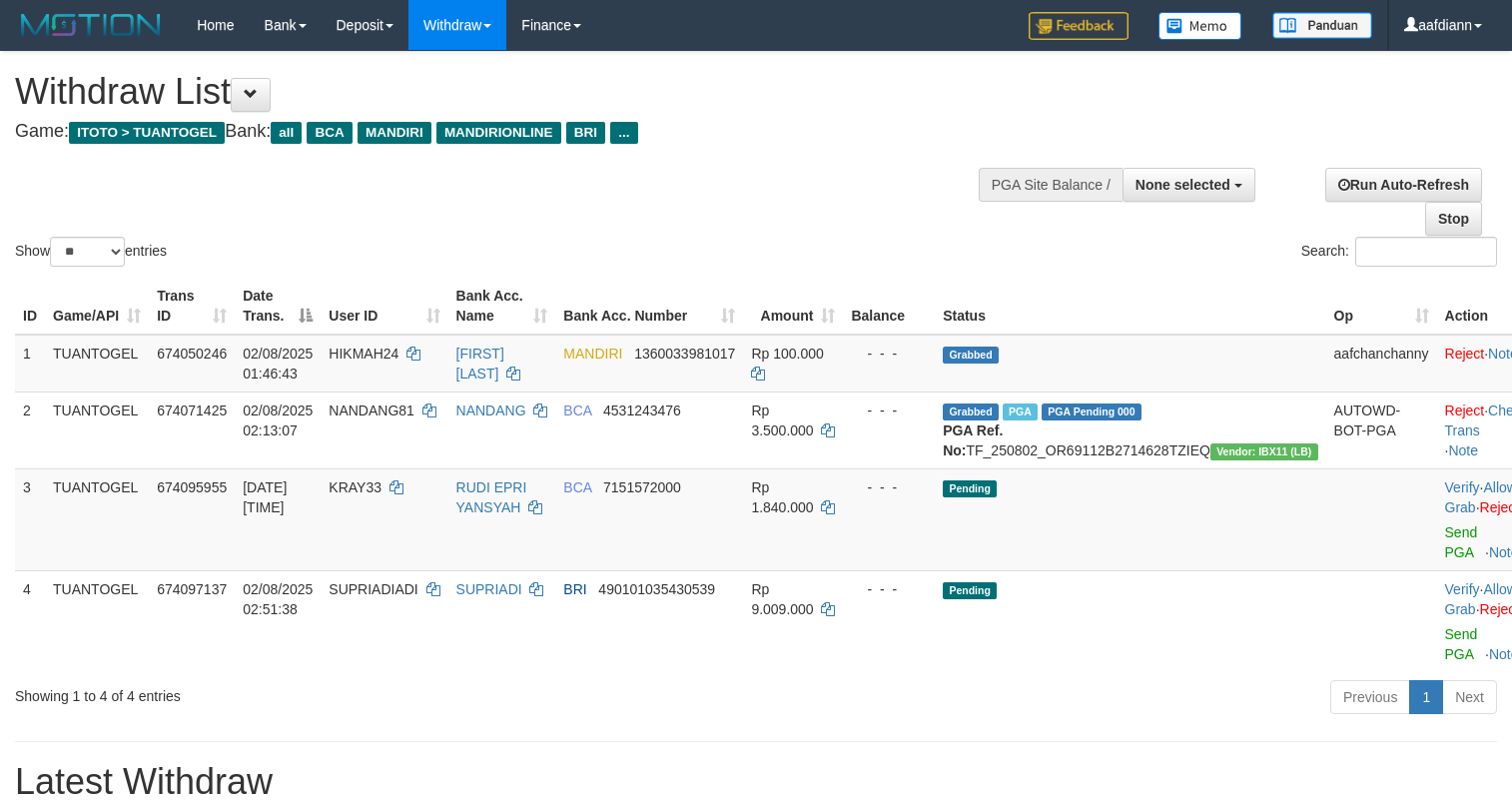 select 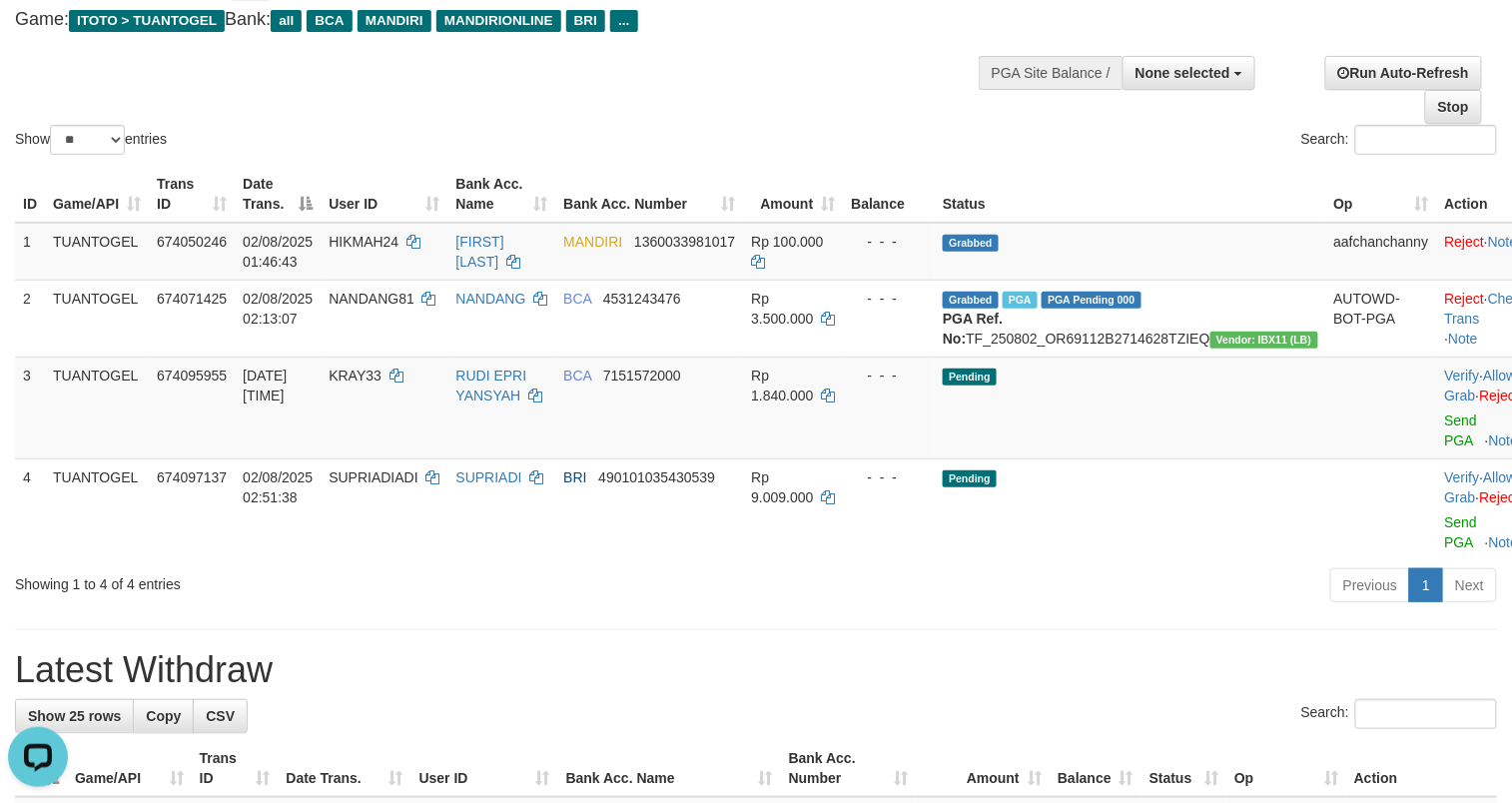 scroll, scrollTop: 112, scrollLeft: 0, axis: vertical 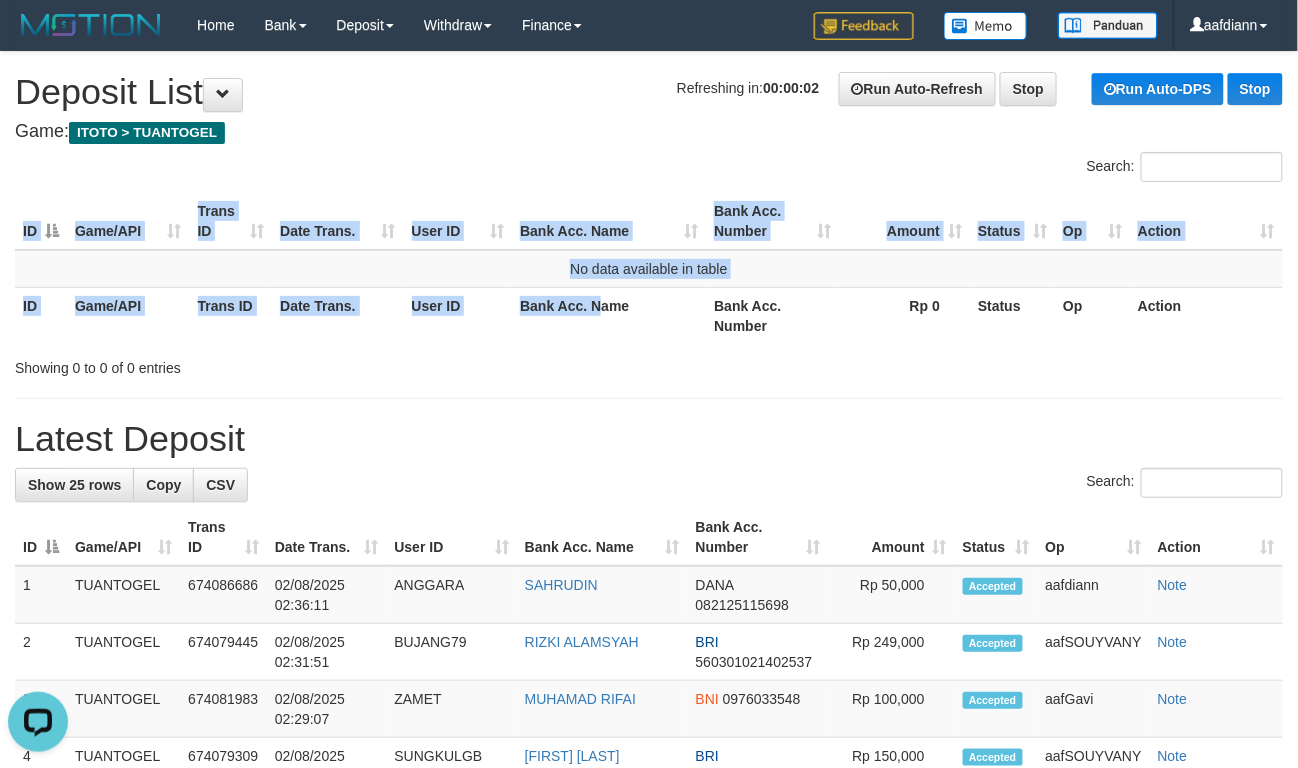 drag, startPoint x: 598, startPoint y: 340, endPoint x: 586, endPoint y: 244, distance: 96.74709 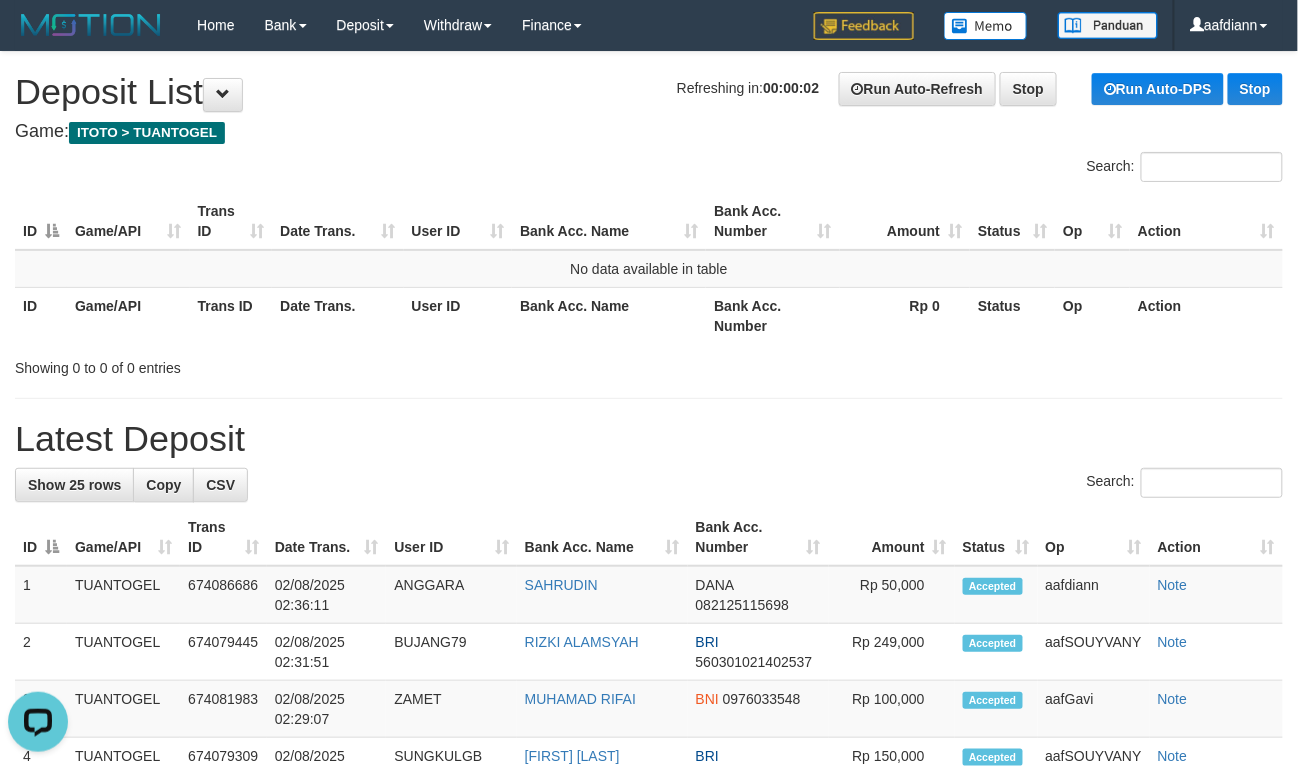 drag, startPoint x: 573, startPoint y: 178, endPoint x: 422, endPoint y: 112, distance: 164.79381 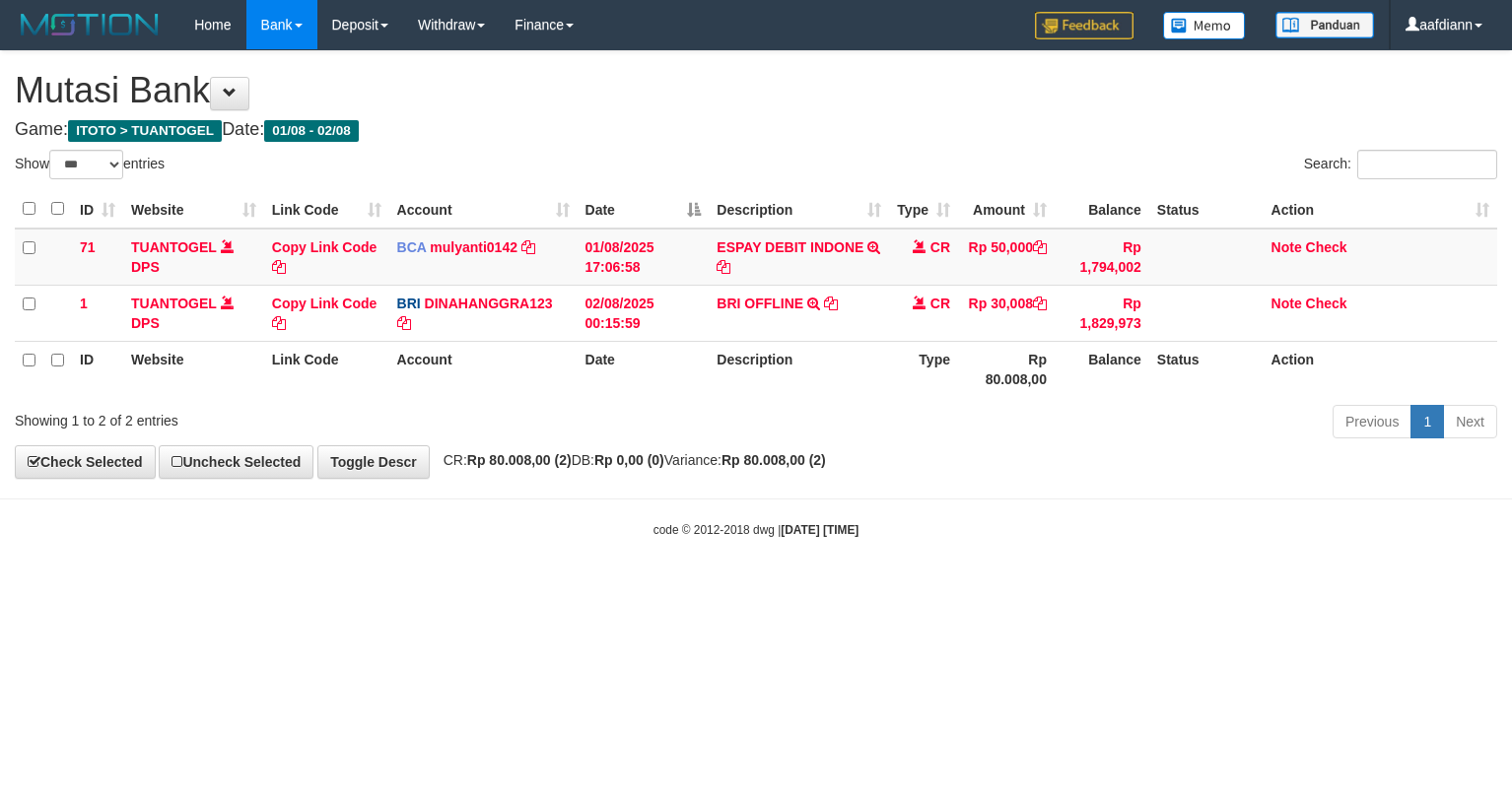select on "***" 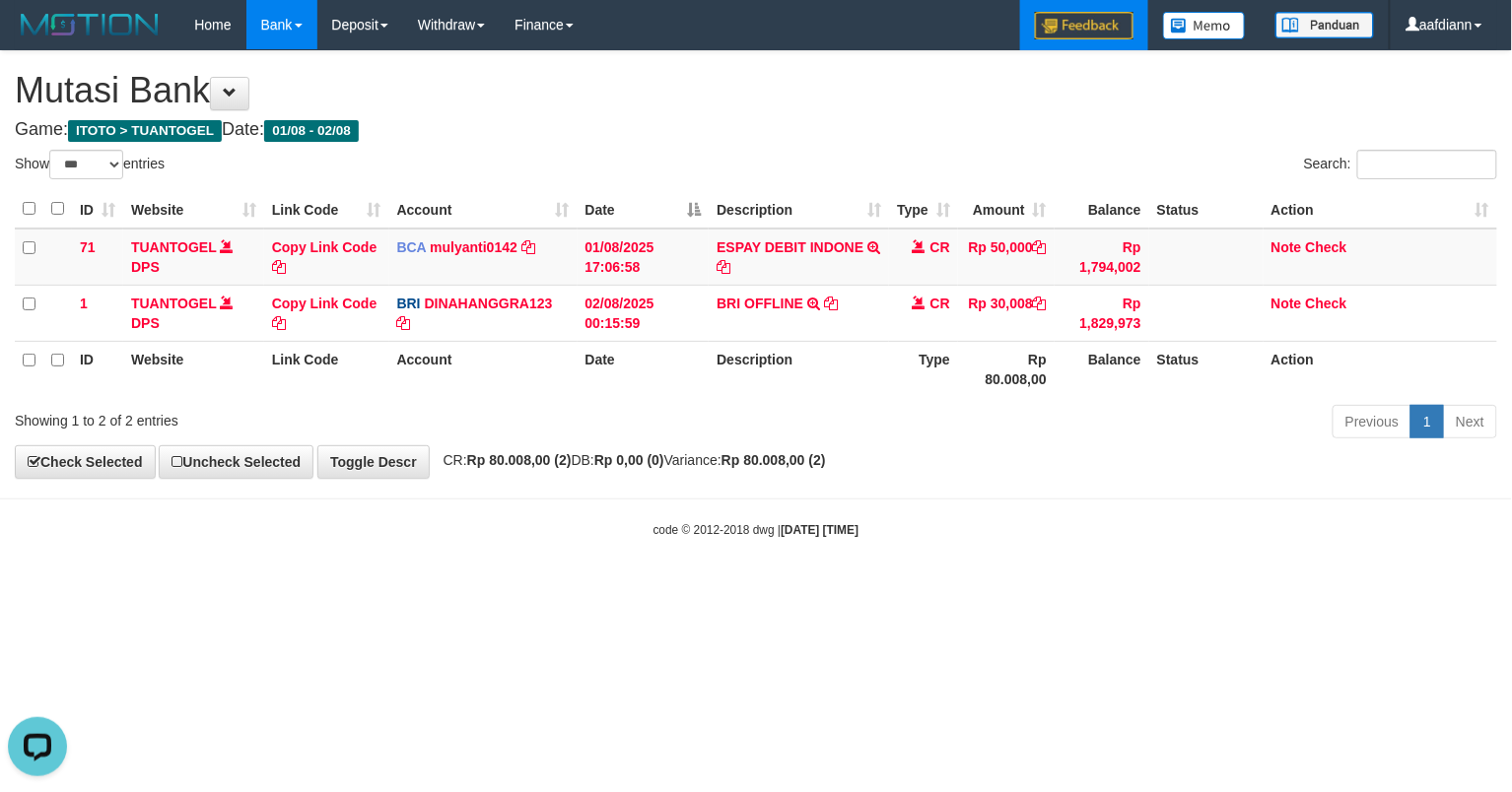 scroll, scrollTop: 0, scrollLeft: 0, axis: both 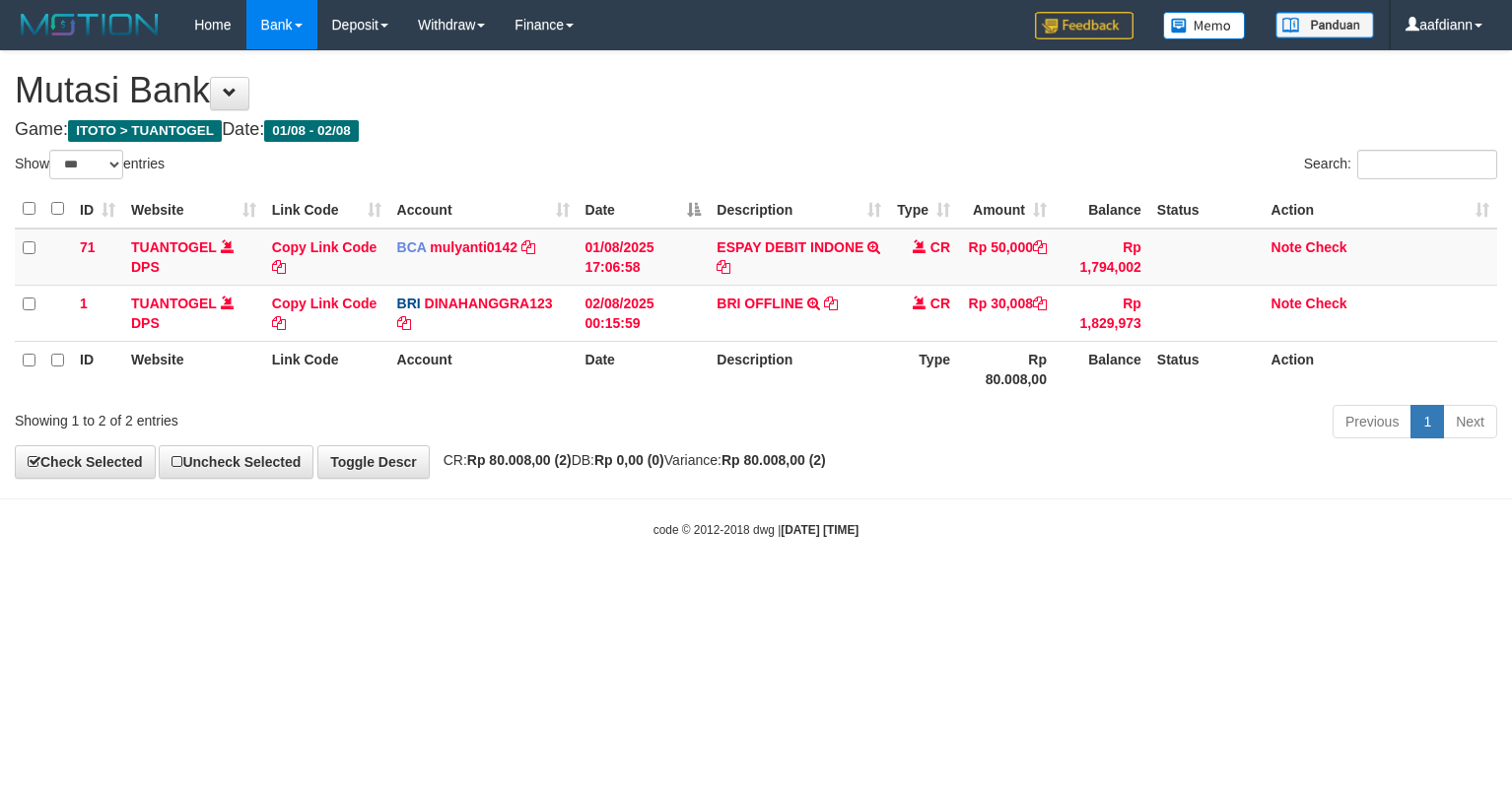select on "***" 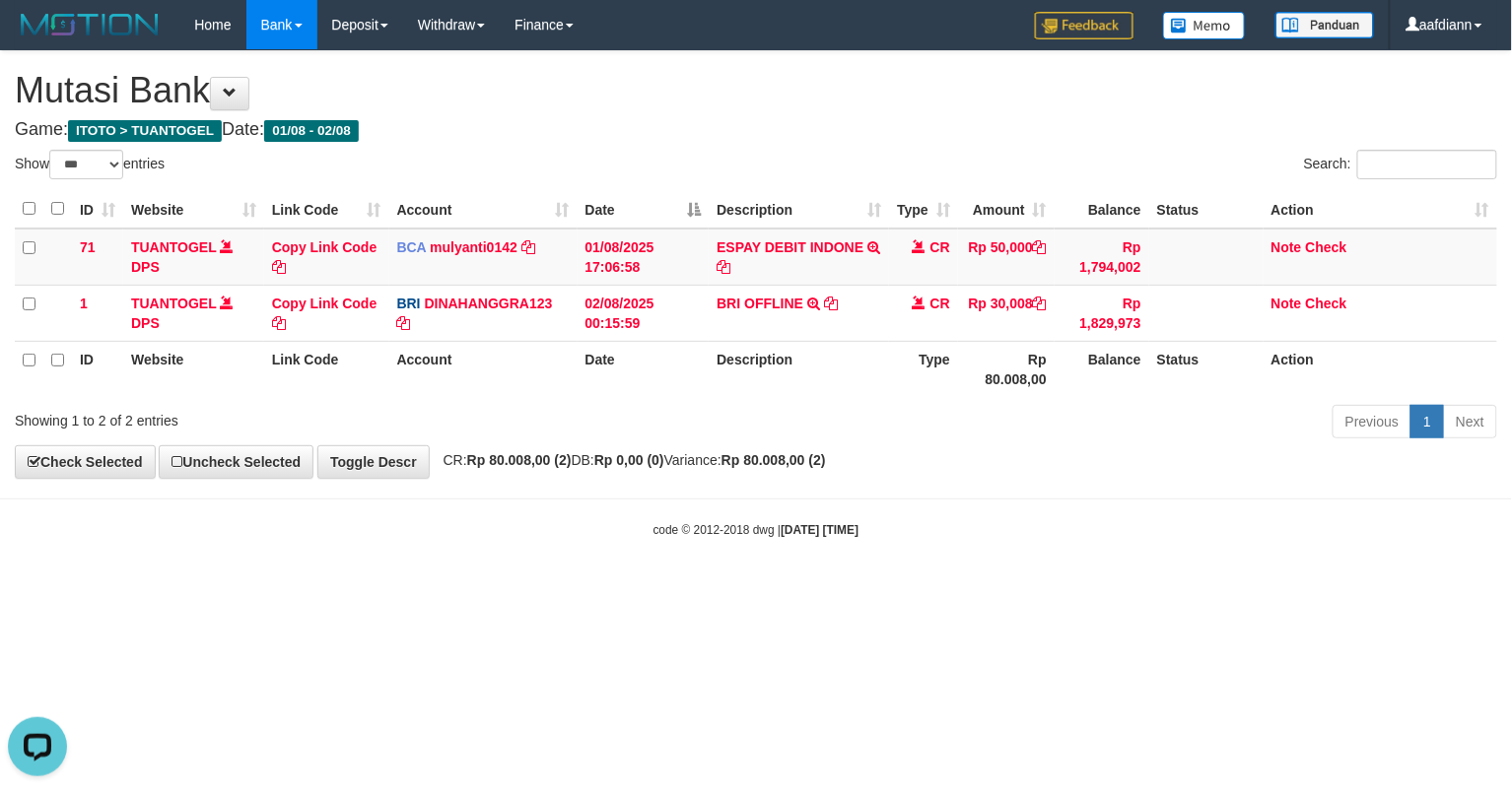scroll, scrollTop: 0, scrollLeft: 0, axis: both 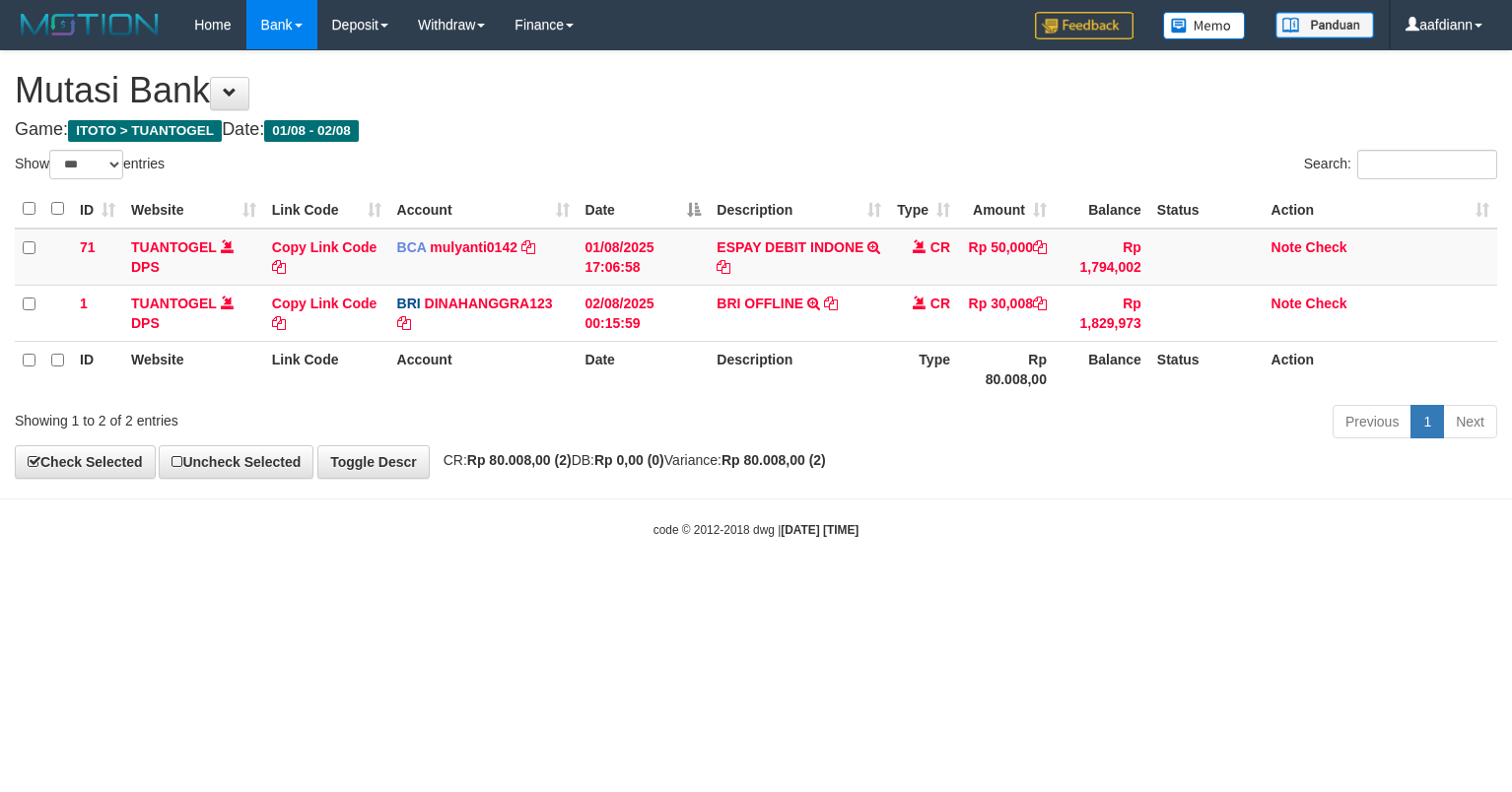 select on "***" 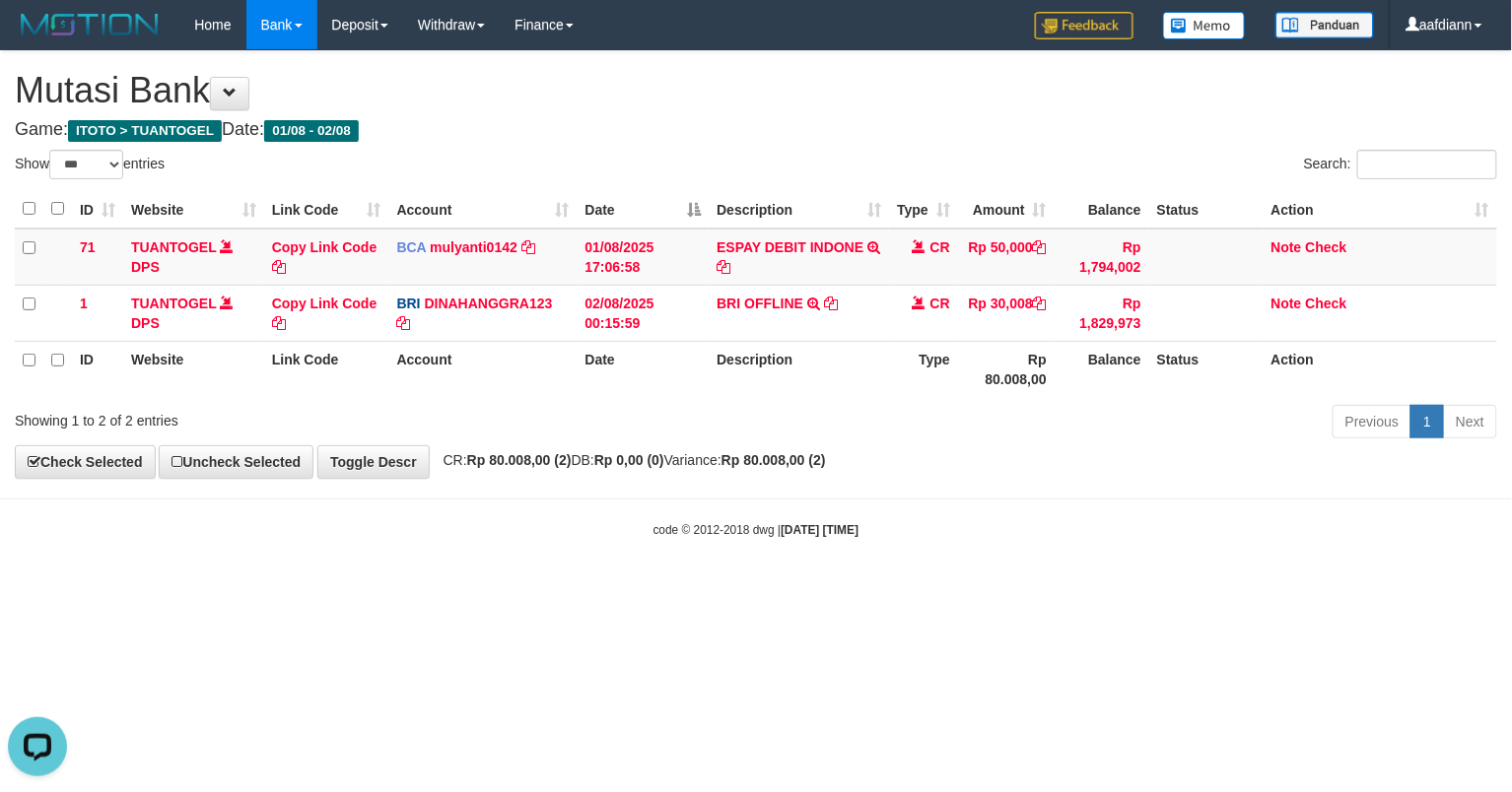 scroll, scrollTop: 0, scrollLeft: 0, axis: both 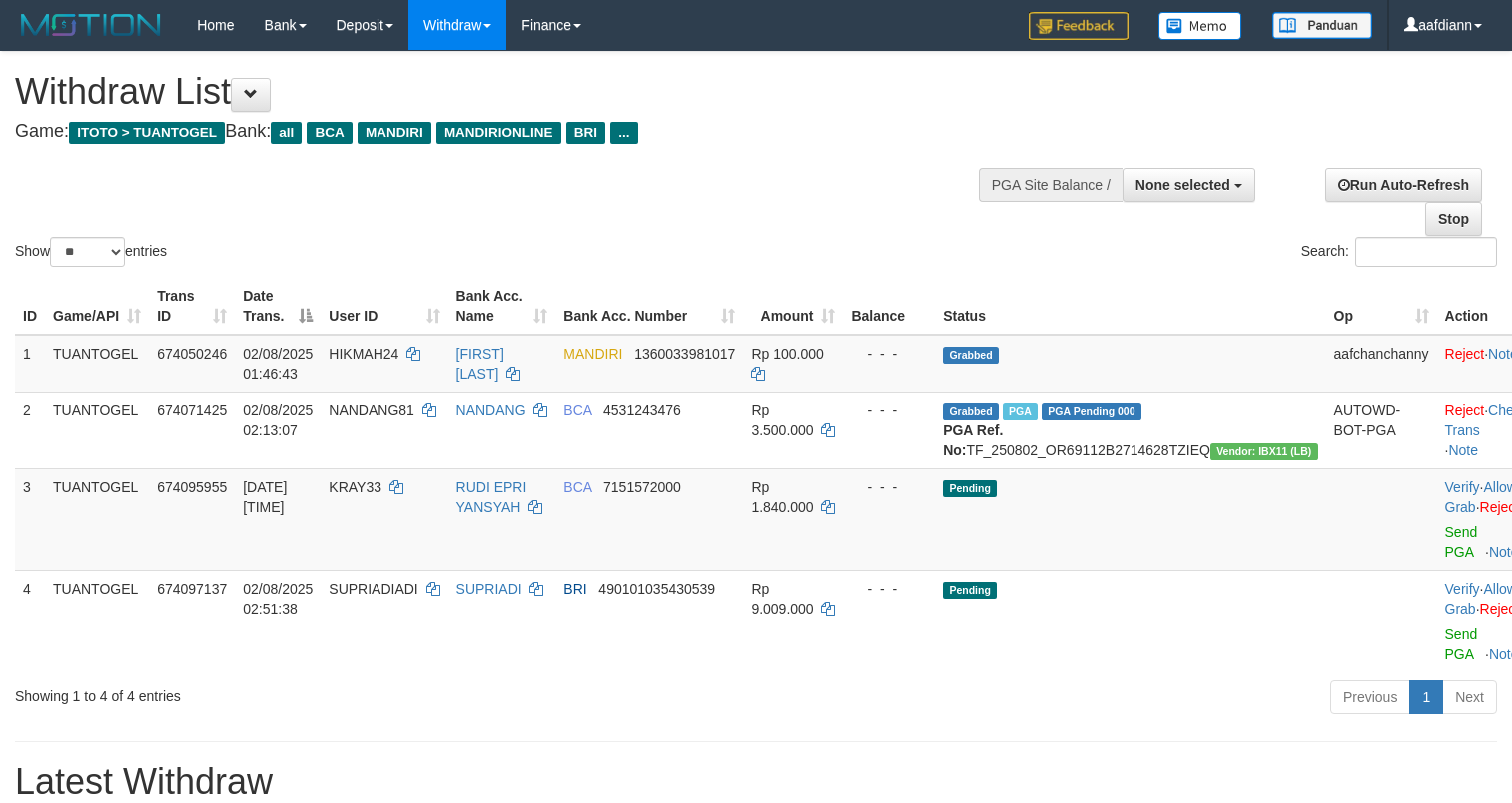 select 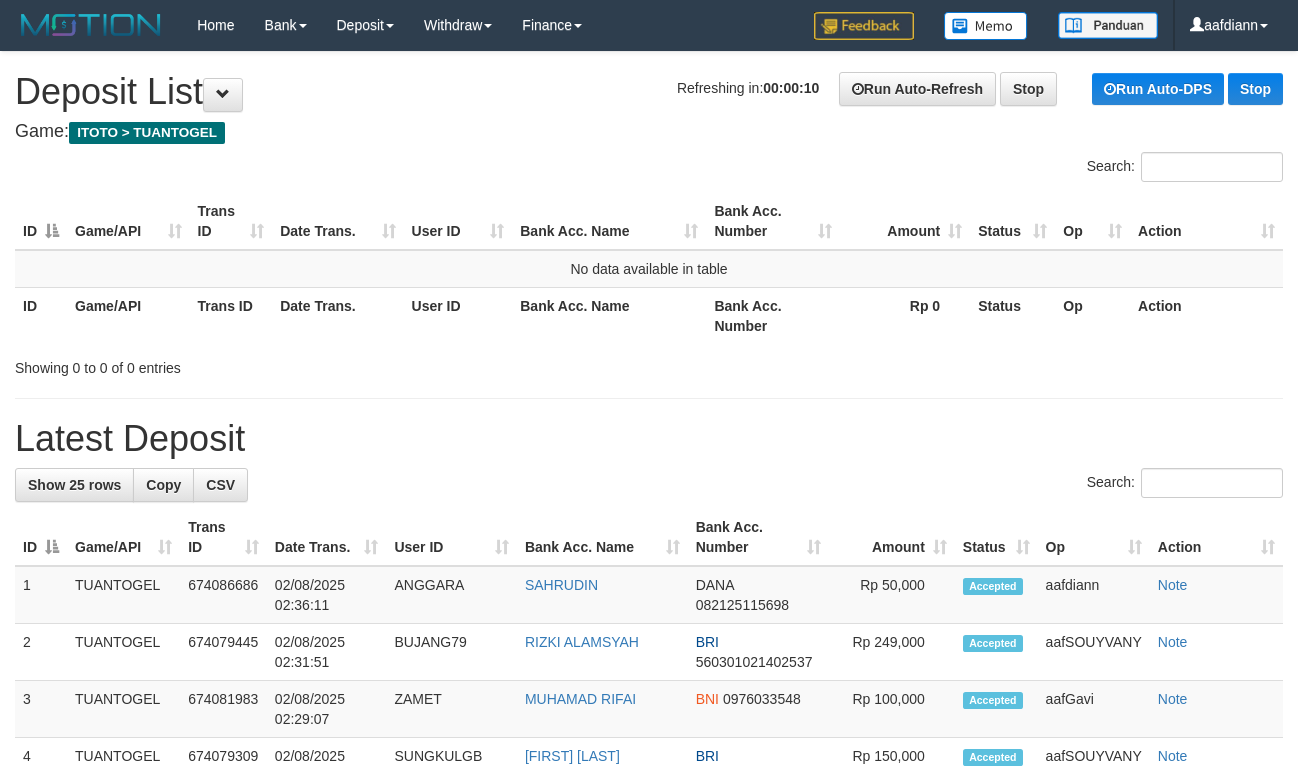 scroll, scrollTop: 0, scrollLeft: 0, axis: both 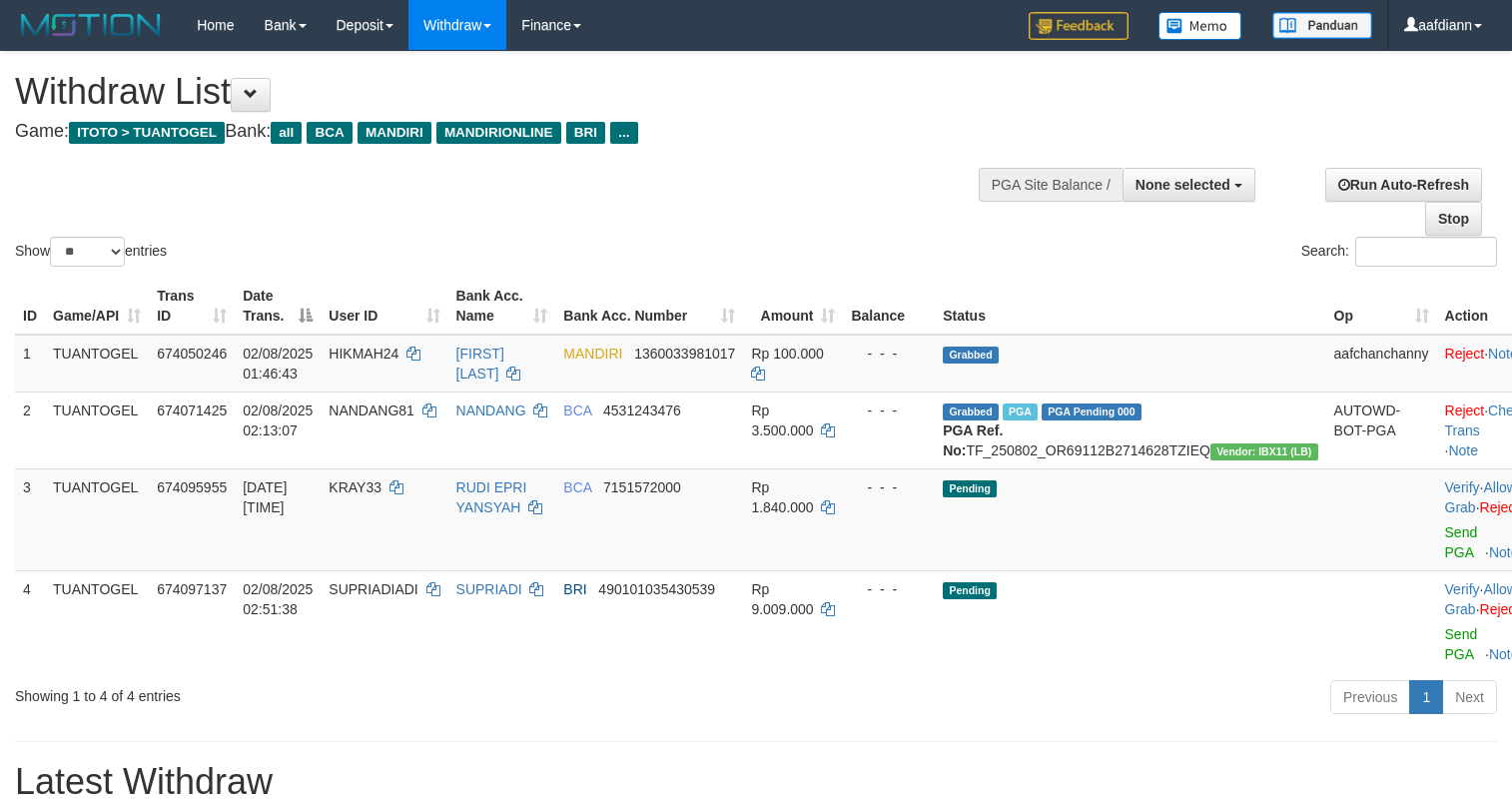 select 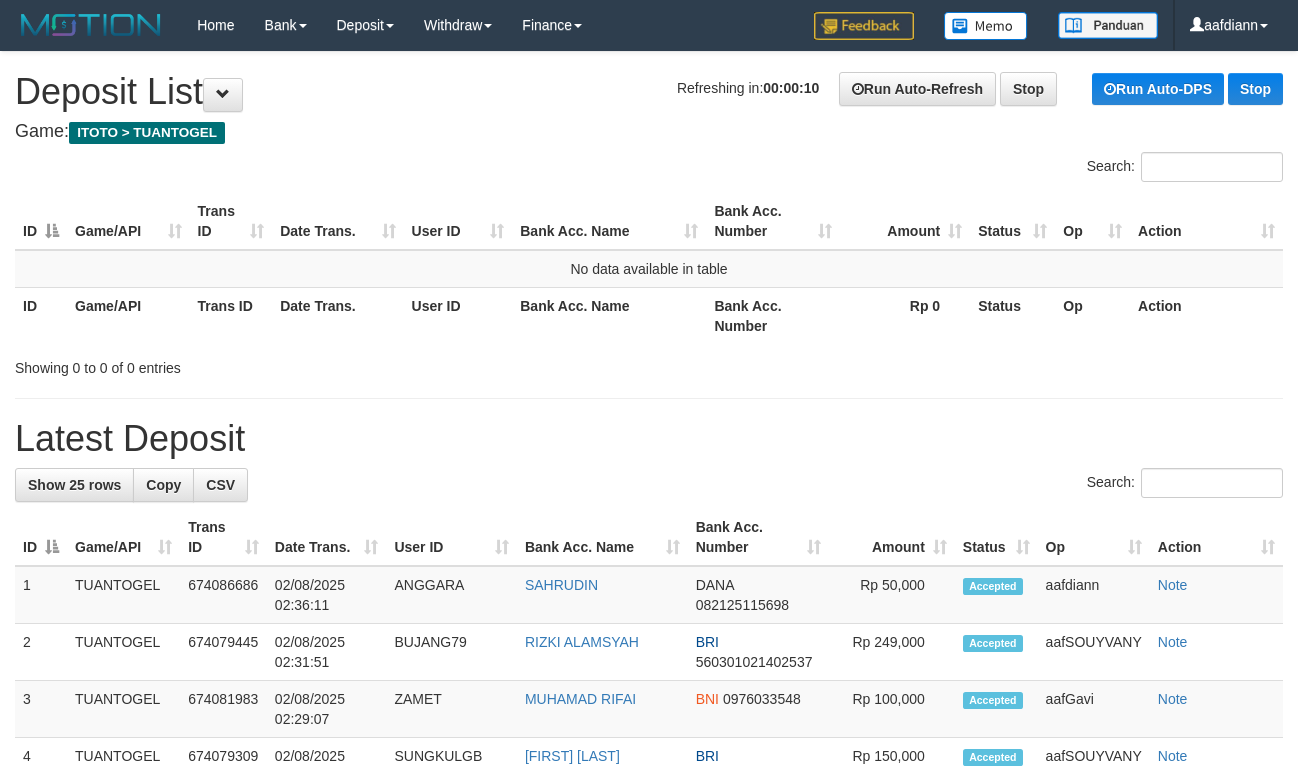 scroll, scrollTop: 0, scrollLeft: 0, axis: both 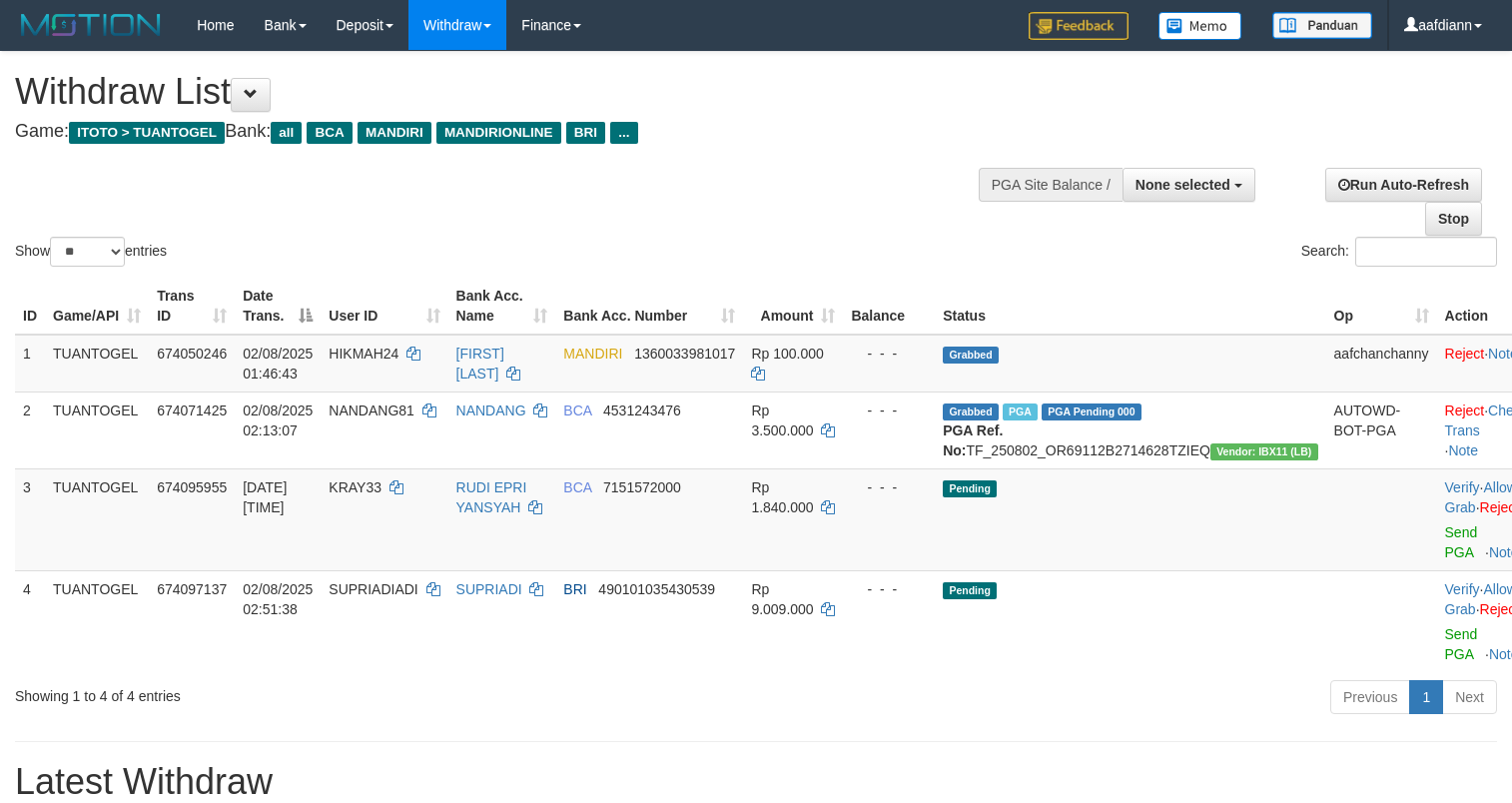 select 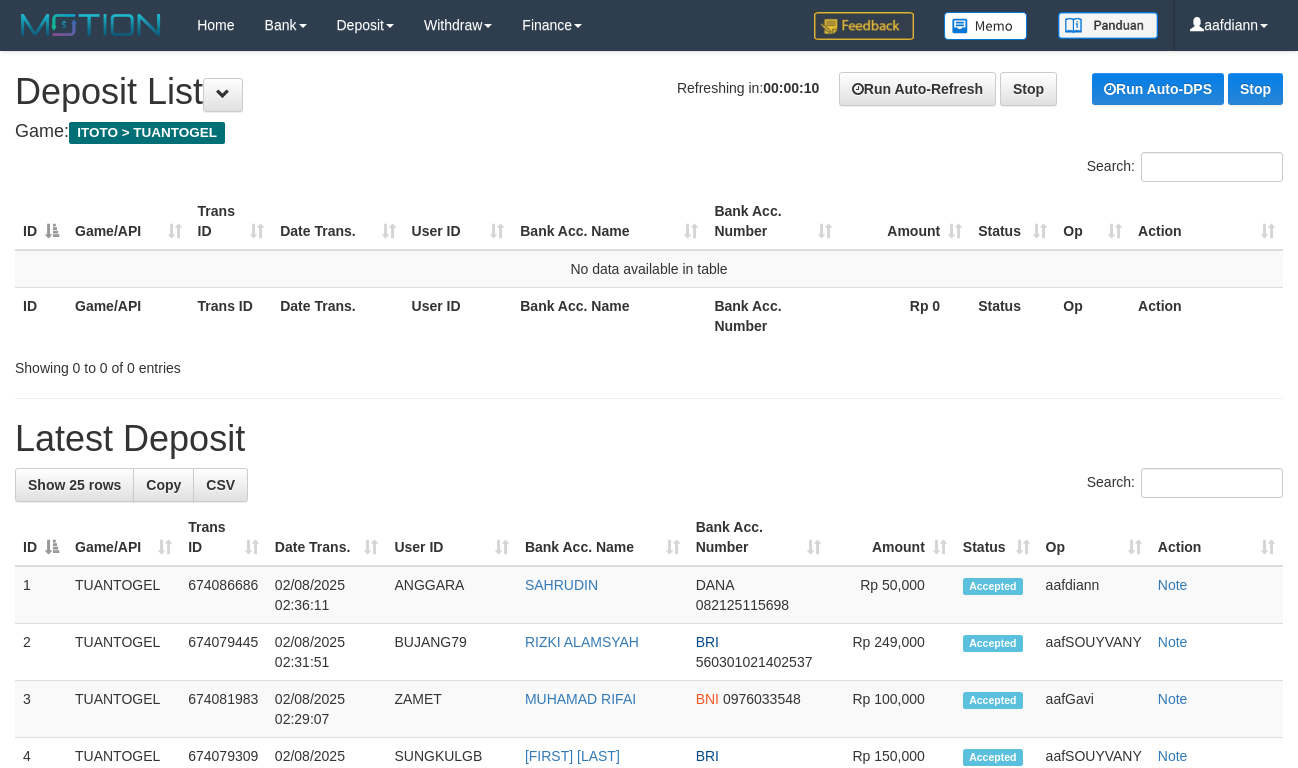 scroll, scrollTop: 0, scrollLeft: 0, axis: both 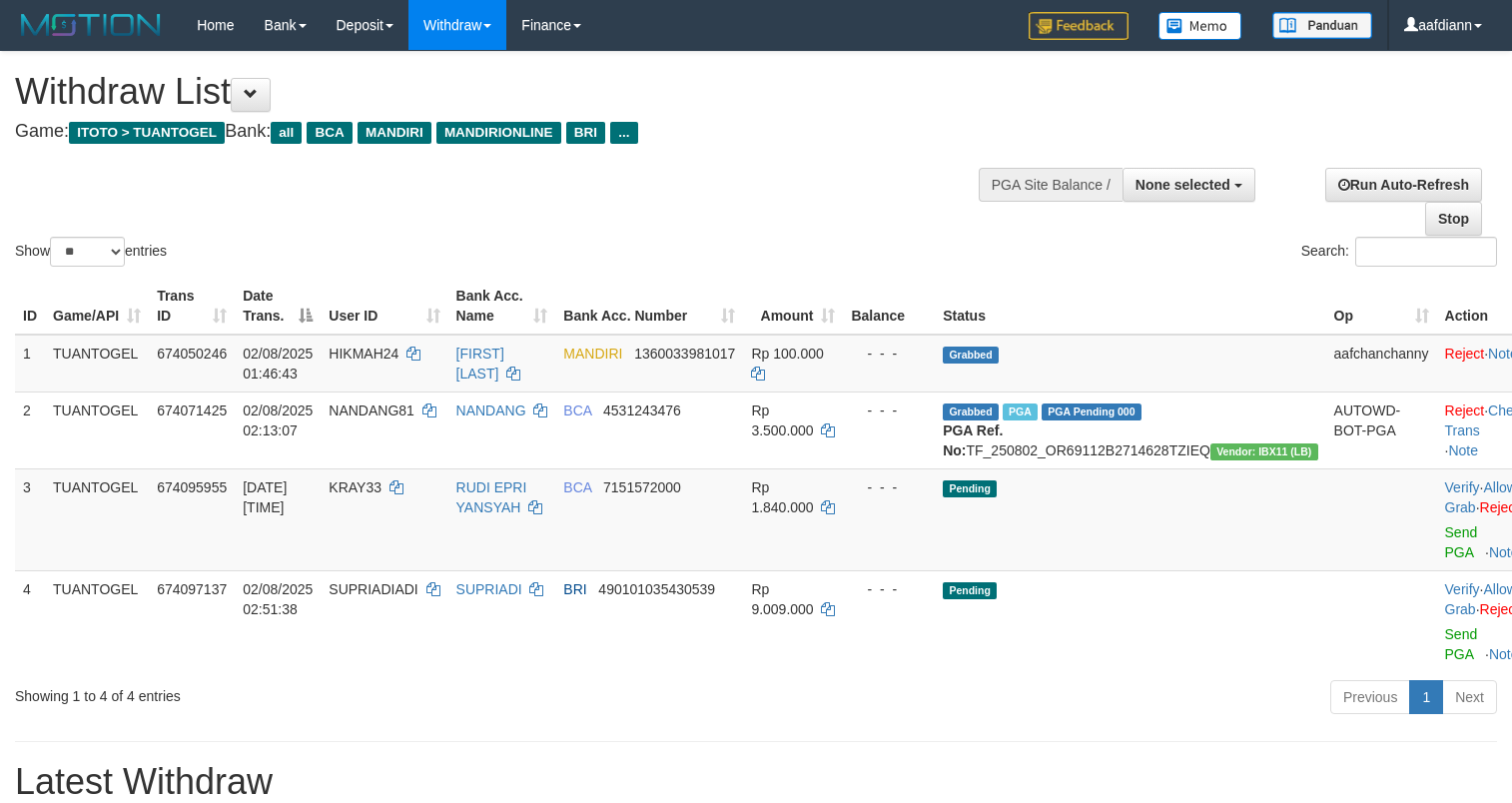select 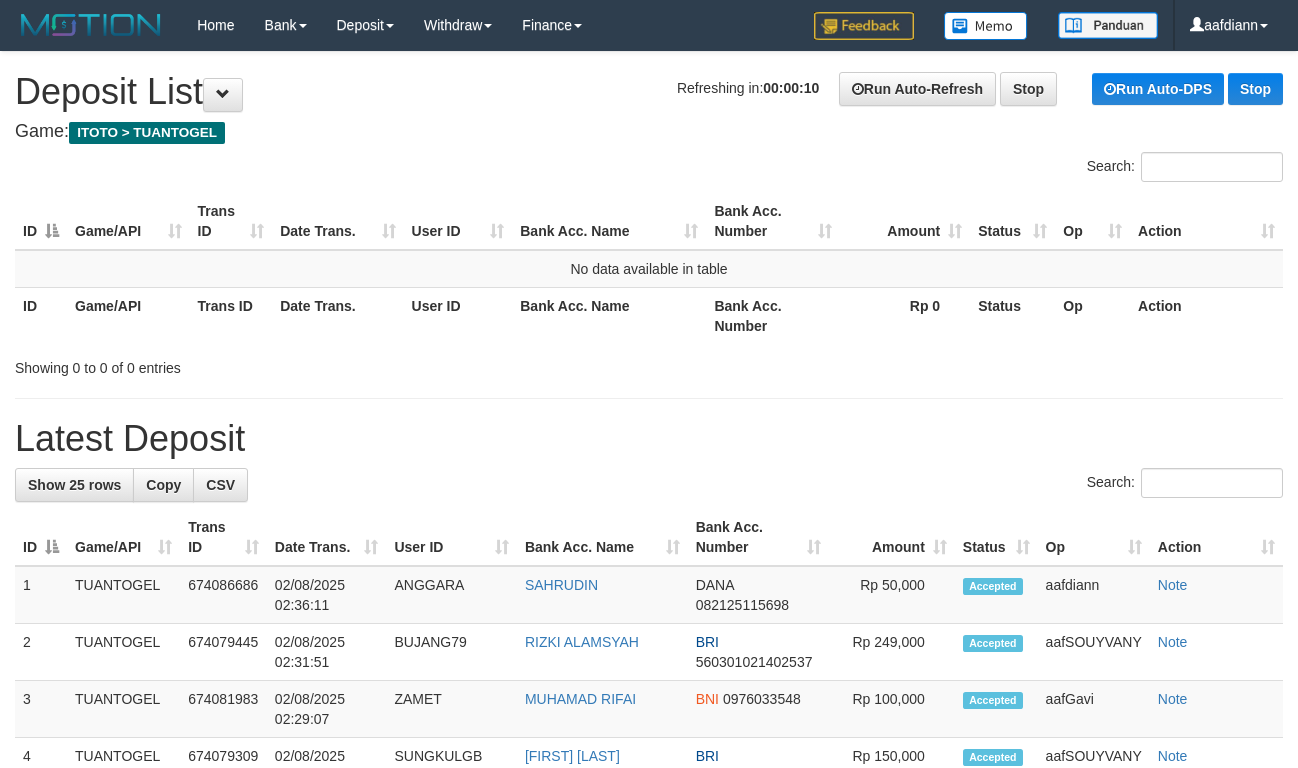 scroll, scrollTop: 0, scrollLeft: 0, axis: both 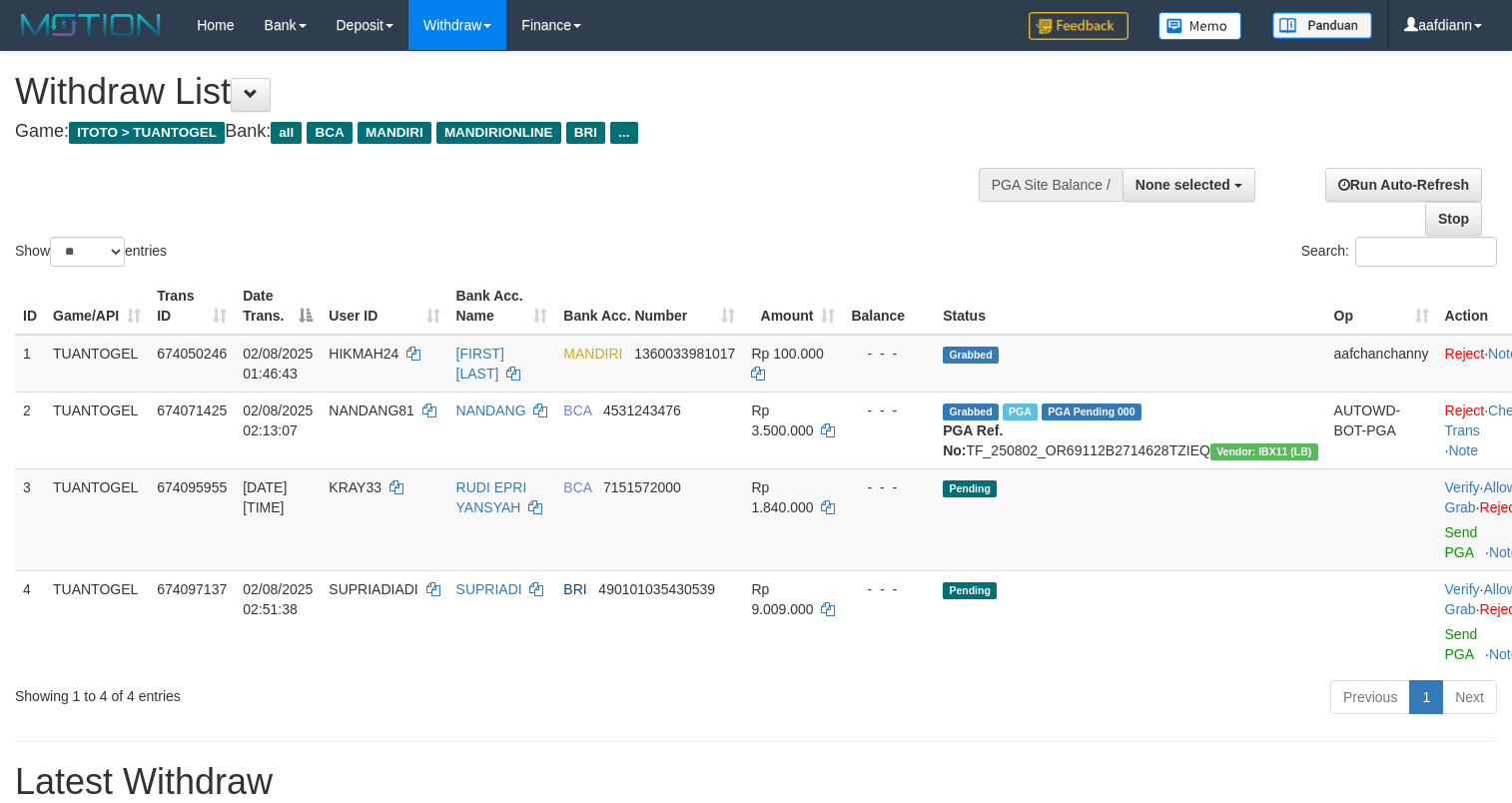 select 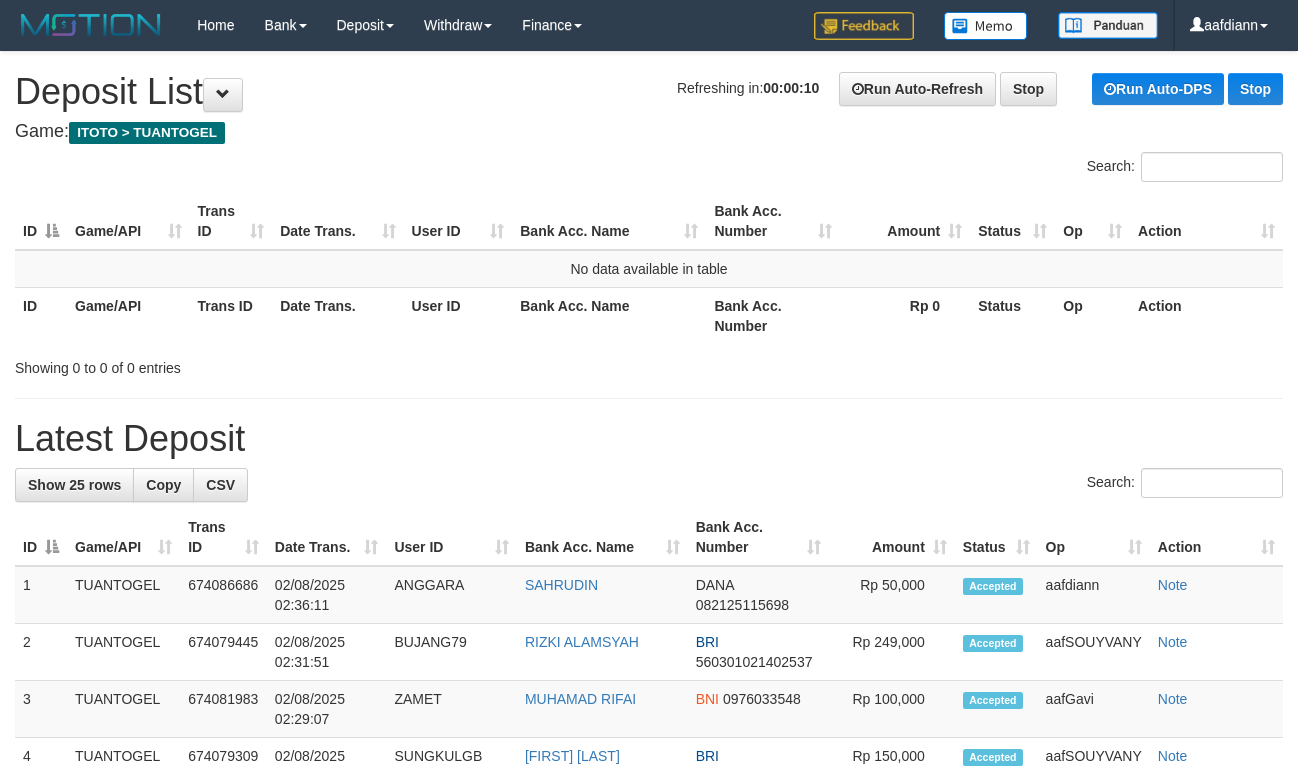 scroll, scrollTop: 0, scrollLeft: 0, axis: both 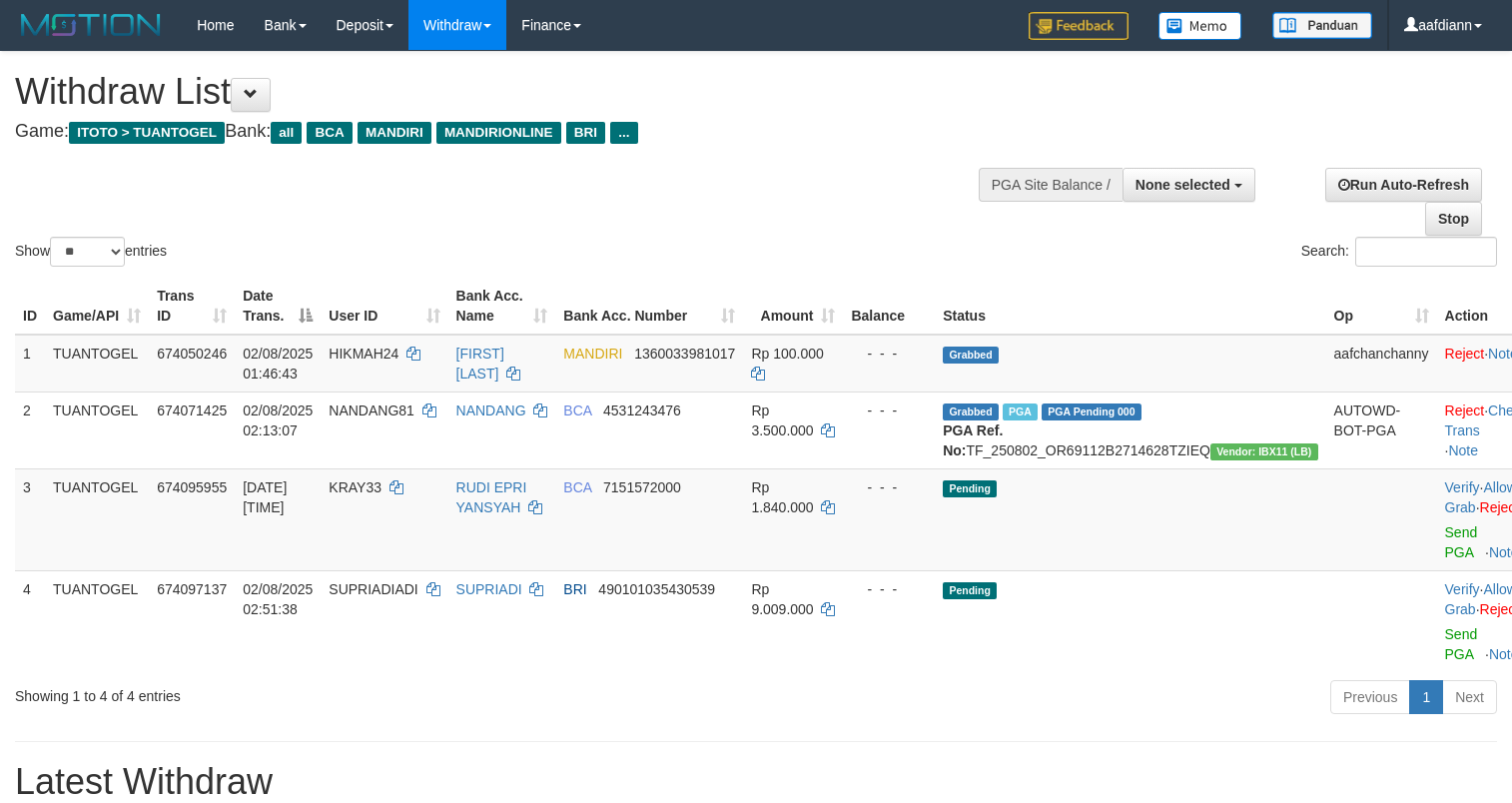 select 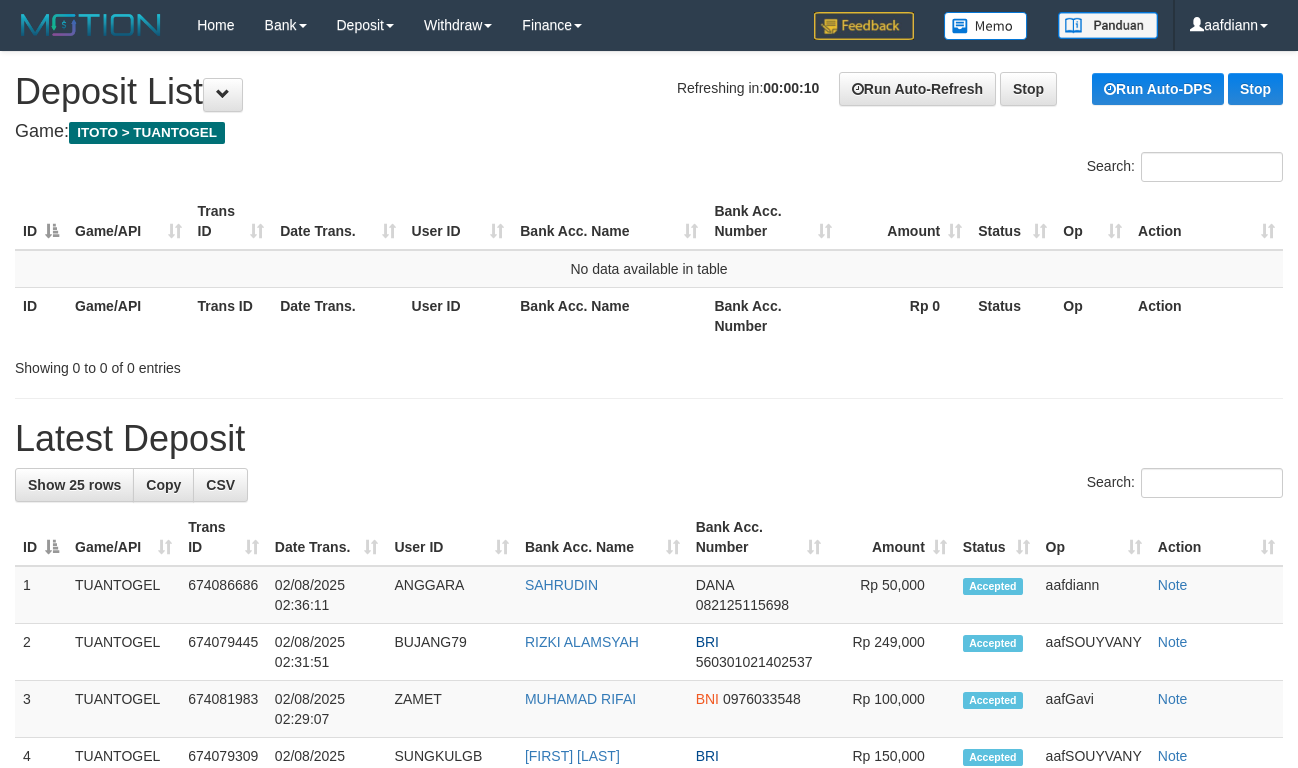 scroll, scrollTop: 0, scrollLeft: 0, axis: both 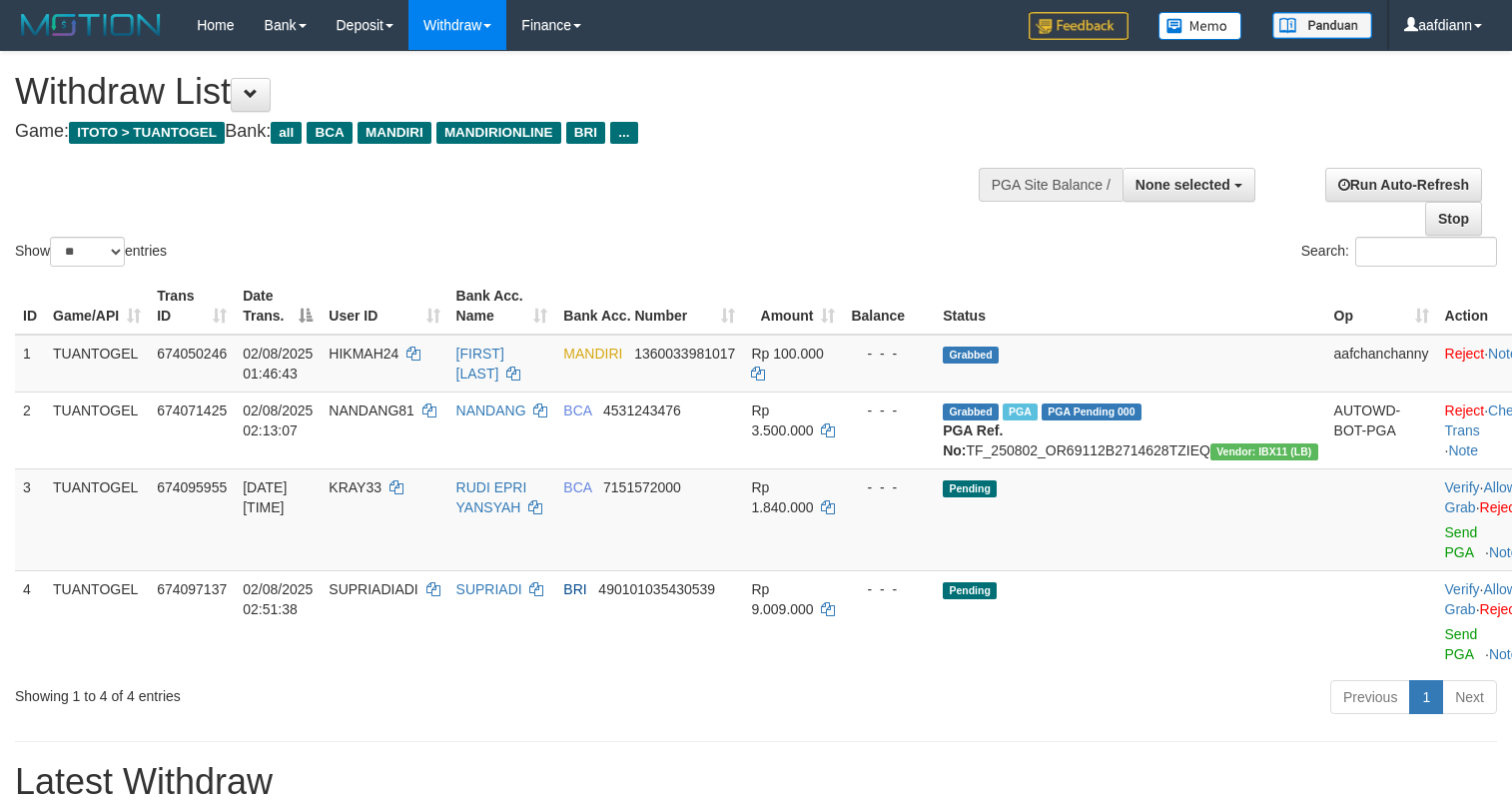 select 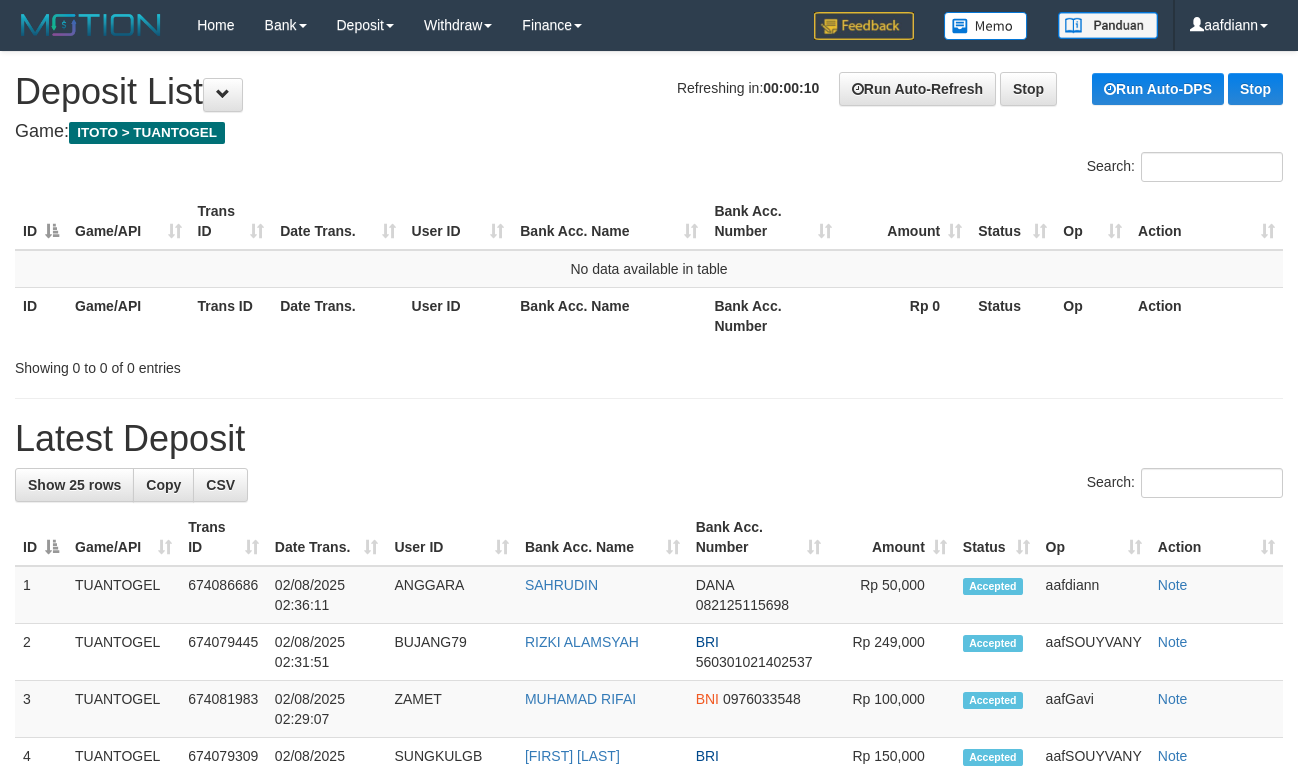 scroll, scrollTop: 0, scrollLeft: 0, axis: both 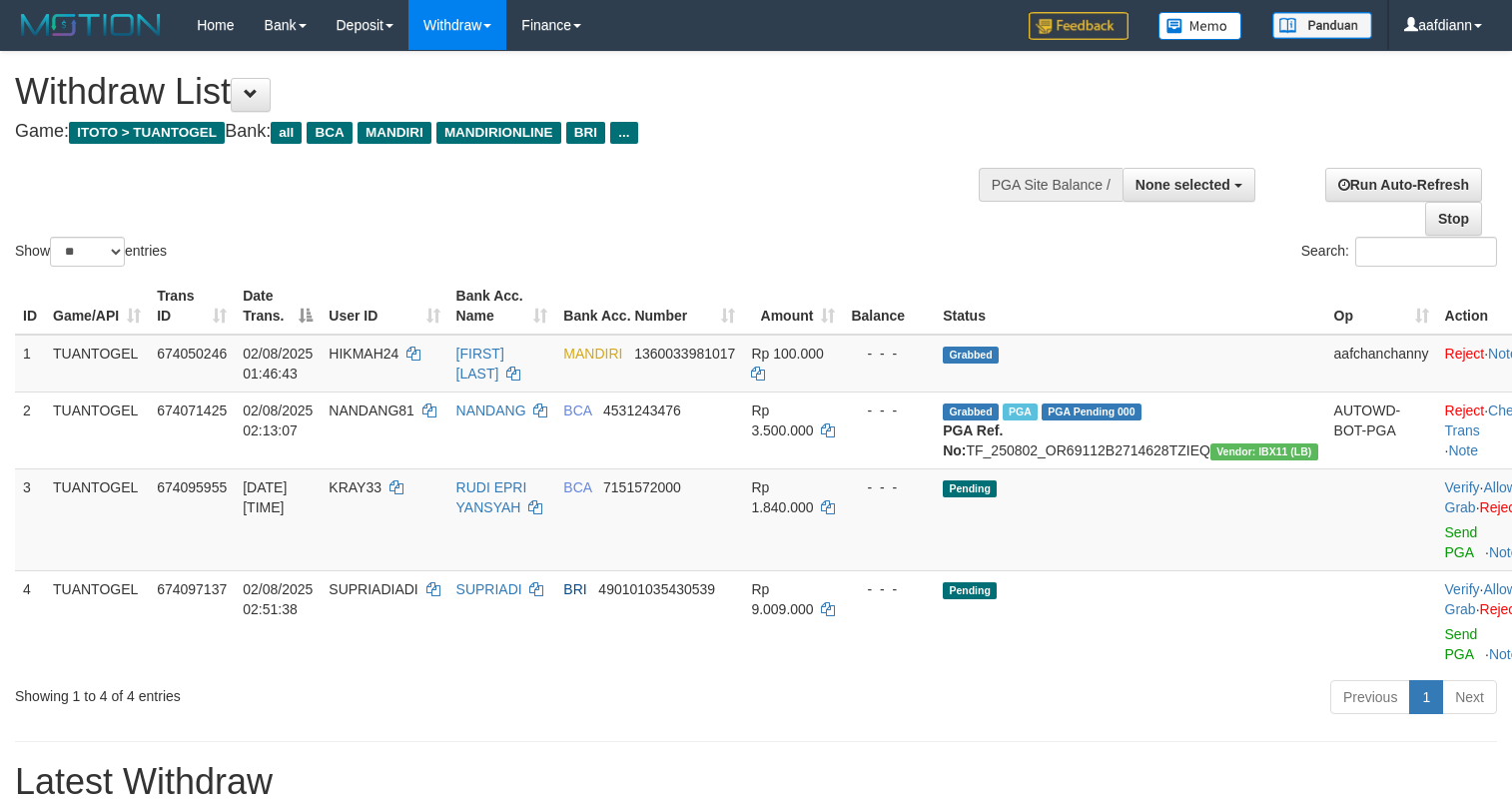 select 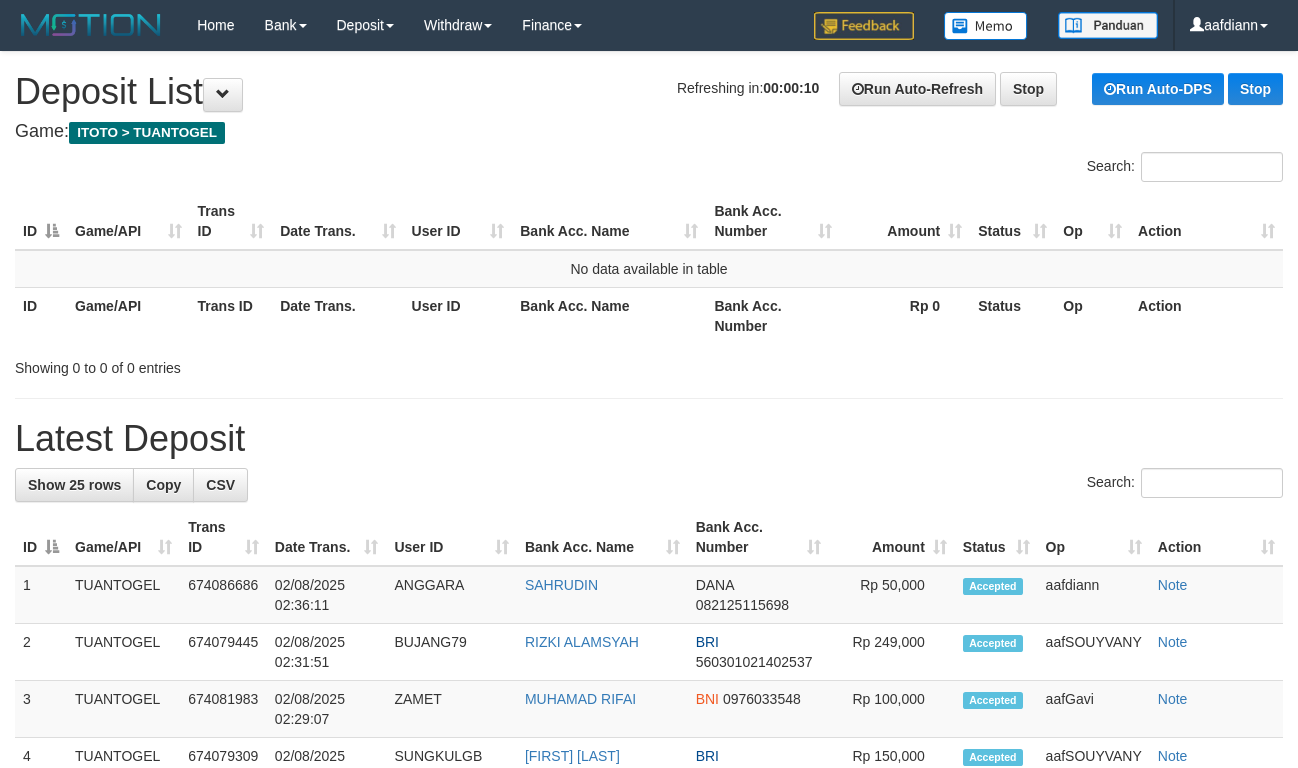 scroll, scrollTop: 0, scrollLeft: 0, axis: both 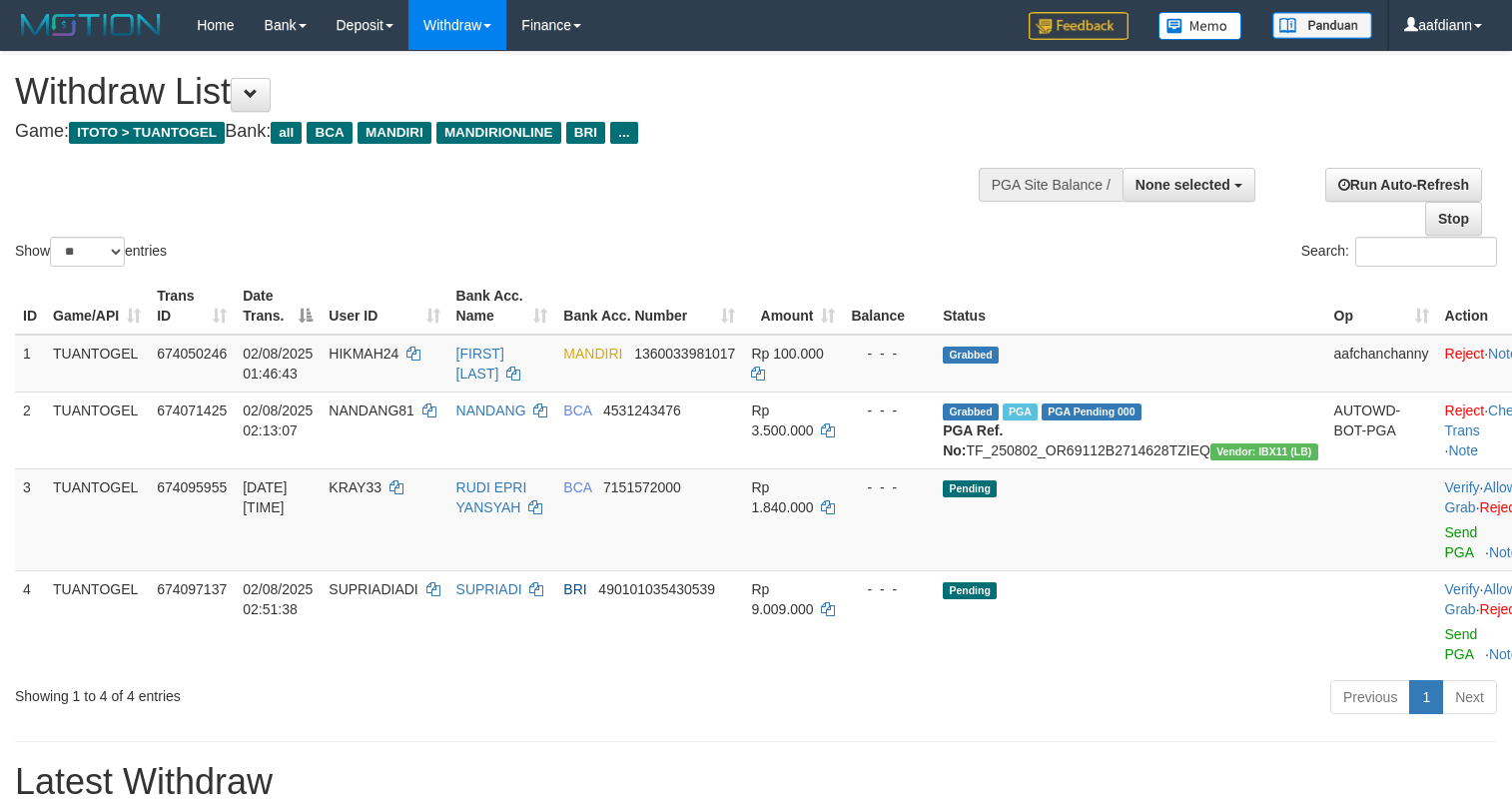 select 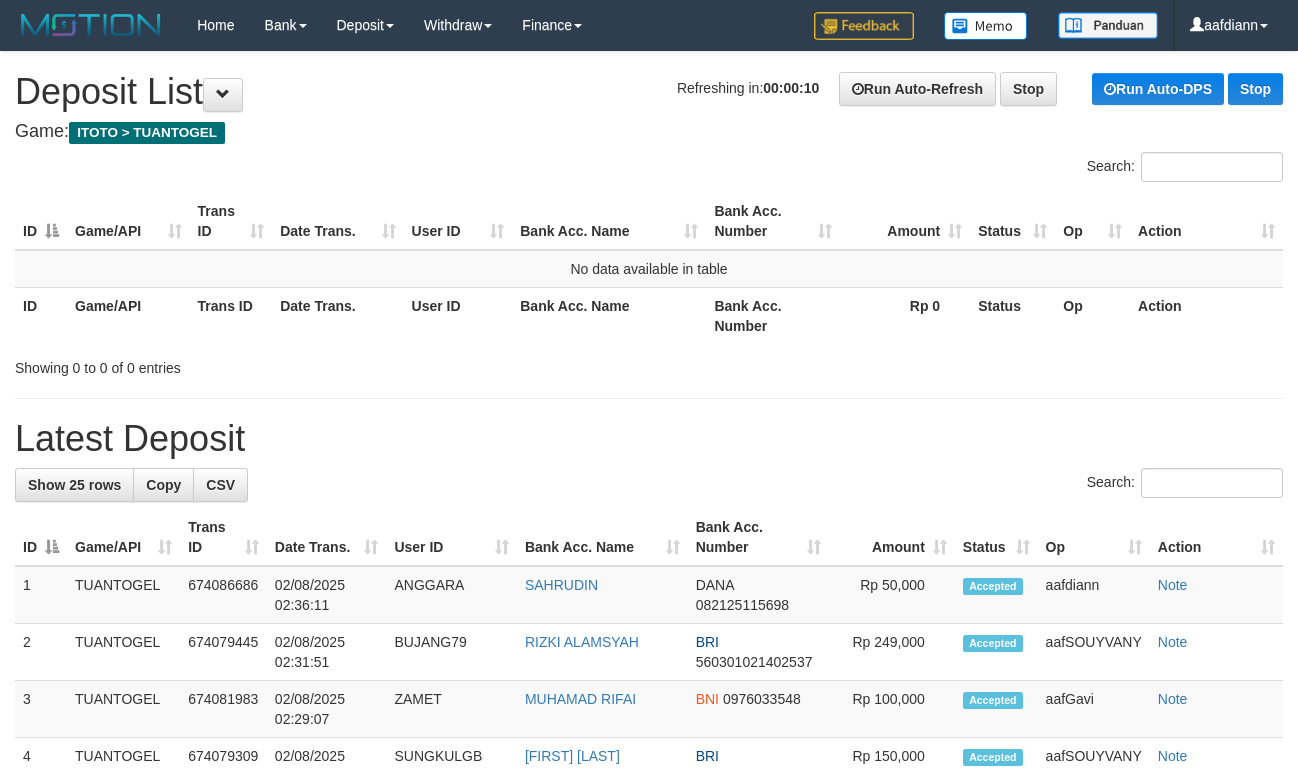 scroll, scrollTop: 0, scrollLeft: 0, axis: both 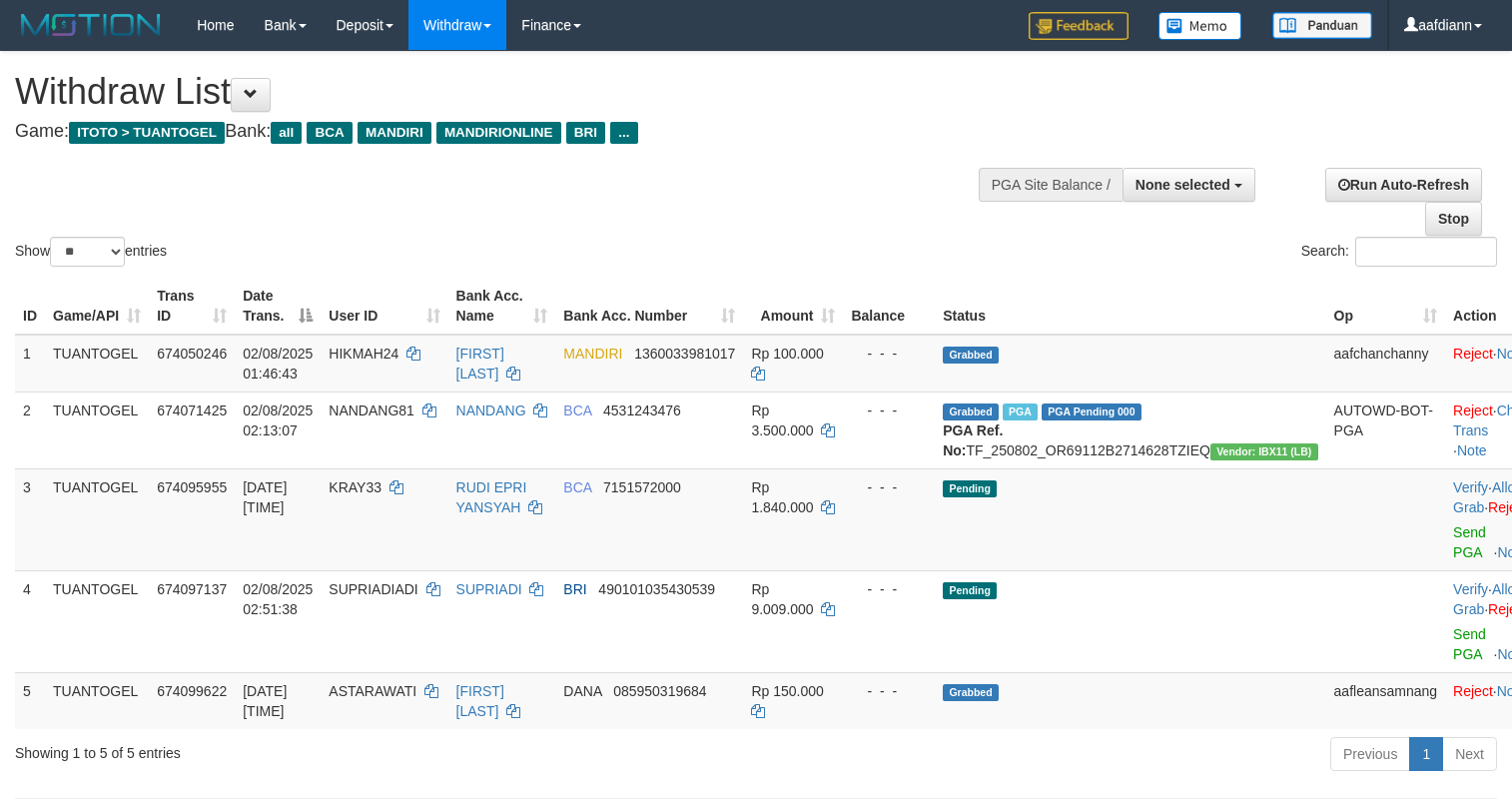 select 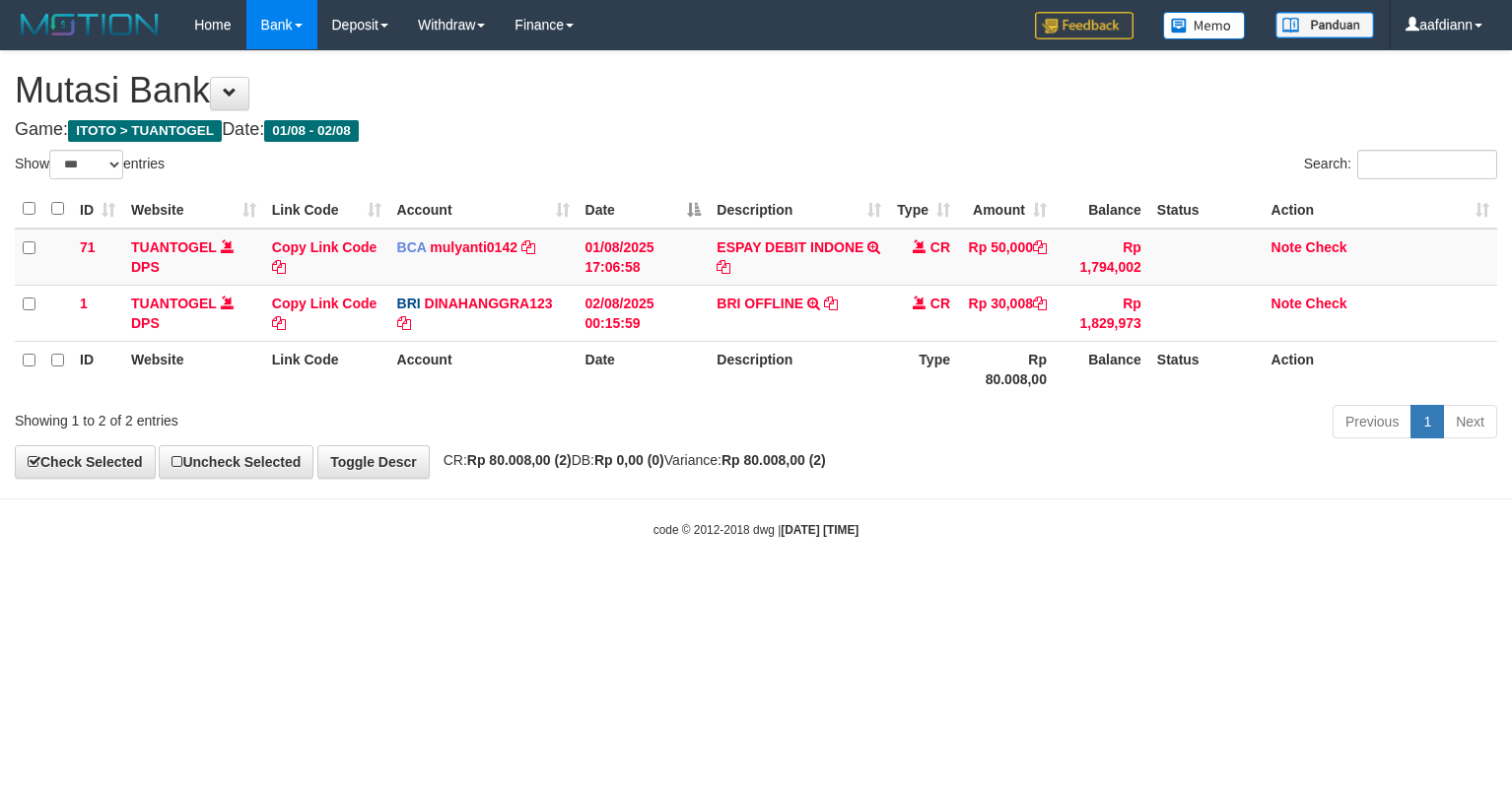 select on "***" 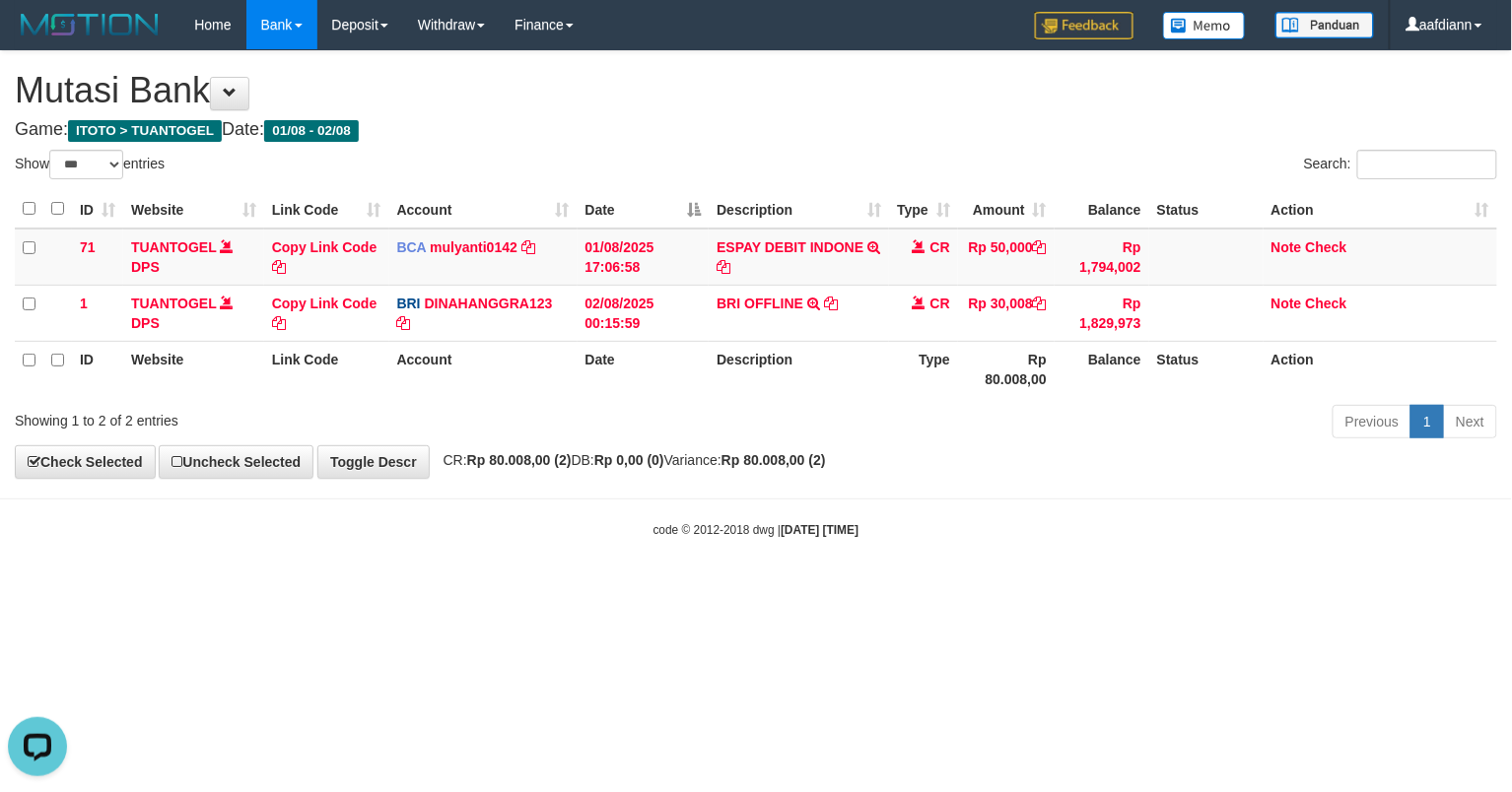 scroll, scrollTop: 0, scrollLeft: 0, axis: both 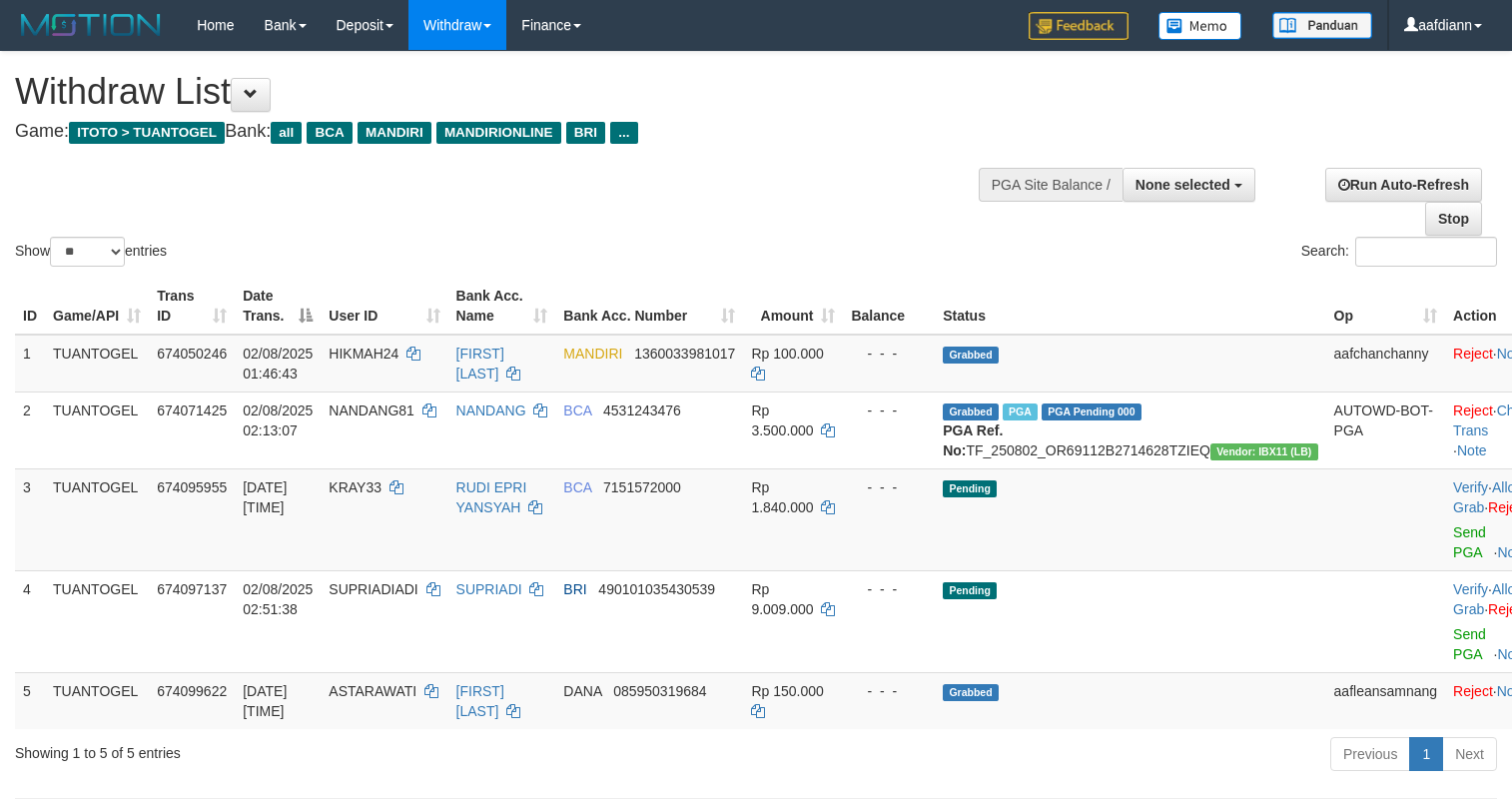select 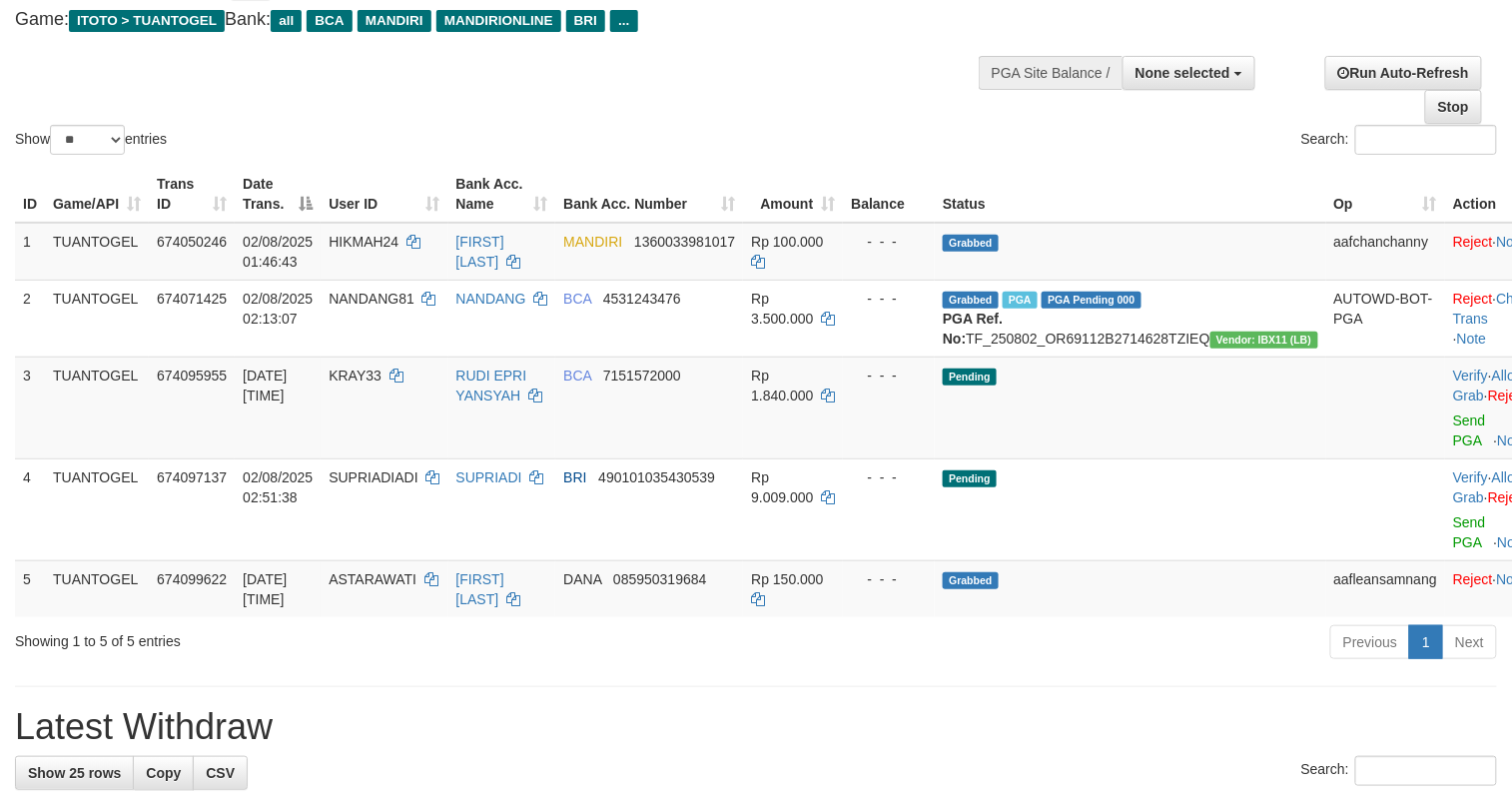 scroll, scrollTop: 112, scrollLeft: 0, axis: vertical 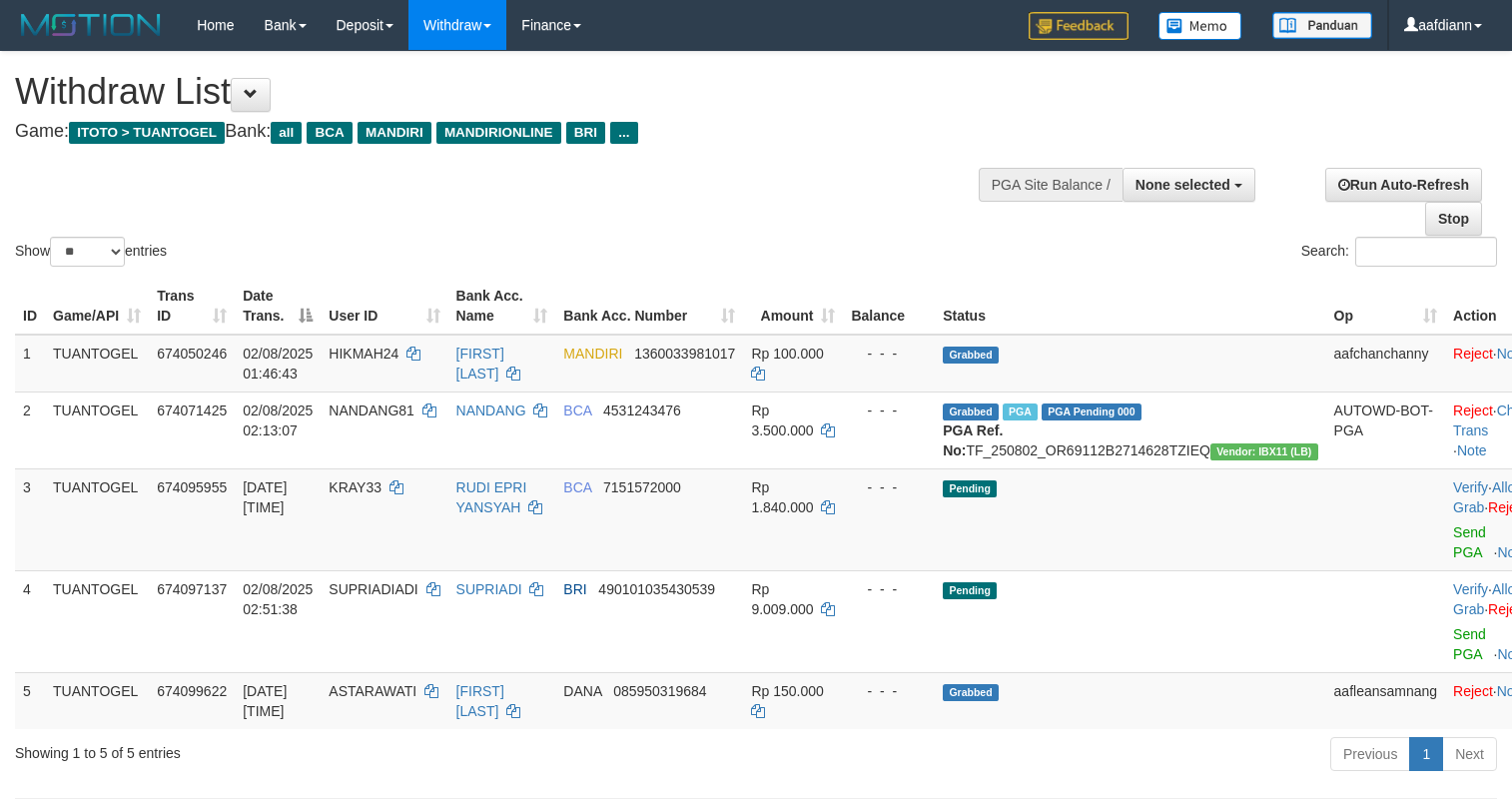 select 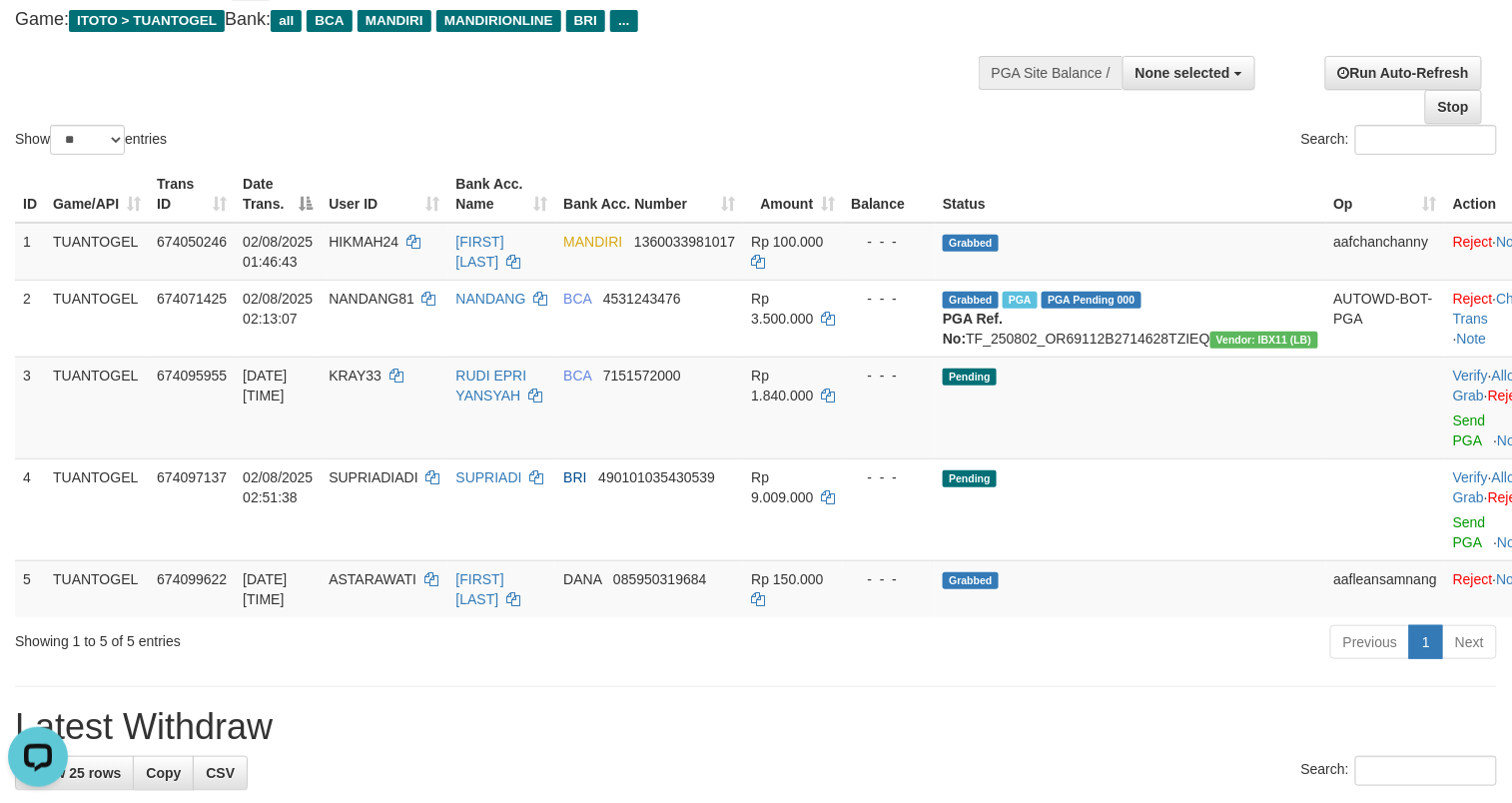 scroll, scrollTop: 0, scrollLeft: 0, axis: both 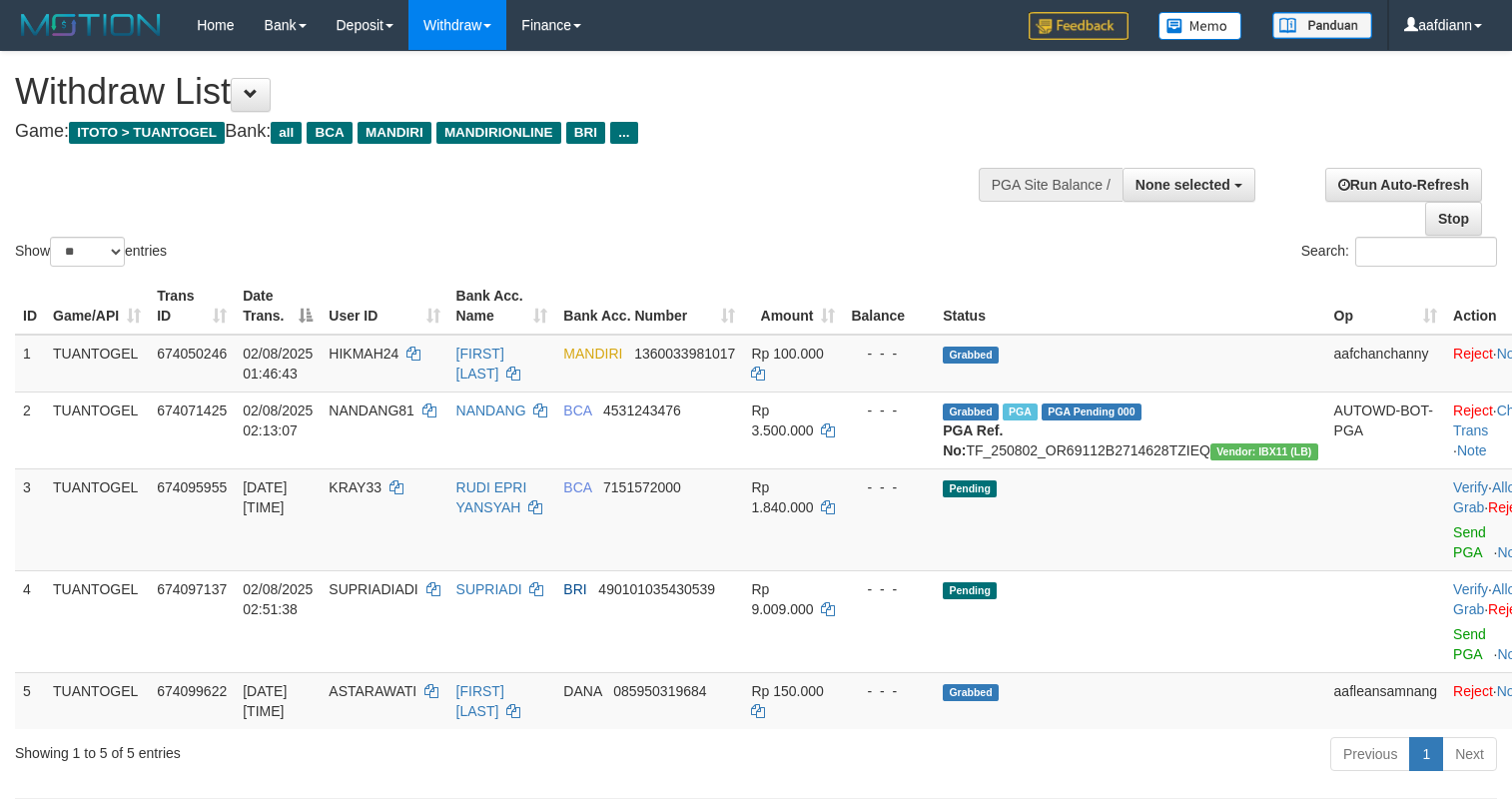 select 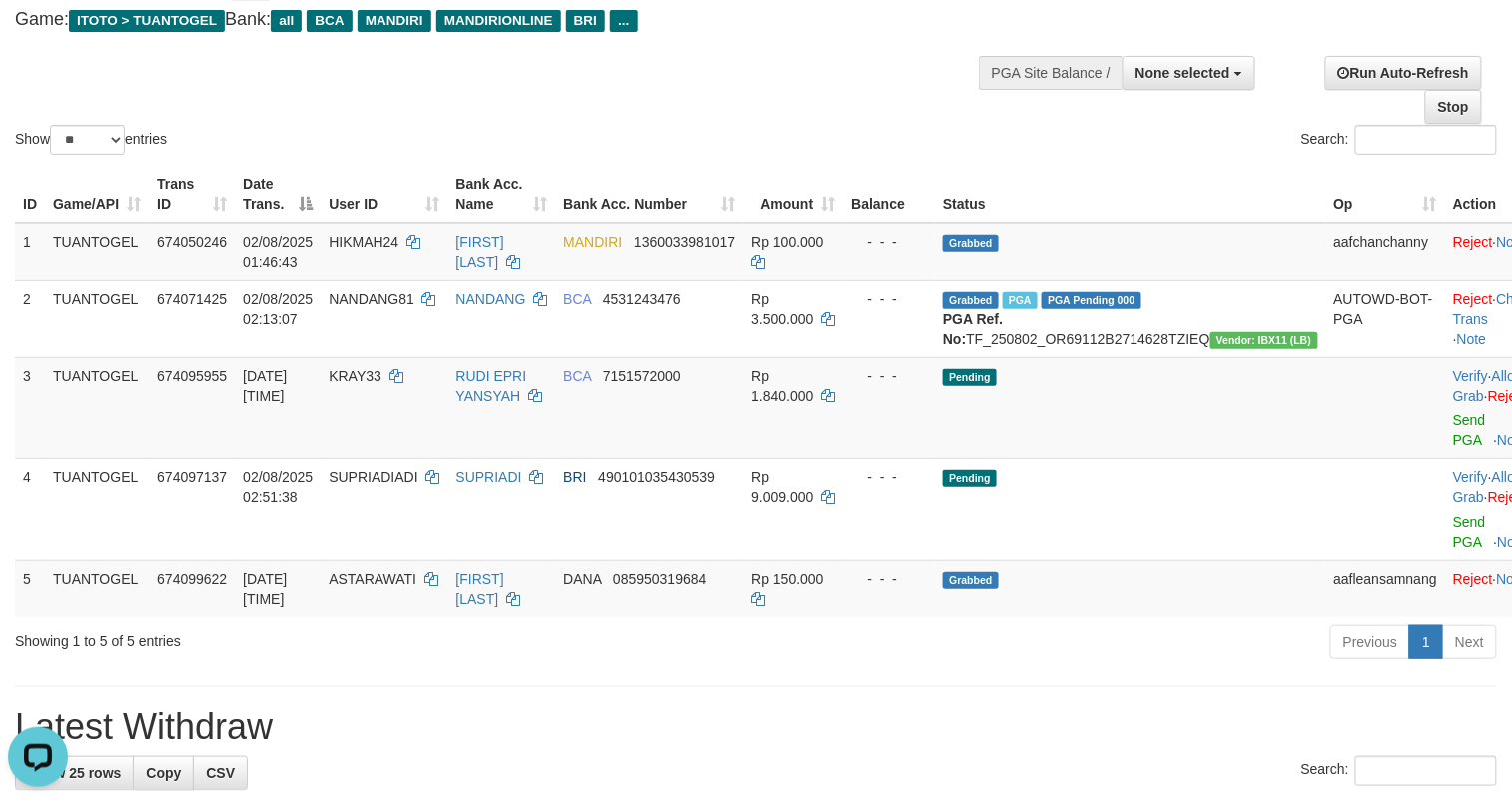 scroll, scrollTop: 0, scrollLeft: 0, axis: both 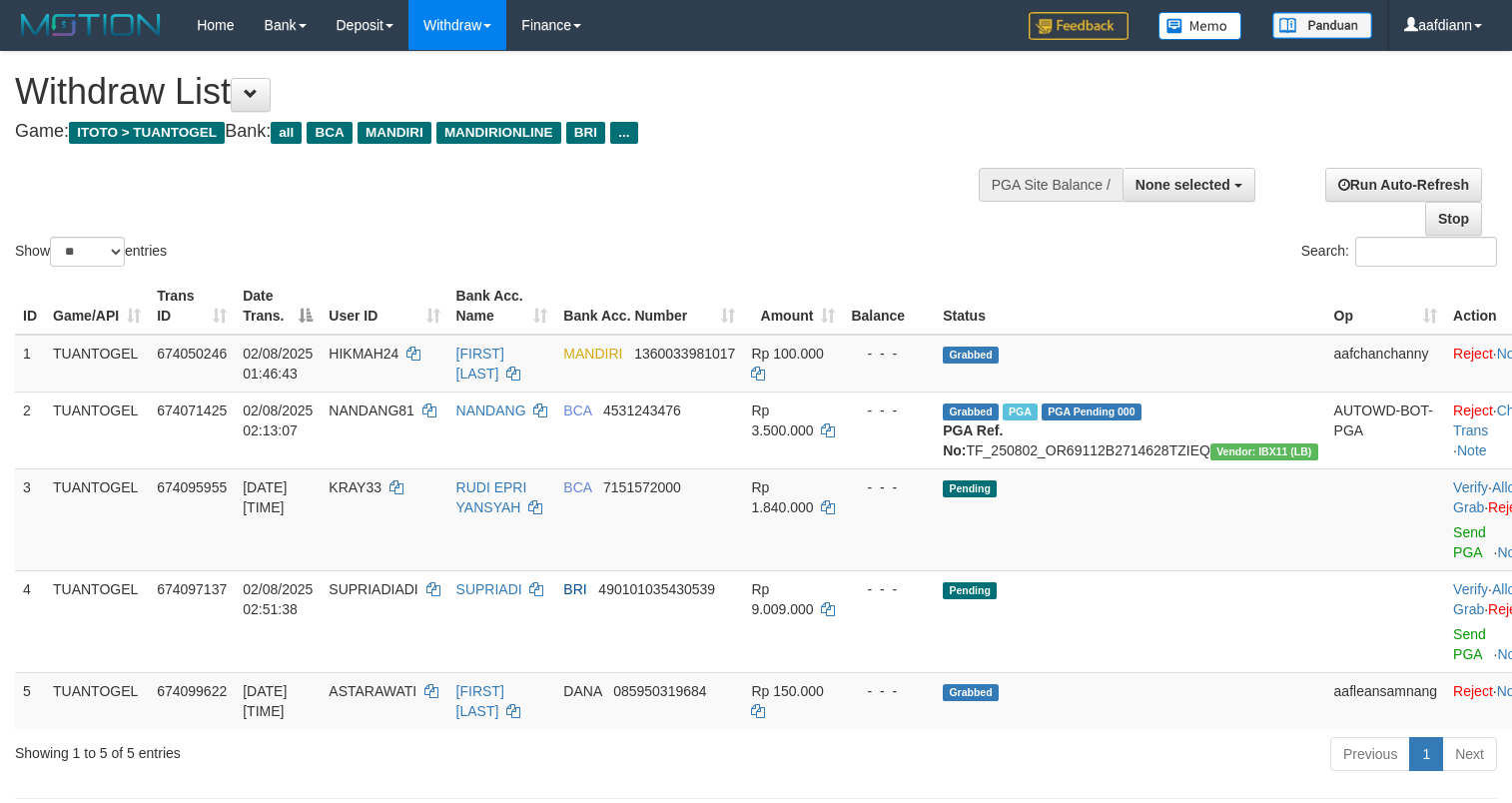 select 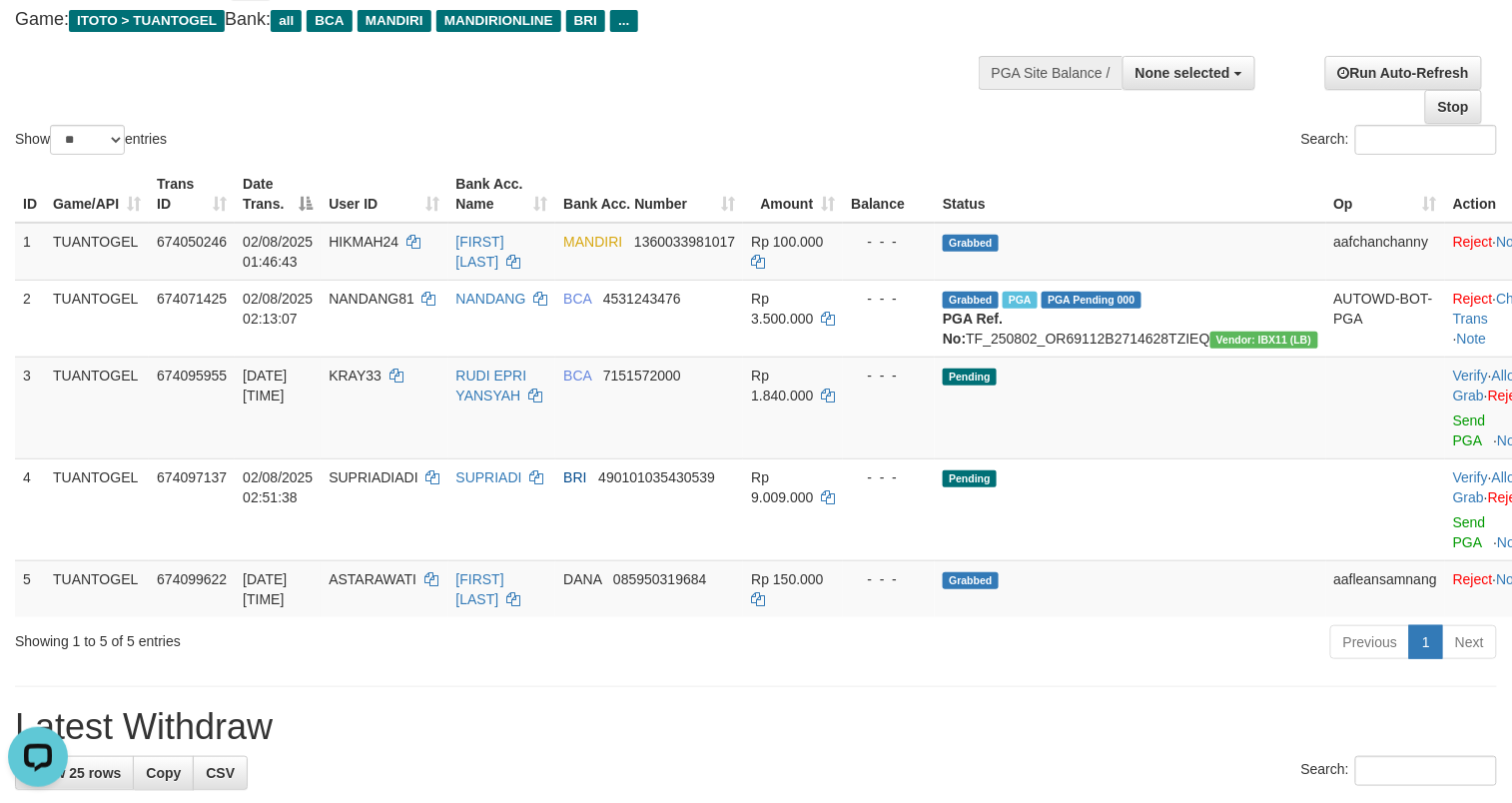 scroll, scrollTop: 0, scrollLeft: 0, axis: both 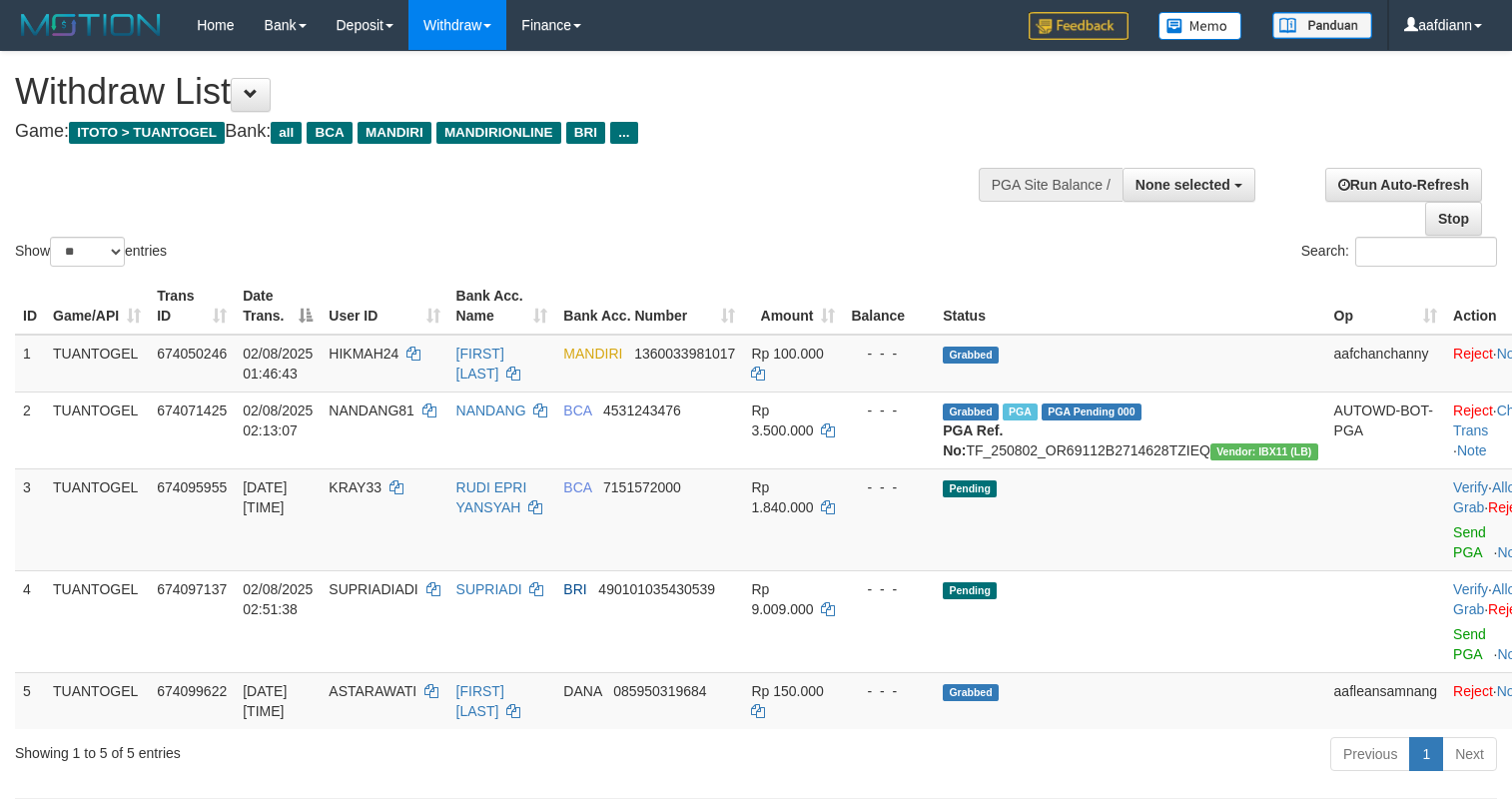 select 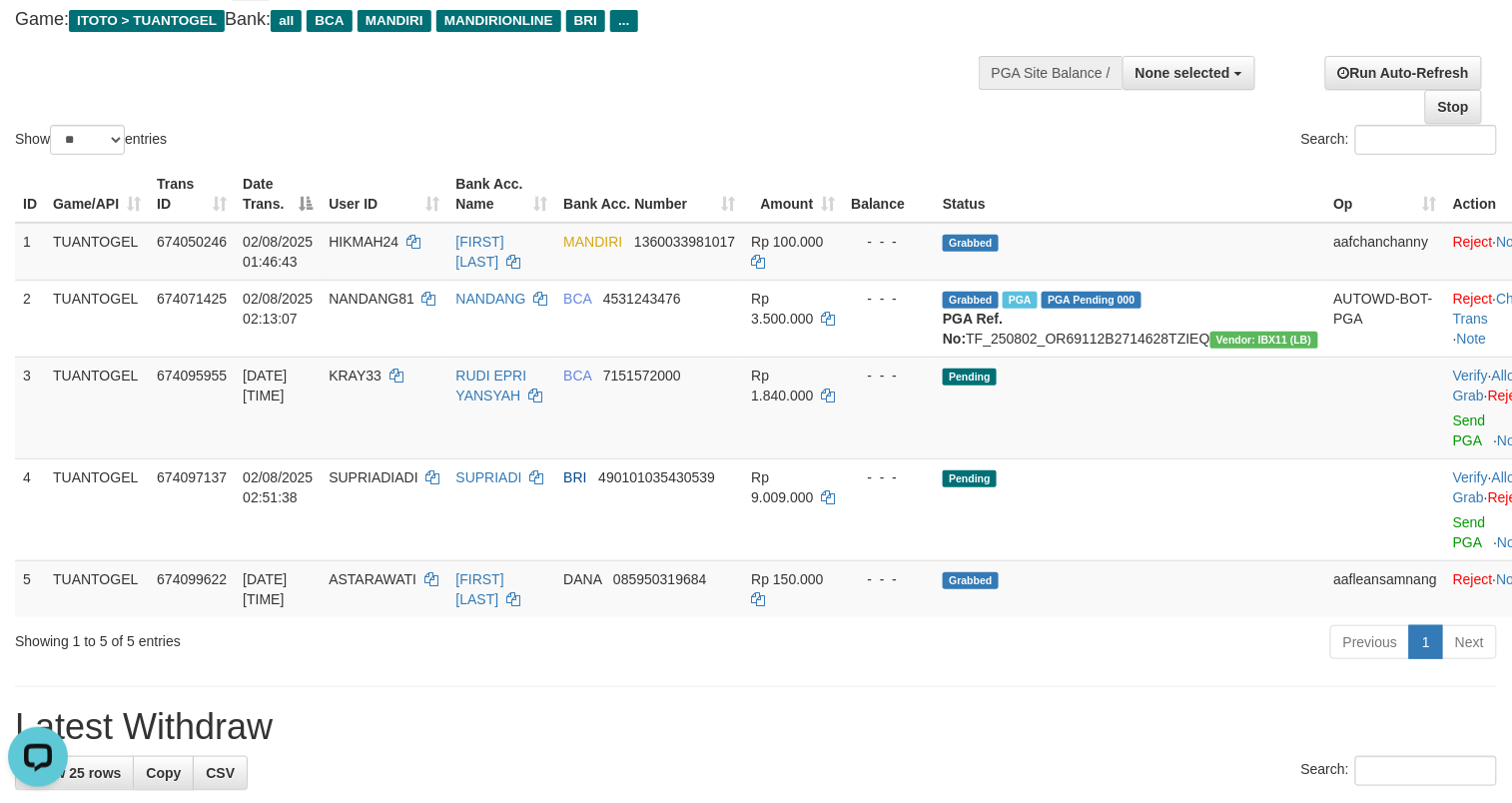 scroll, scrollTop: 0, scrollLeft: 0, axis: both 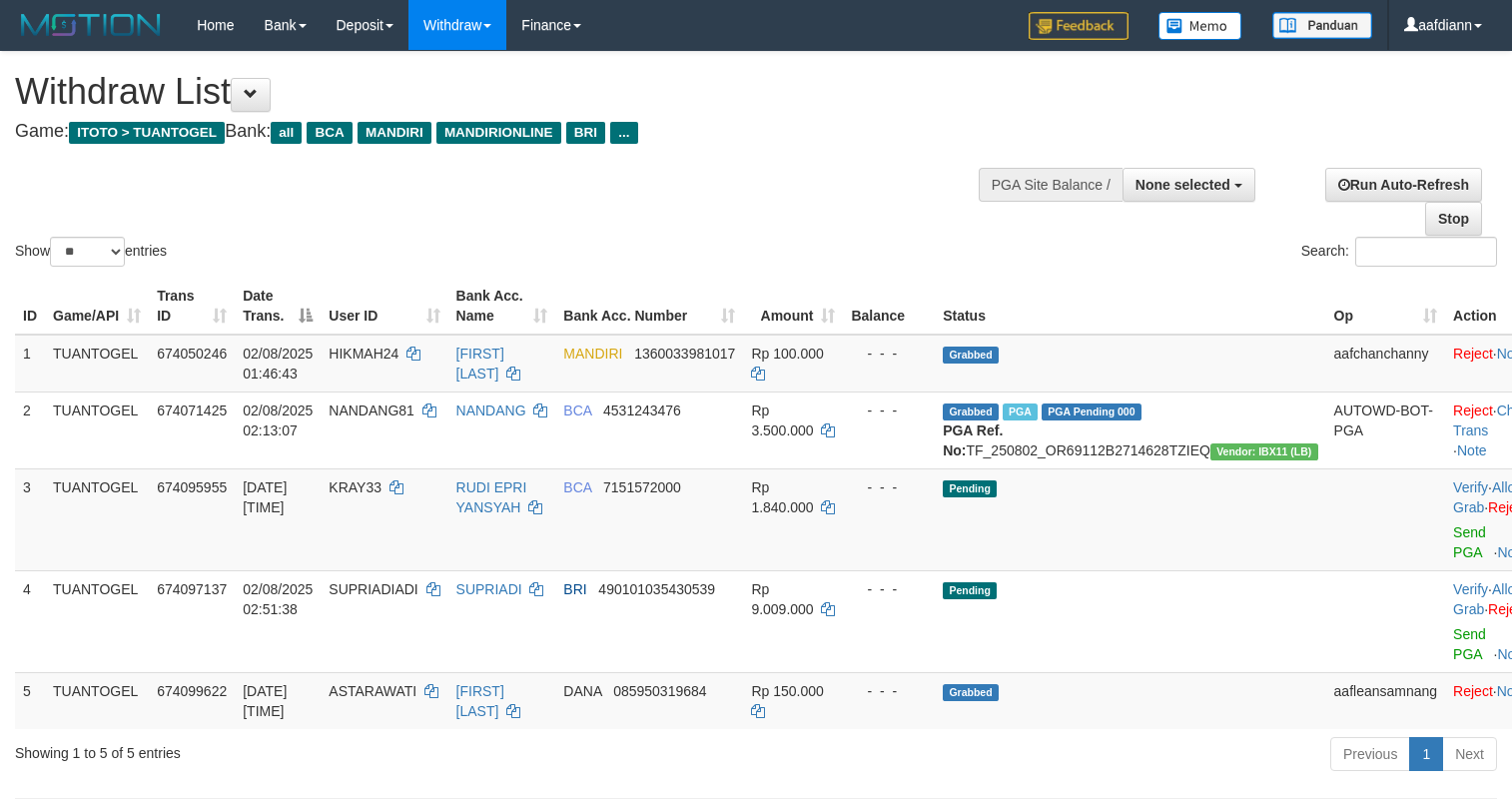 select 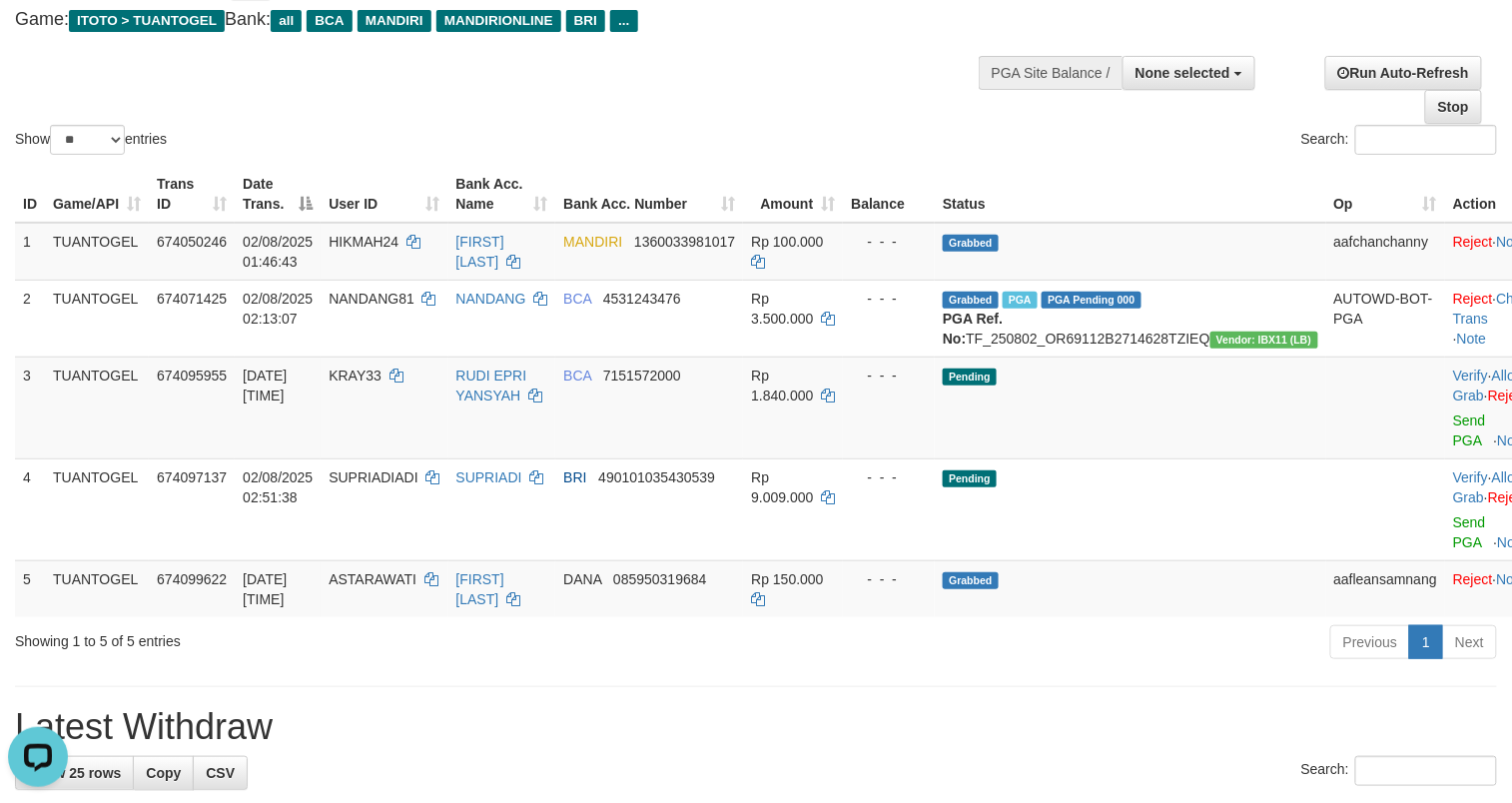 scroll, scrollTop: 0, scrollLeft: 0, axis: both 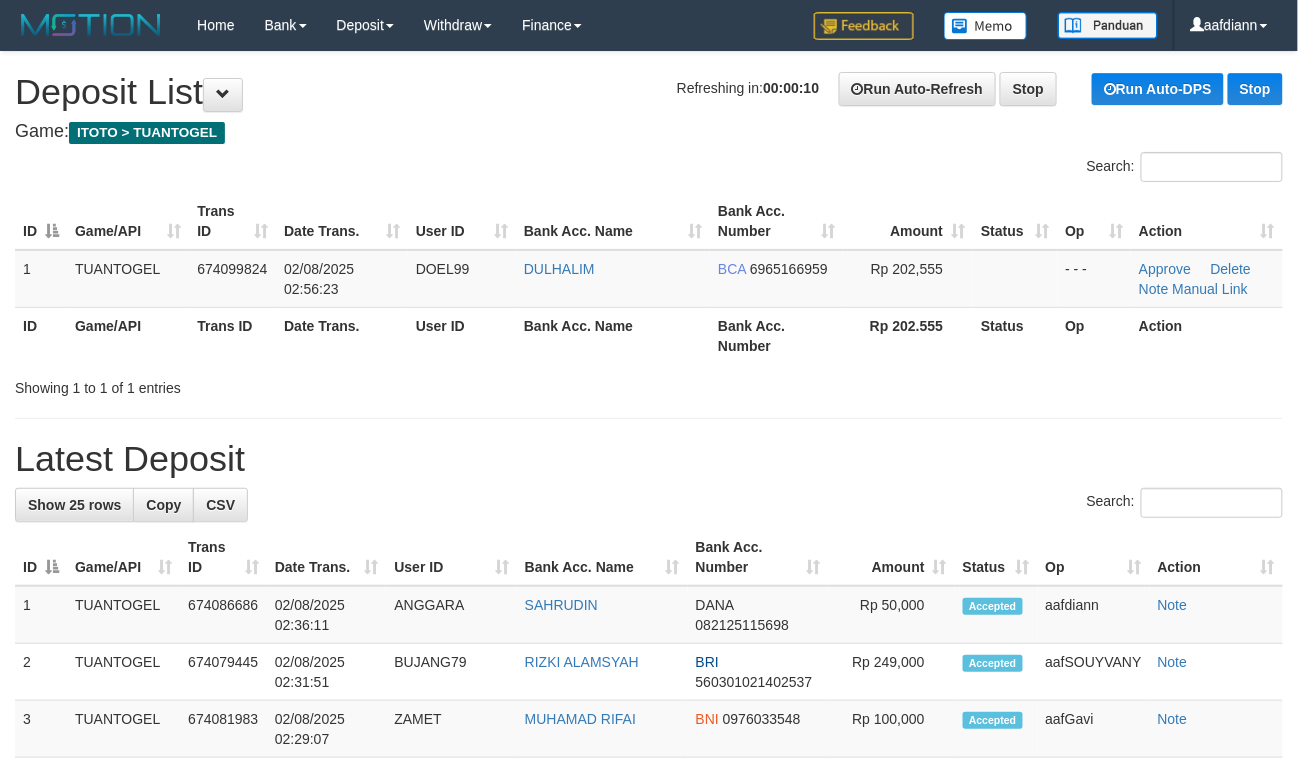 drag, startPoint x: 540, startPoint y: 124, endPoint x: 576, endPoint y: 66, distance: 68.26419 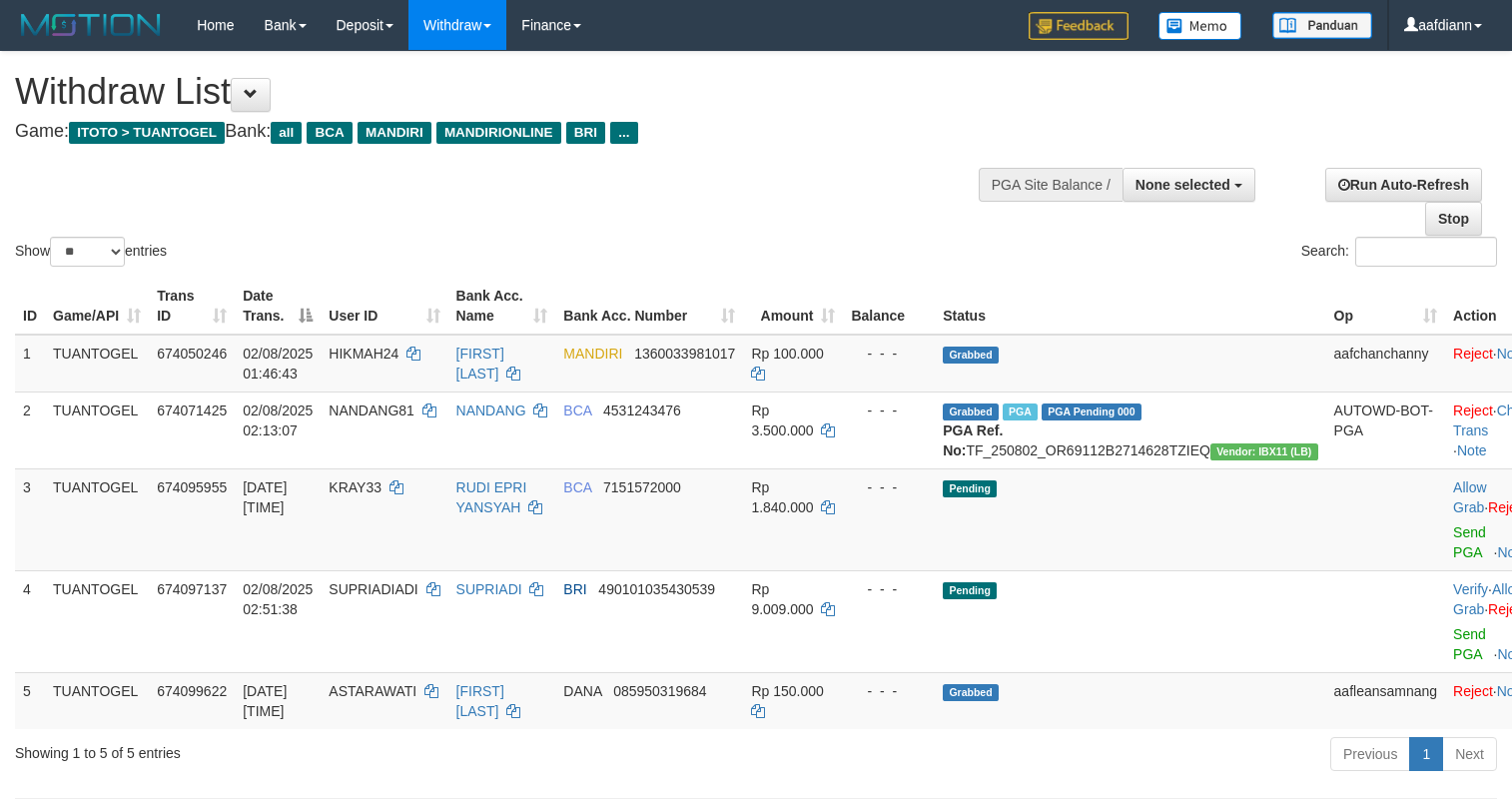 select 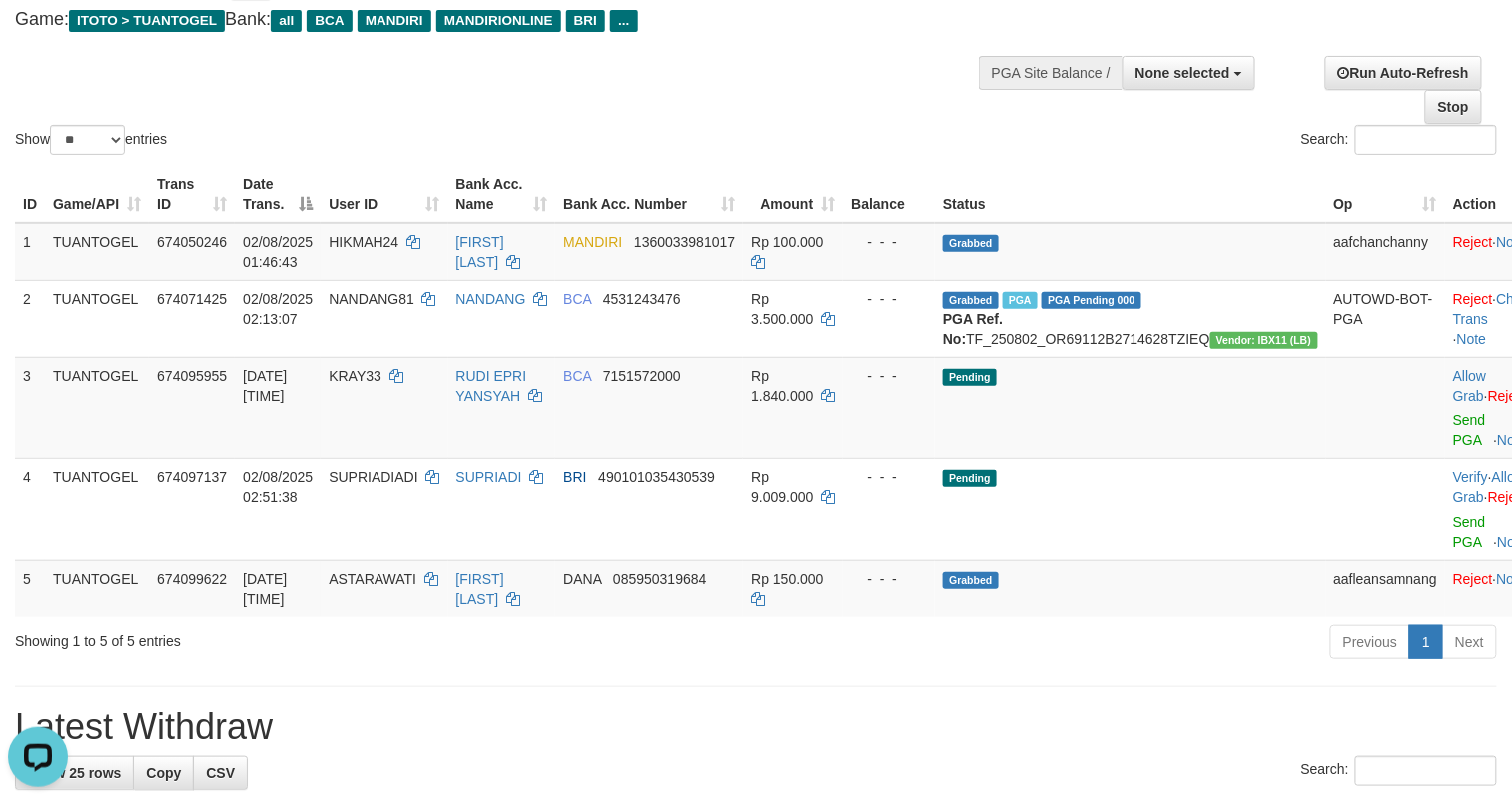 scroll, scrollTop: 0, scrollLeft: 0, axis: both 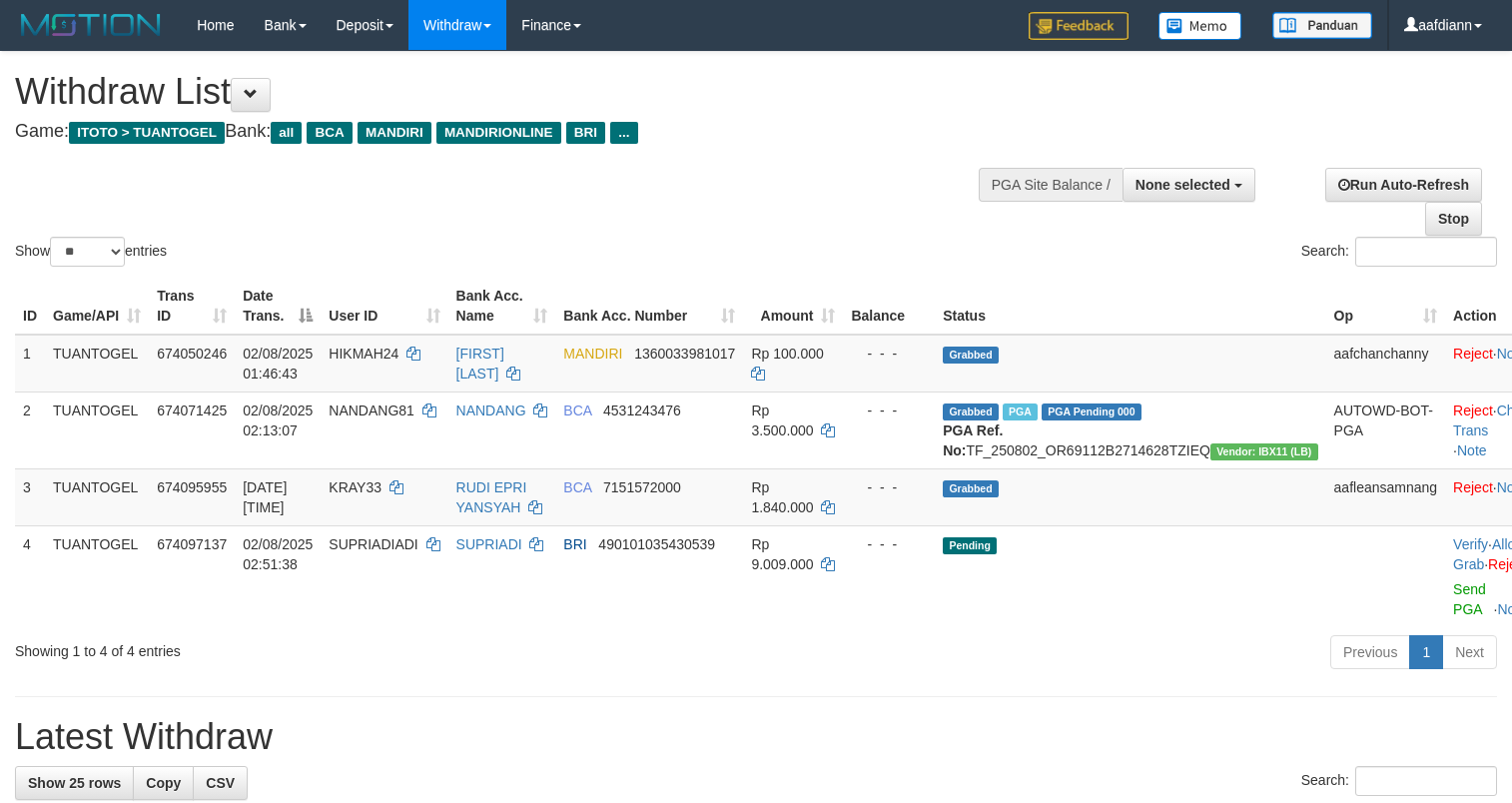 select 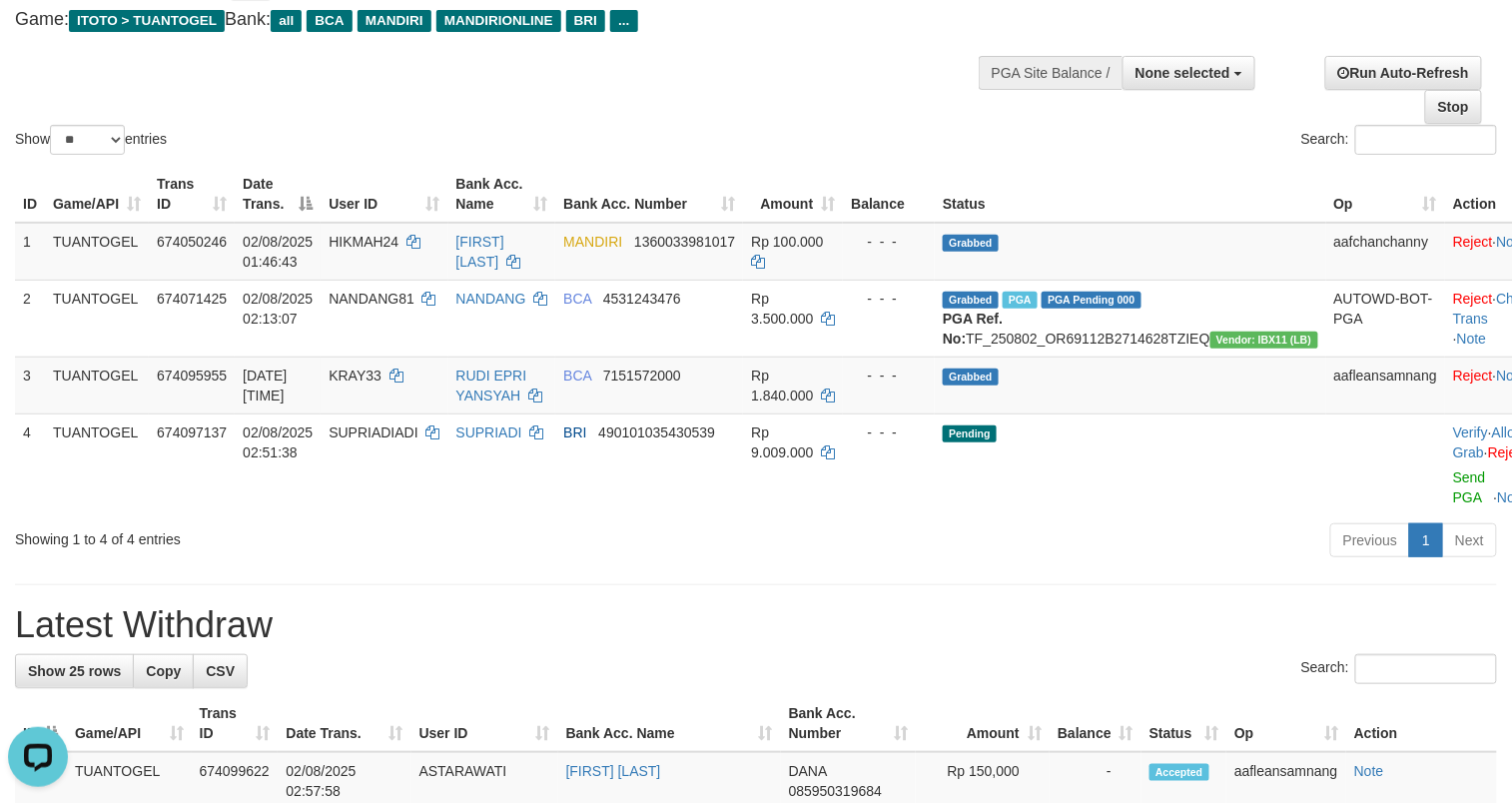 scroll, scrollTop: 0, scrollLeft: 0, axis: both 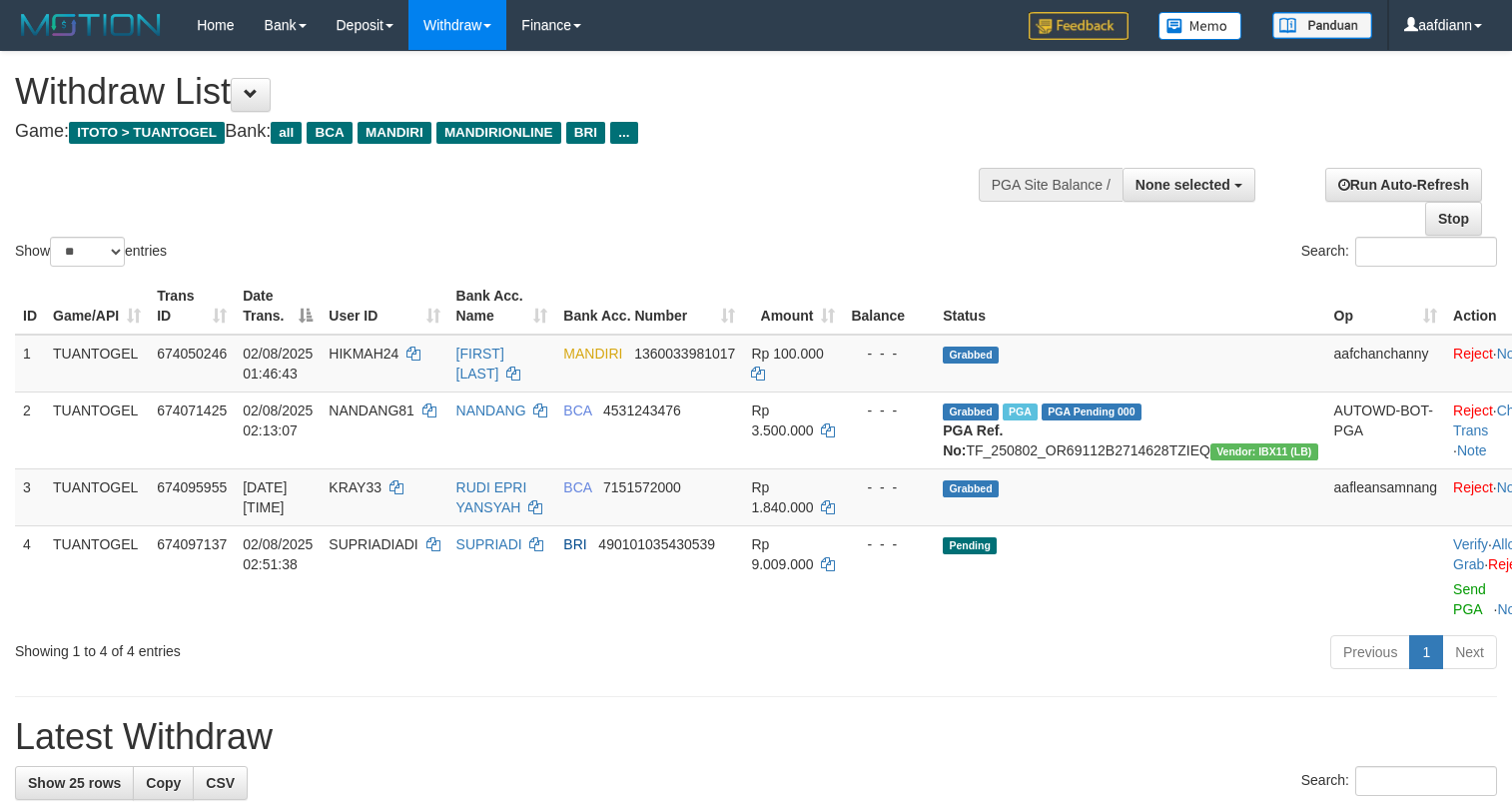 select 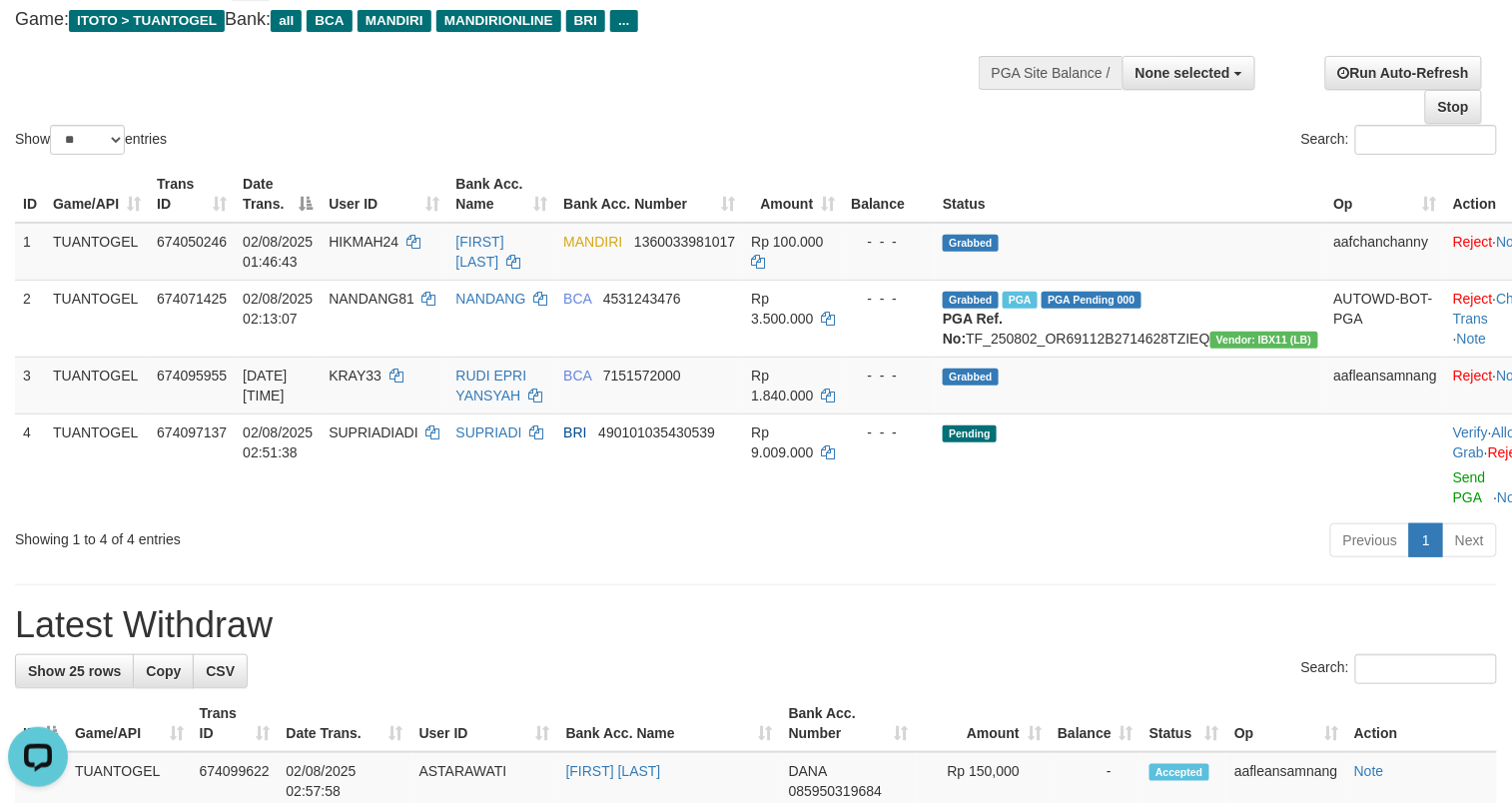 scroll, scrollTop: 0, scrollLeft: 0, axis: both 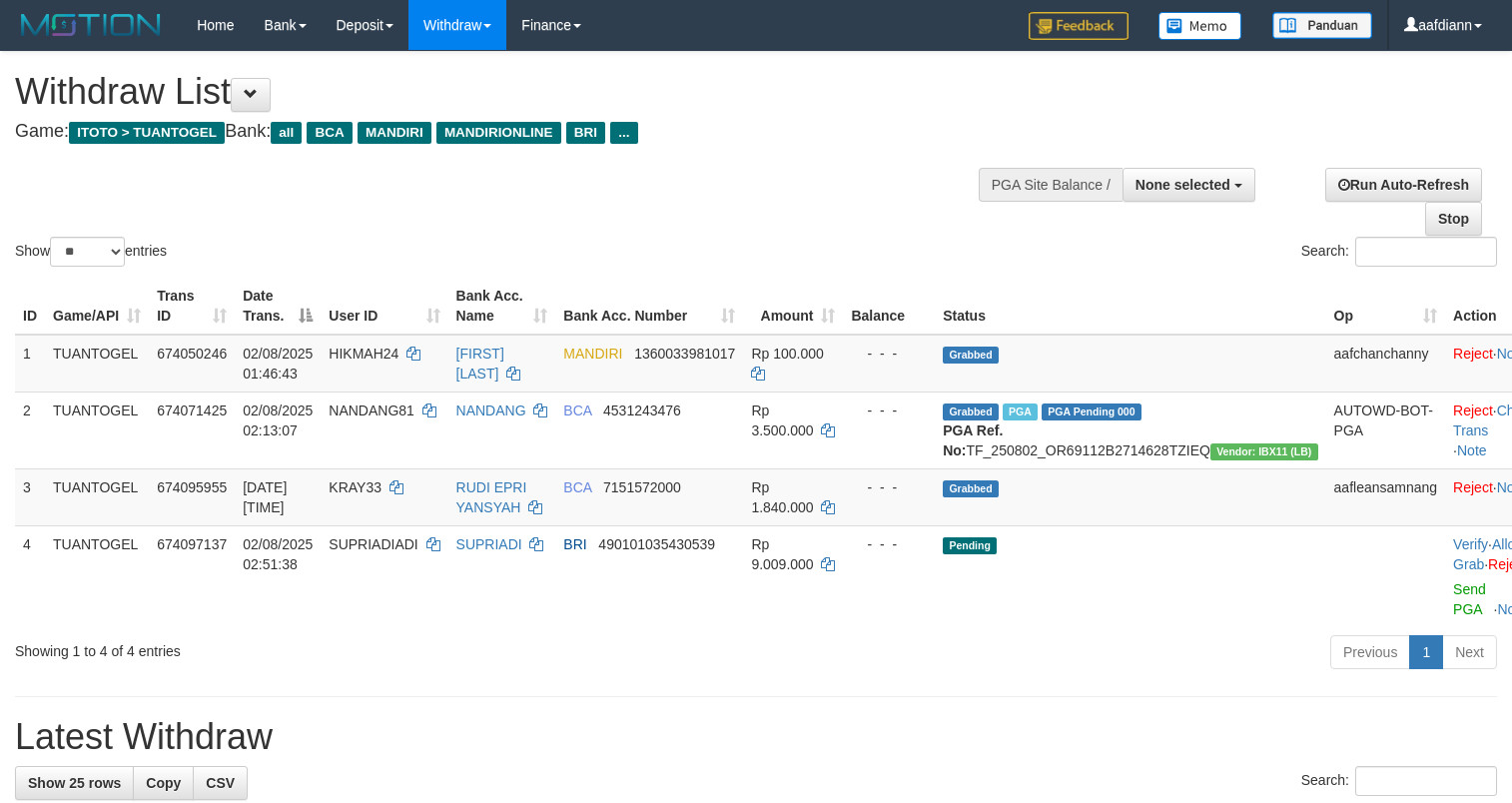select 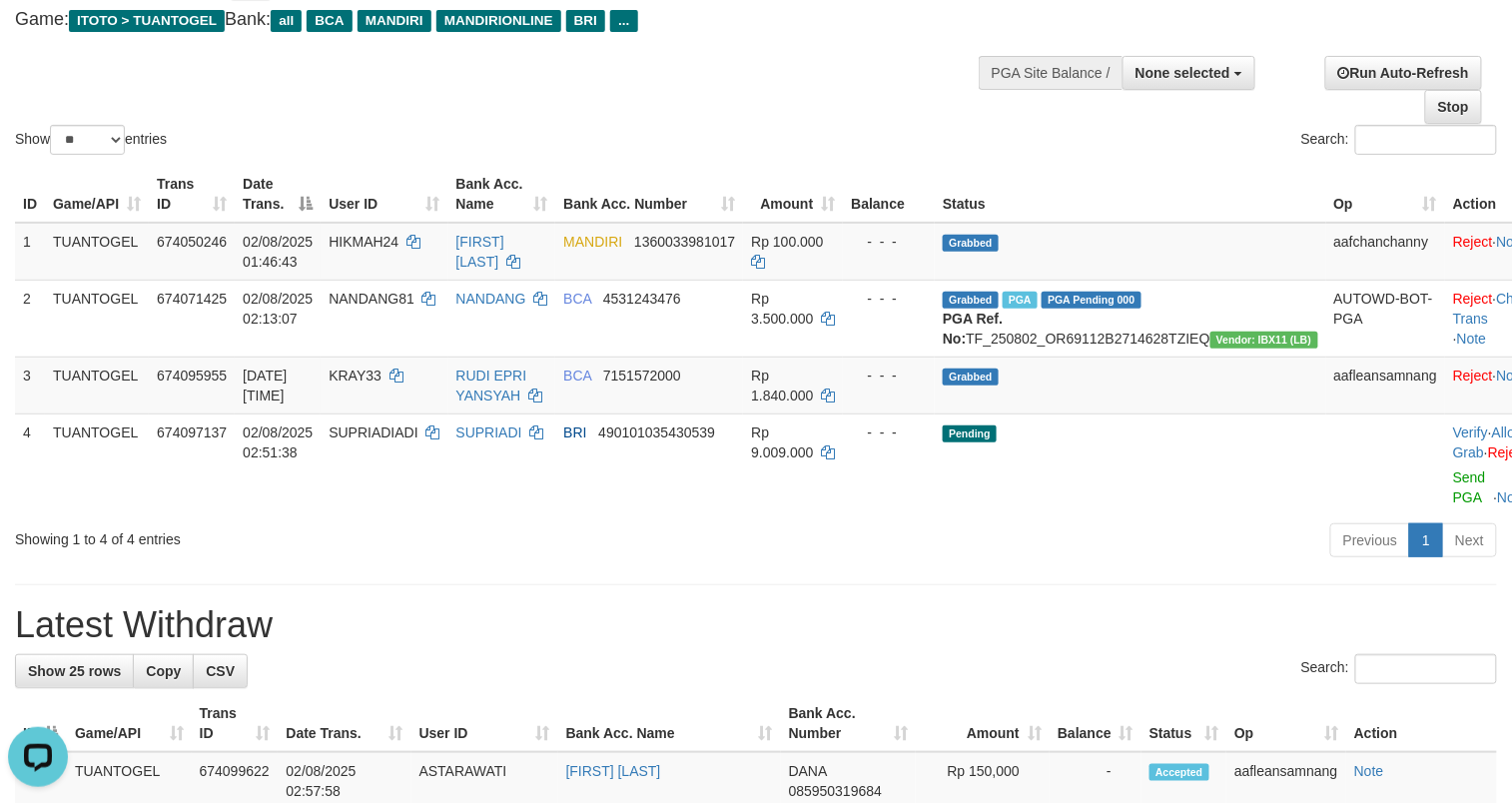 scroll, scrollTop: 0, scrollLeft: 0, axis: both 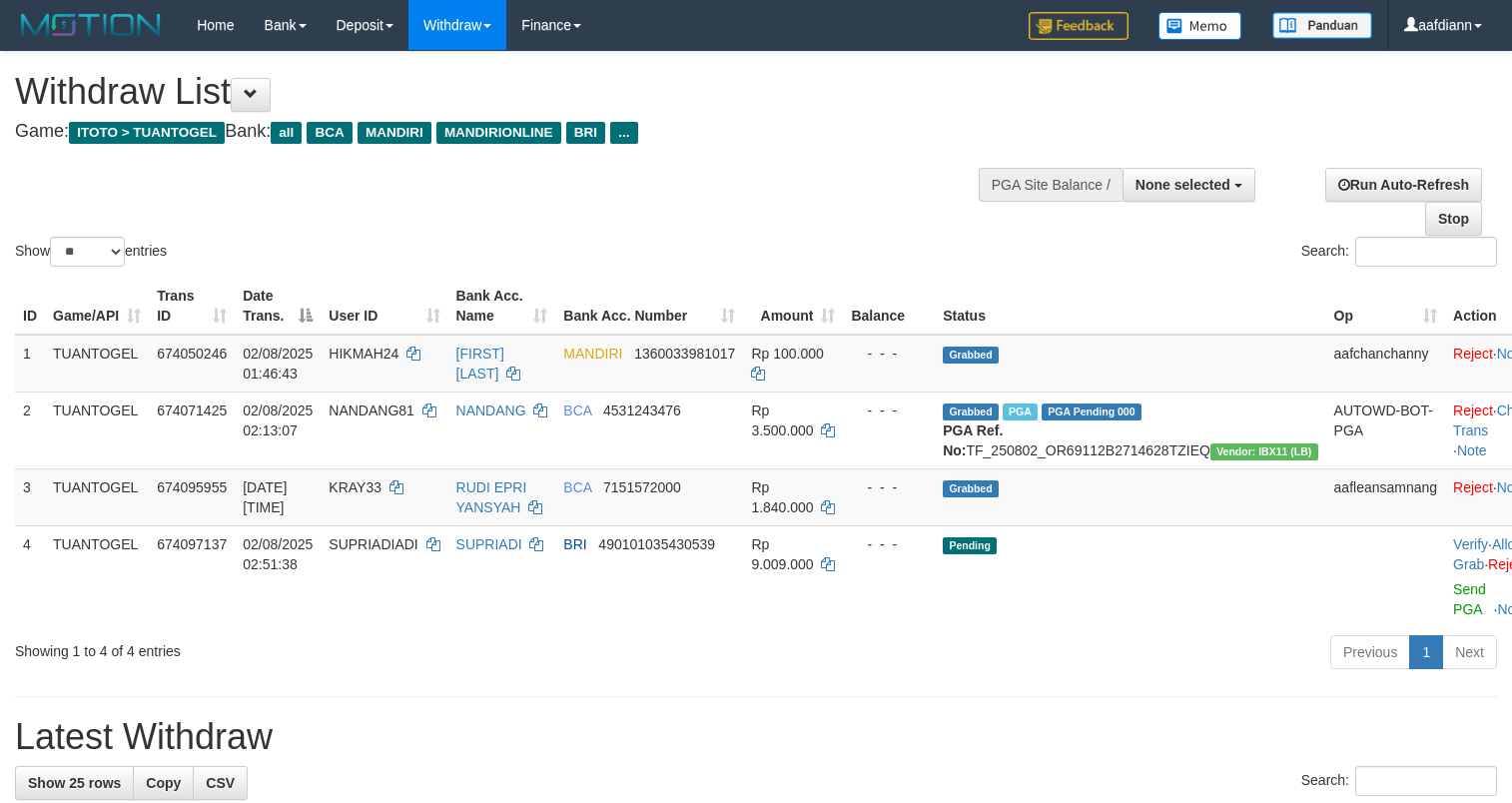 select 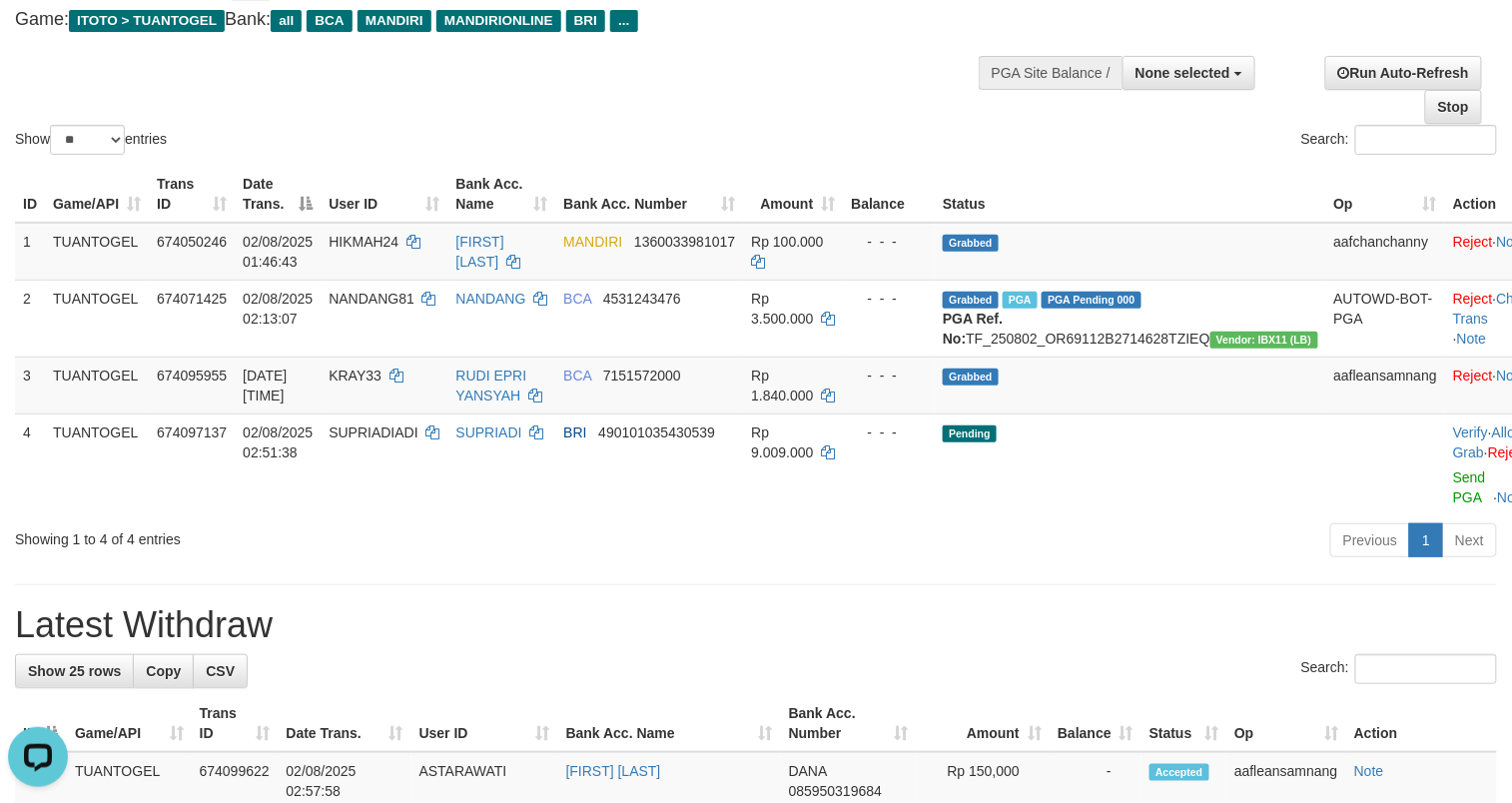 scroll, scrollTop: 0, scrollLeft: 0, axis: both 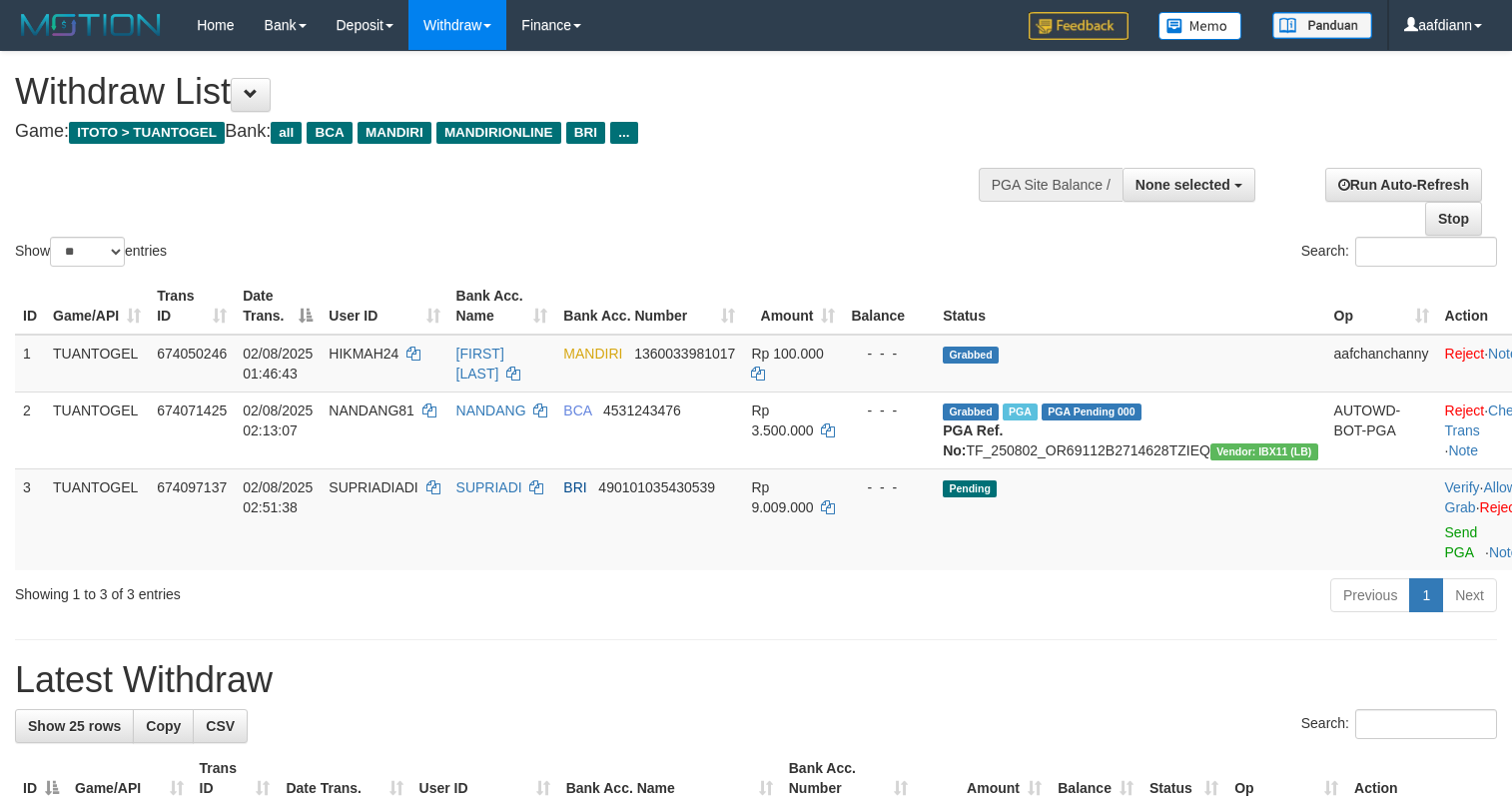 select 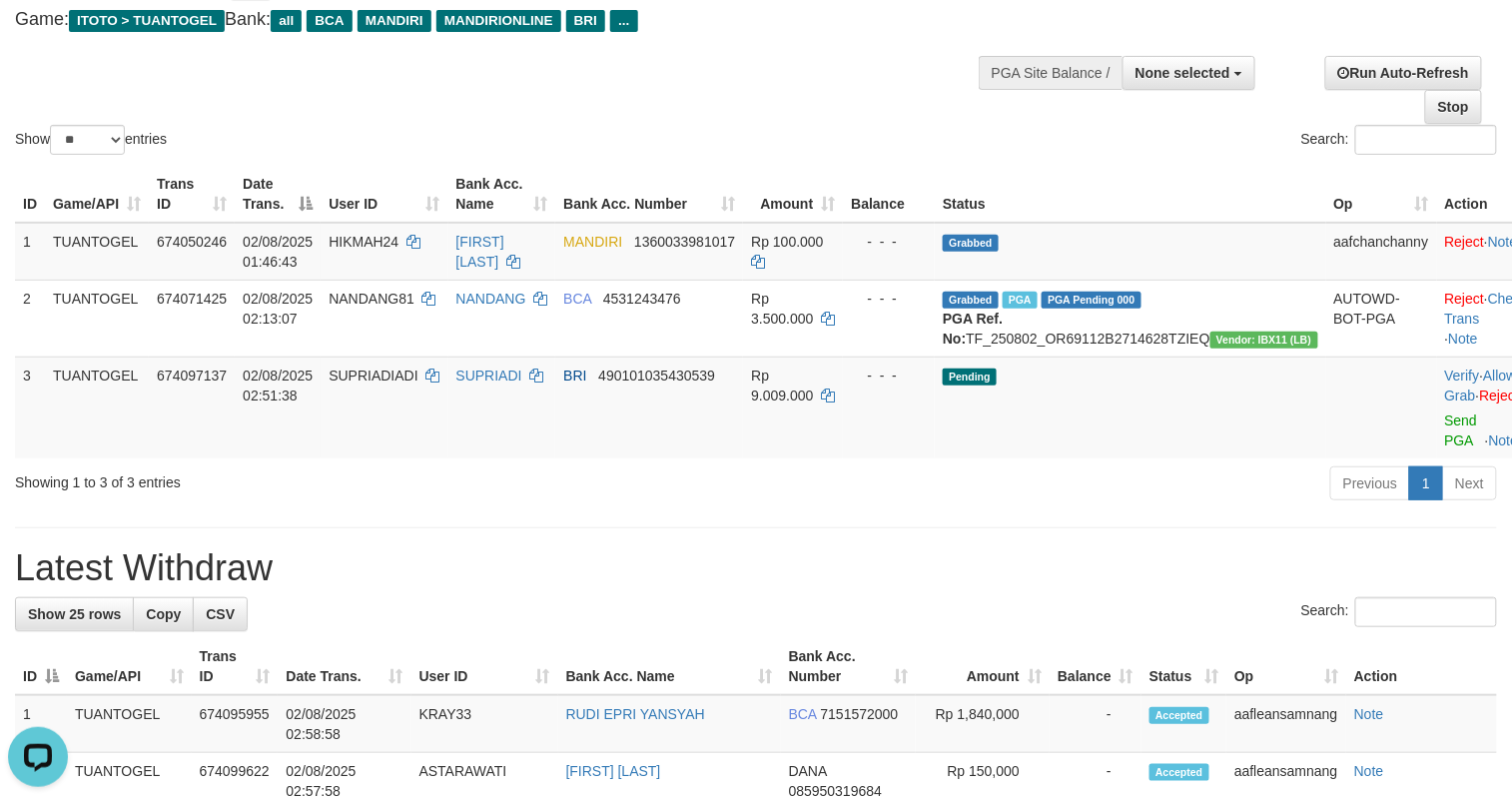 scroll, scrollTop: 0, scrollLeft: 0, axis: both 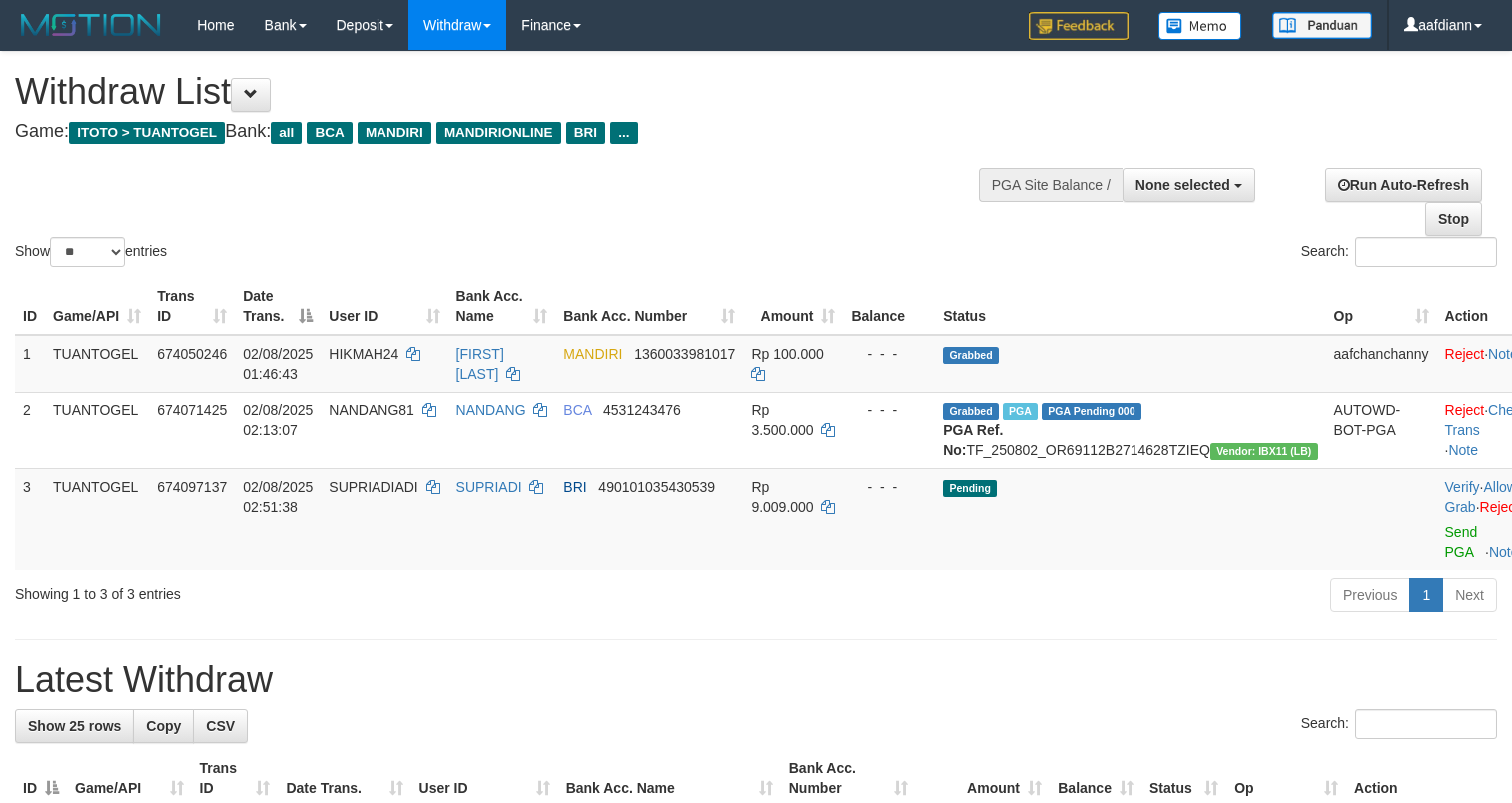 select 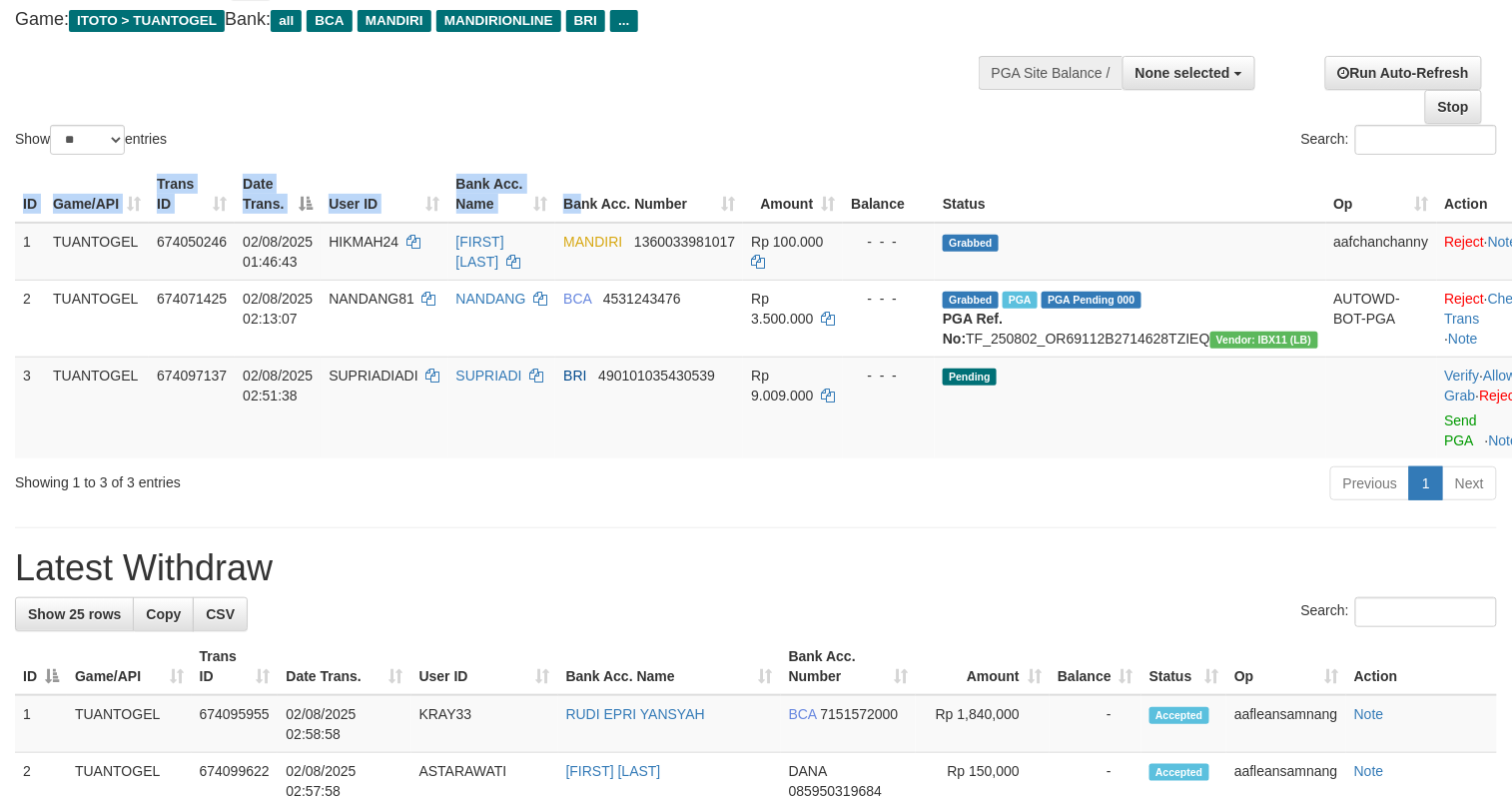 click on "ID Game/API Trans ID Date Trans. User ID Bank Acc. Name Bank Acc. Number Amount Balance Status Op Action
1 TUANTOGEL 674050246 02/08/2025 01:46:43 HIKMAH24    DICKY JUKIYANTO    MANDIRI     1360033981017 Rp 100.000    -  -  - Grabbed aafchanchanny Reject ·    Note 2 TUANTOGEL 674071425 02/08/2025 02:13:07 NANDANG81    NANDANG    BCA     4531243476 Rp 3.500.000    -  -  - Grabbed   PGA   PGA Pending 000 PGA Ref. No:  TF_250802_OR69112B2714628TZIEQ  Vendor: IBX11 (LB) AUTOWD-BOT-PGA Reject ·    Check Trans    ·    Note 3 TUANTOGEL 674097137 02/08/2025 02:51:38 SUPRIADIADI    SUPRIADI    BRI     490101035430539 Rp 9.009.000    -  -  - Pending Verify    ·   Allow Grab   ·    Reject Send PGA     ·    Note Processing..." at bounding box center (756, 312) 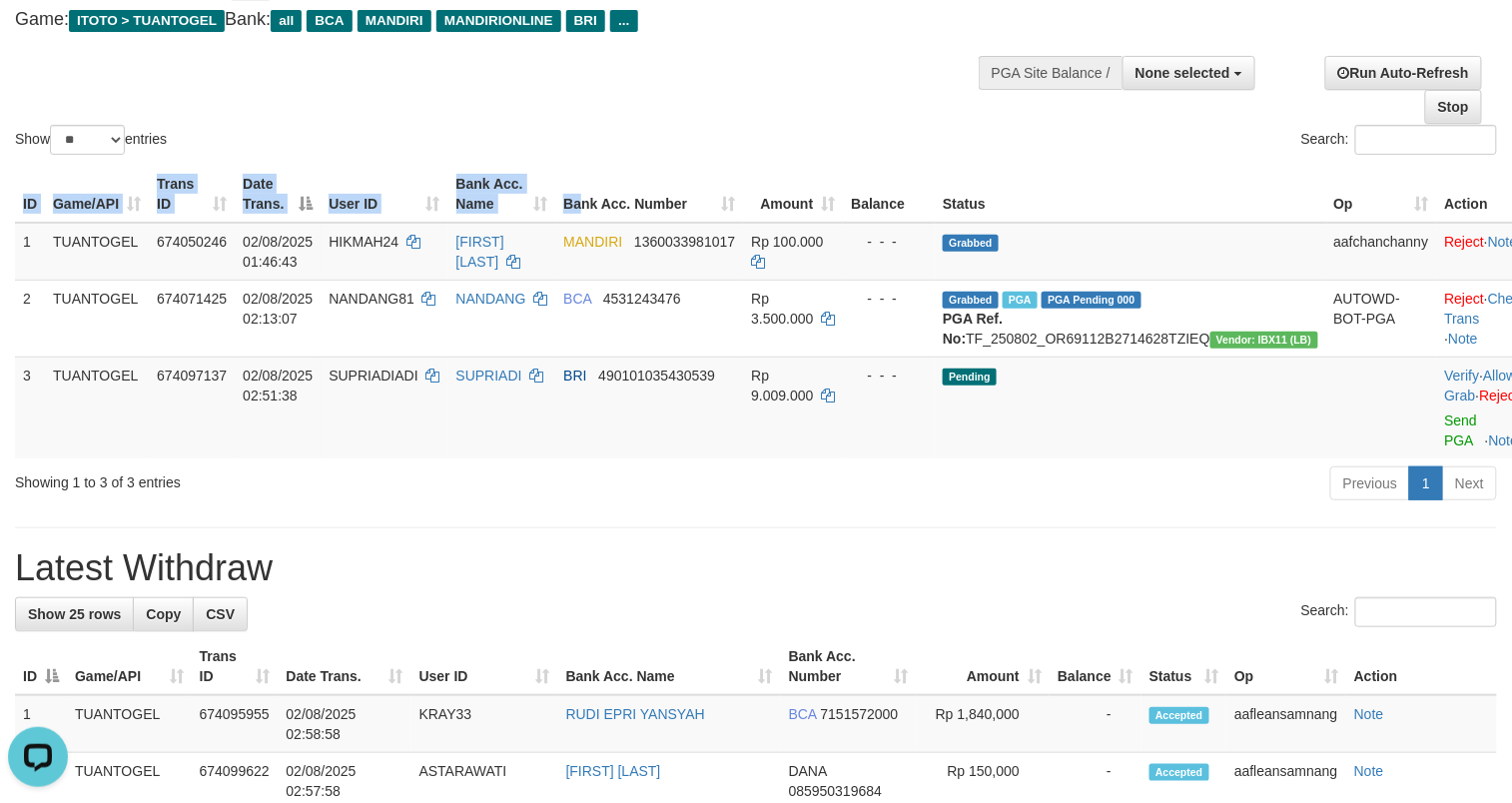 scroll, scrollTop: 0, scrollLeft: 0, axis: both 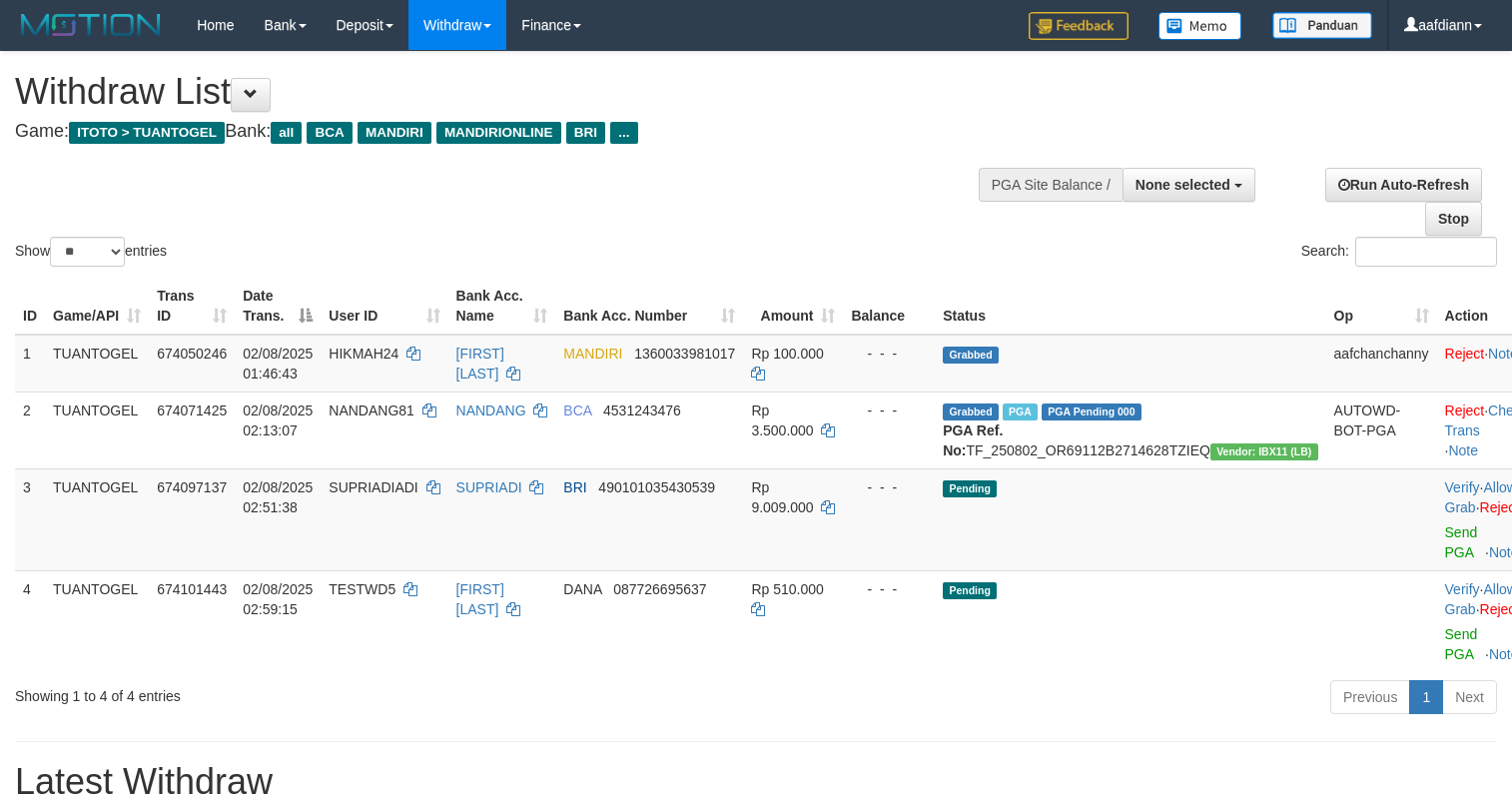 select 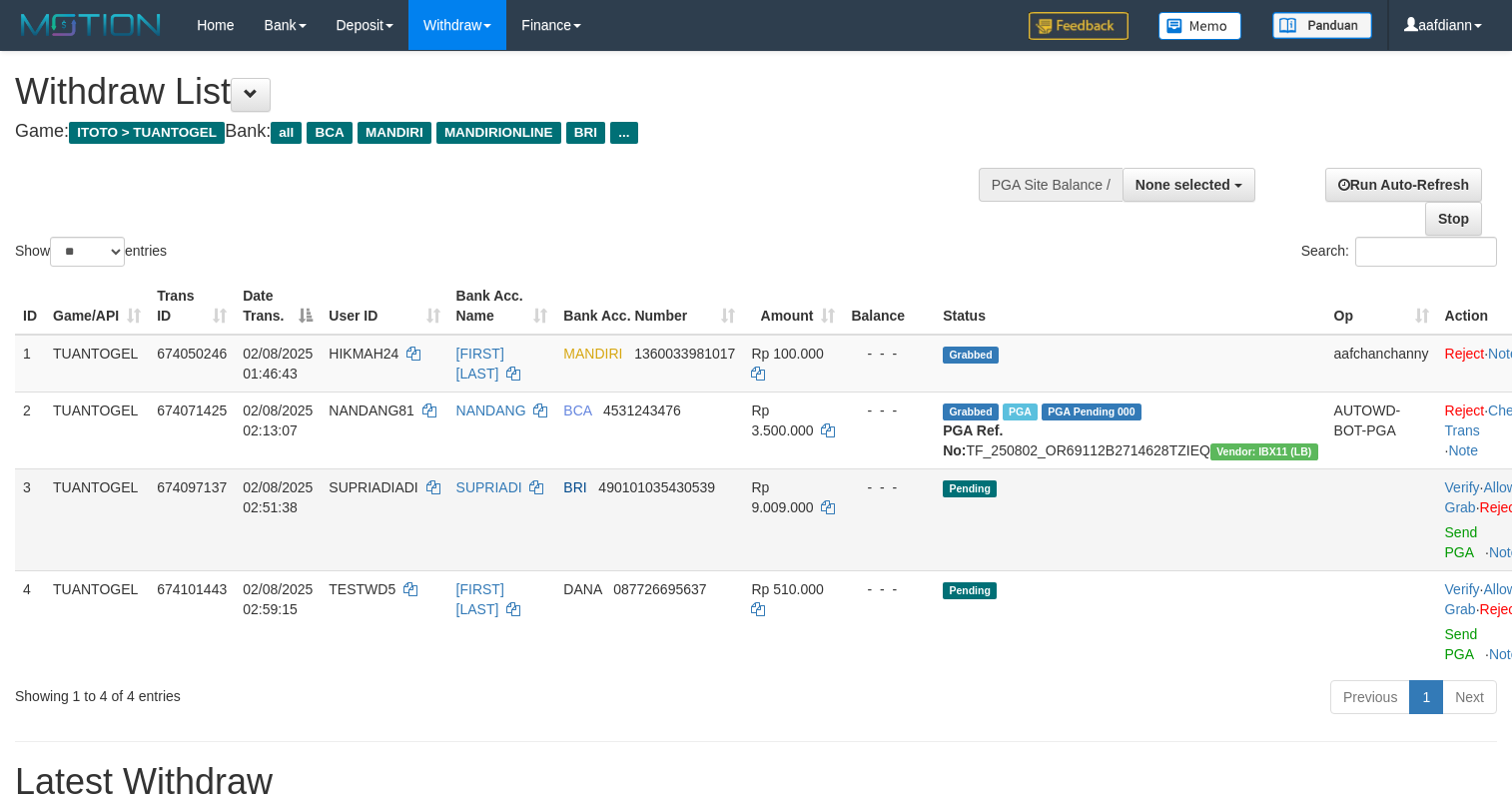 scroll, scrollTop: 112, scrollLeft: 0, axis: vertical 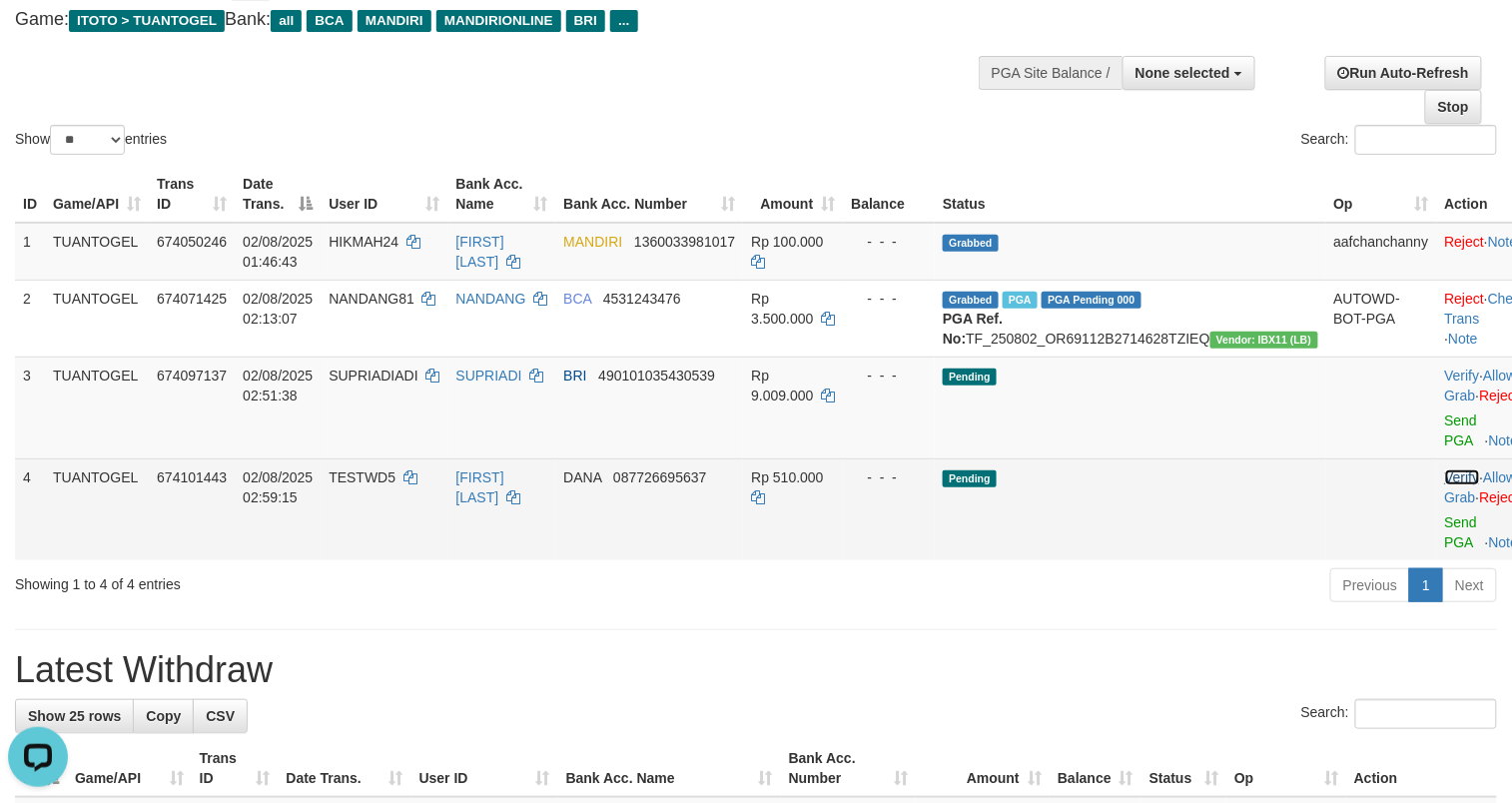 click on "Verify" at bounding box center [1462, 477] 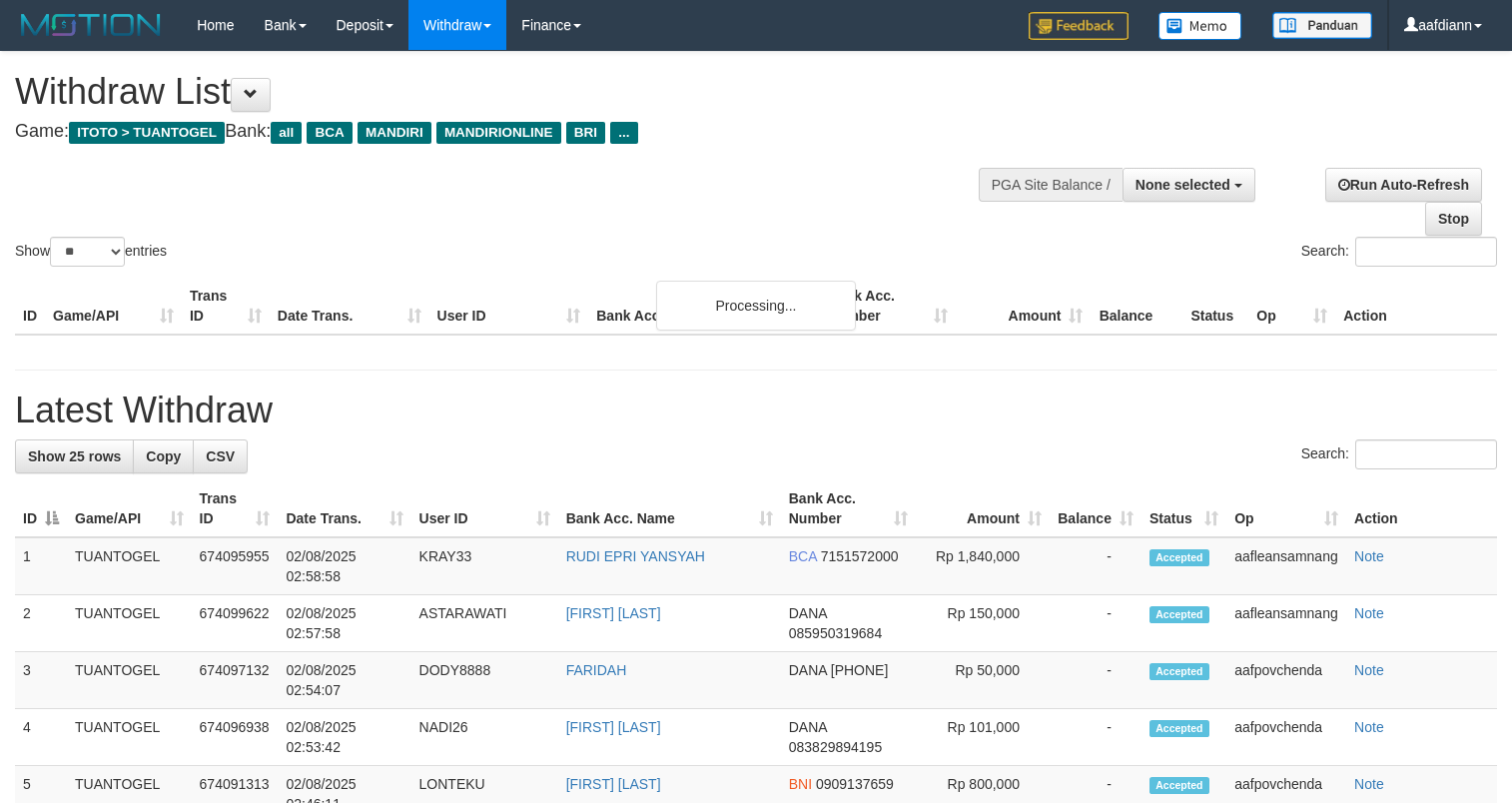 select 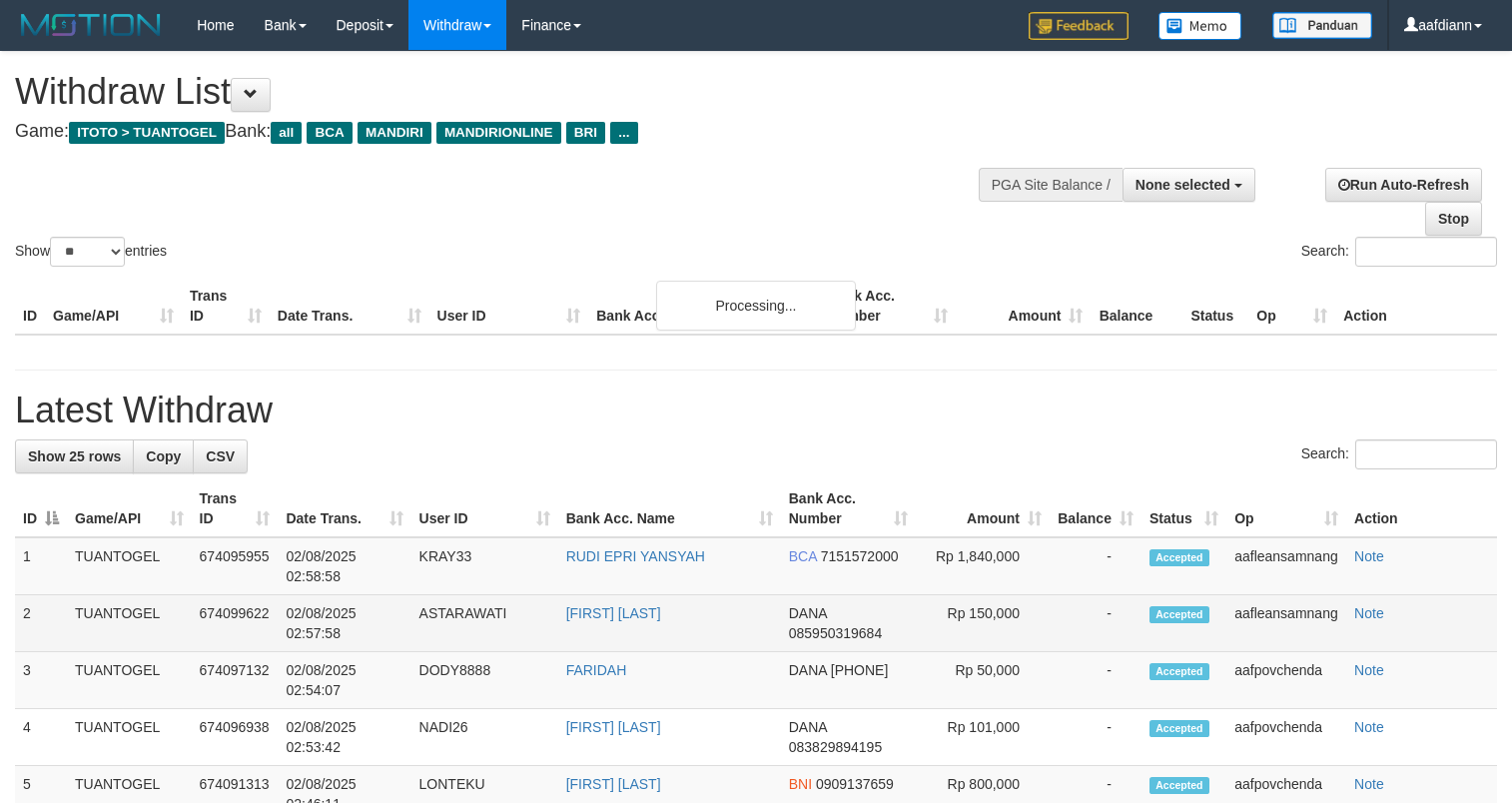 scroll, scrollTop: 112, scrollLeft: 0, axis: vertical 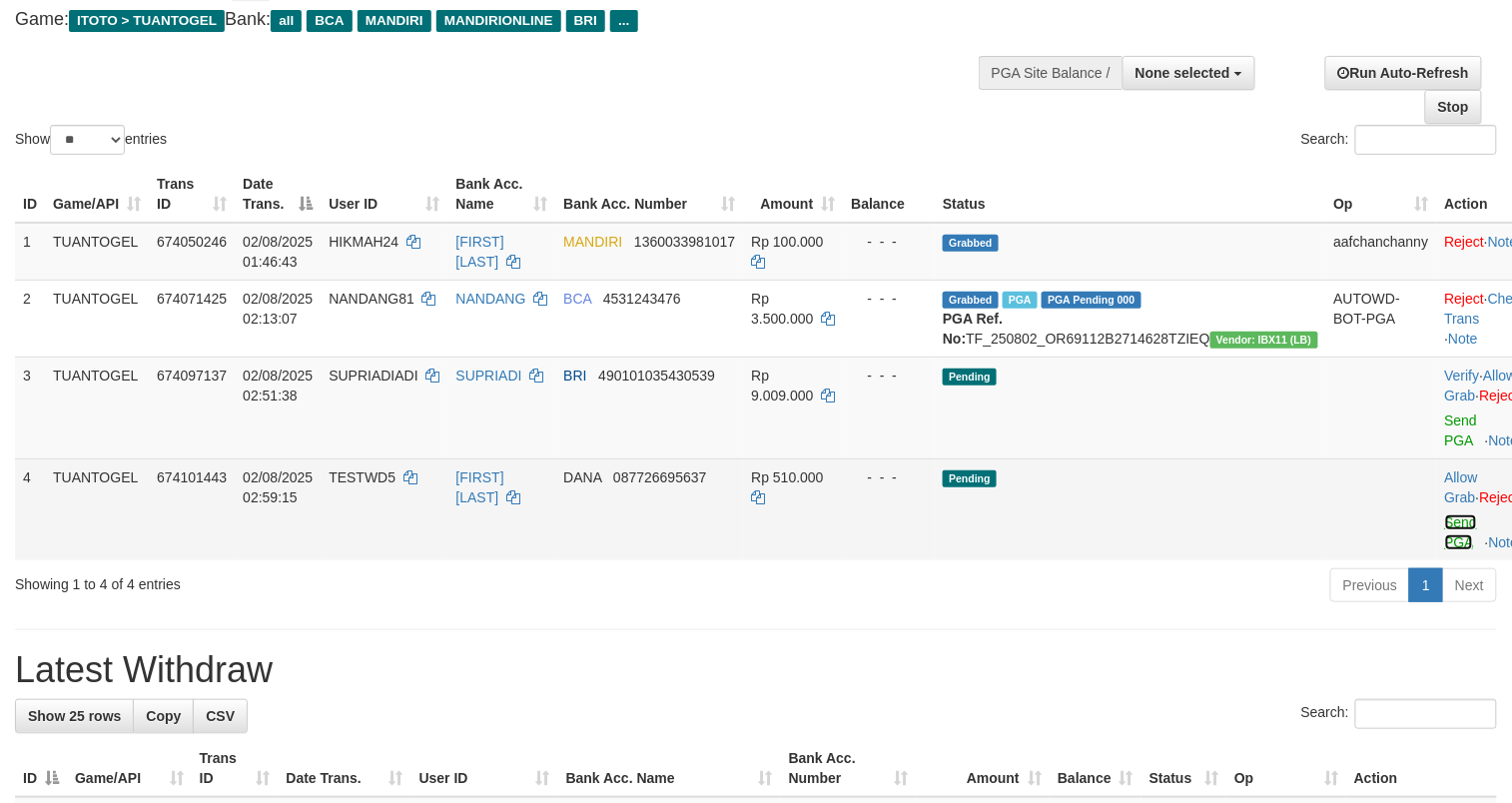 click on "Send PGA" at bounding box center (1461, 532) 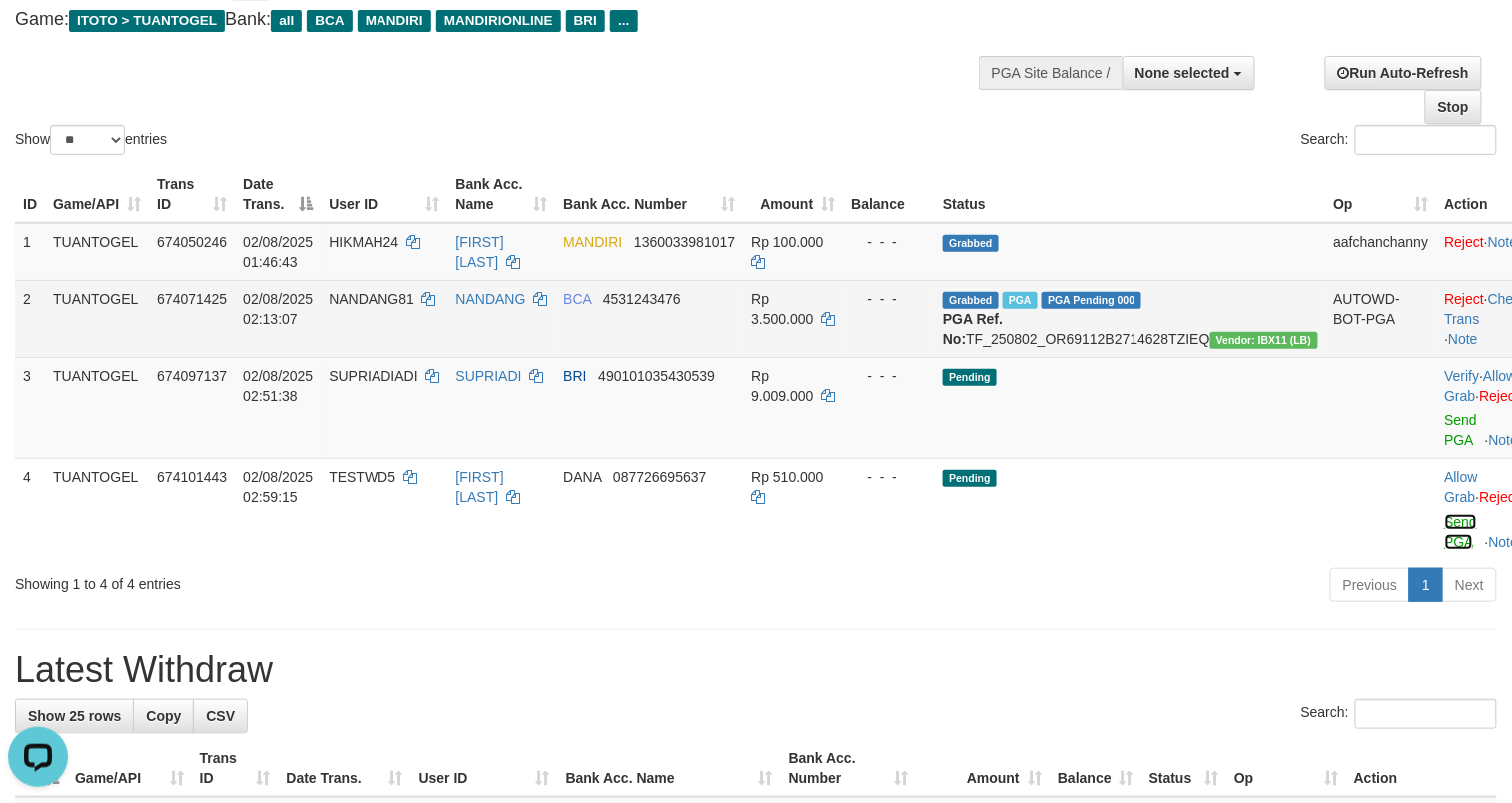scroll, scrollTop: 0, scrollLeft: 0, axis: both 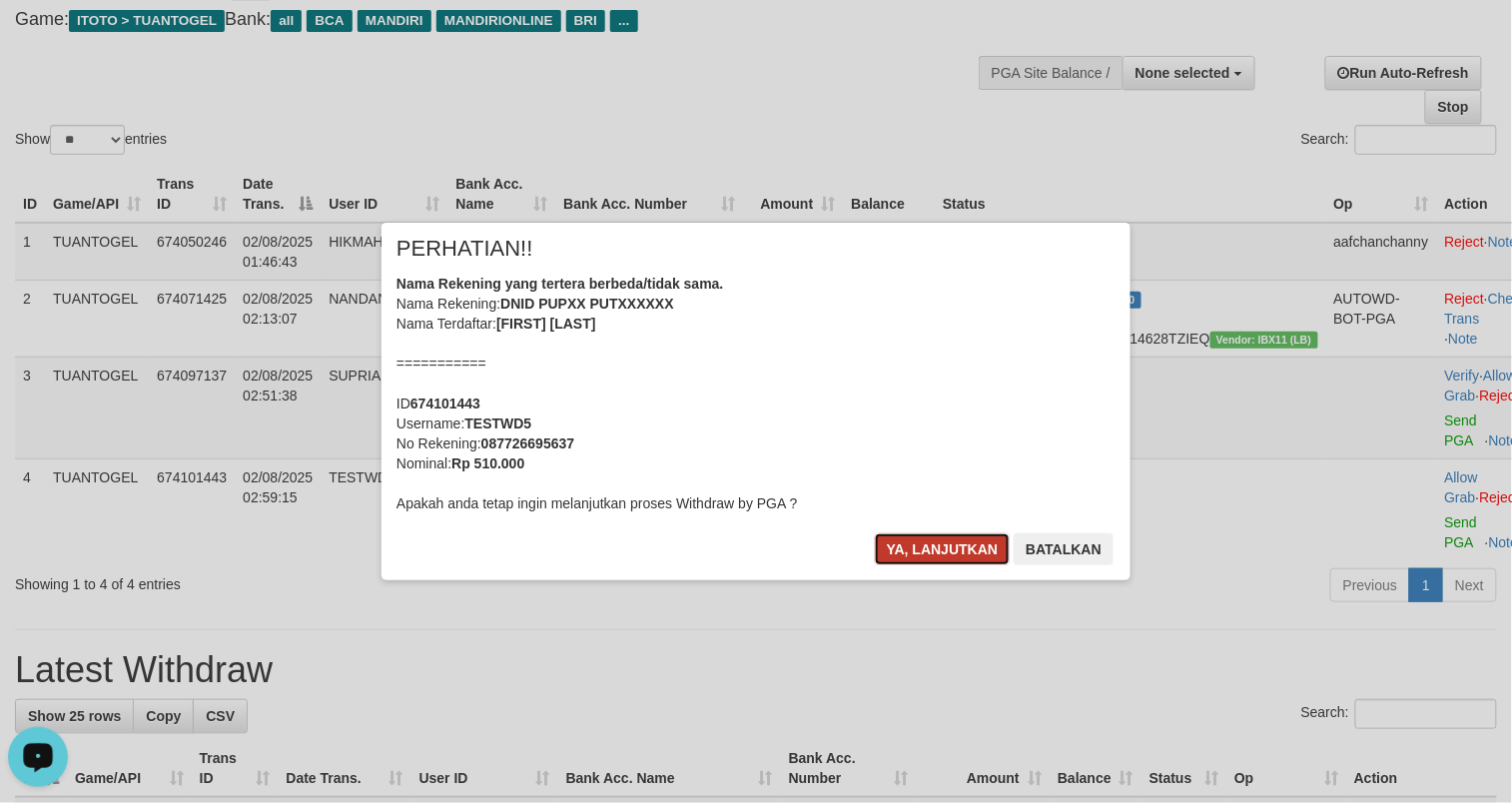 click on "Ya, lanjutkan" at bounding box center (943, 549) 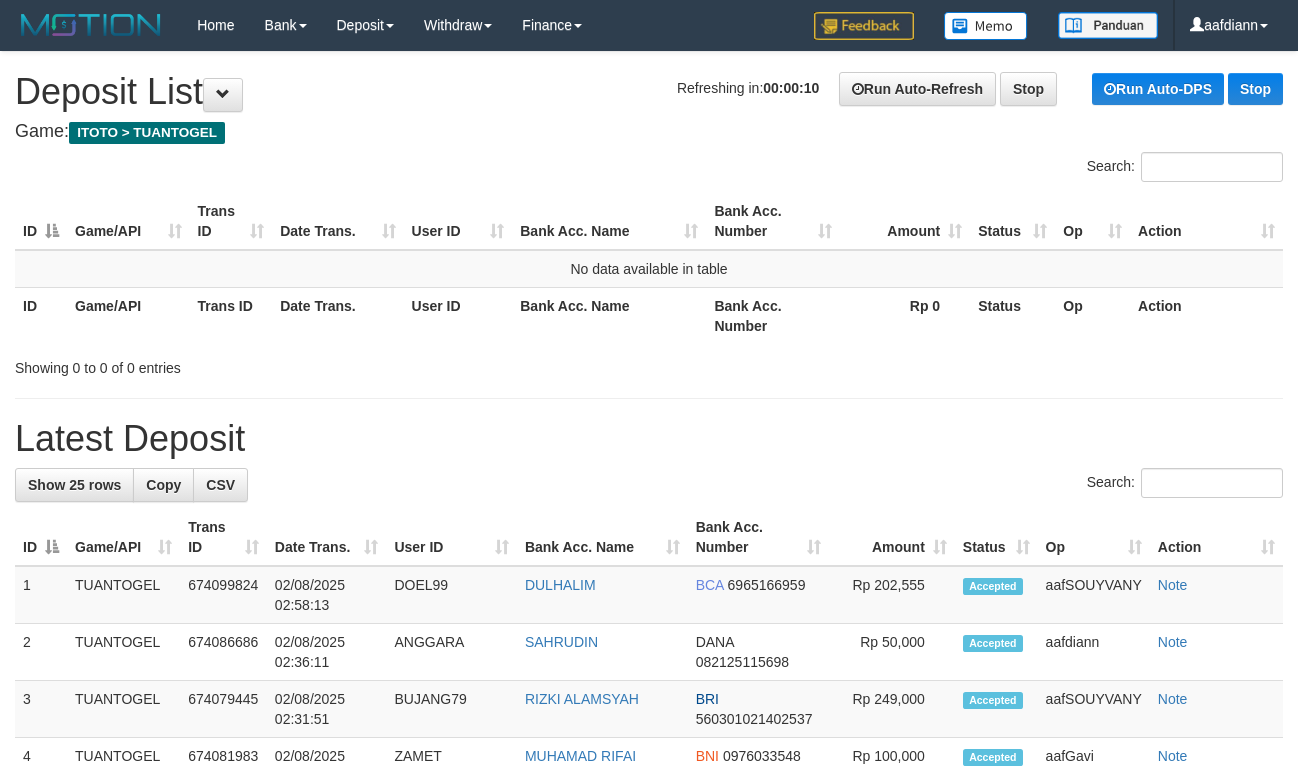 scroll, scrollTop: 0, scrollLeft: 0, axis: both 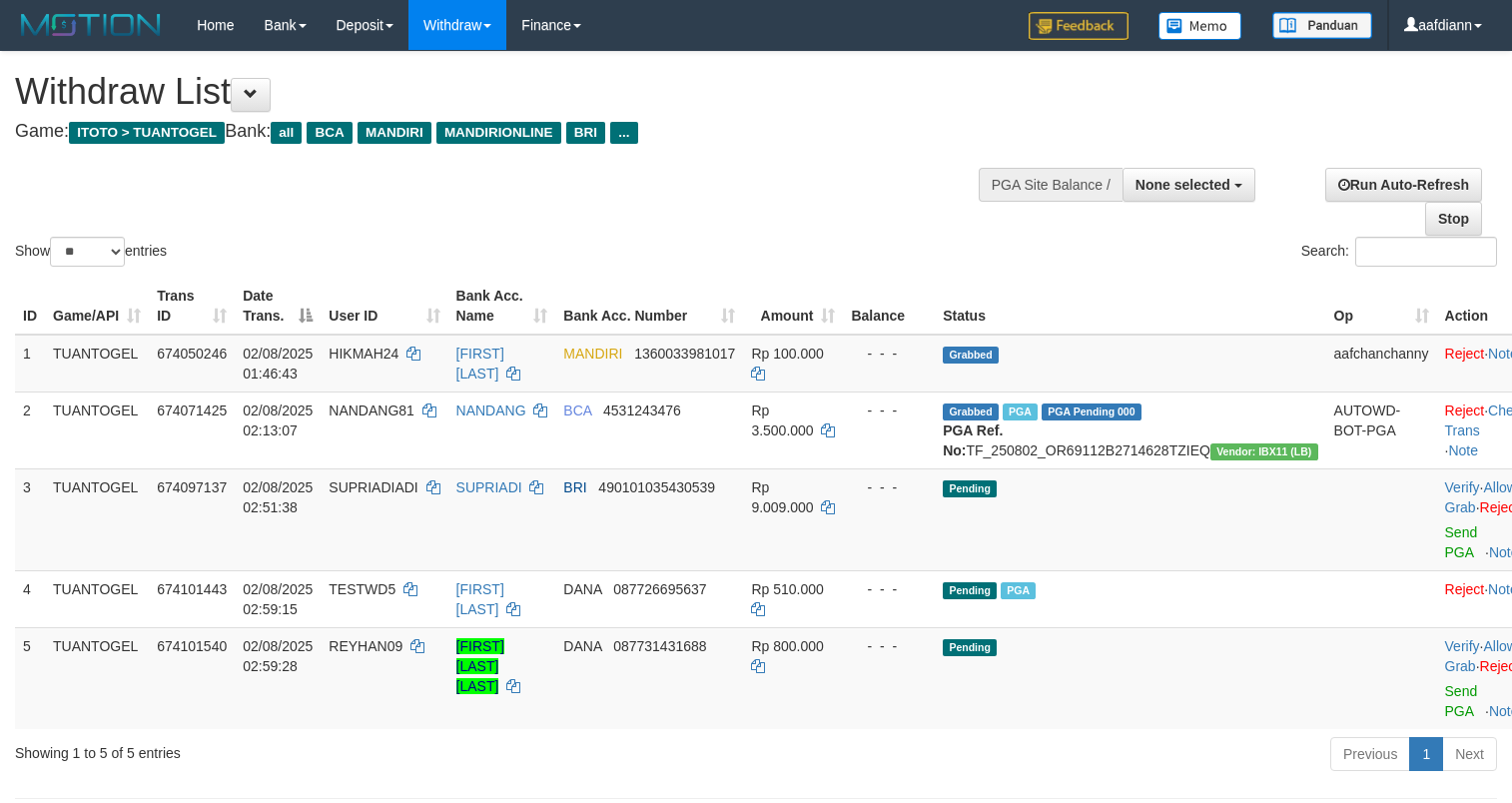 select 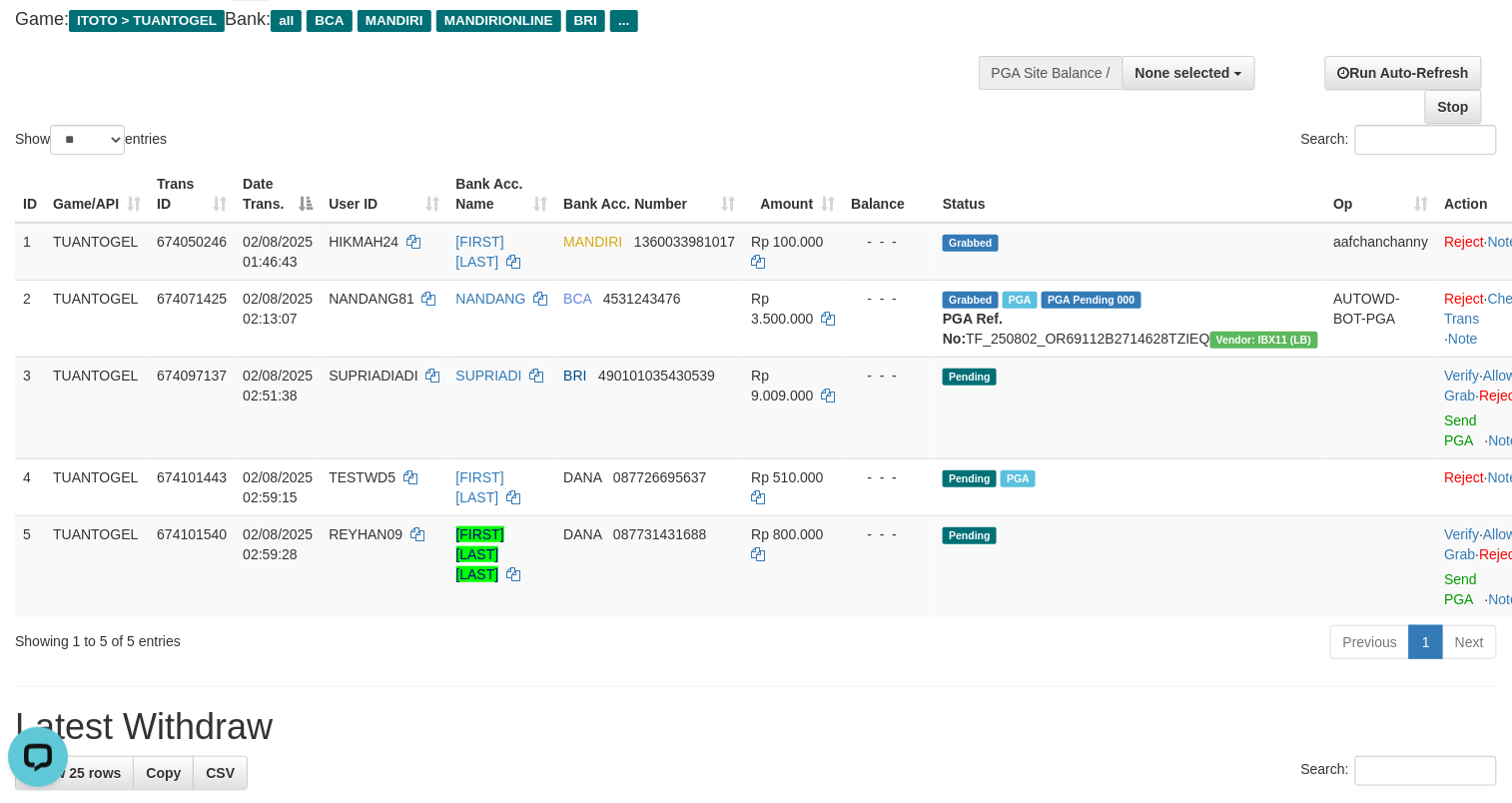 scroll, scrollTop: 0, scrollLeft: 0, axis: both 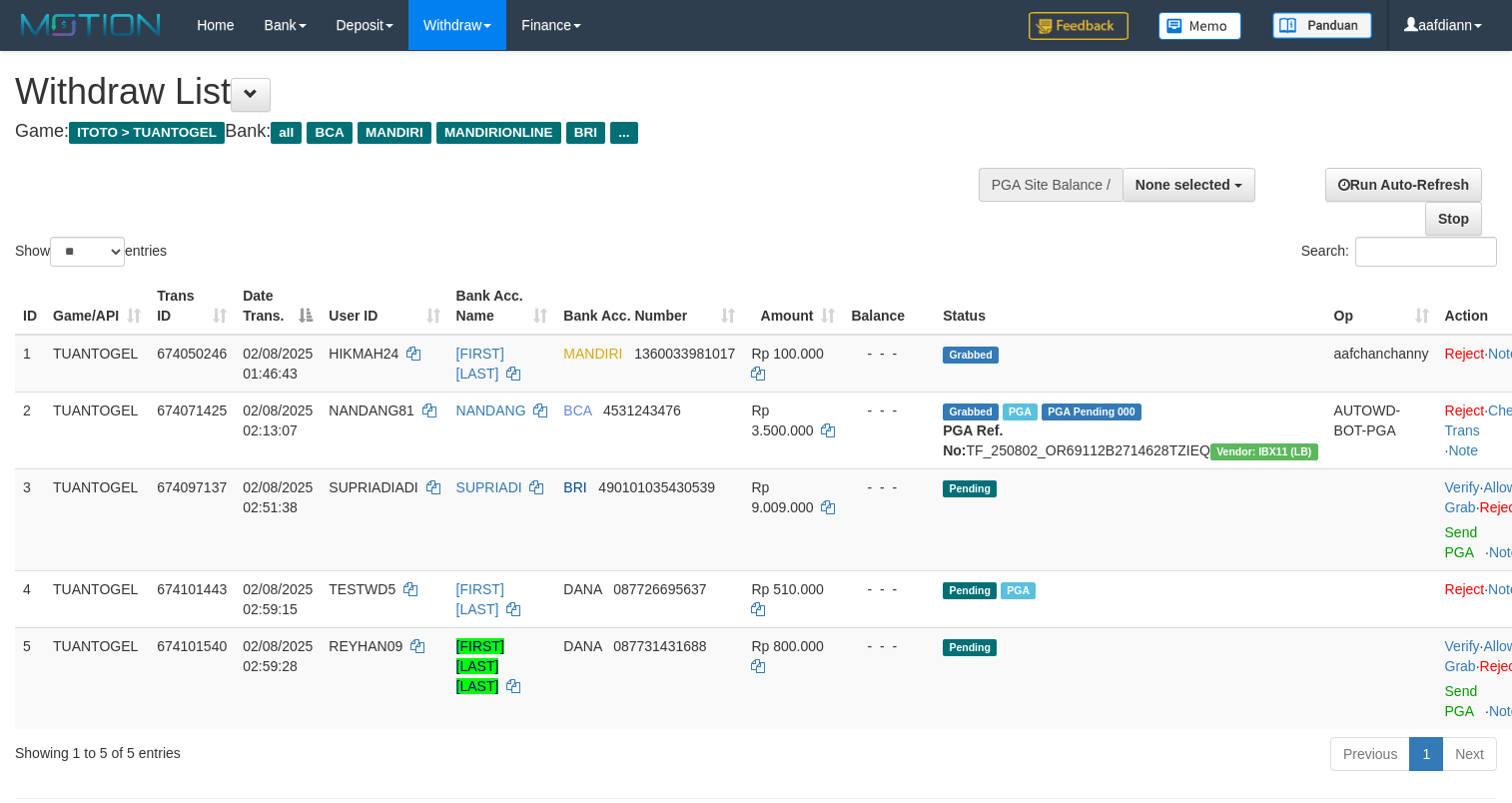 select 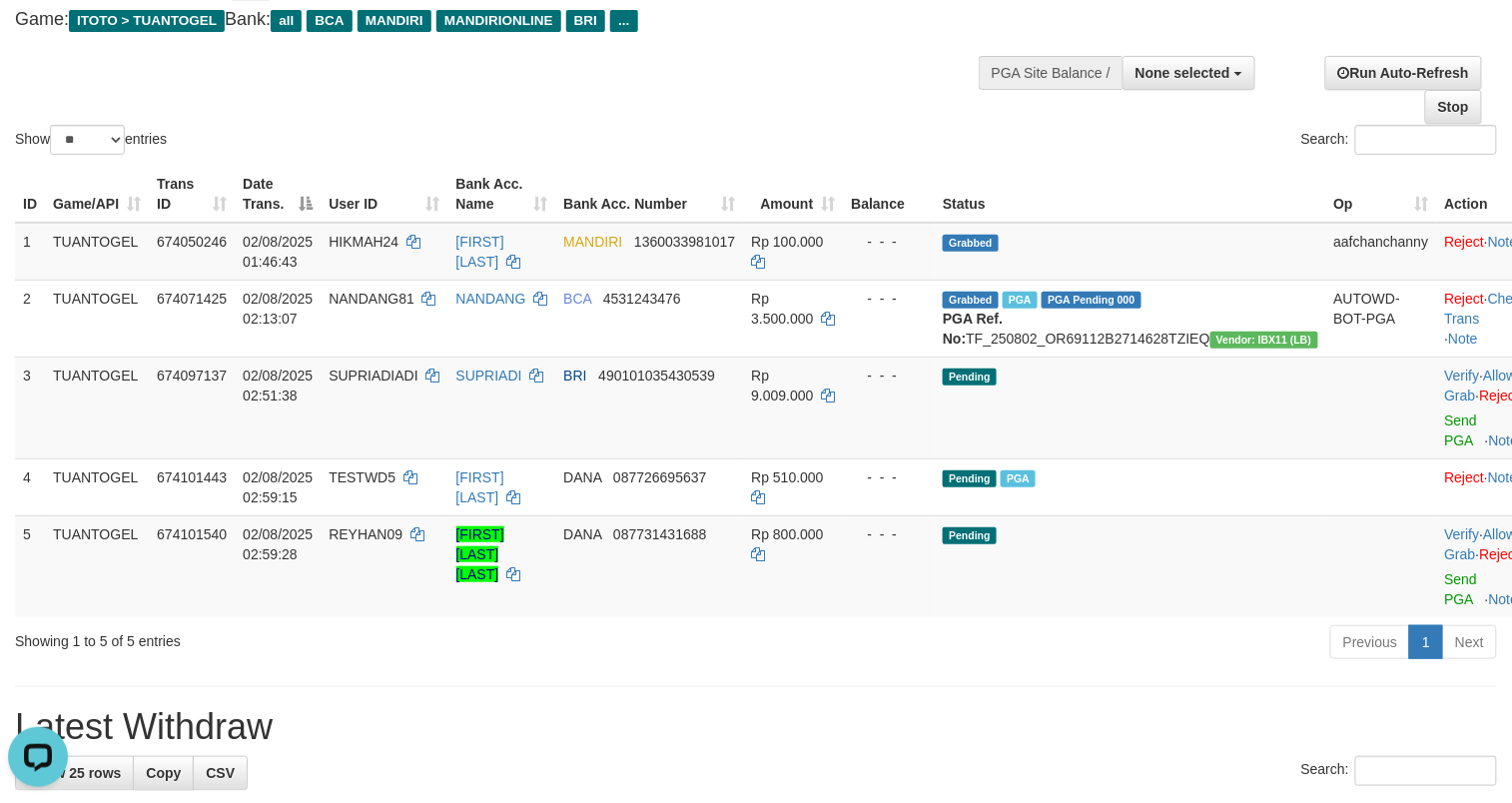scroll, scrollTop: 0, scrollLeft: 0, axis: both 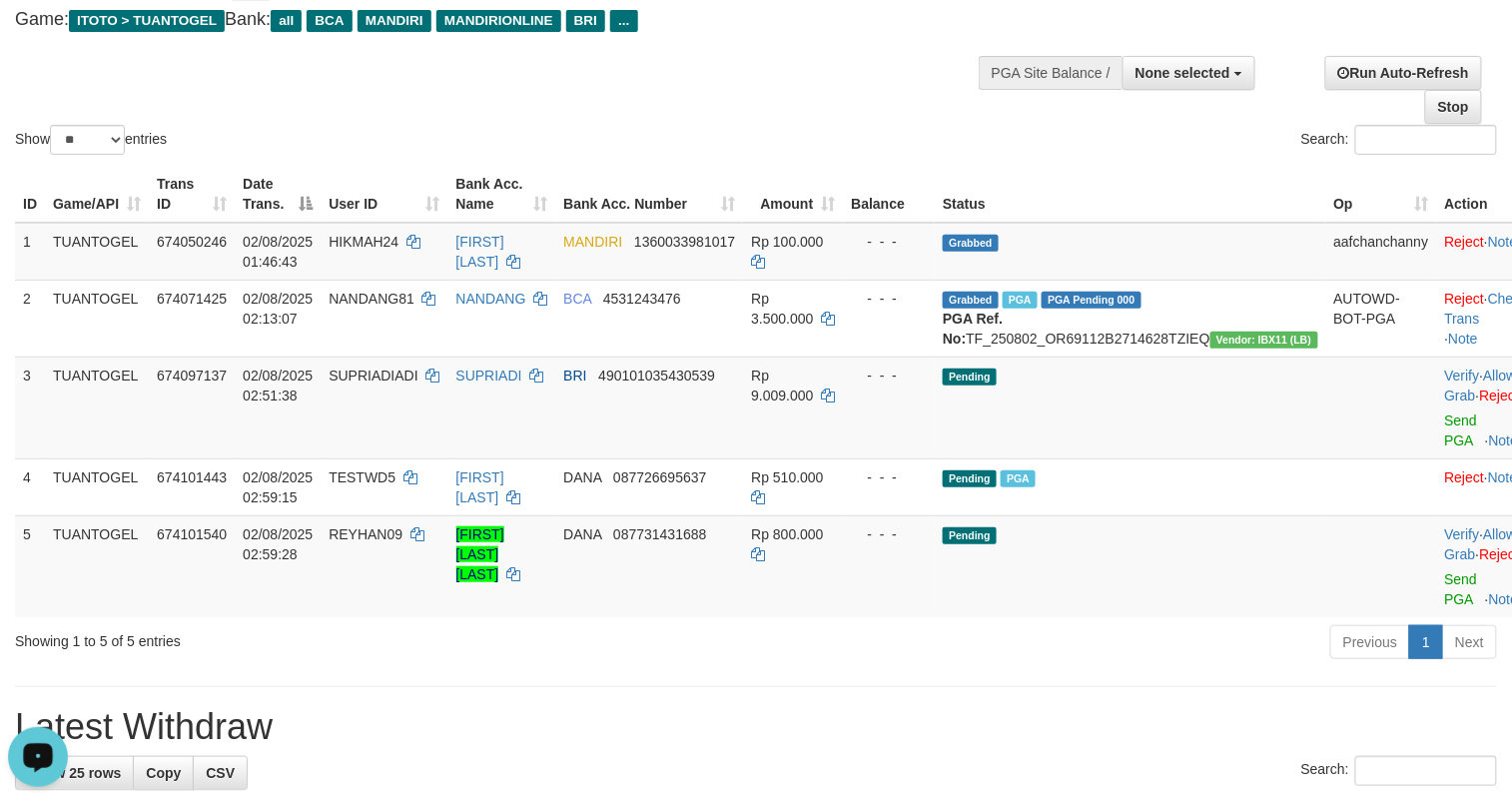 drag, startPoint x: 1167, startPoint y: 735, endPoint x: 1143, endPoint y: 729, distance: 24.738634 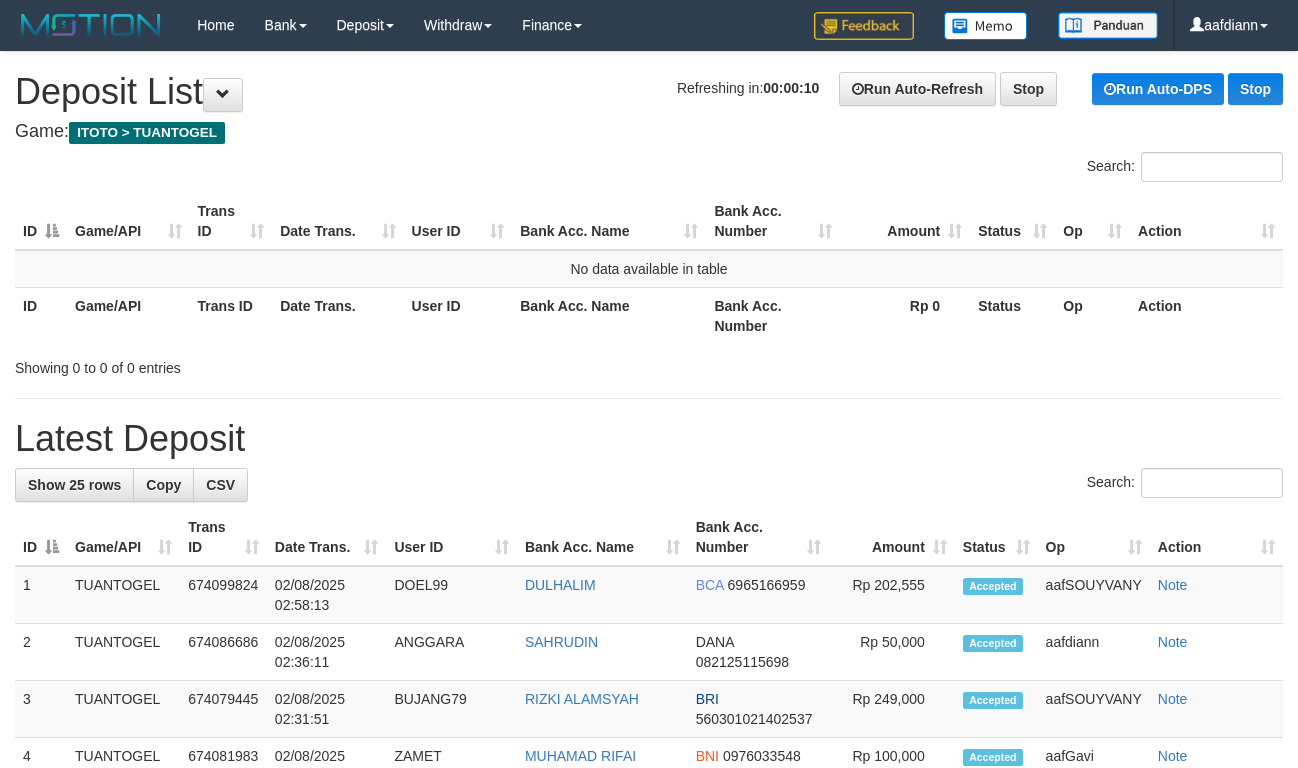 scroll, scrollTop: 0, scrollLeft: 0, axis: both 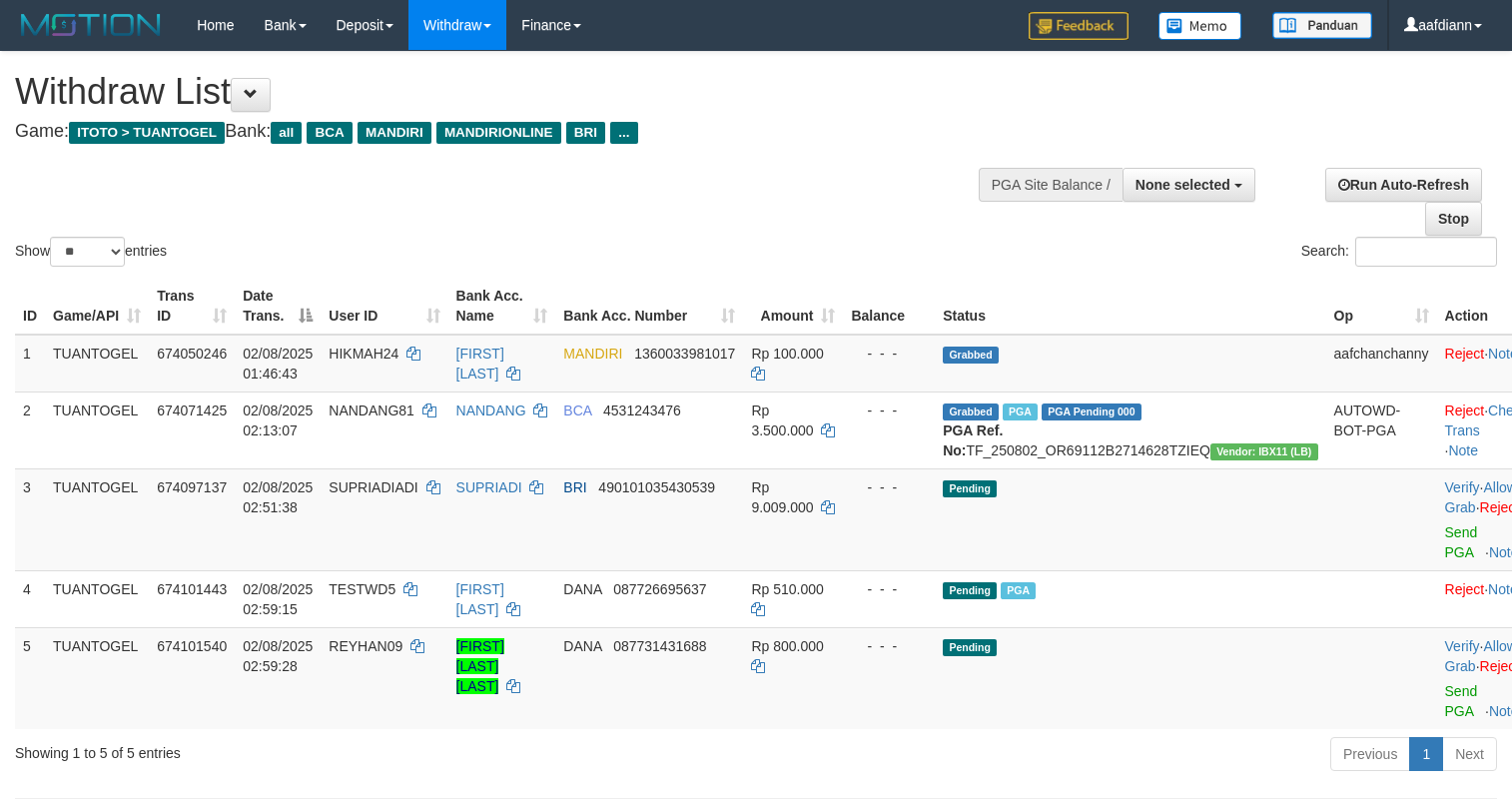 select 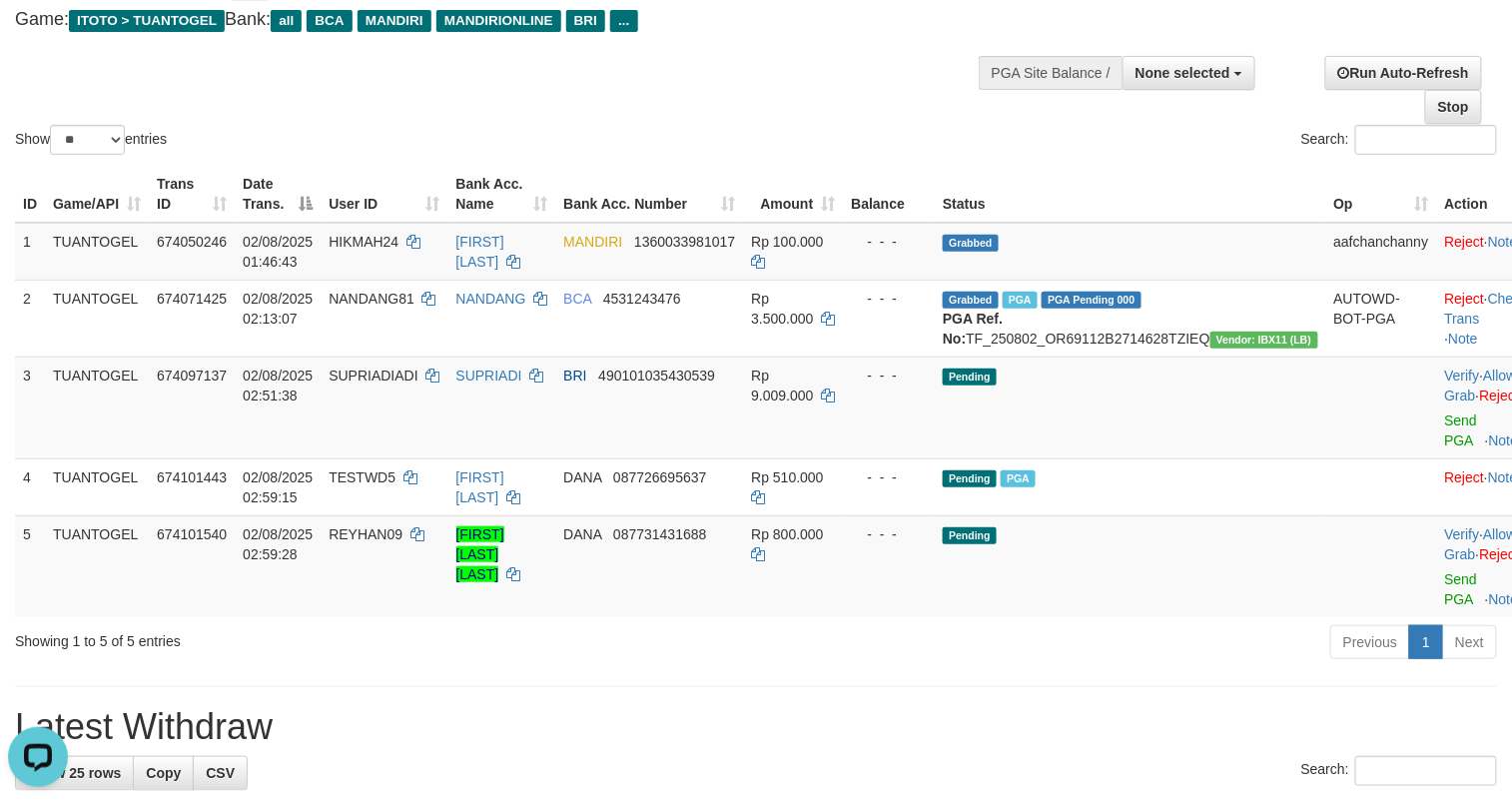 scroll, scrollTop: 0, scrollLeft: 0, axis: both 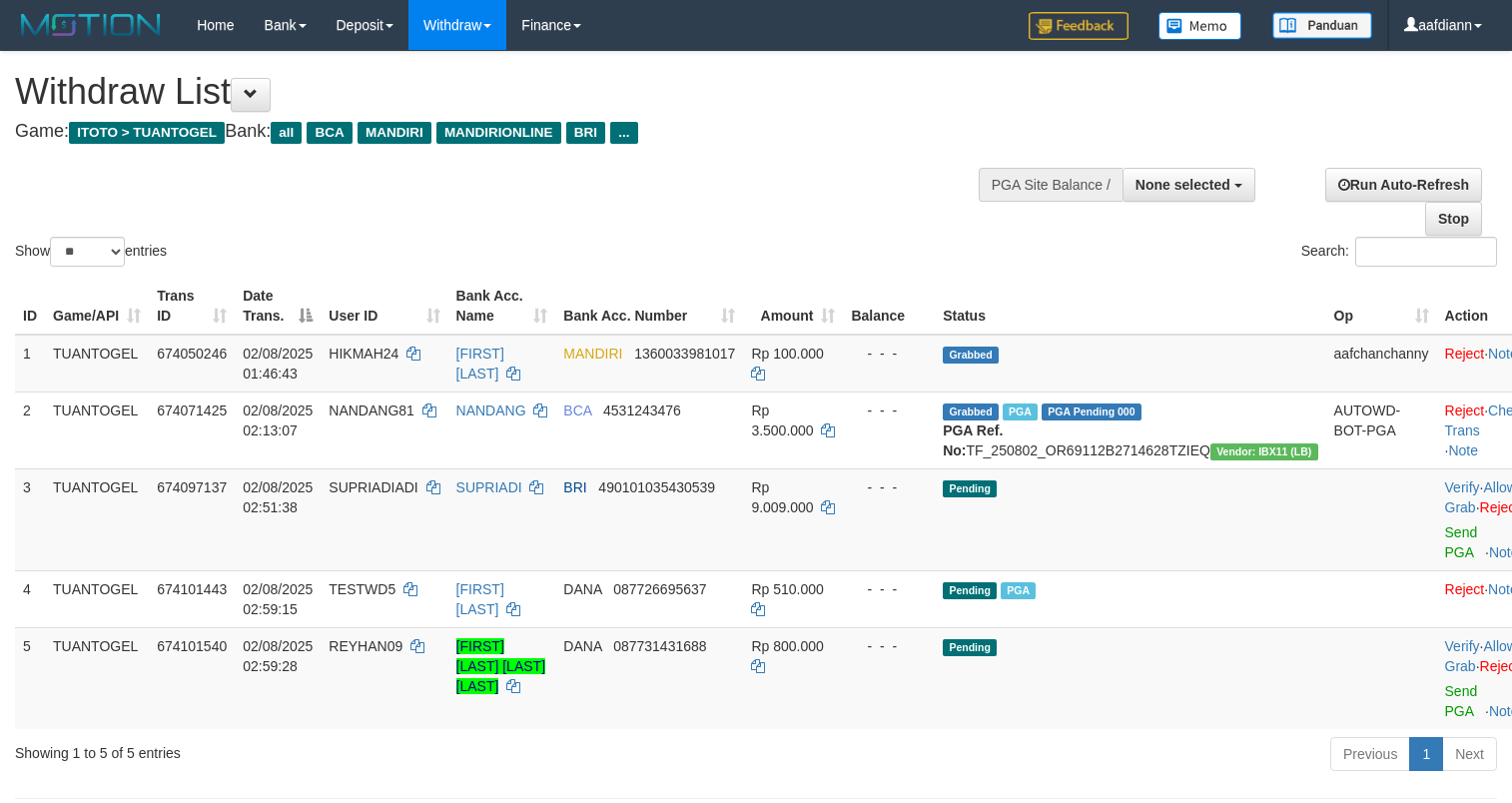 select 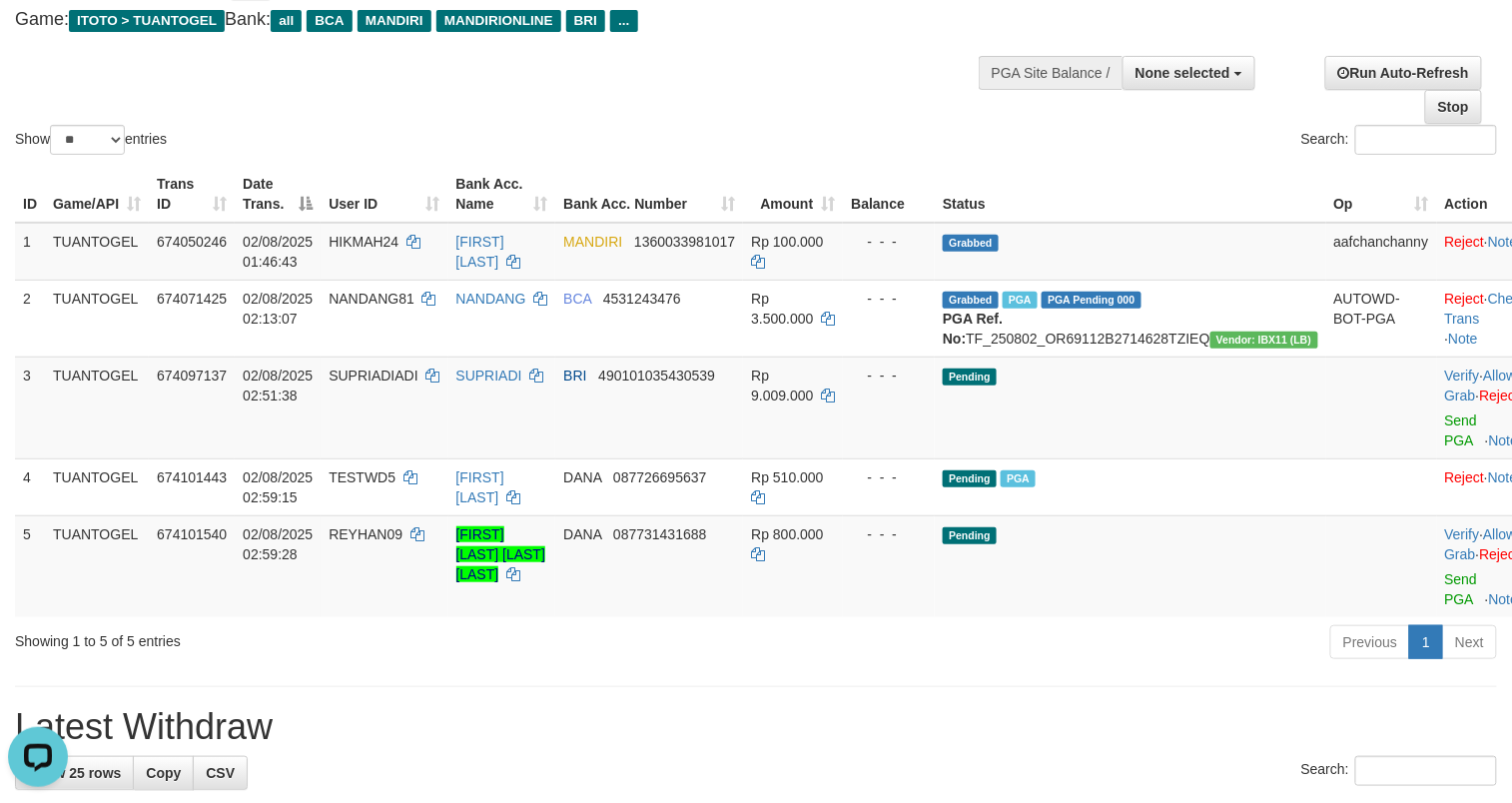 scroll, scrollTop: 0, scrollLeft: 0, axis: both 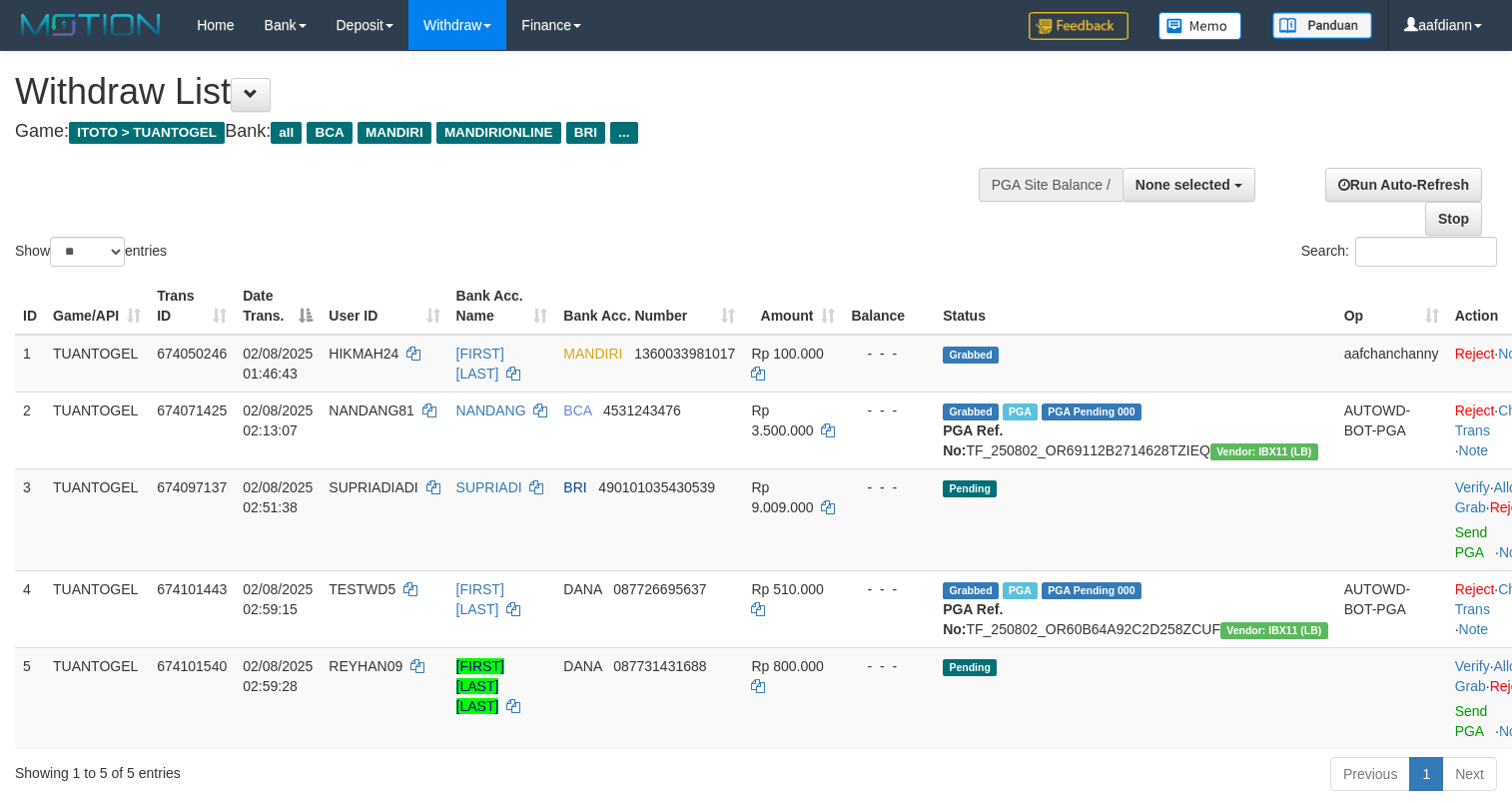 select 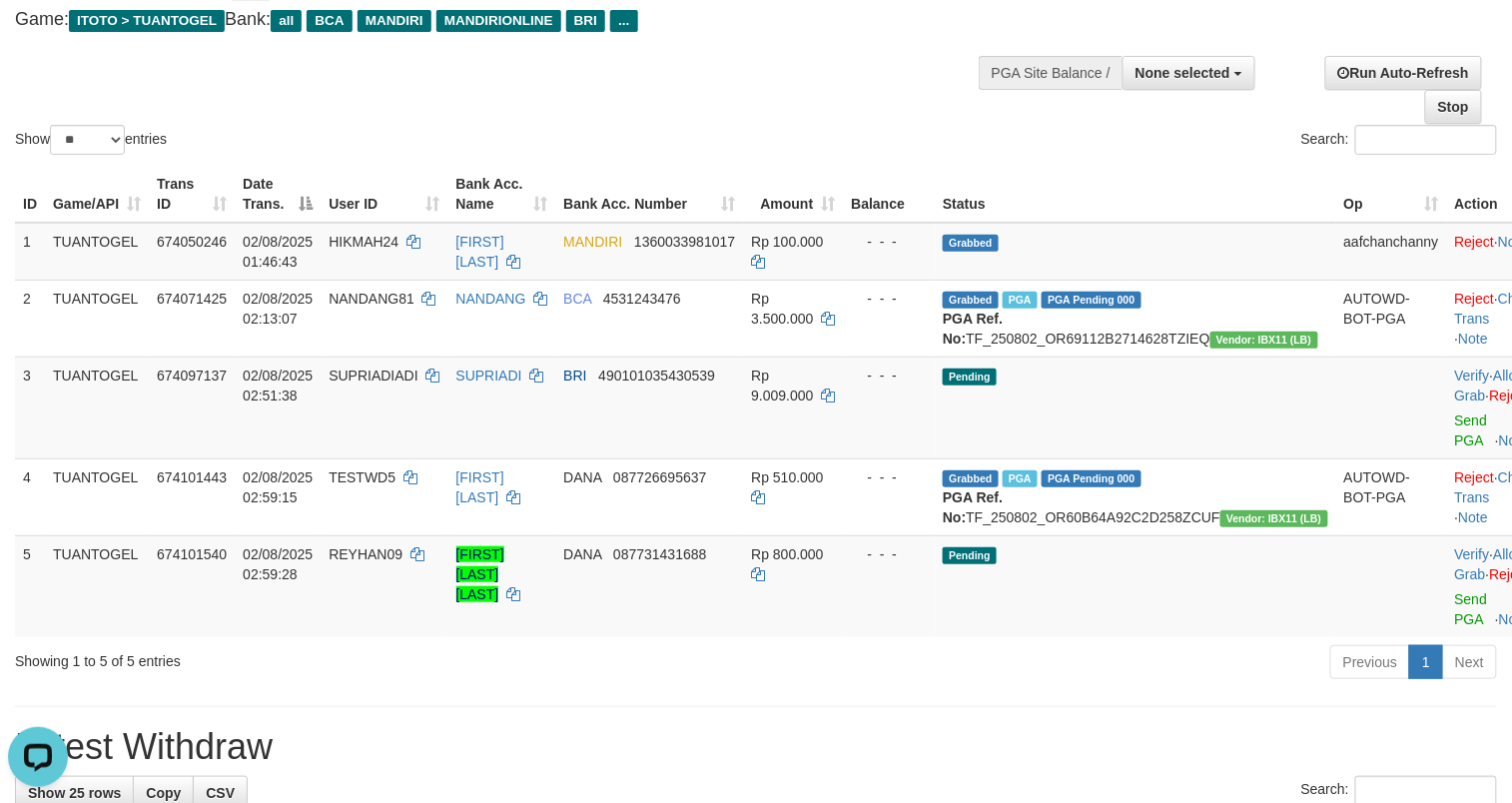 scroll, scrollTop: 0, scrollLeft: 0, axis: both 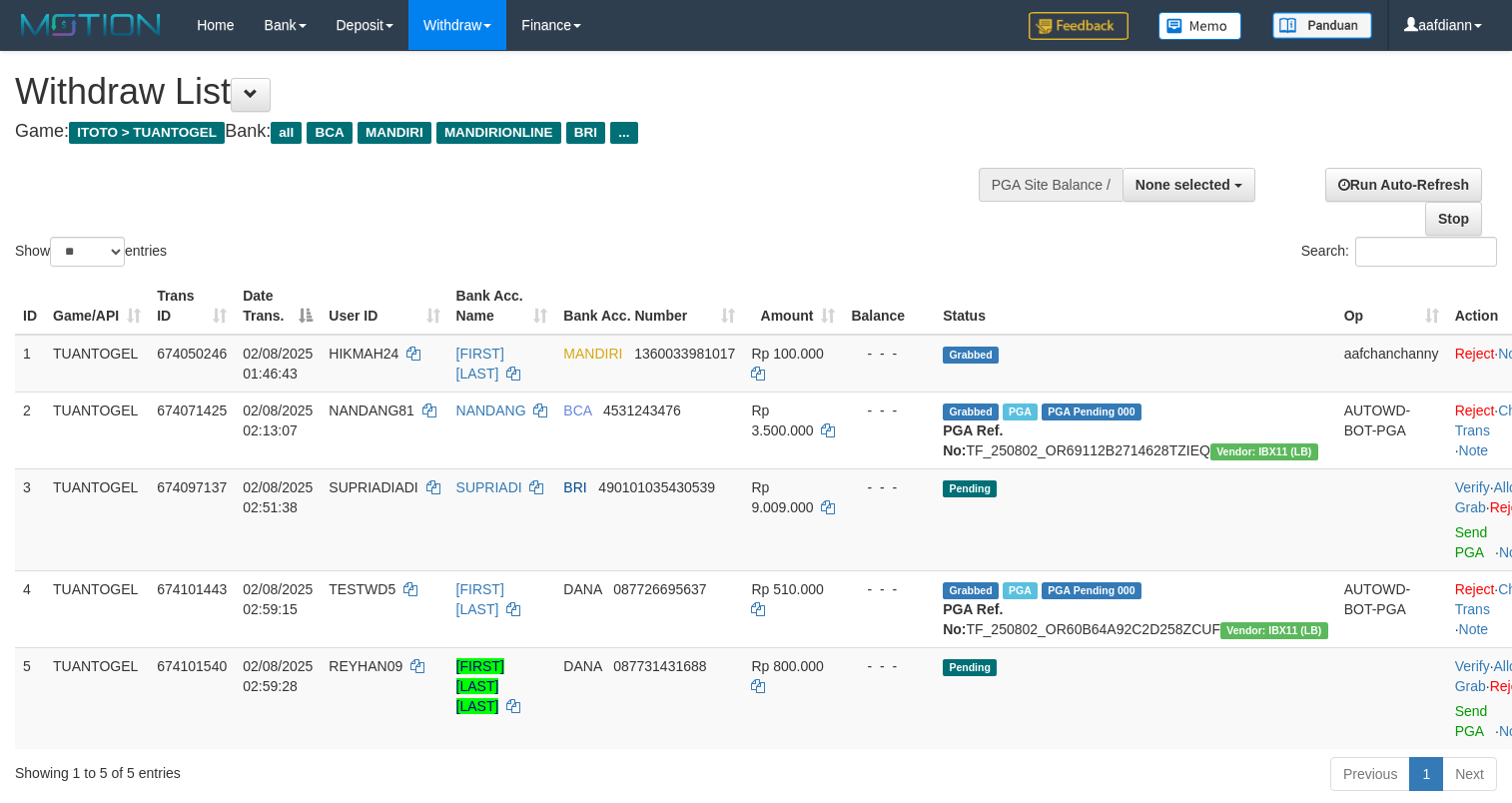 select 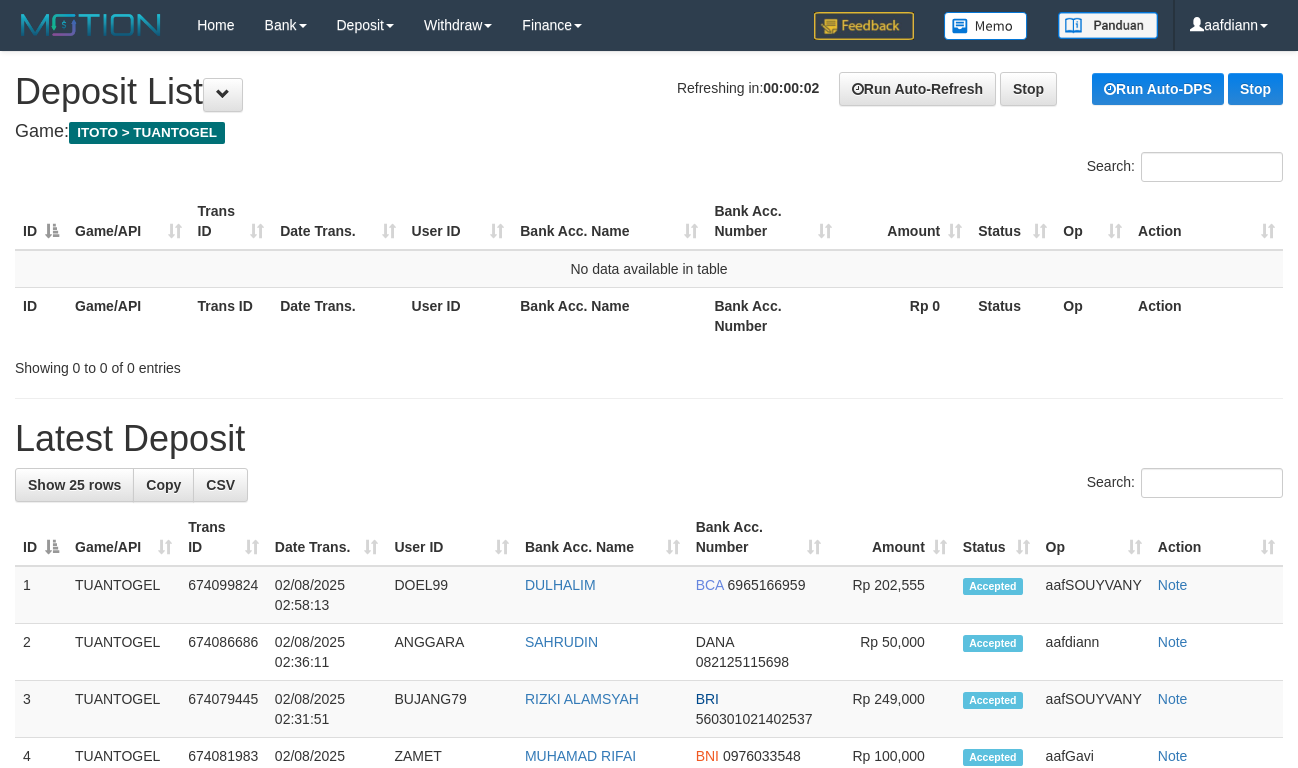 scroll, scrollTop: 0, scrollLeft: 0, axis: both 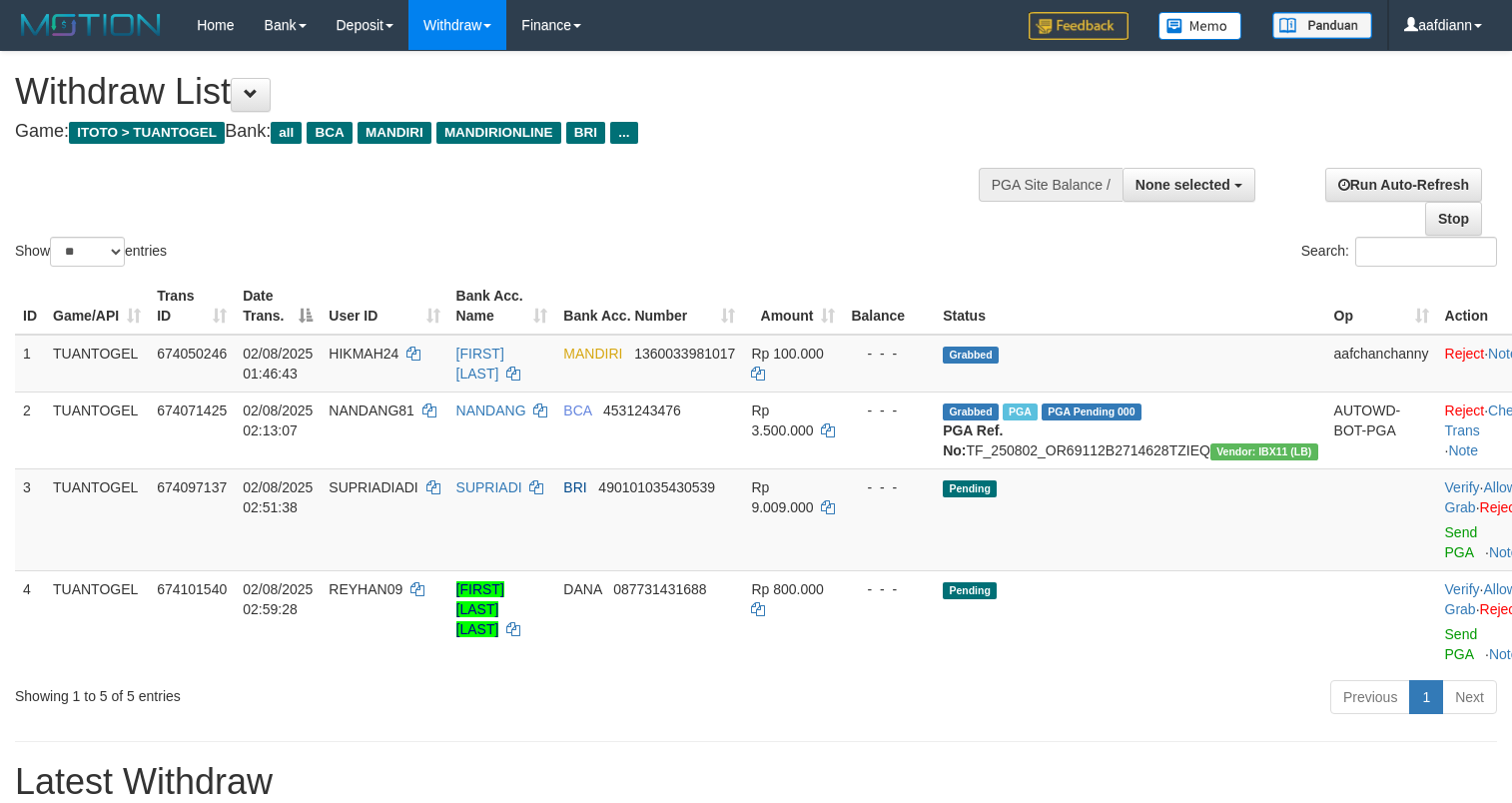 select 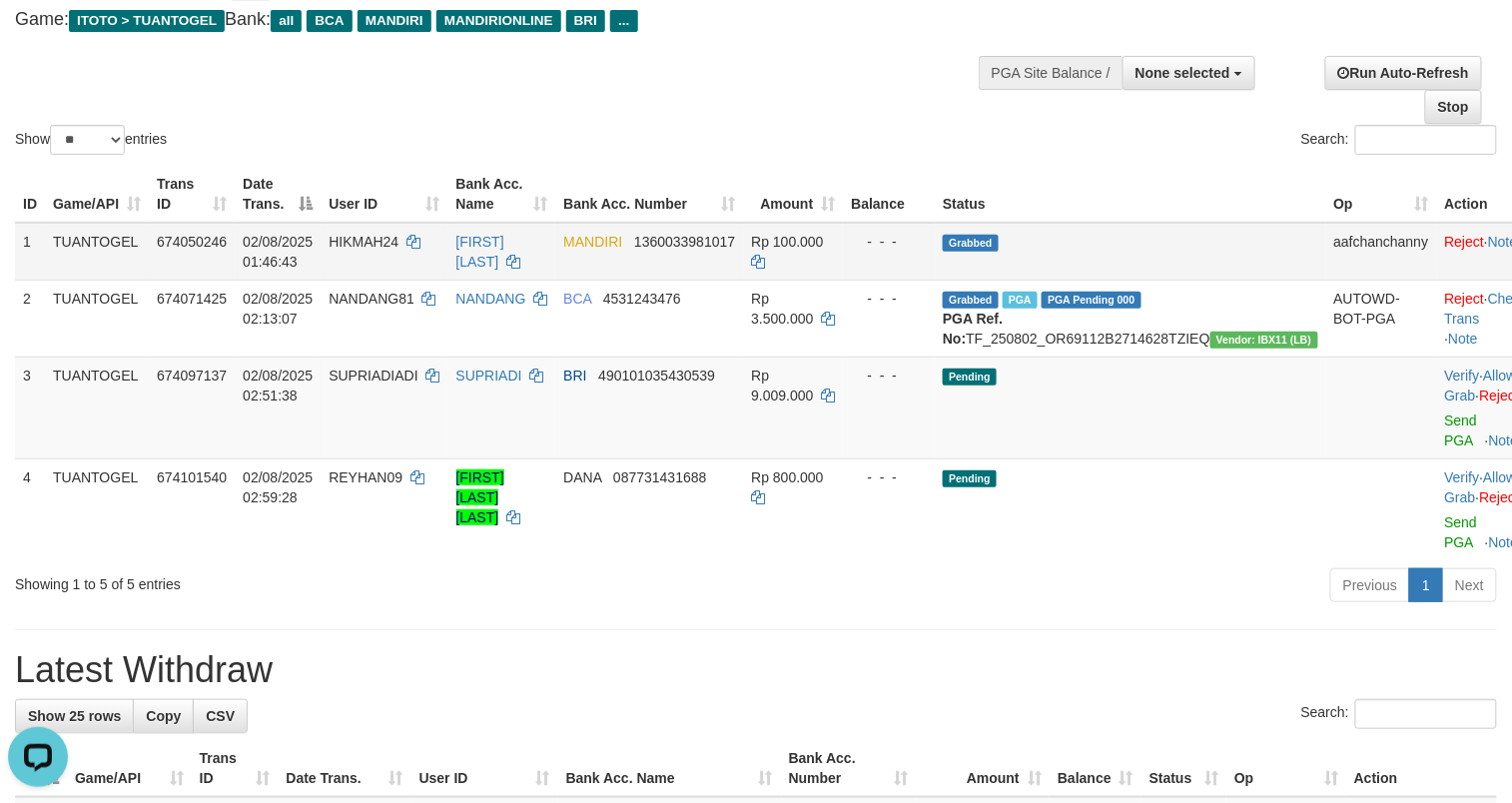 scroll, scrollTop: 0, scrollLeft: 0, axis: both 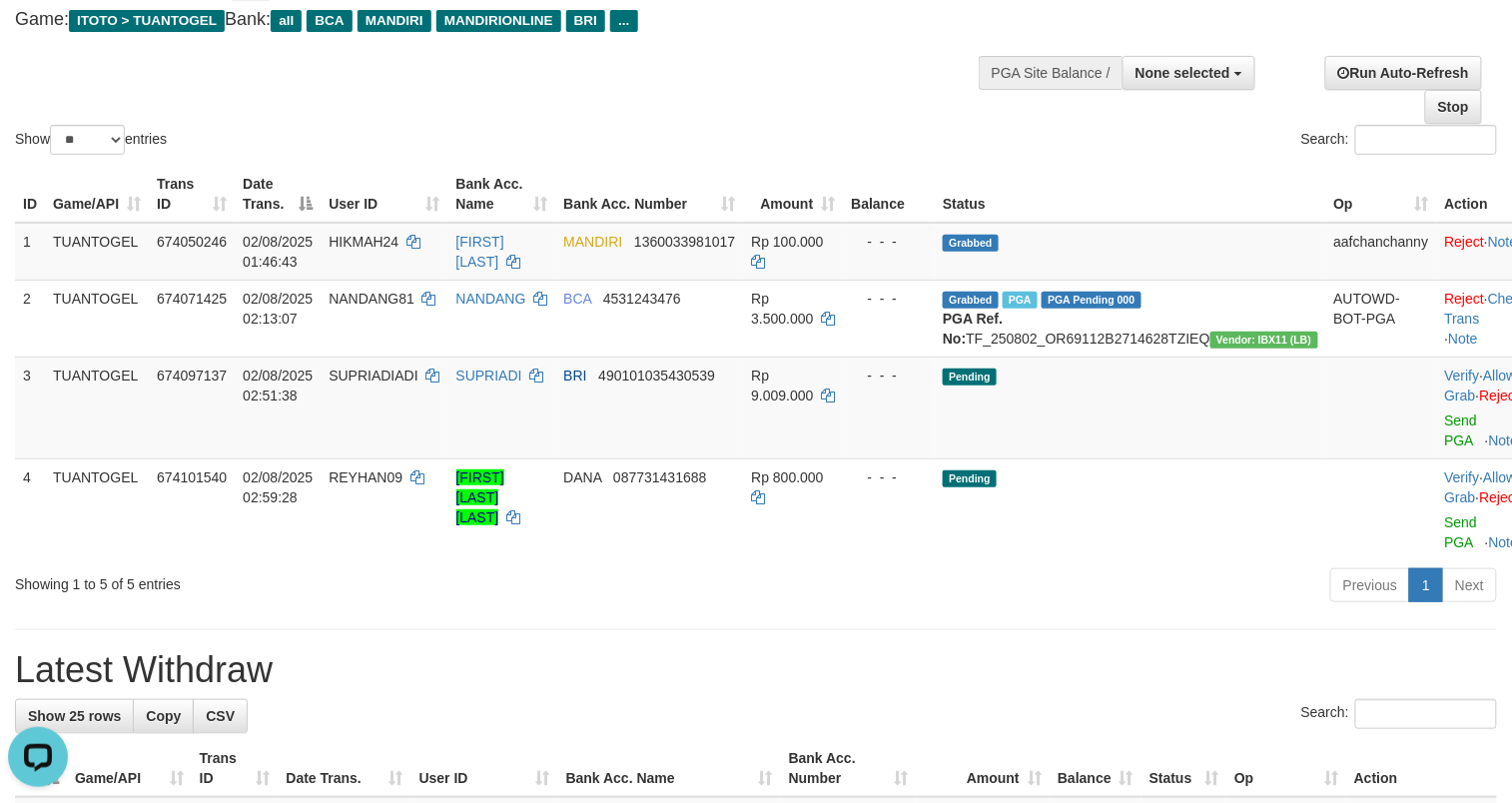 click on "Bank Acc. Number" at bounding box center (649, 194) 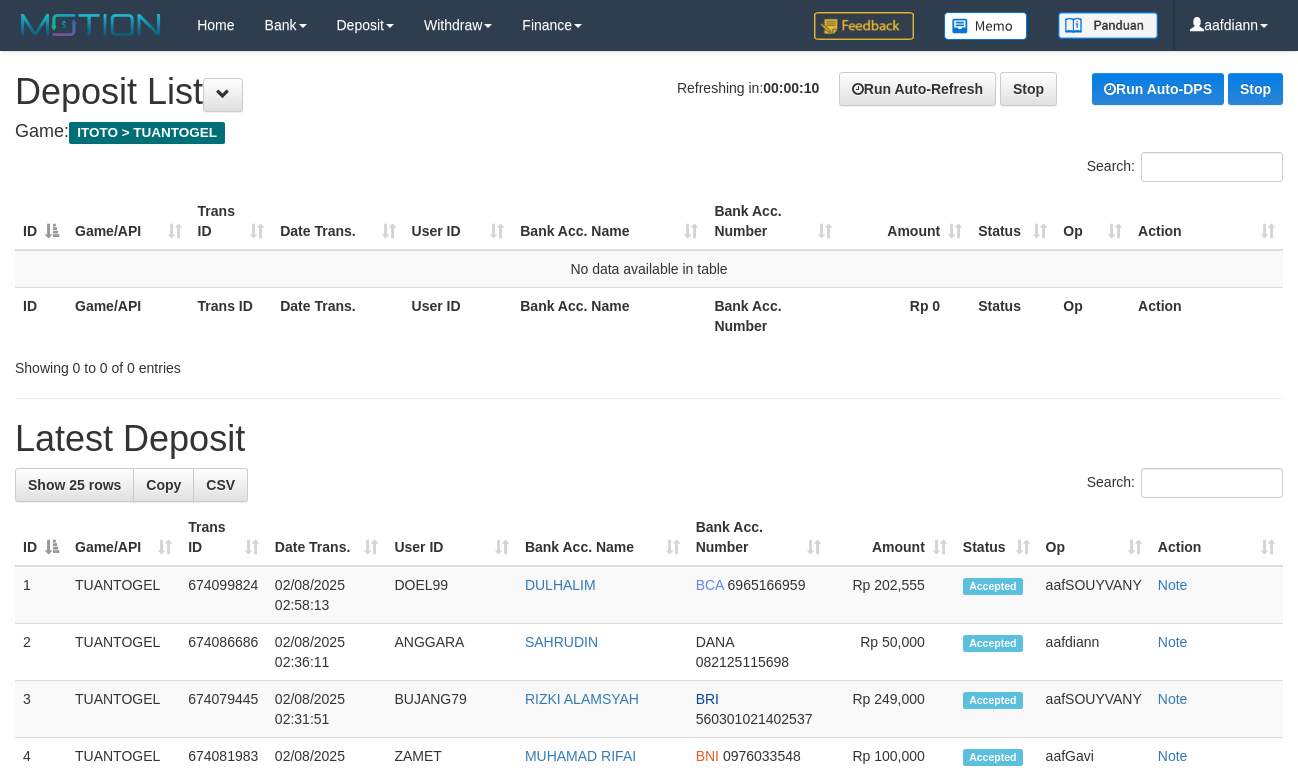scroll, scrollTop: 0, scrollLeft: 0, axis: both 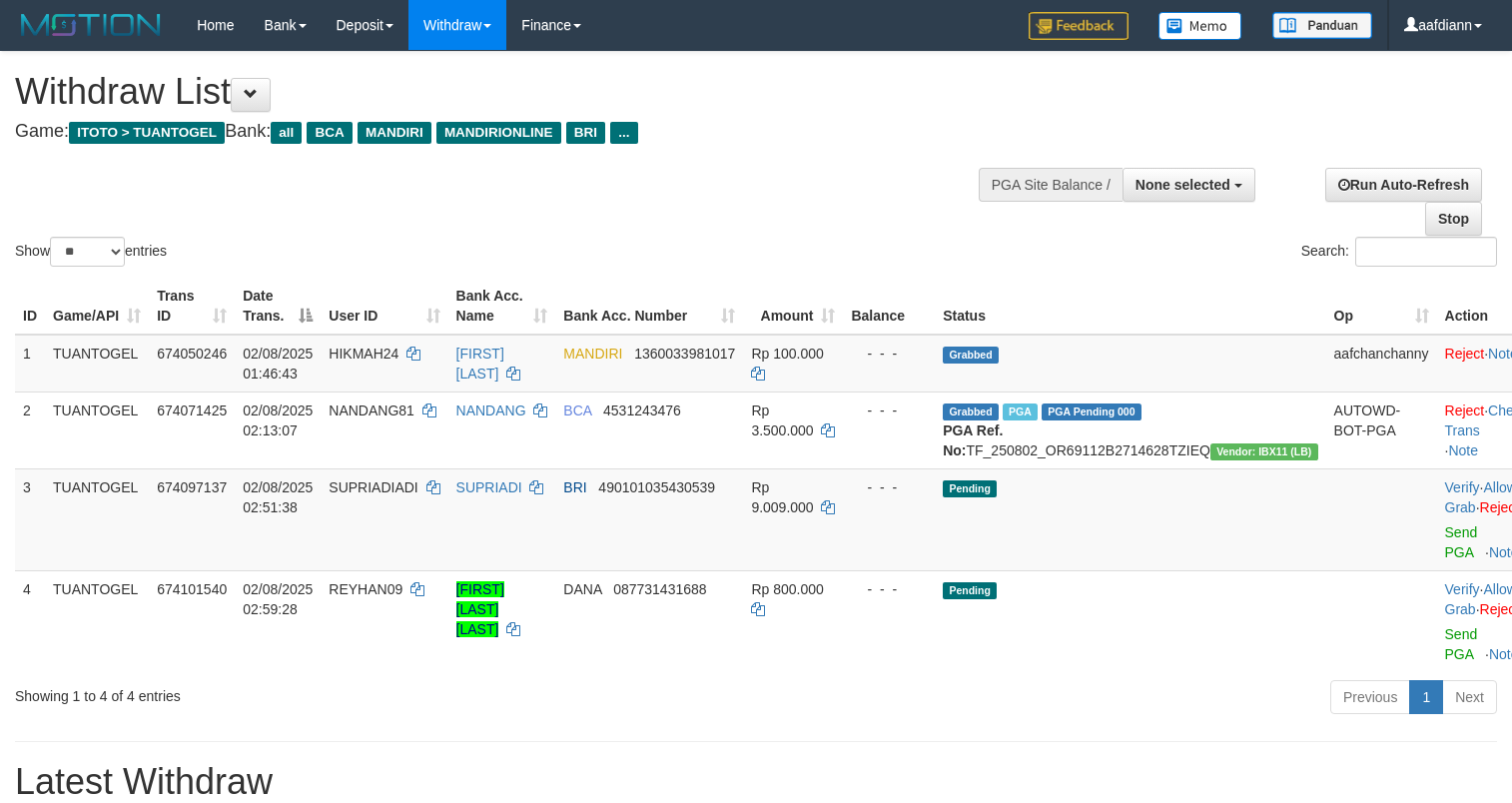 select 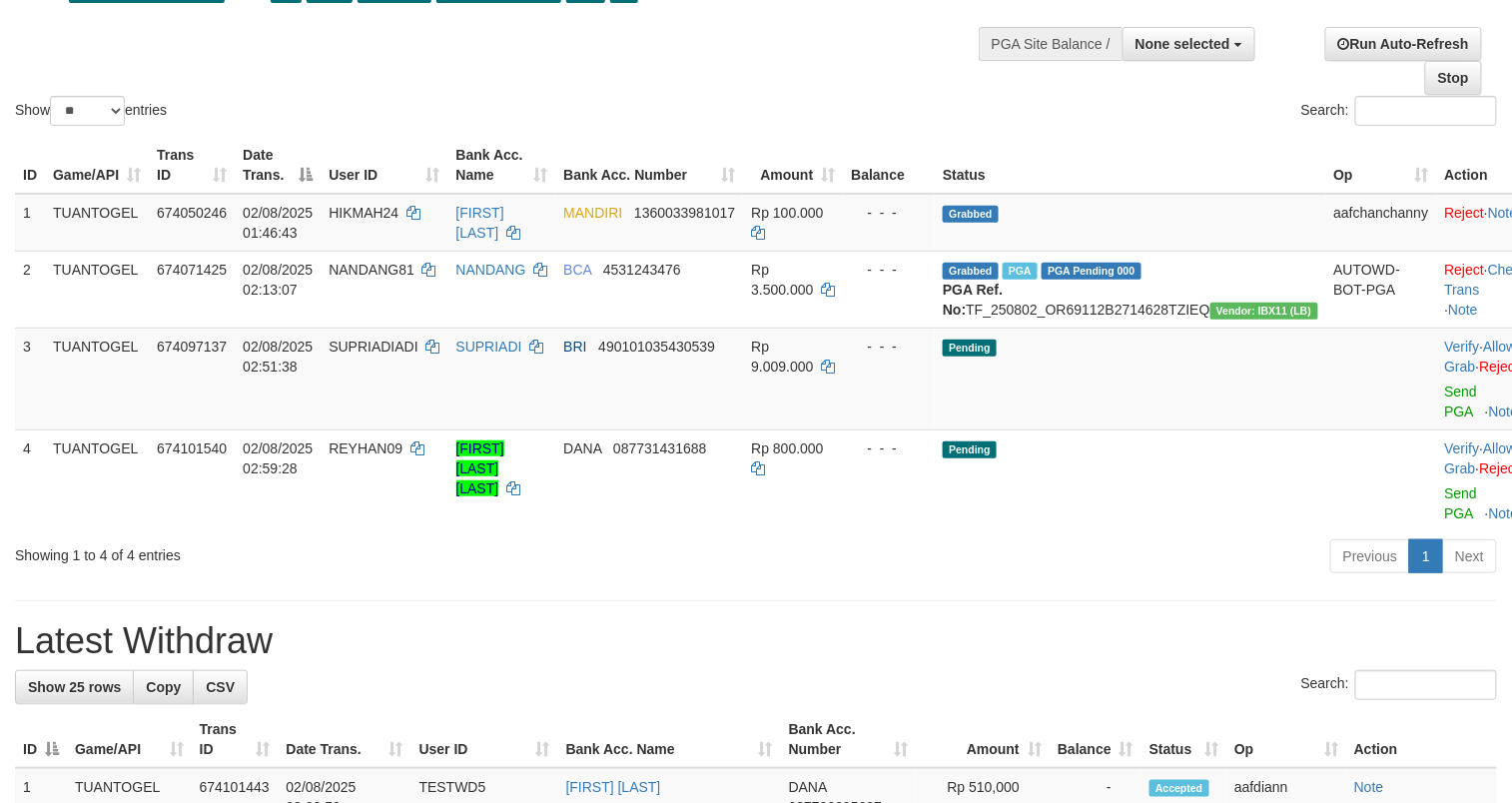 scroll, scrollTop: 112, scrollLeft: 0, axis: vertical 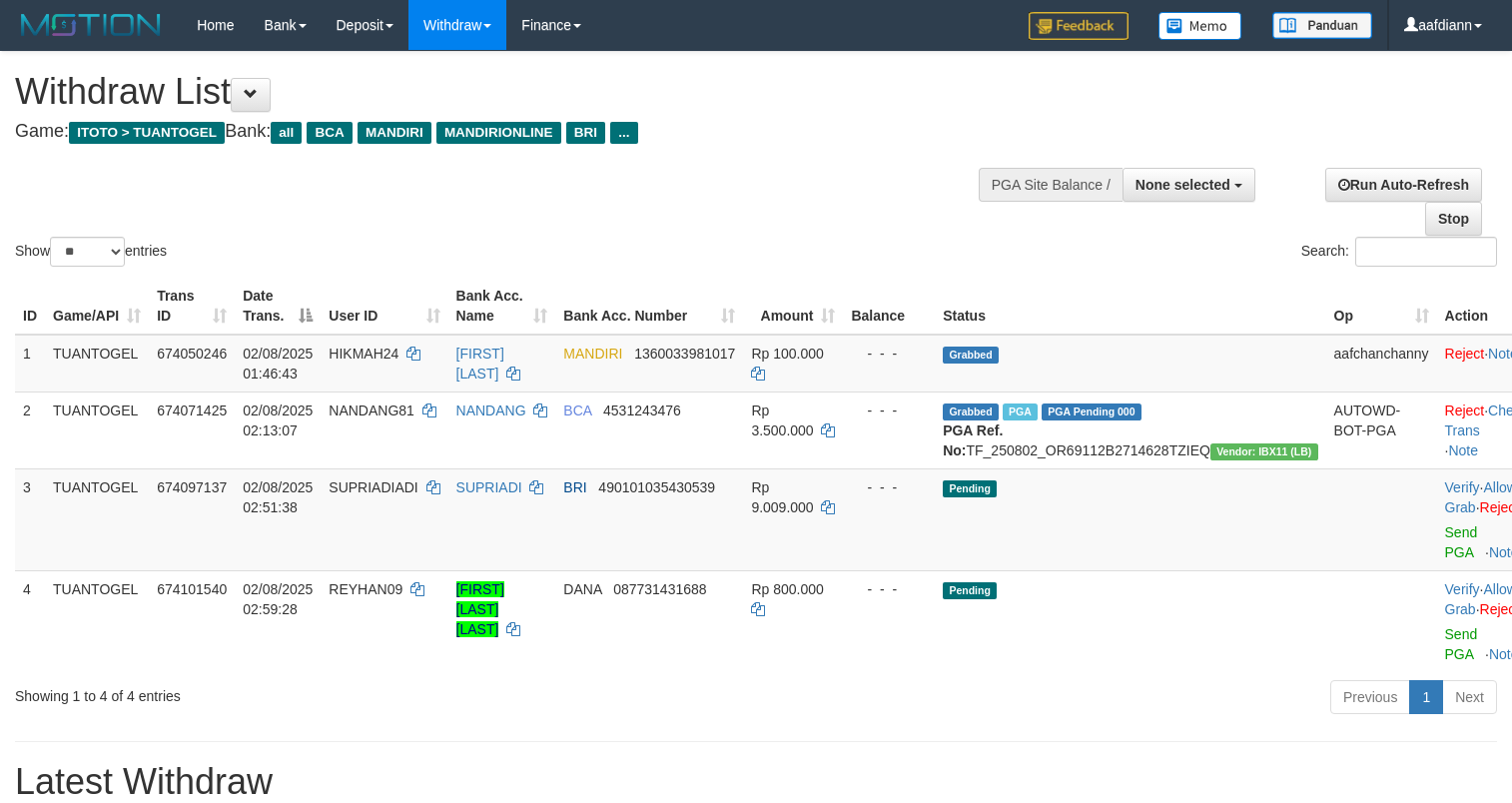 select 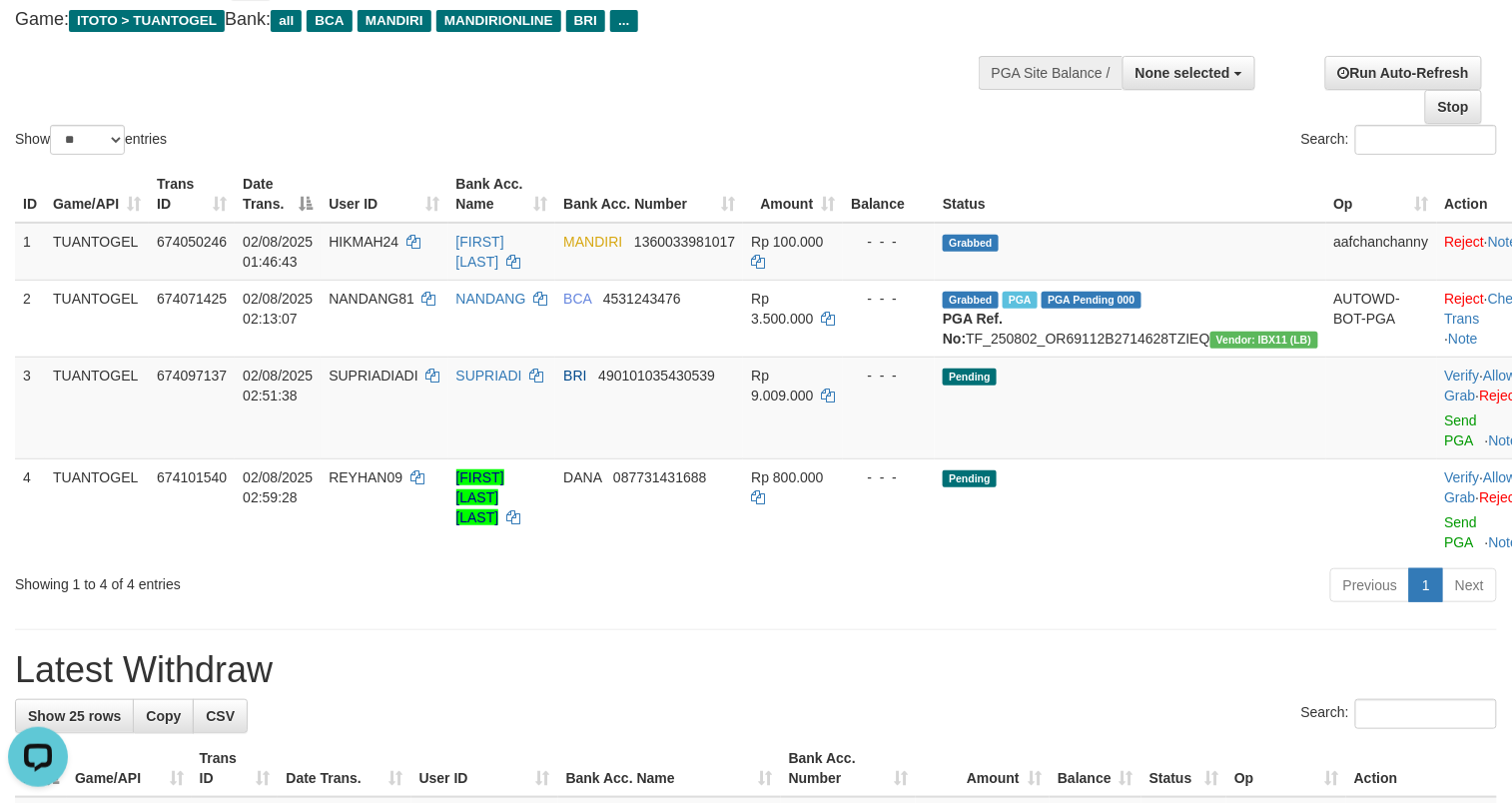 scroll, scrollTop: 0, scrollLeft: 0, axis: both 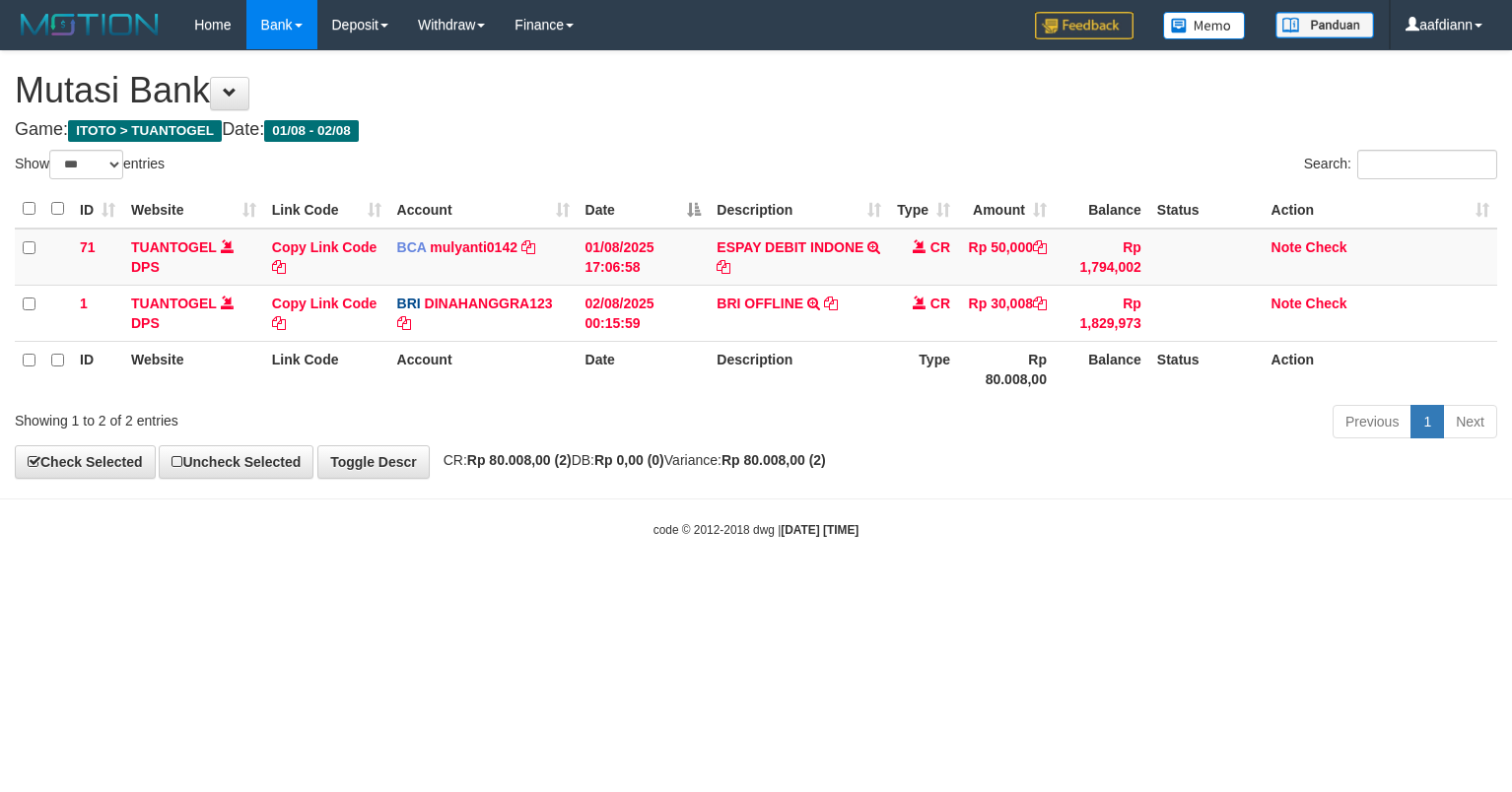 select on "***" 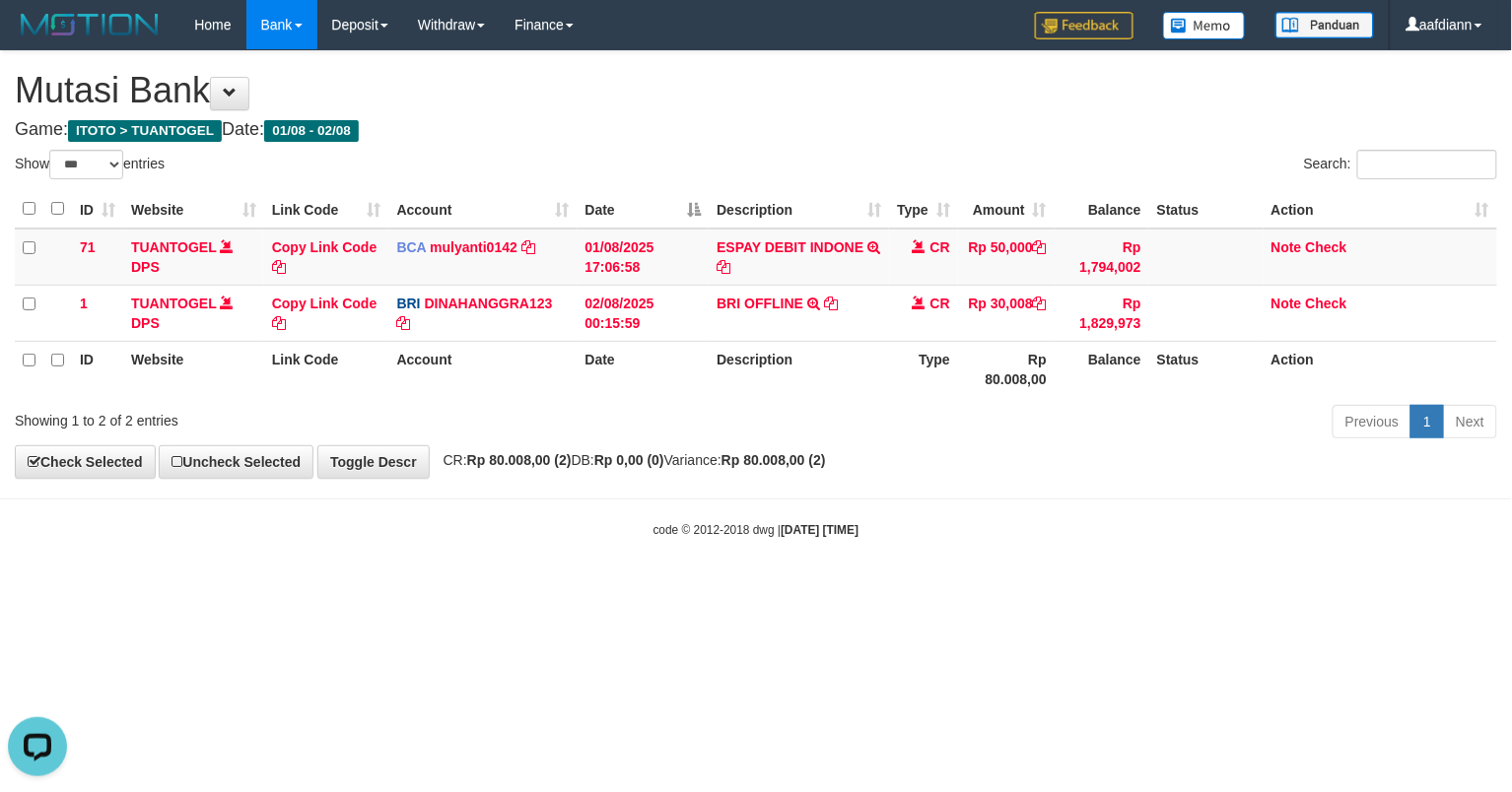 scroll, scrollTop: 0, scrollLeft: 0, axis: both 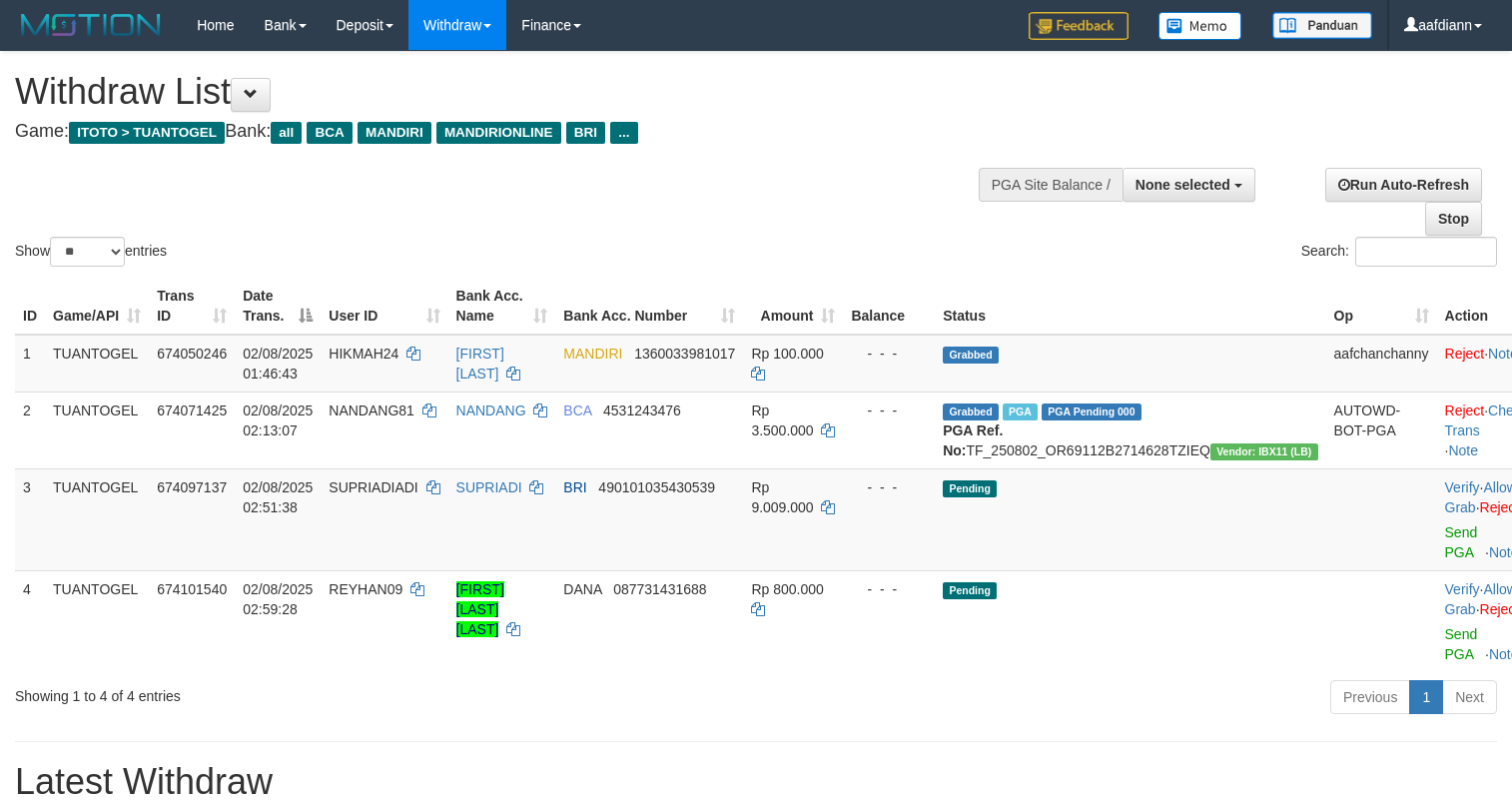 select 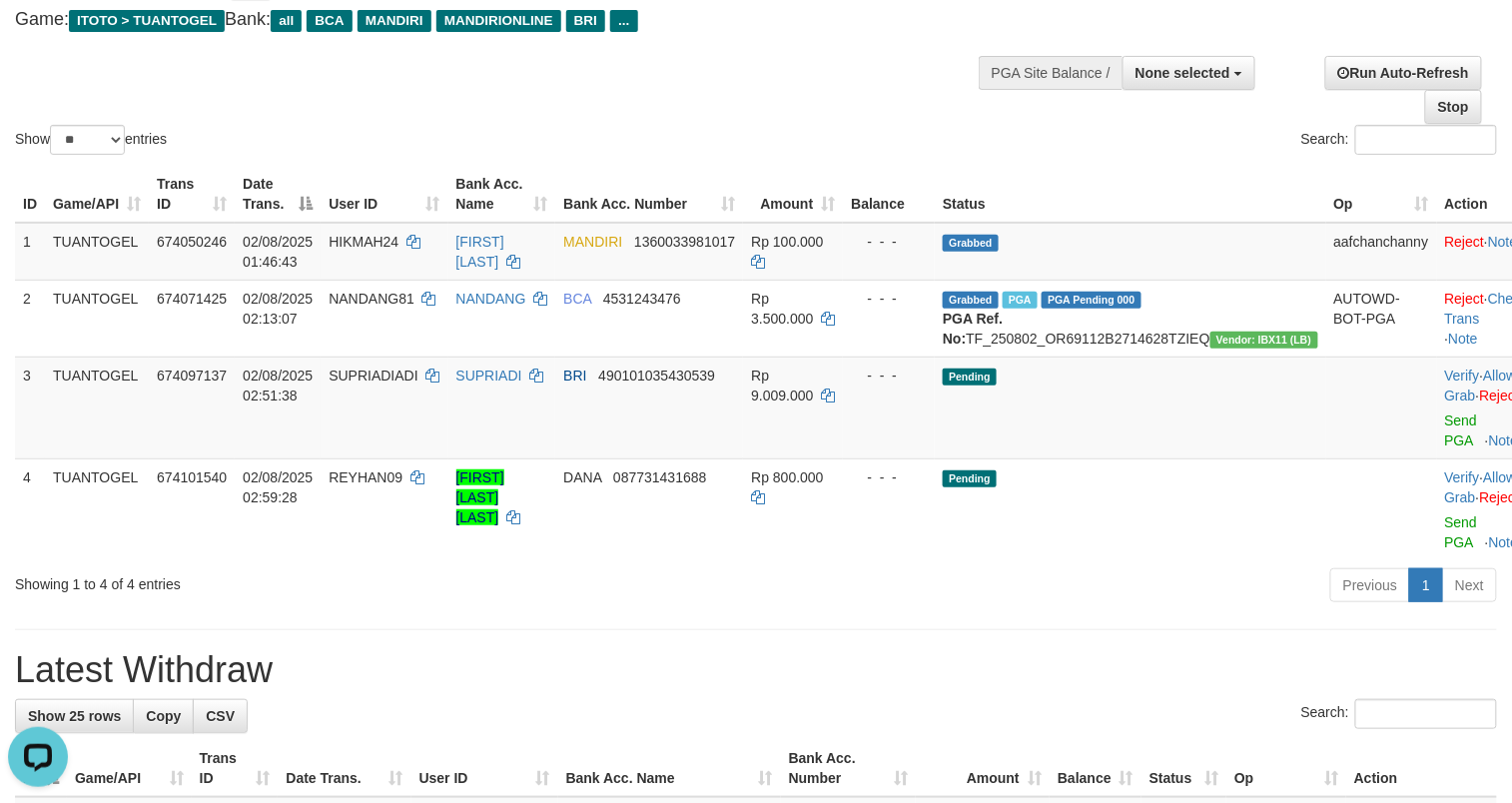 scroll, scrollTop: 0, scrollLeft: 0, axis: both 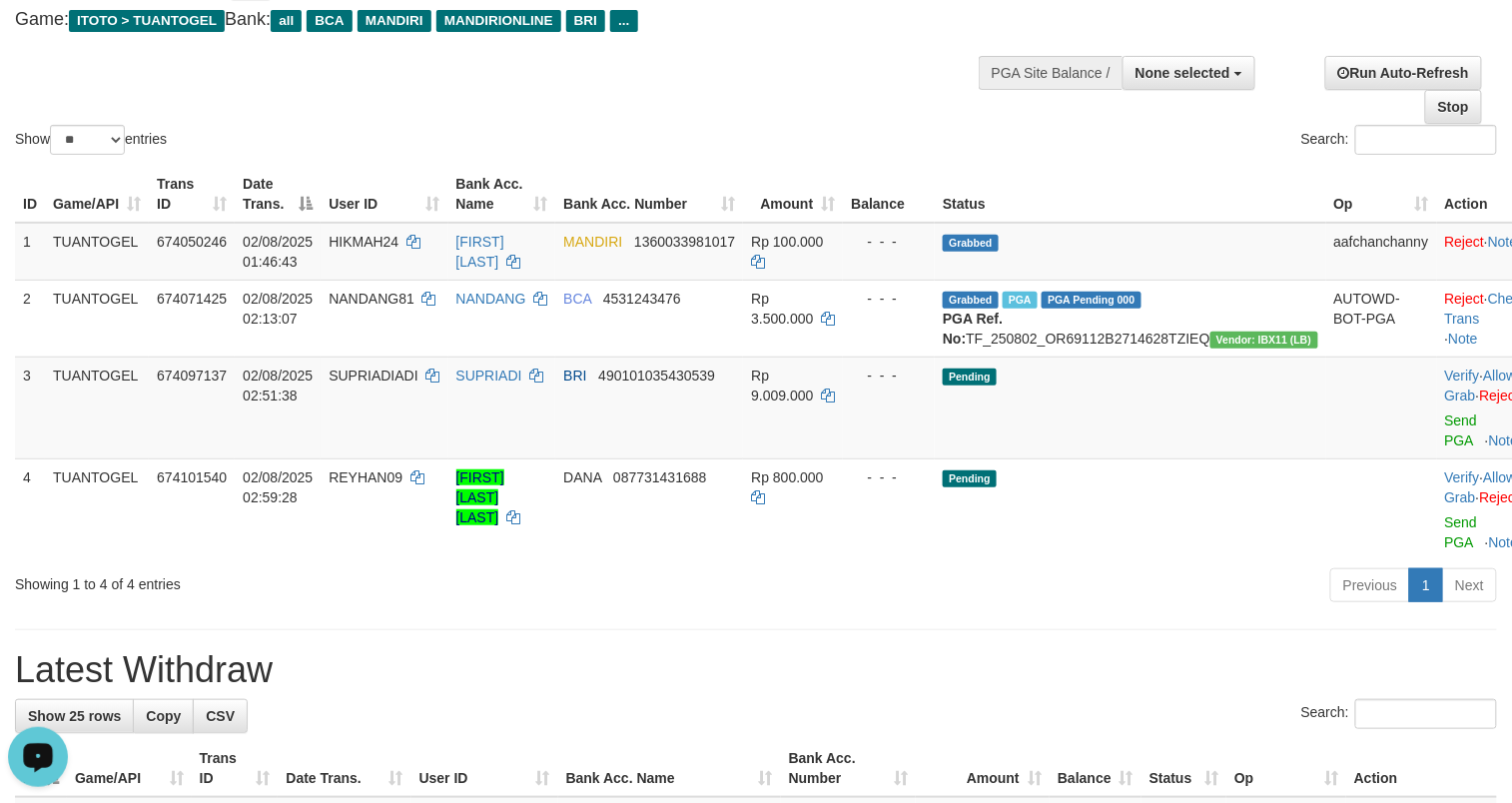 click on "Latest Withdraw" at bounding box center [756, 670] 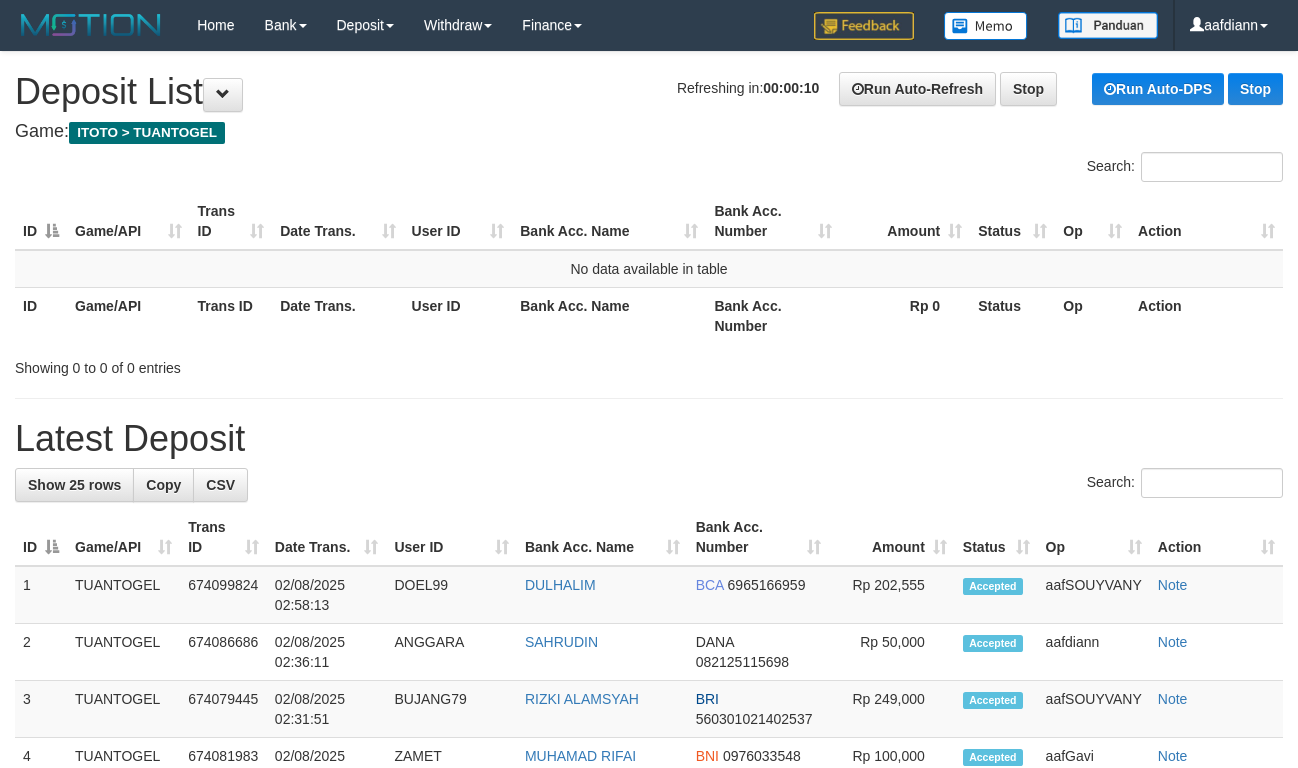 scroll, scrollTop: 0, scrollLeft: 0, axis: both 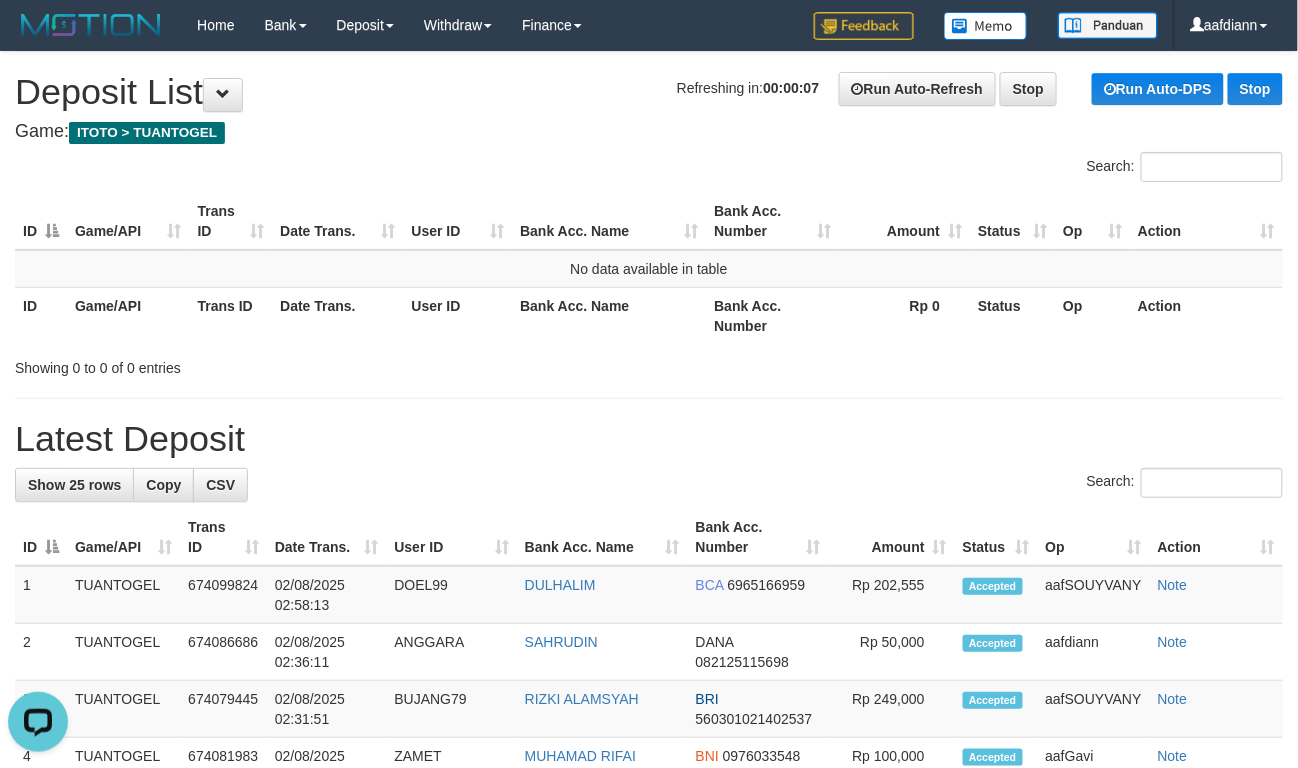 drag, startPoint x: 597, startPoint y: 374, endPoint x: 600, endPoint y: 350, distance: 24.186773 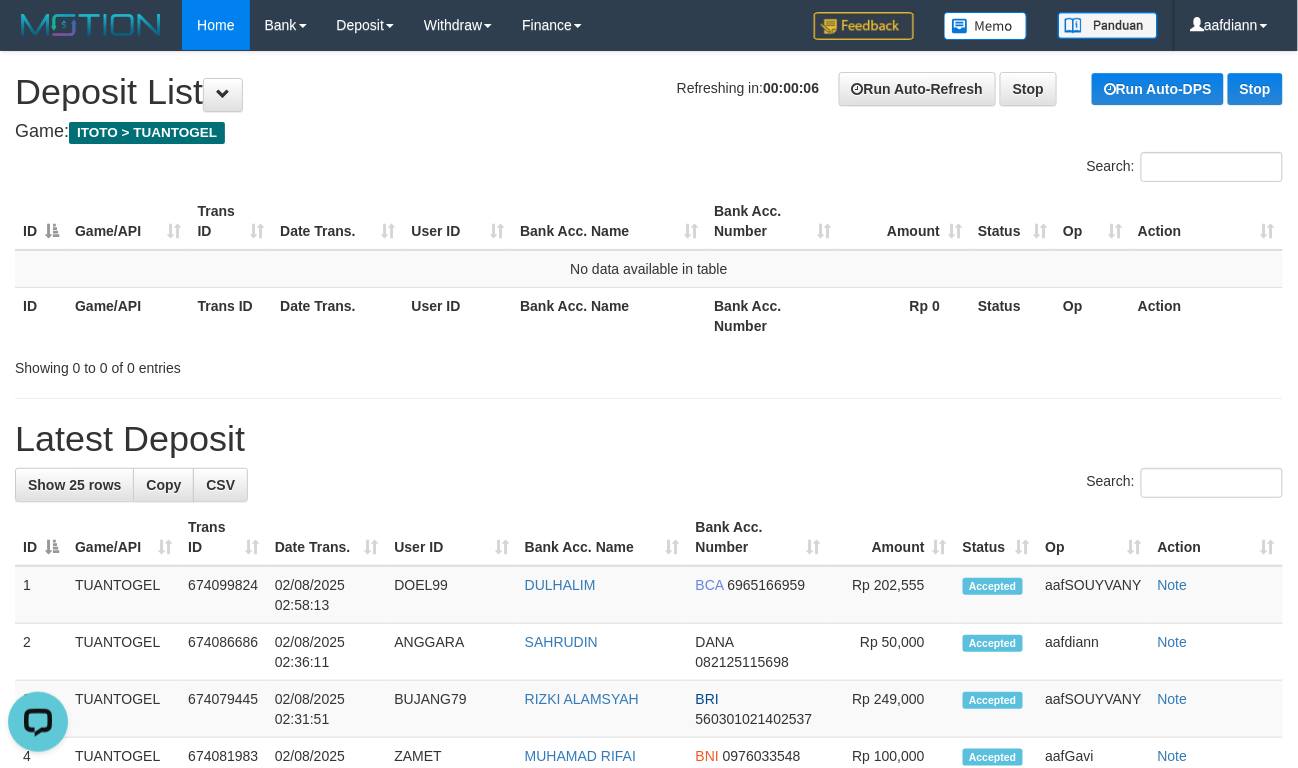 drag, startPoint x: 572, startPoint y: 158, endPoint x: 192, endPoint y: 38, distance: 398.49716 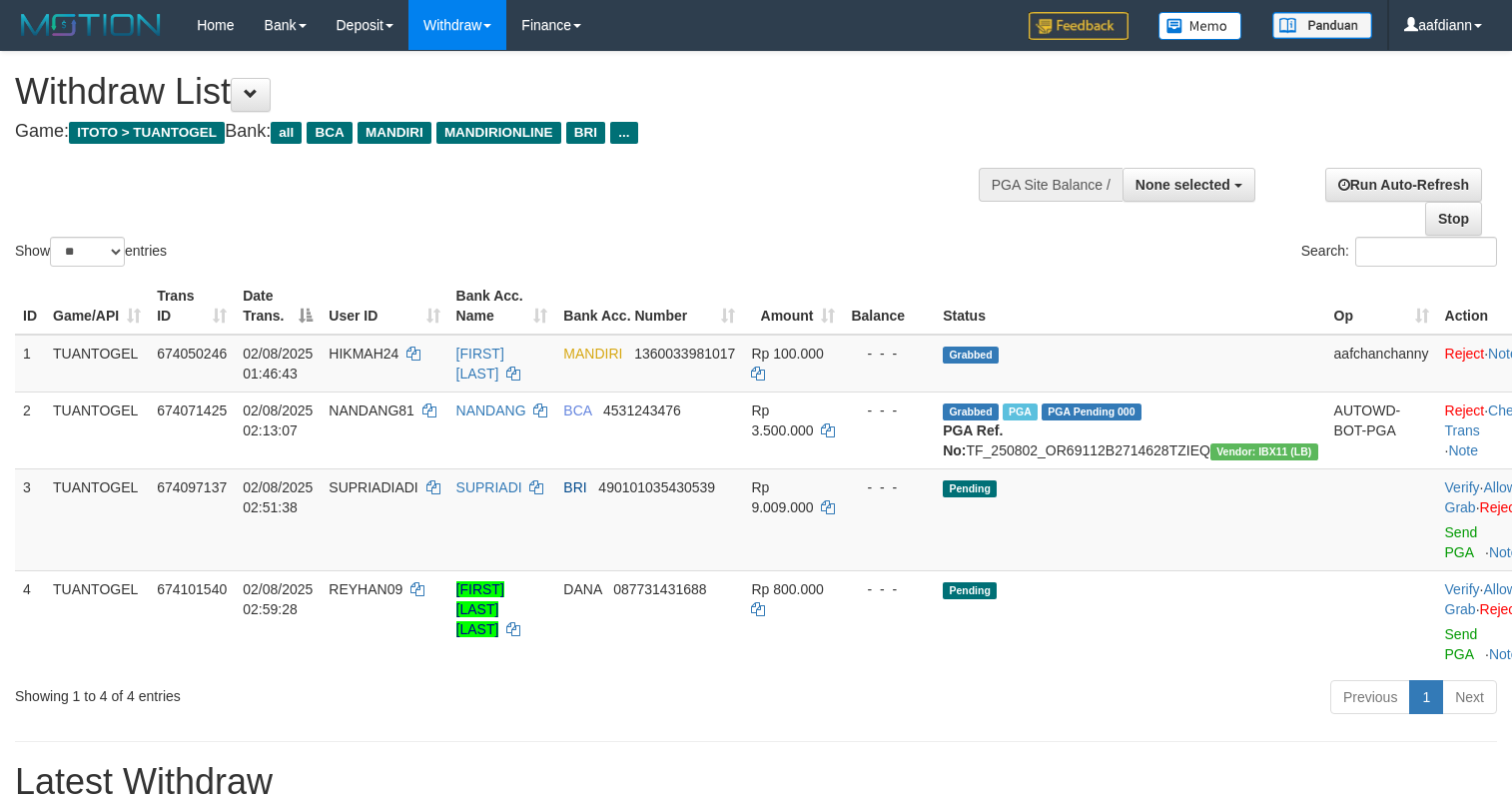 select 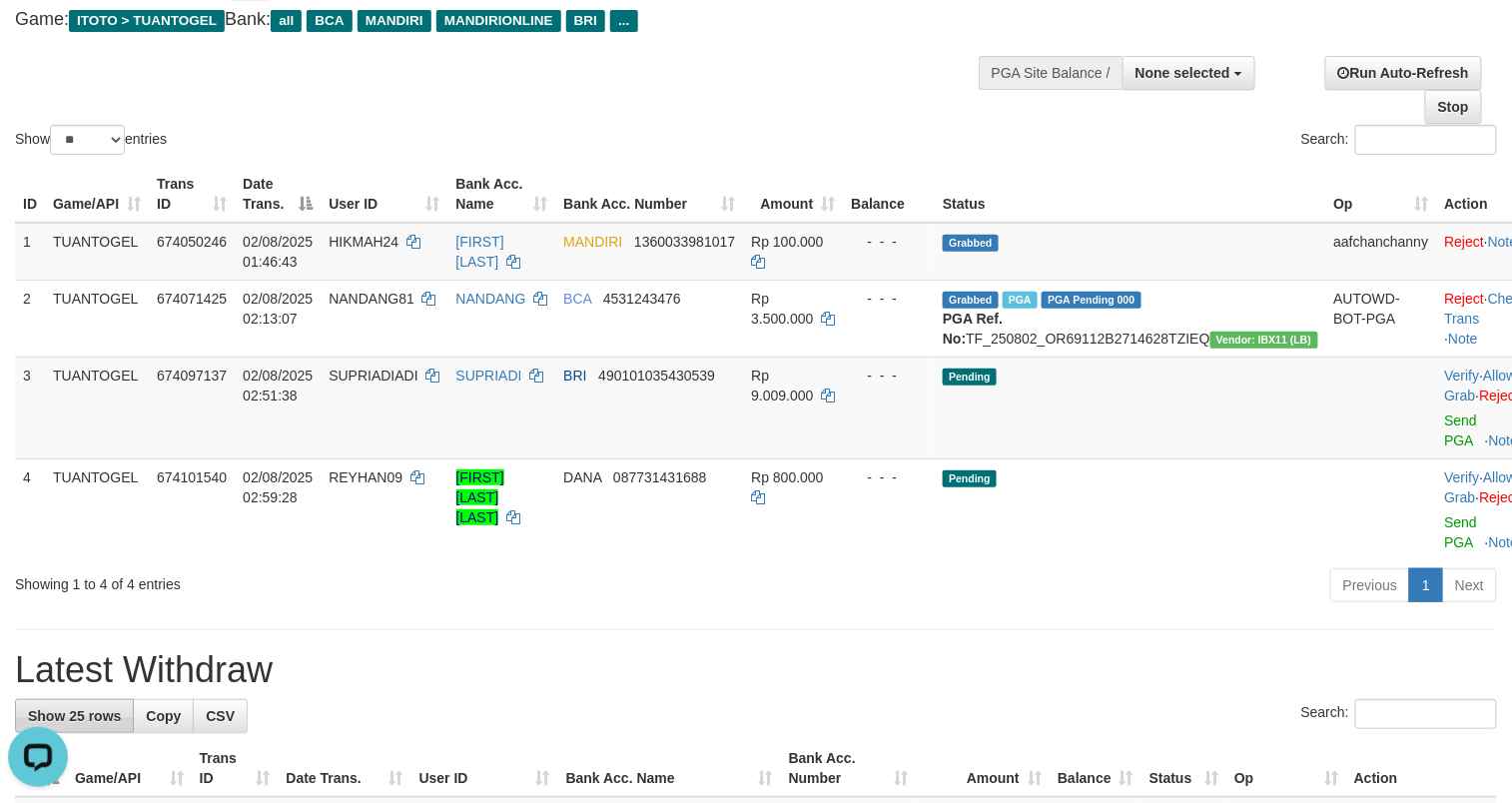 scroll, scrollTop: 0, scrollLeft: 0, axis: both 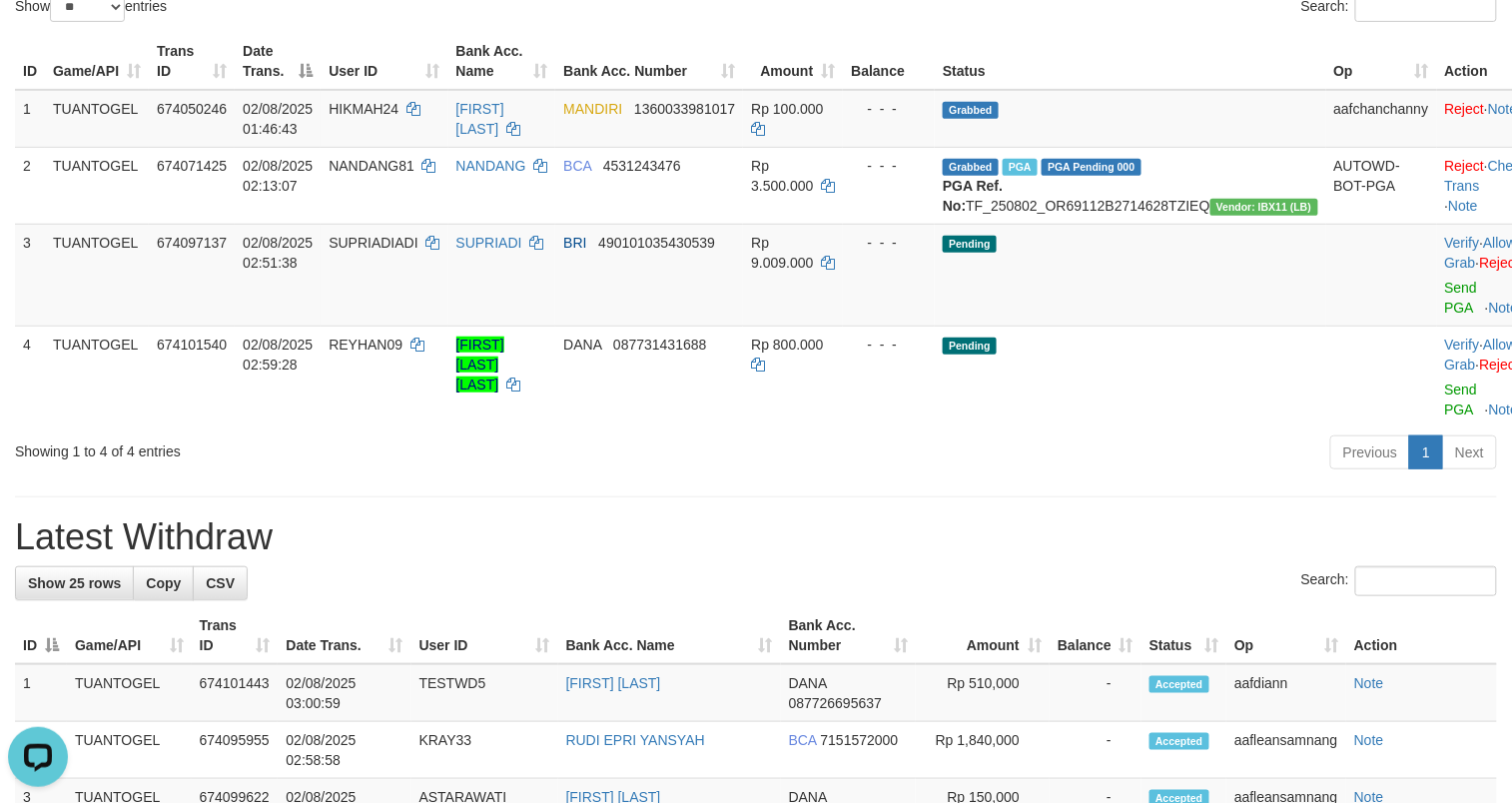 click on "Latest Withdraw" at bounding box center (756, 537) 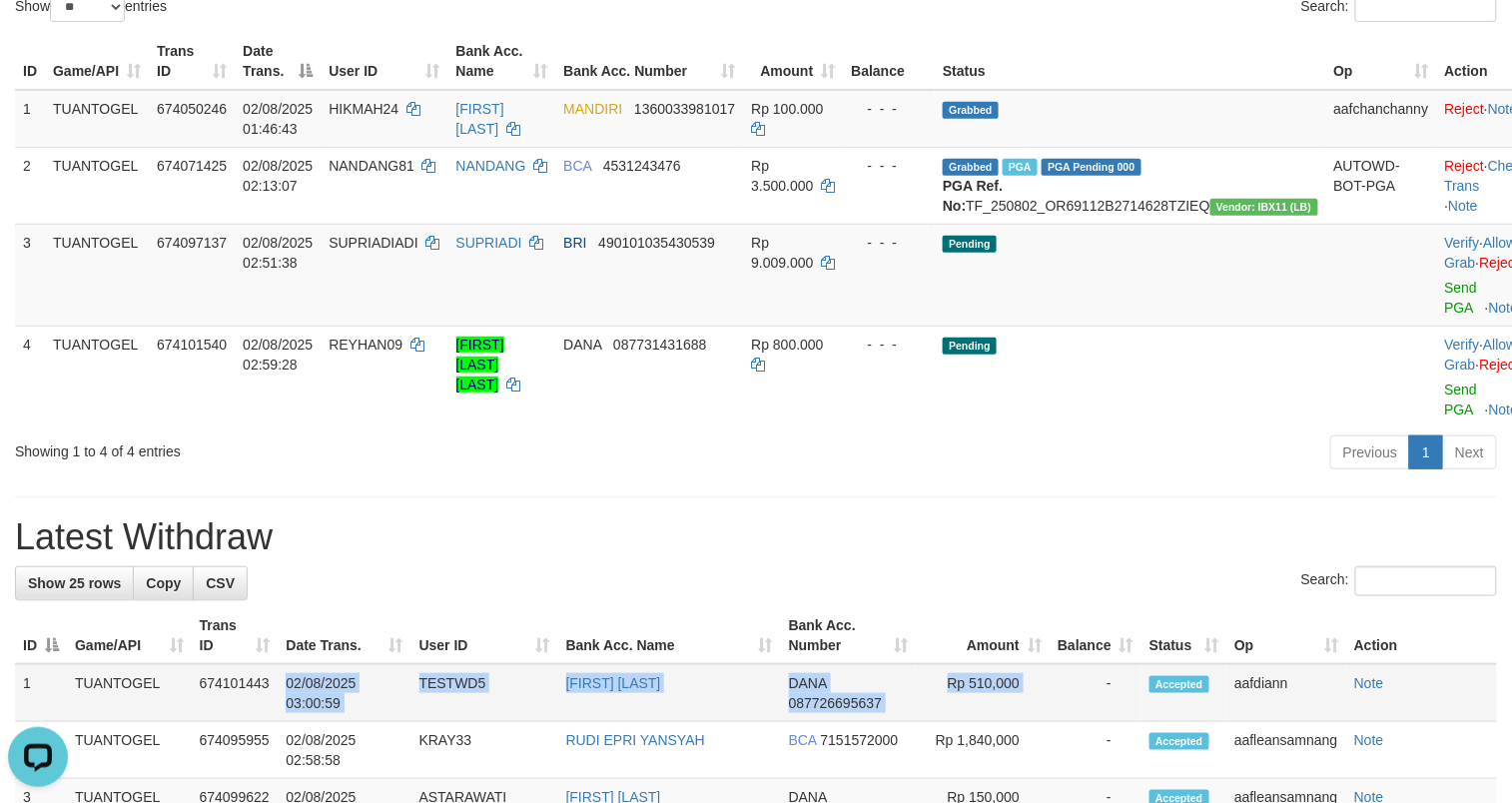 drag, startPoint x: 276, startPoint y: 712, endPoint x: 1073, endPoint y: 715, distance: 797.0056 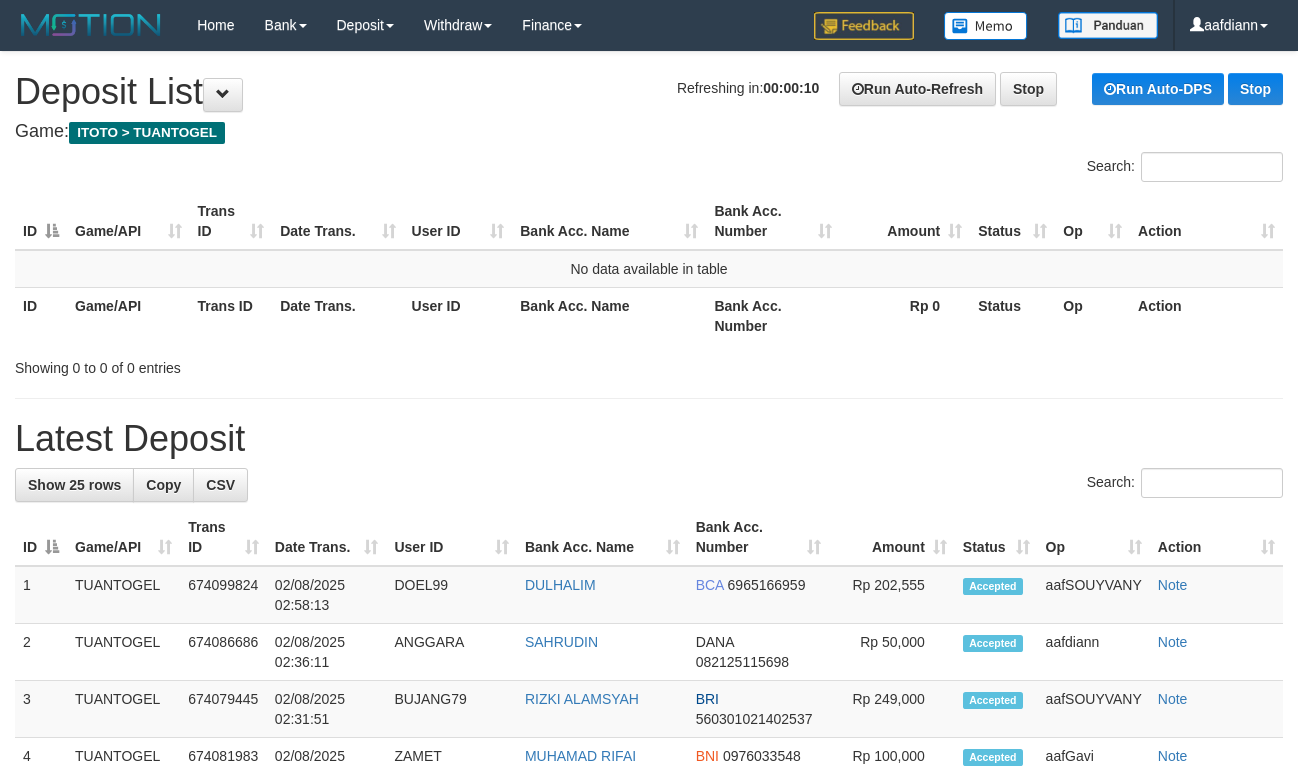 scroll, scrollTop: 0, scrollLeft: 0, axis: both 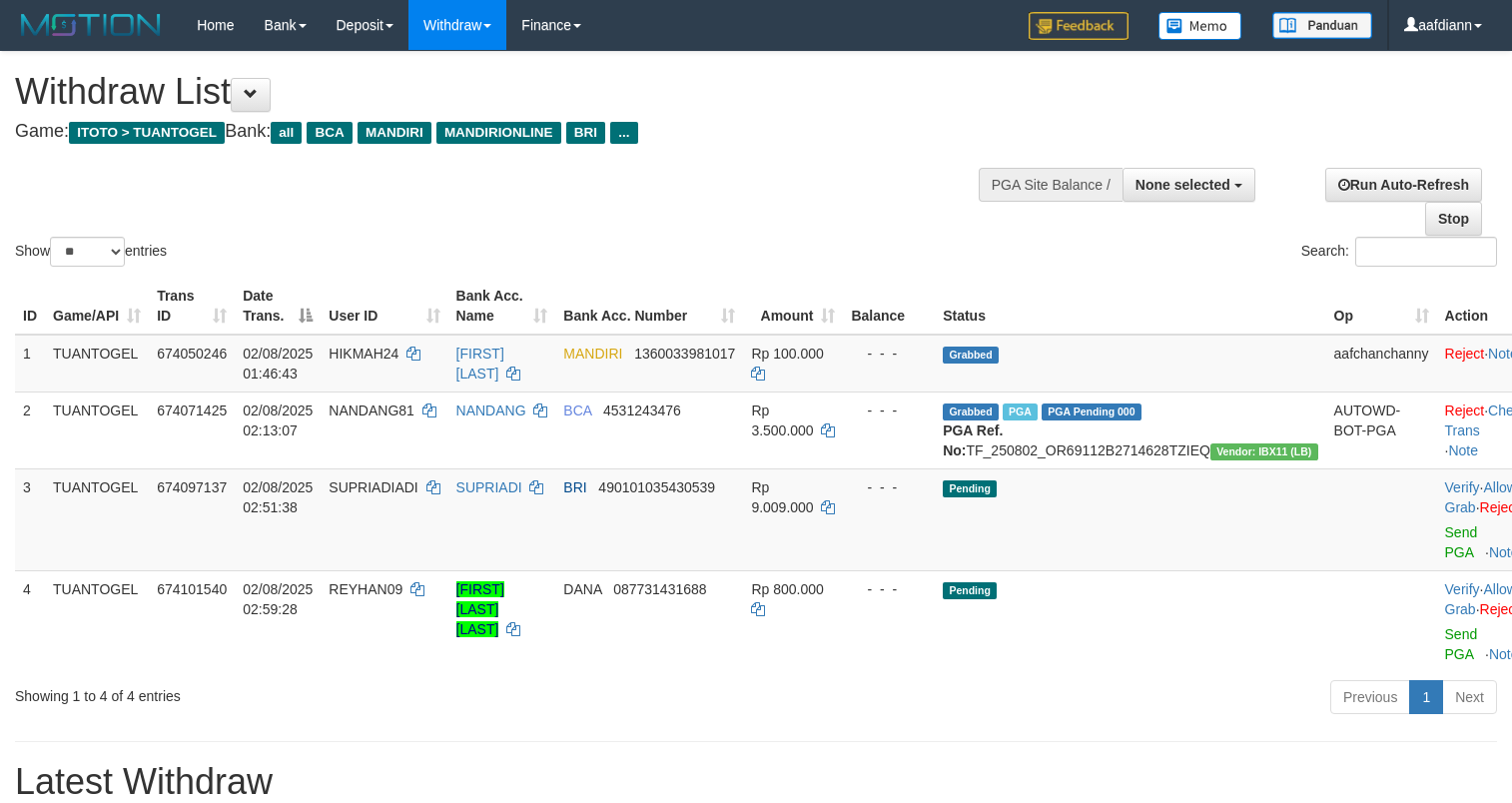 select 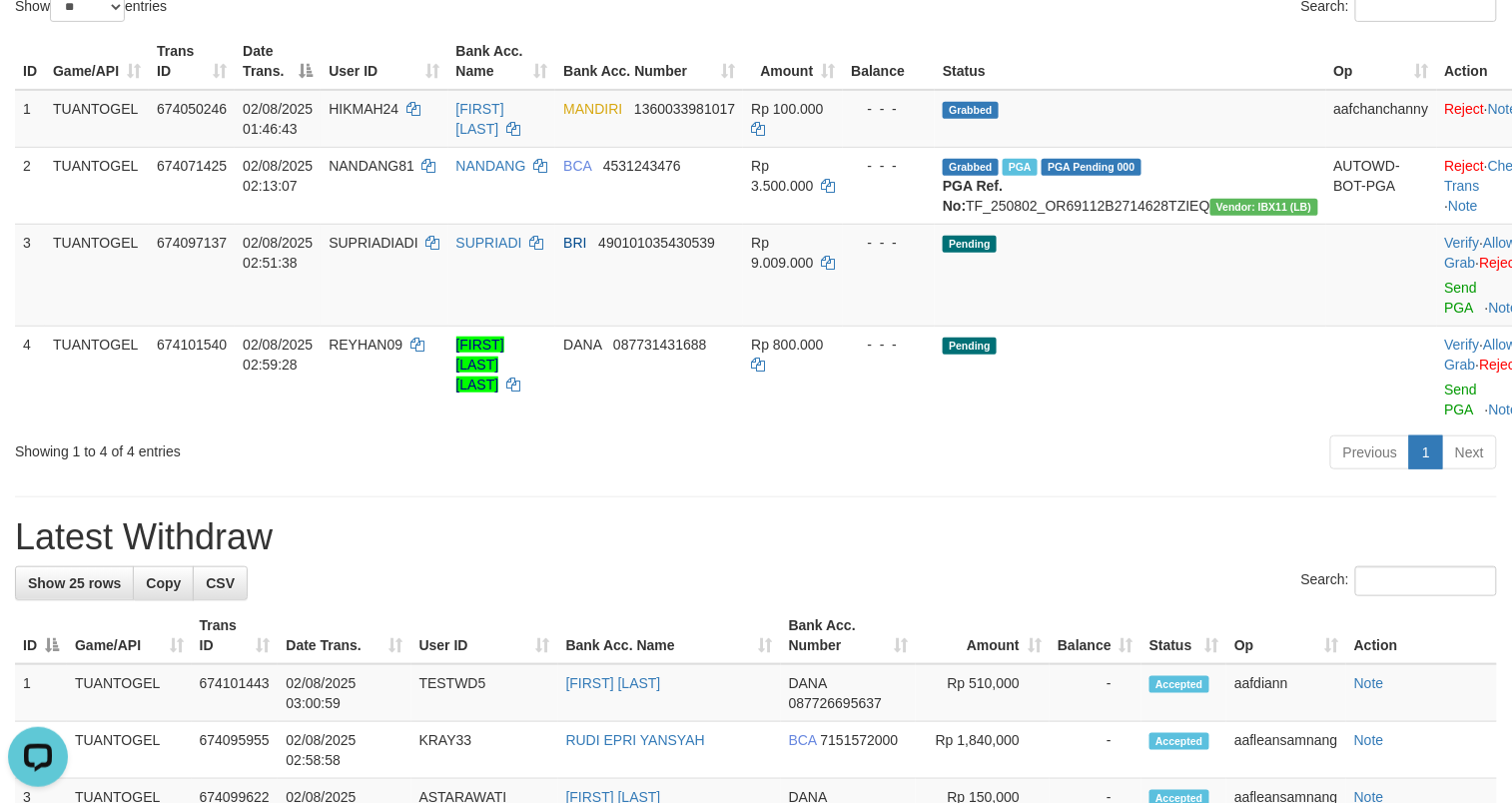 scroll, scrollTop: 0, scrollLeft: 0, axis: both 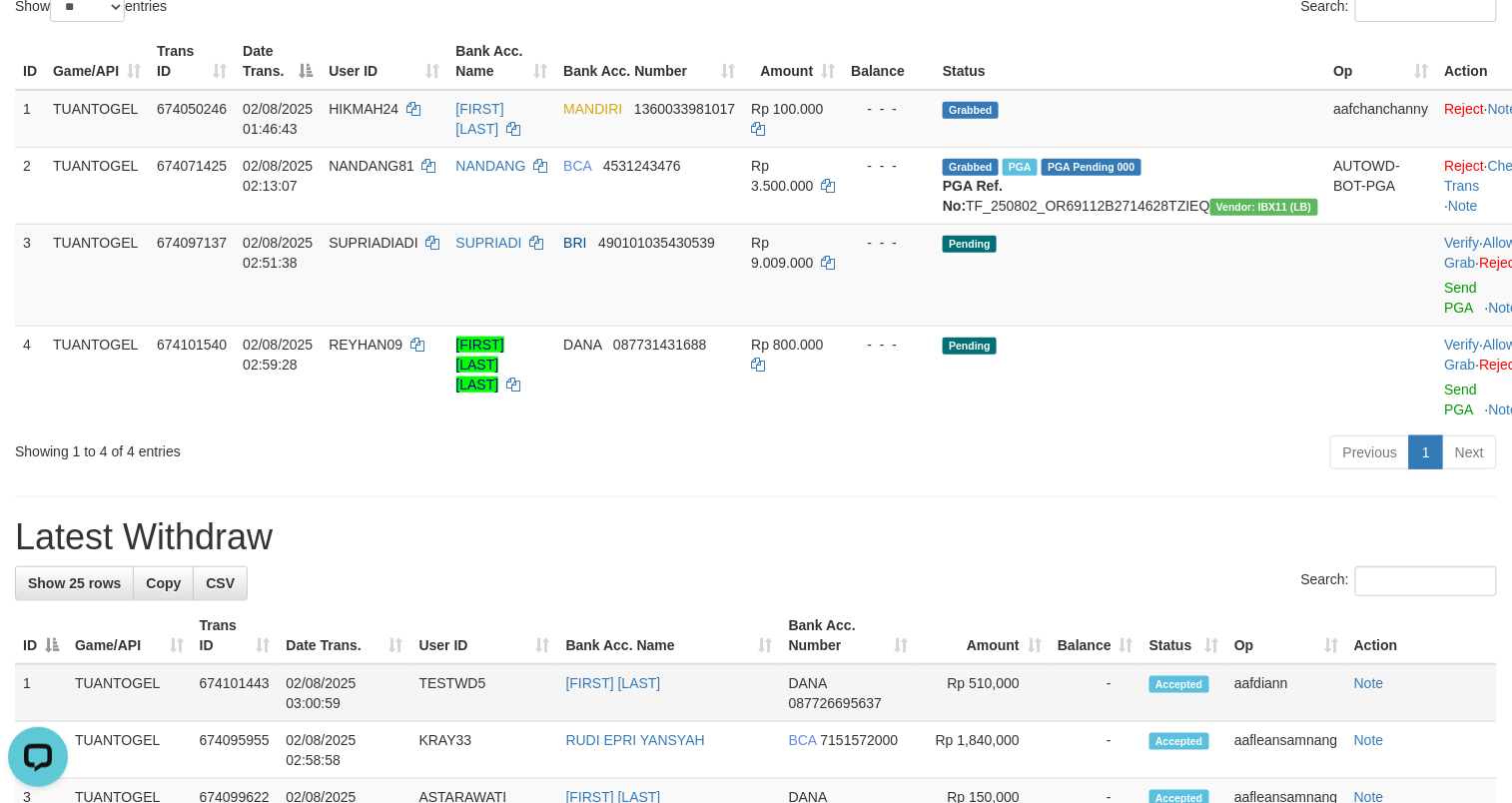 drag, startPoint x: 281, startPoint y: 712, endPoint x: 1048, endPoint y: 705, distance: 767.0319 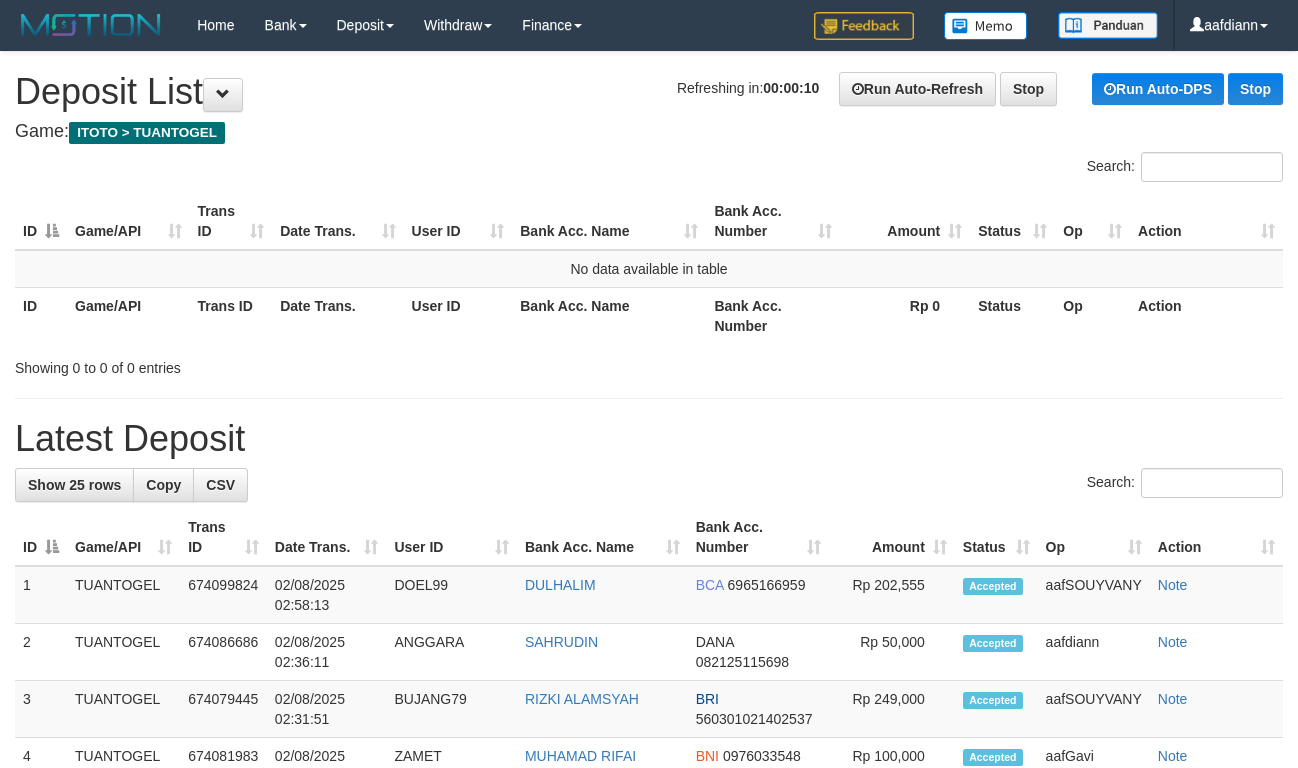 scroll, scrollTop: 0, scrollLeft: 0, axis: both 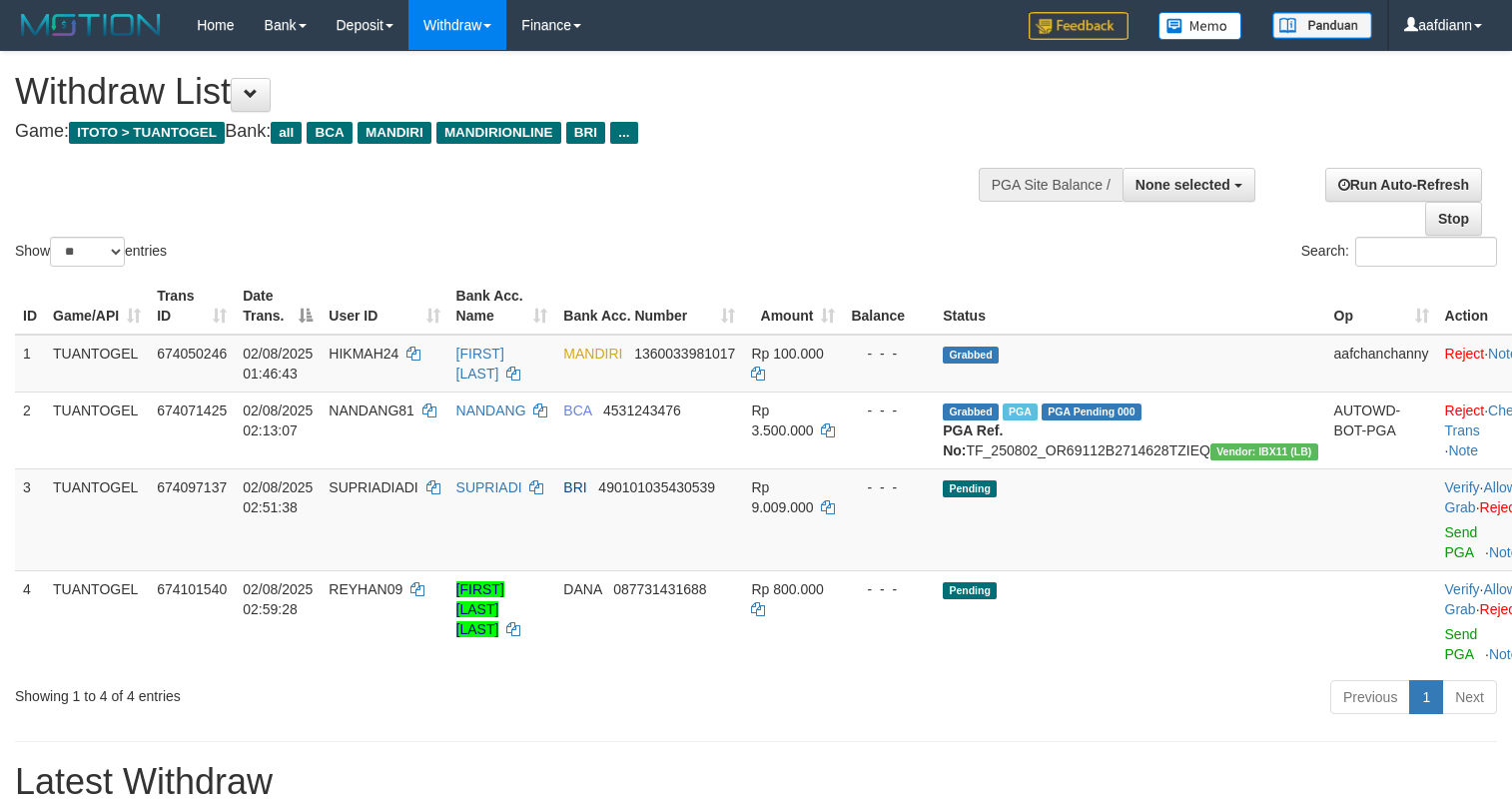select 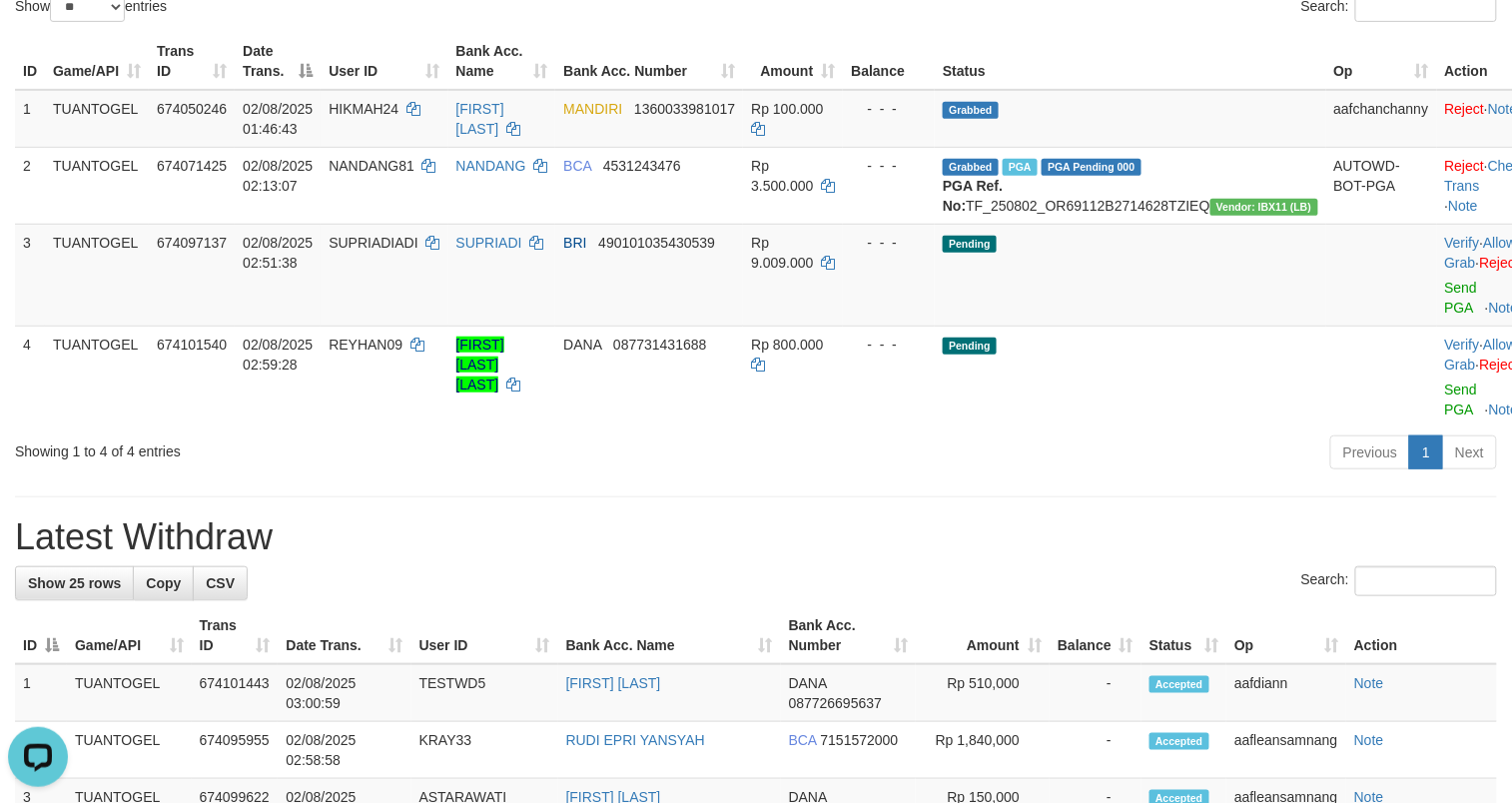 scroll, scrollTop: 0, scrollLeft: 0, axis: both 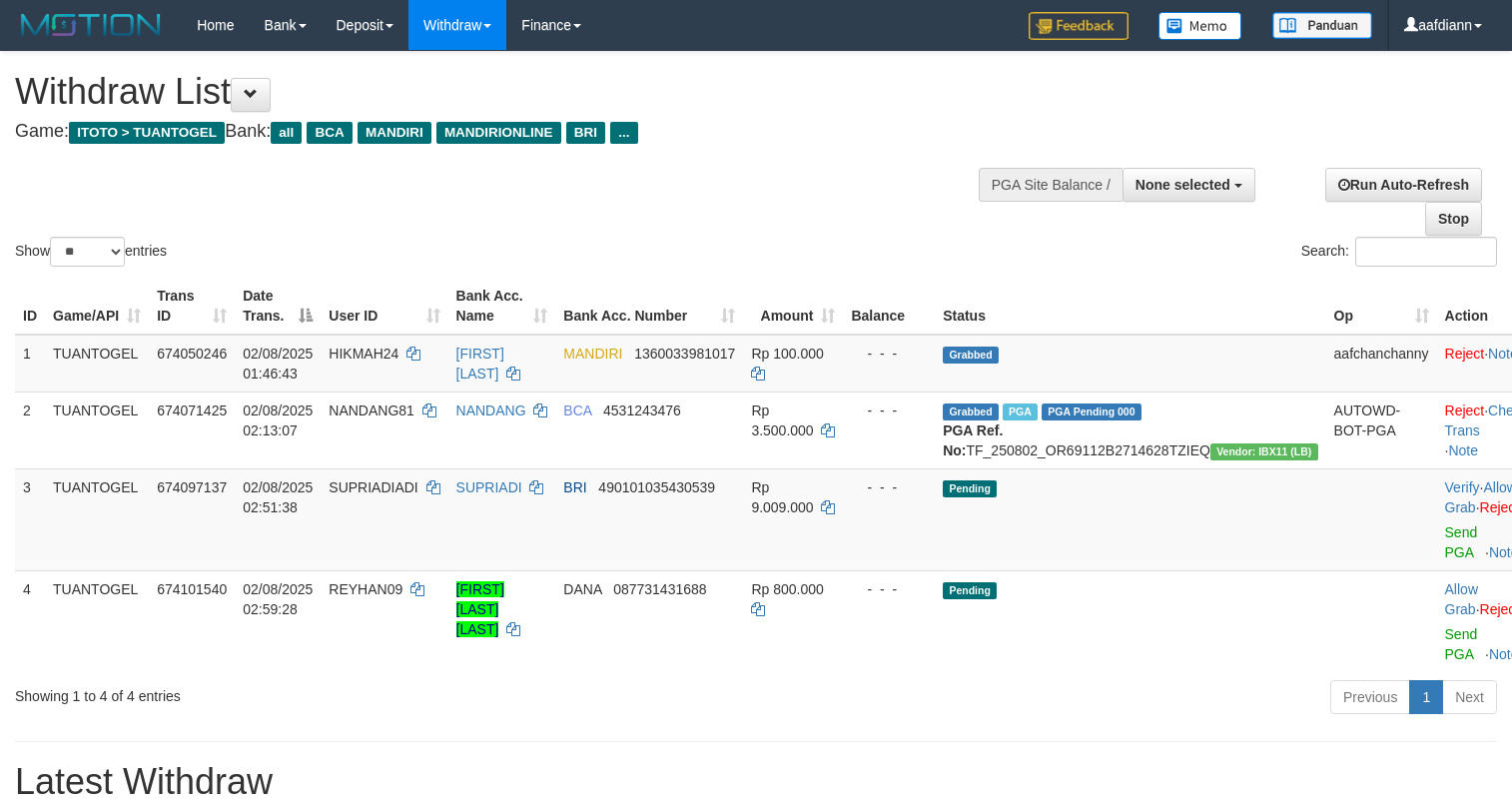 select 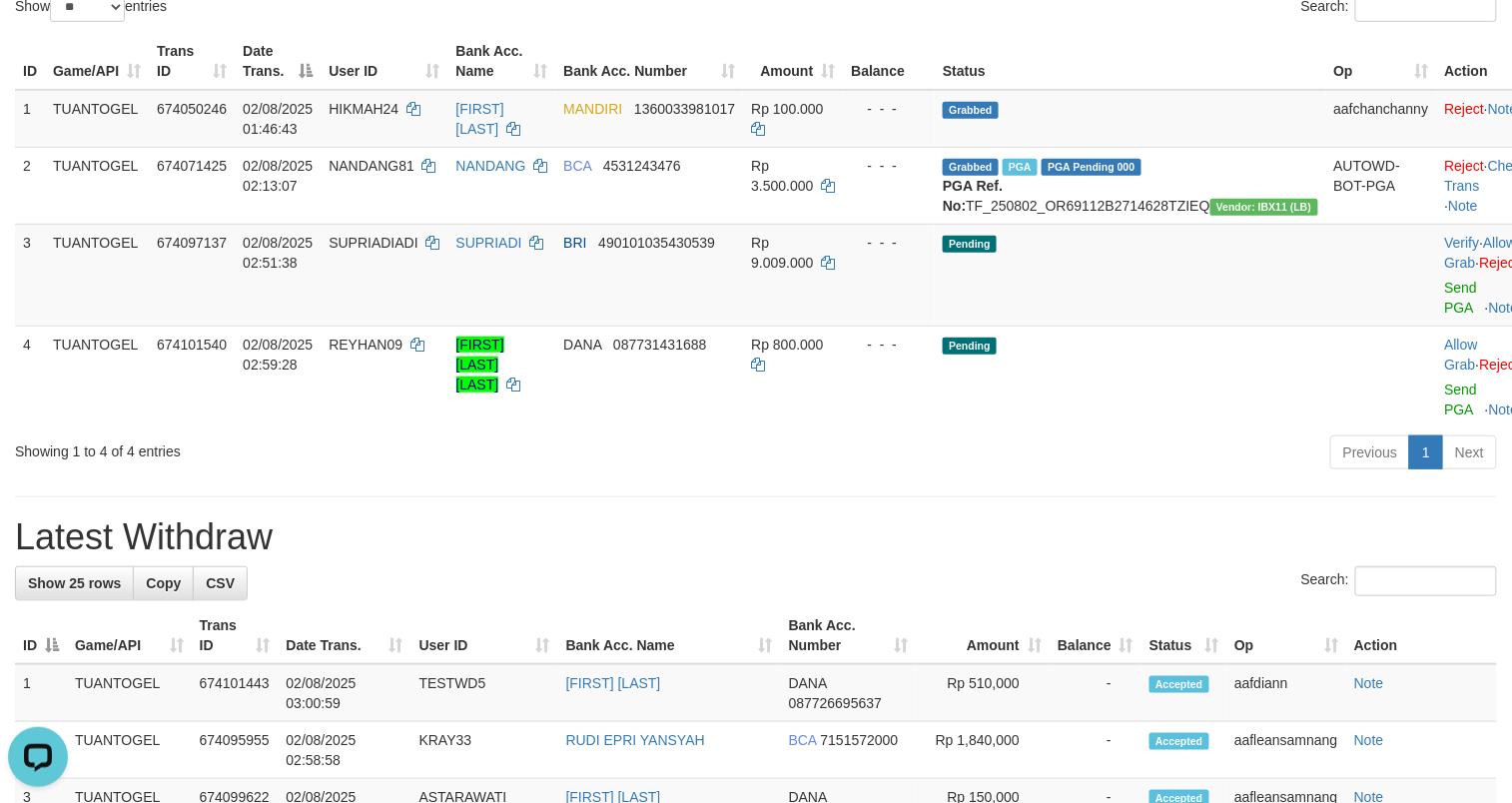 scroll, scrollTop: 0, scrollLeft: 0, axis: both 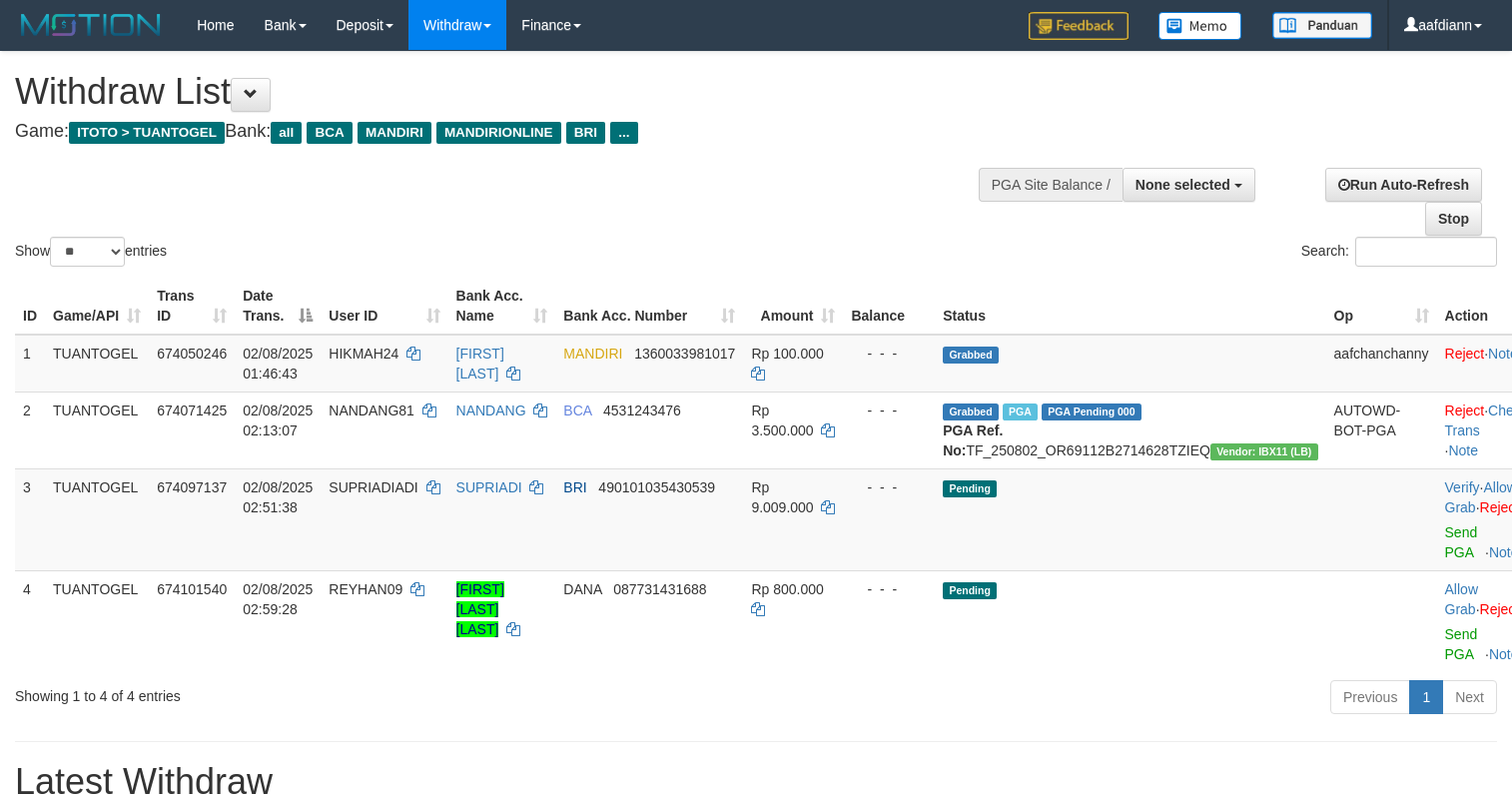 select 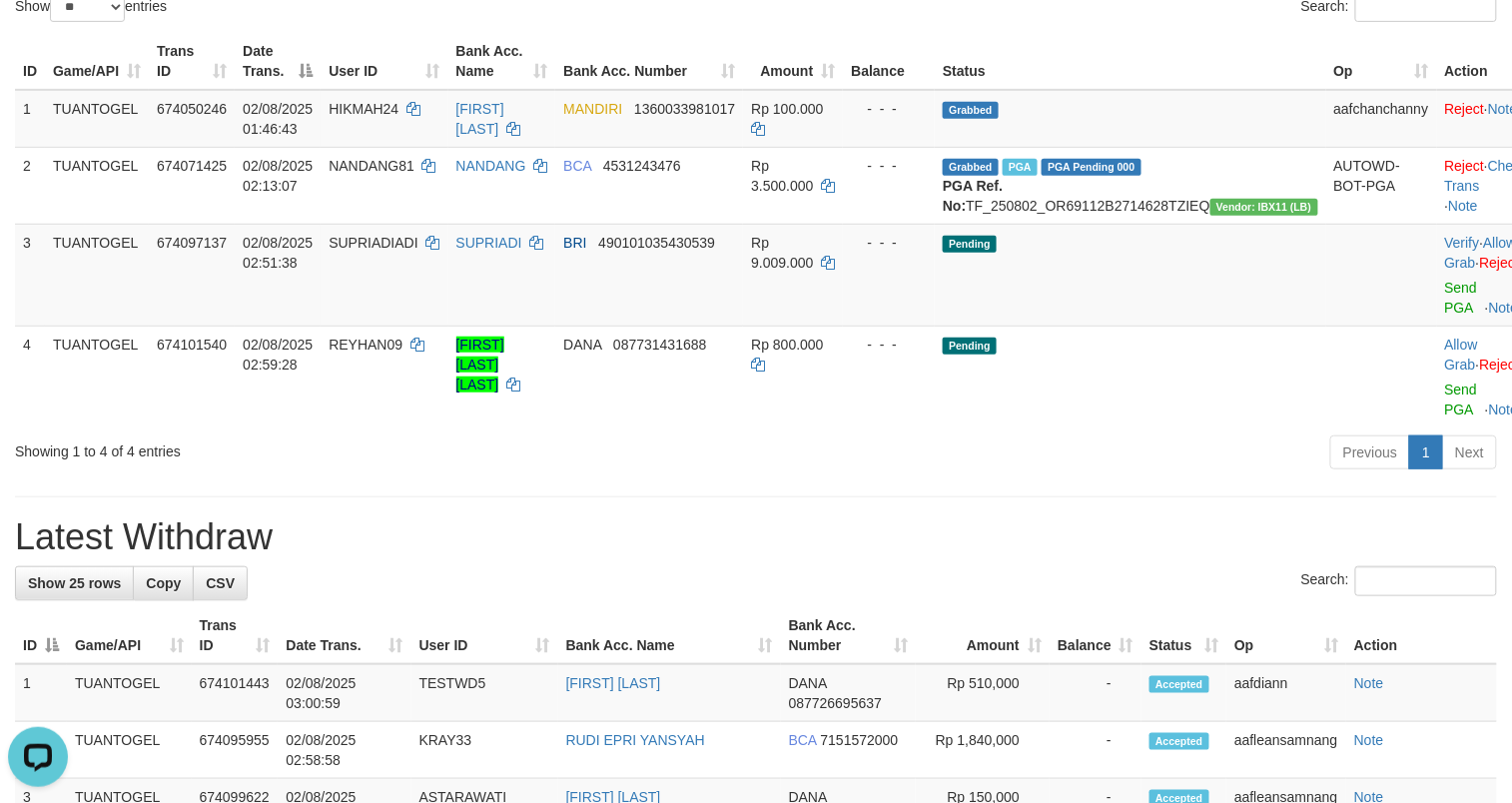 scroll, scrollTop: 0, scrollLeft: 0, axis: both 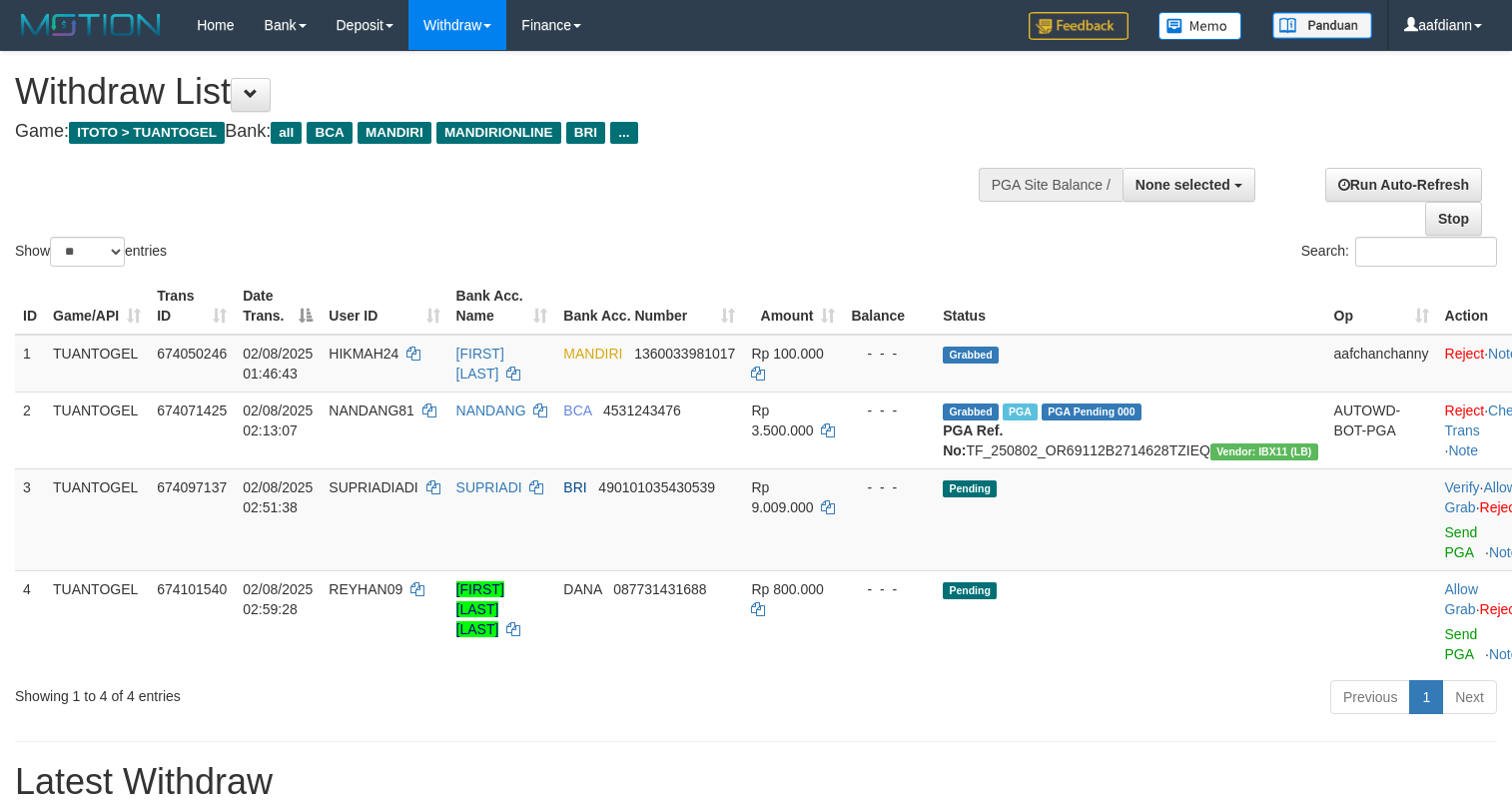 select 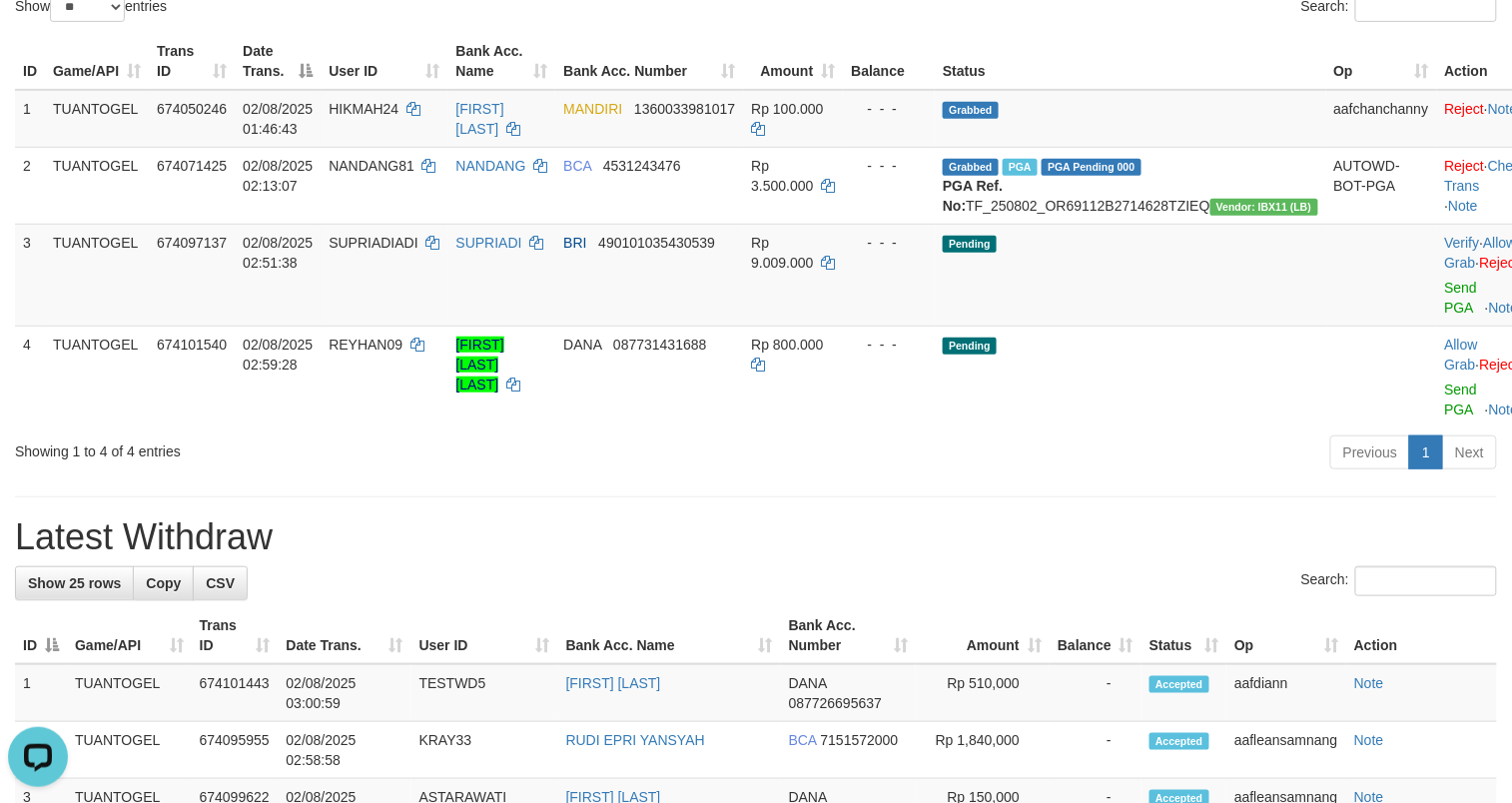 scroll, scrollTop: 0, scrollLeft: 0, axis: both 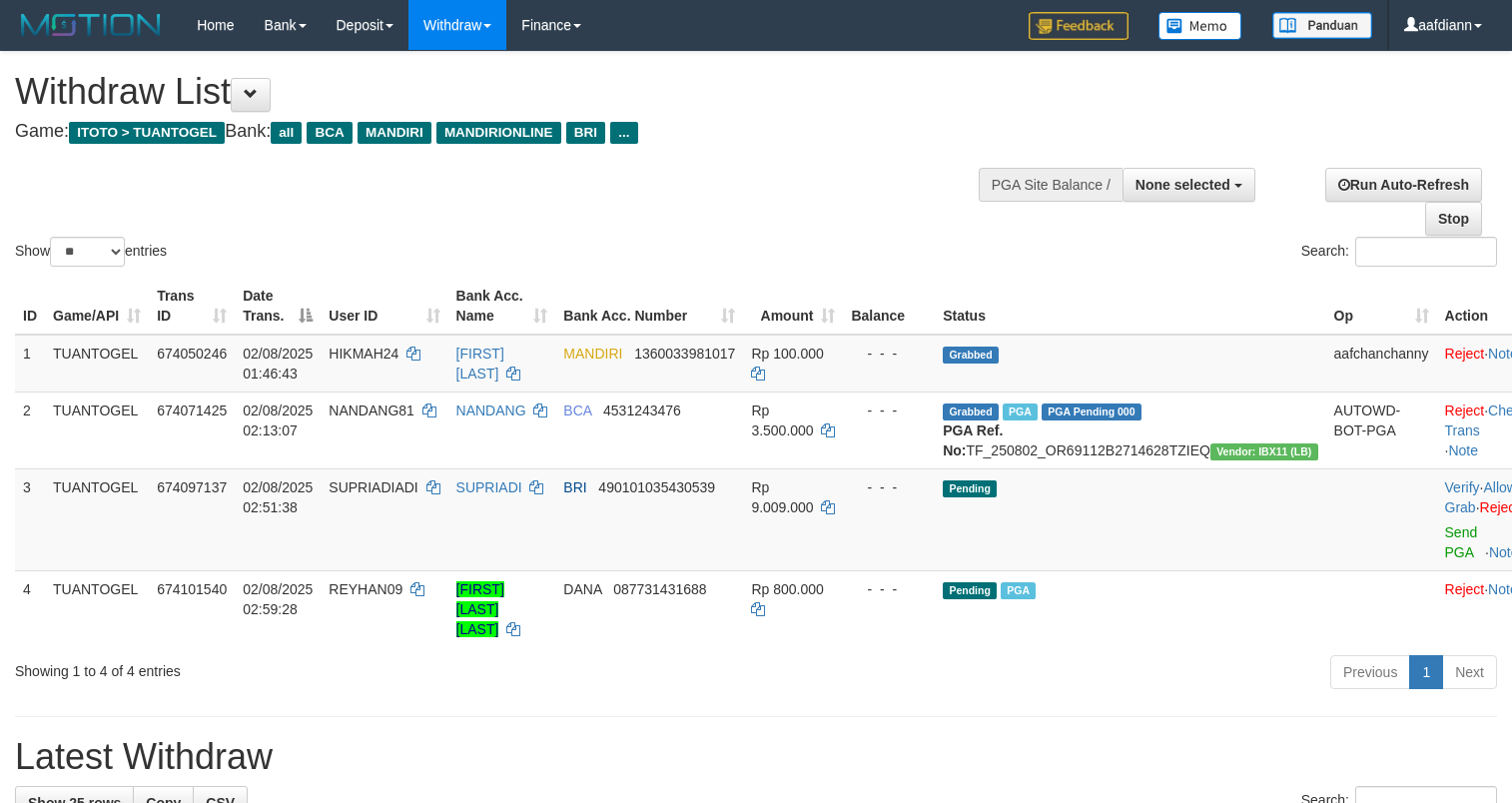 select 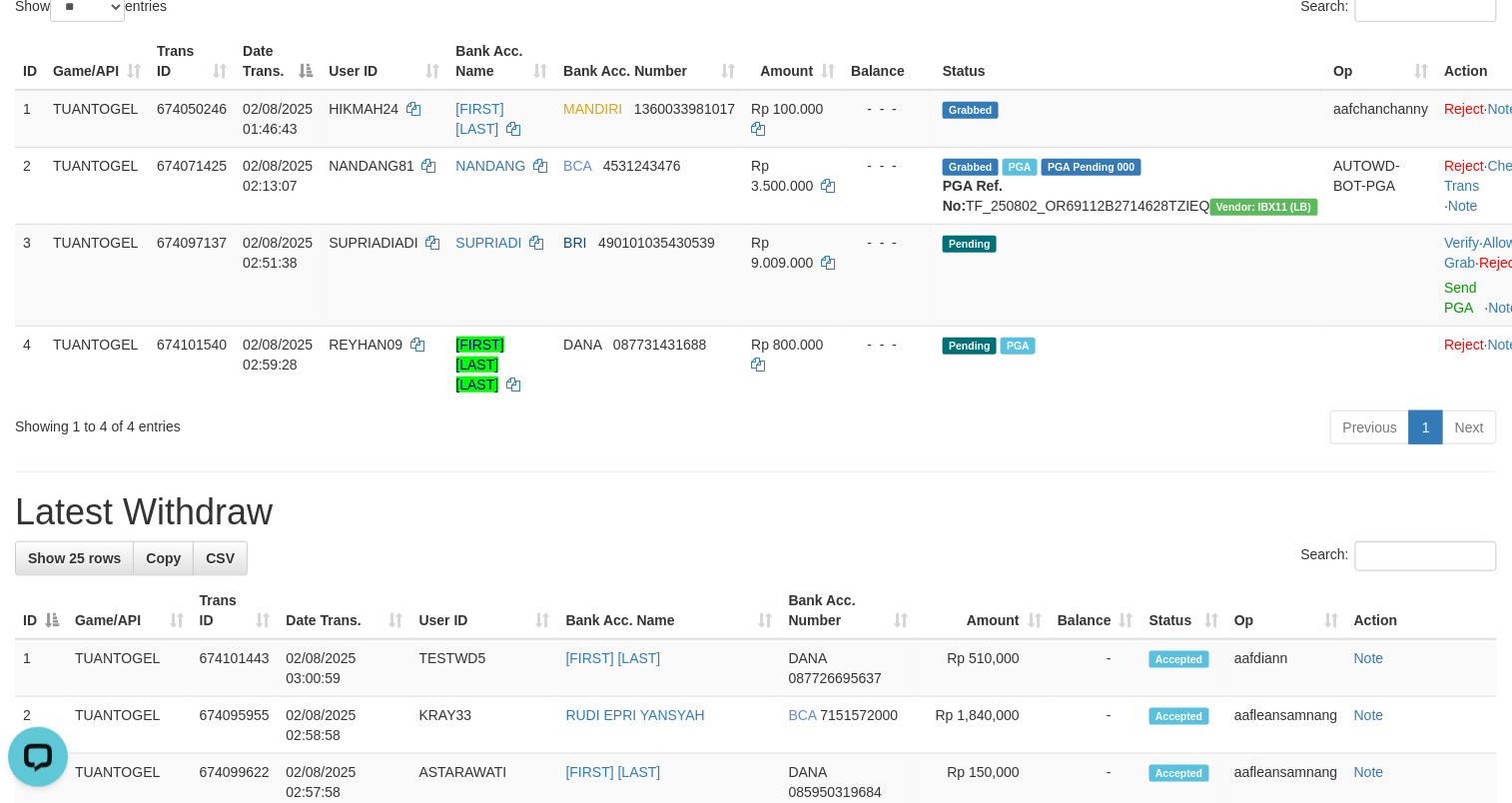 scroll, scrollTop: 0, scrollLeft: 0, axis: both 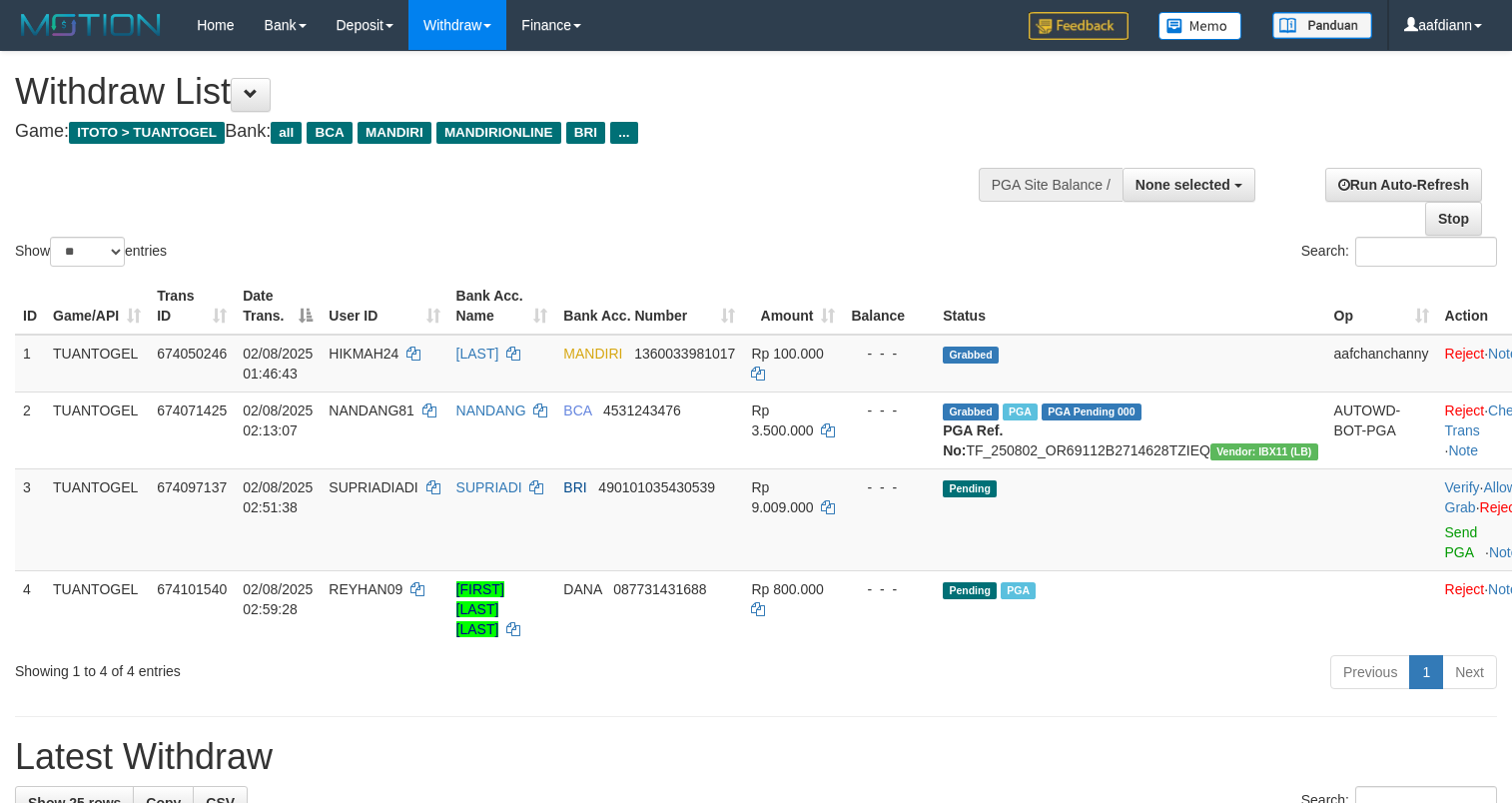 select 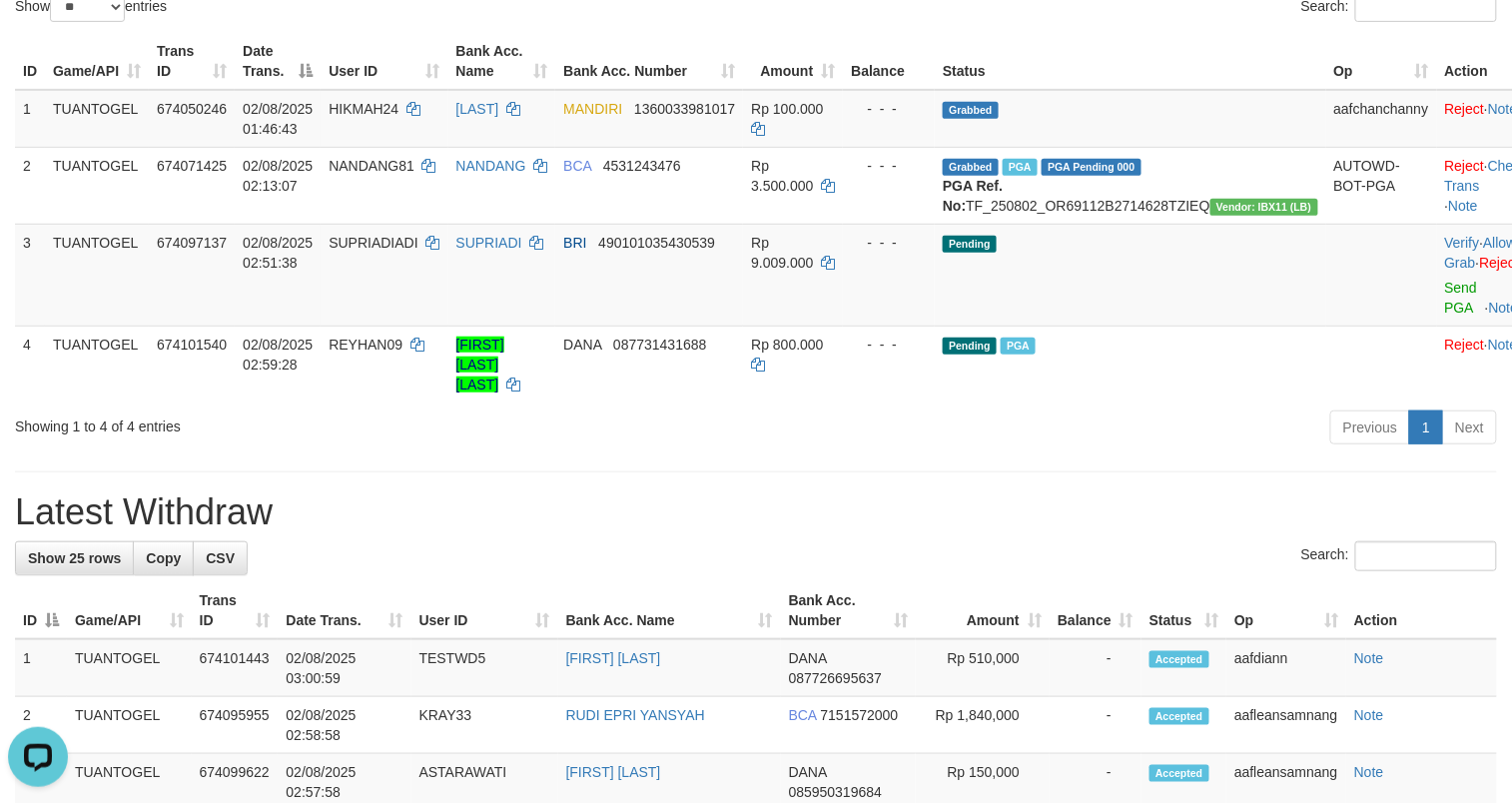 scroll, scrollTop: 0, scrollLeft: 0, axis: both 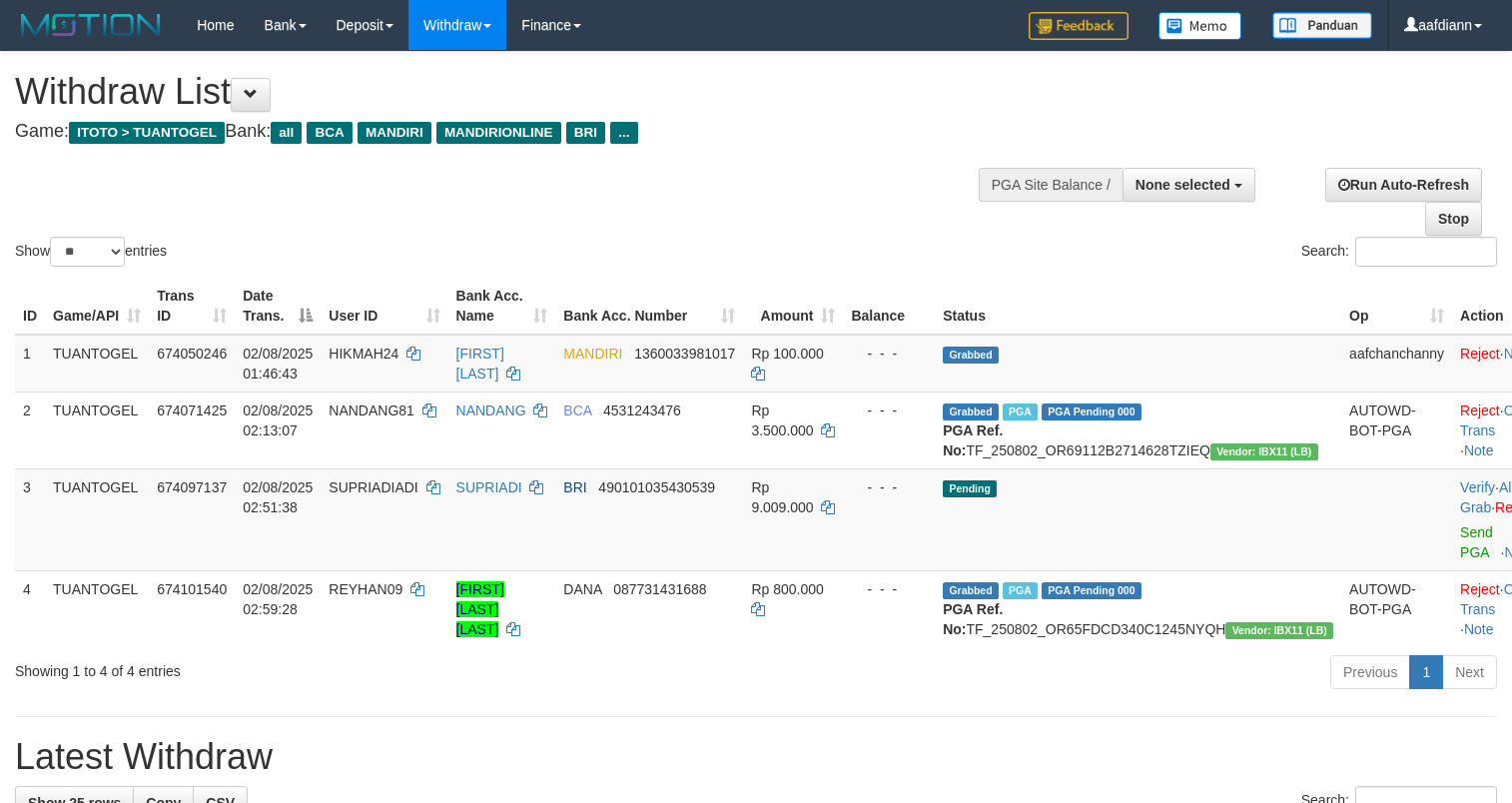 select 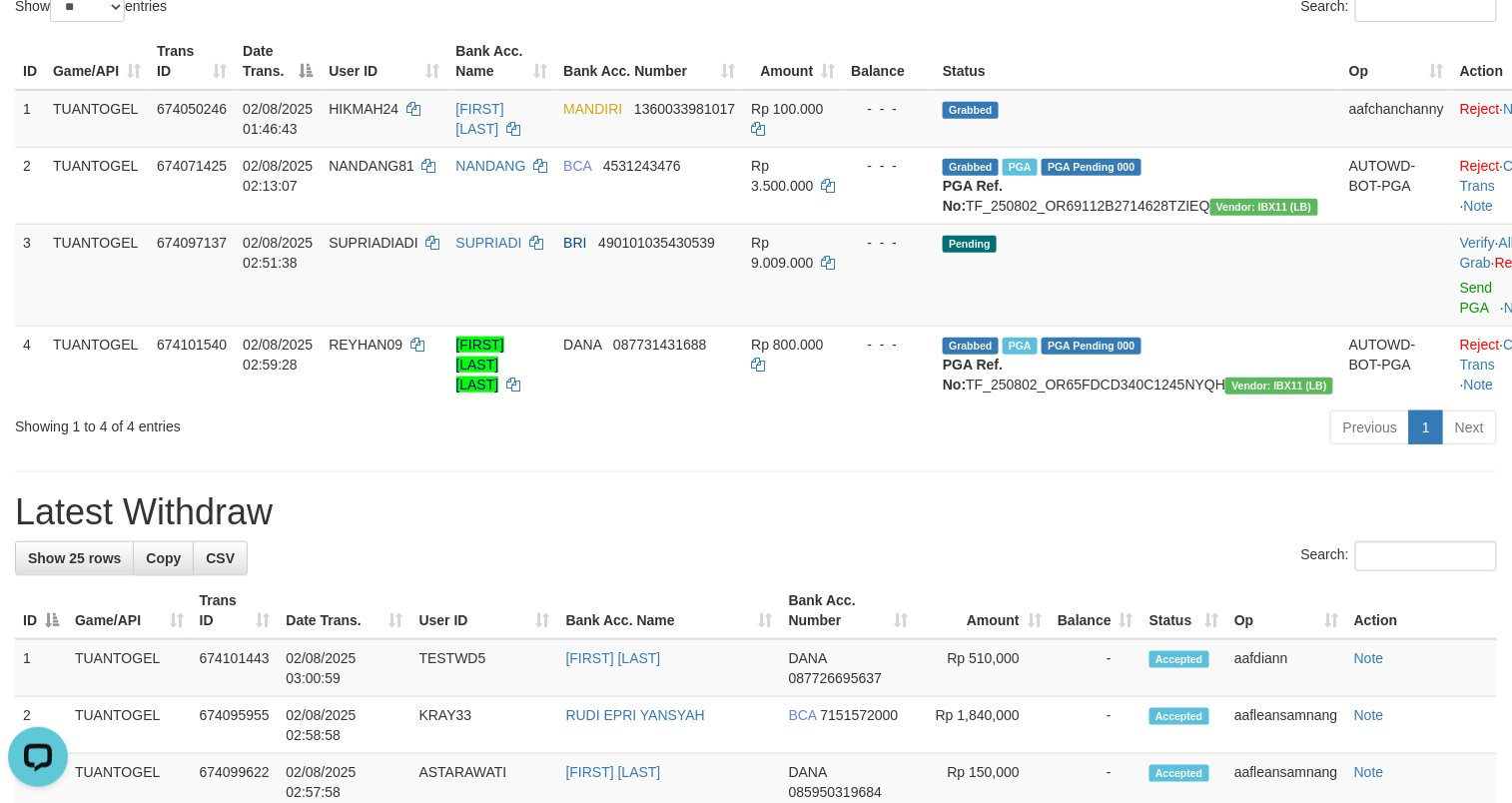 scroll, scrollTop: 0, scrollLeft: 0, axis: both 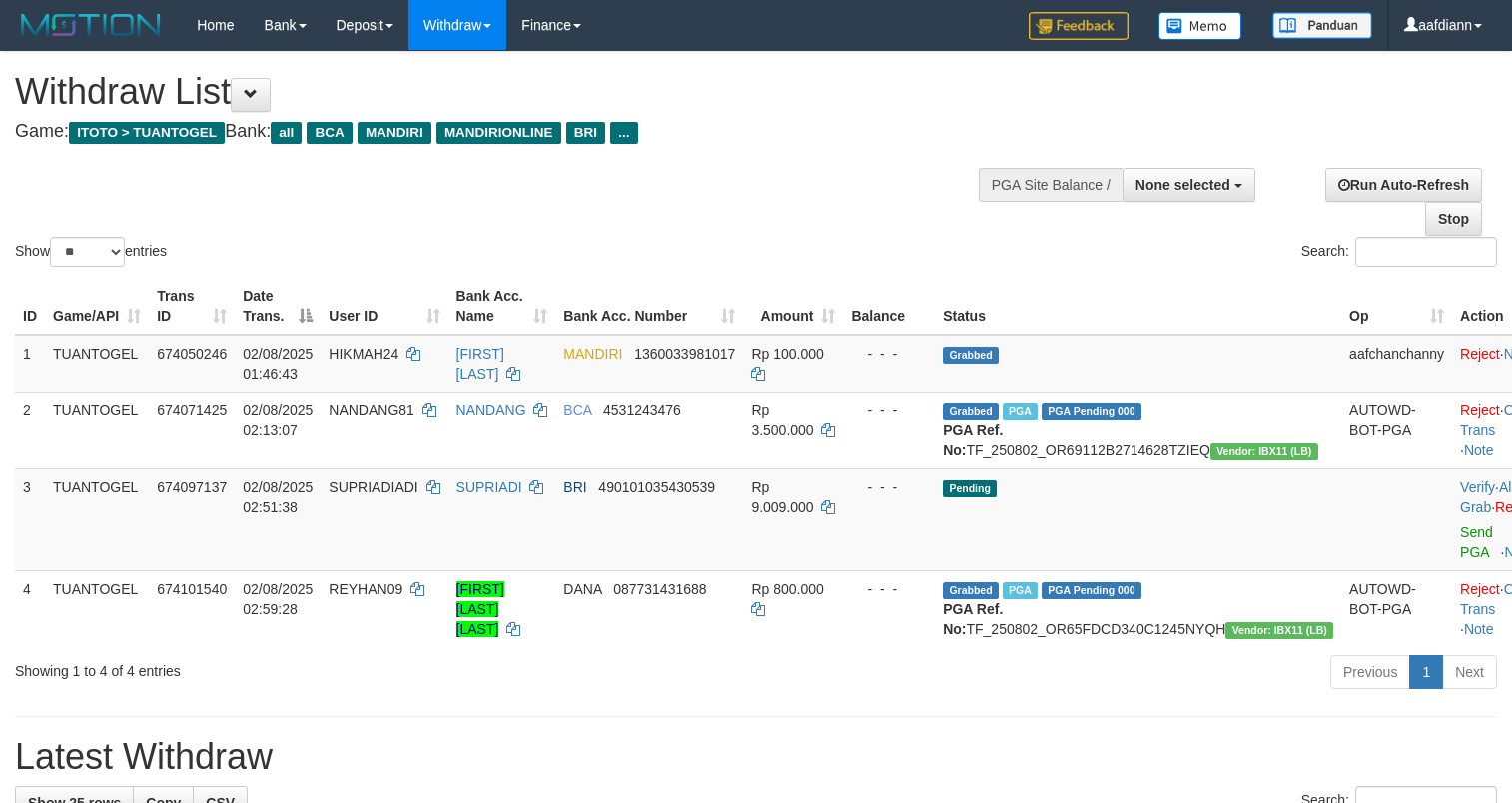 select 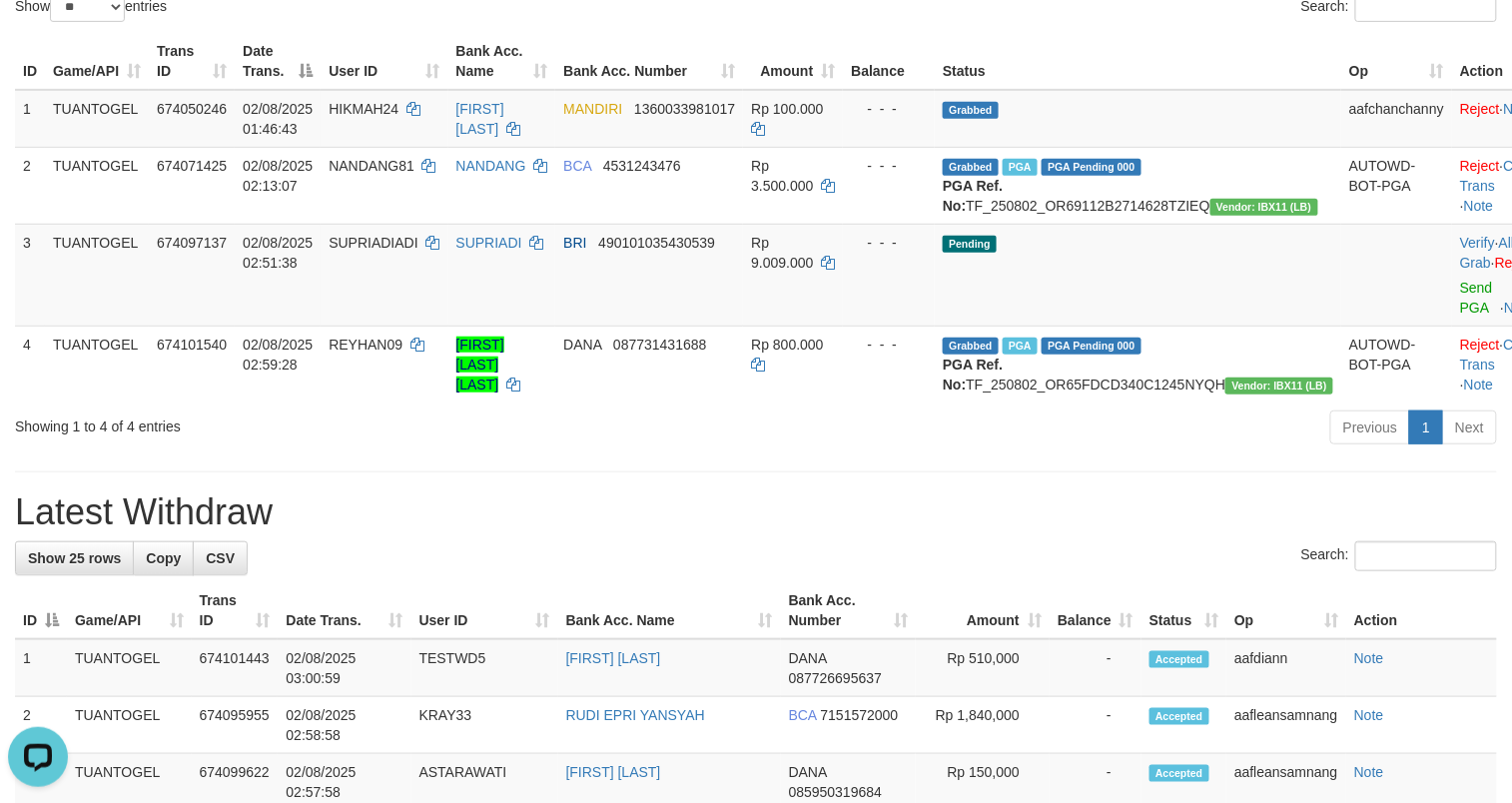 scroll, scrollTop: 0, scrollLeft: 0, axis: both 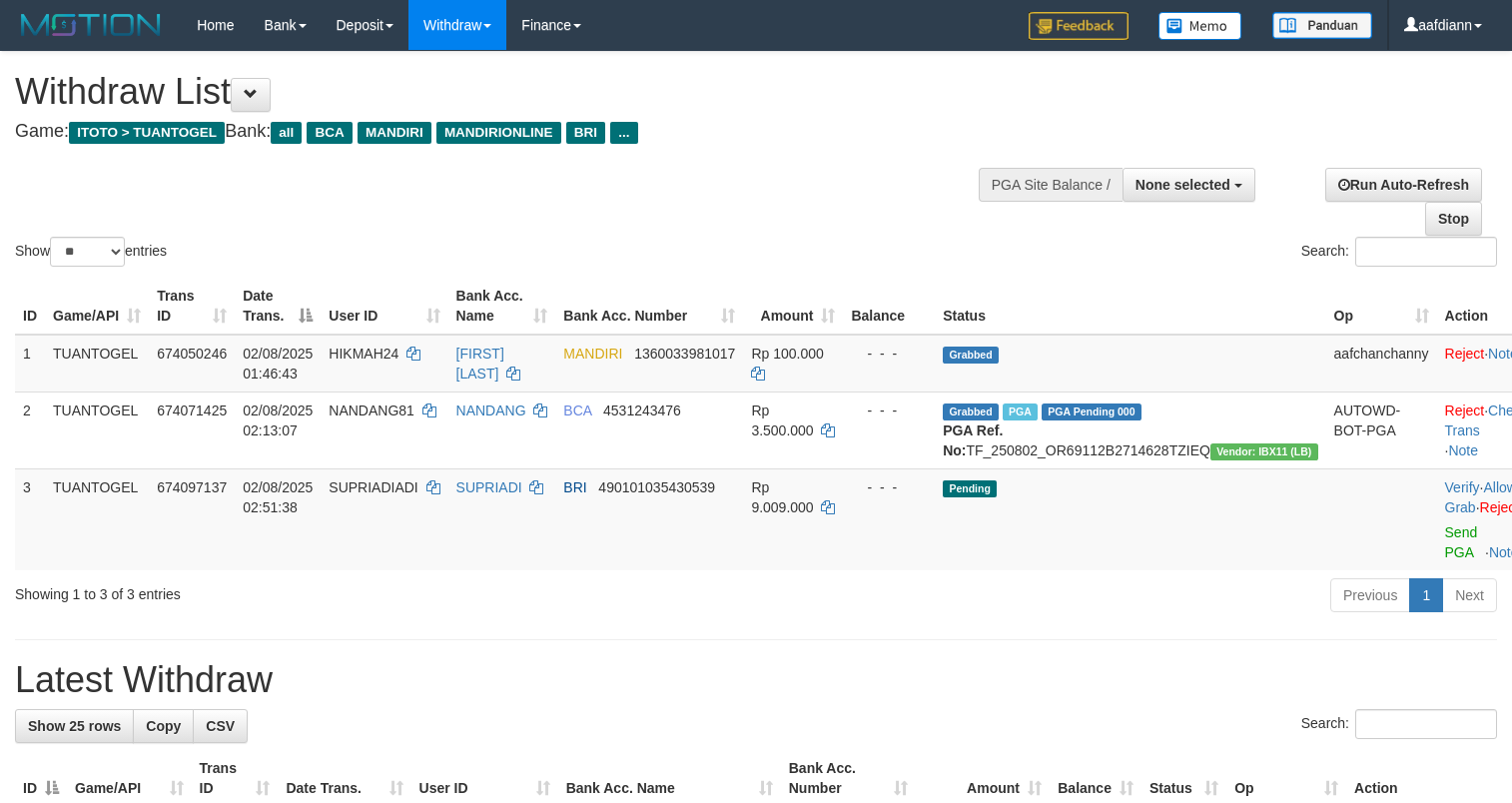 select 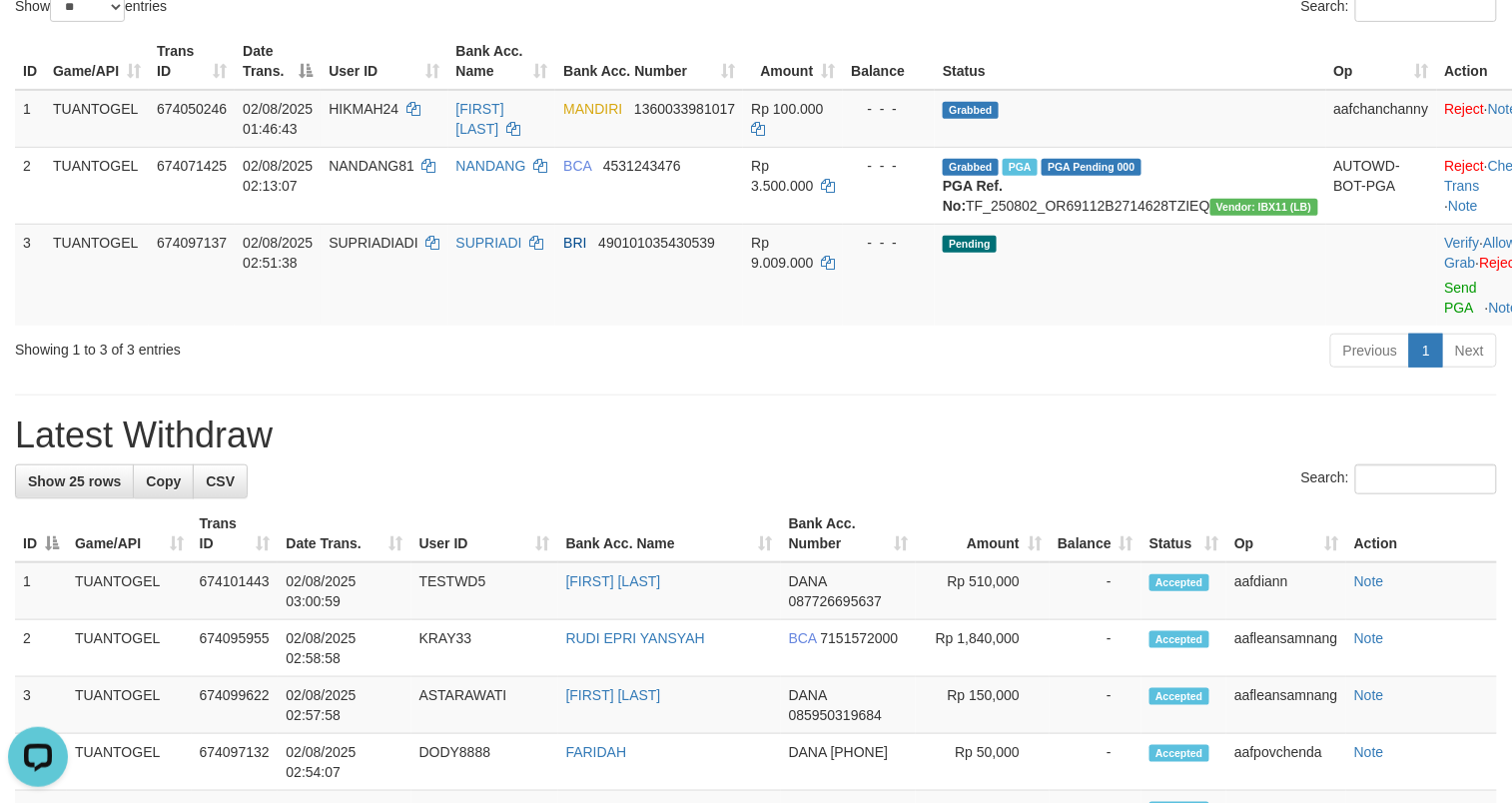 scroll, scrollTop: 0, scrollLeft: 0, axis: both 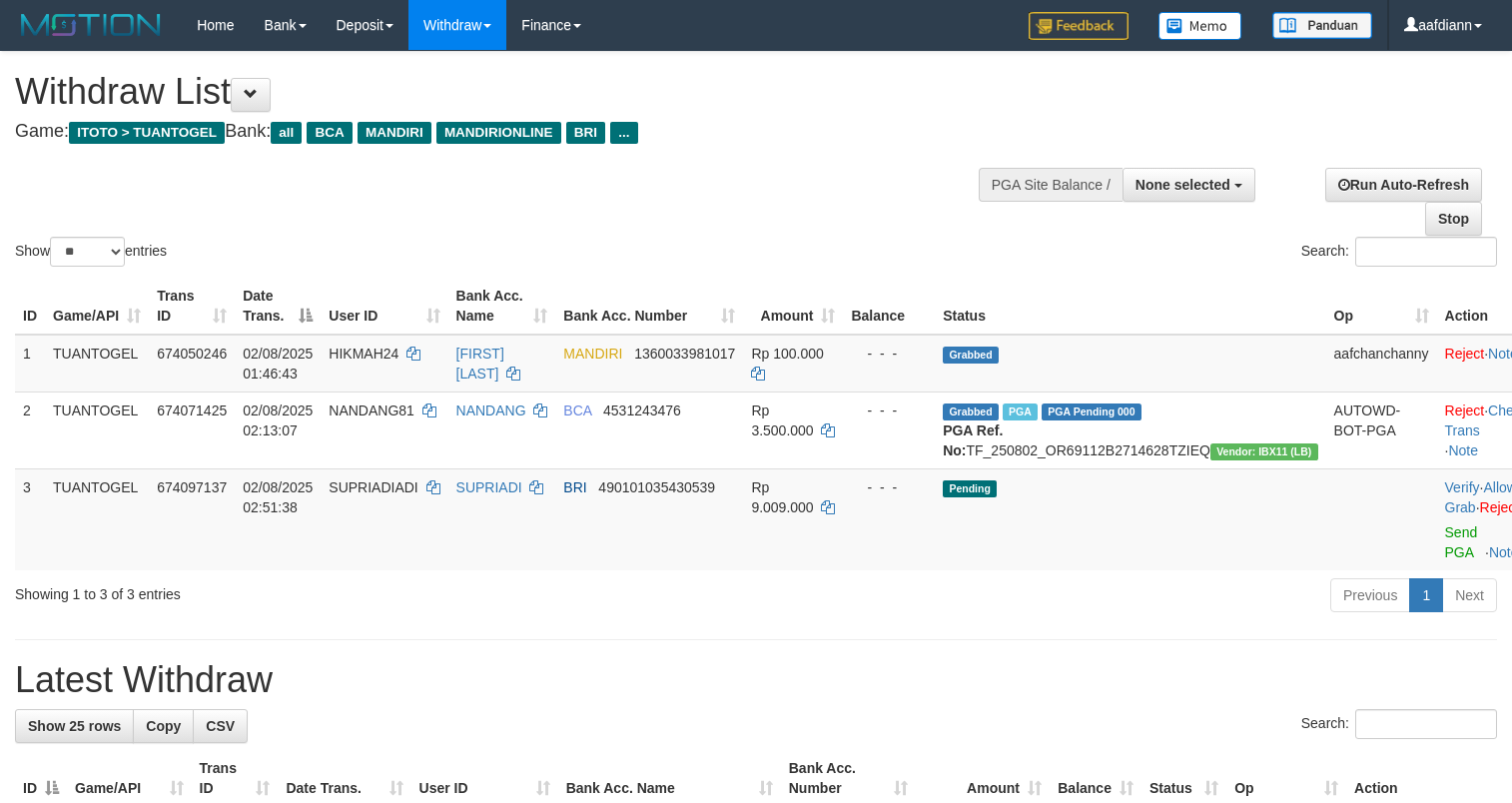 select 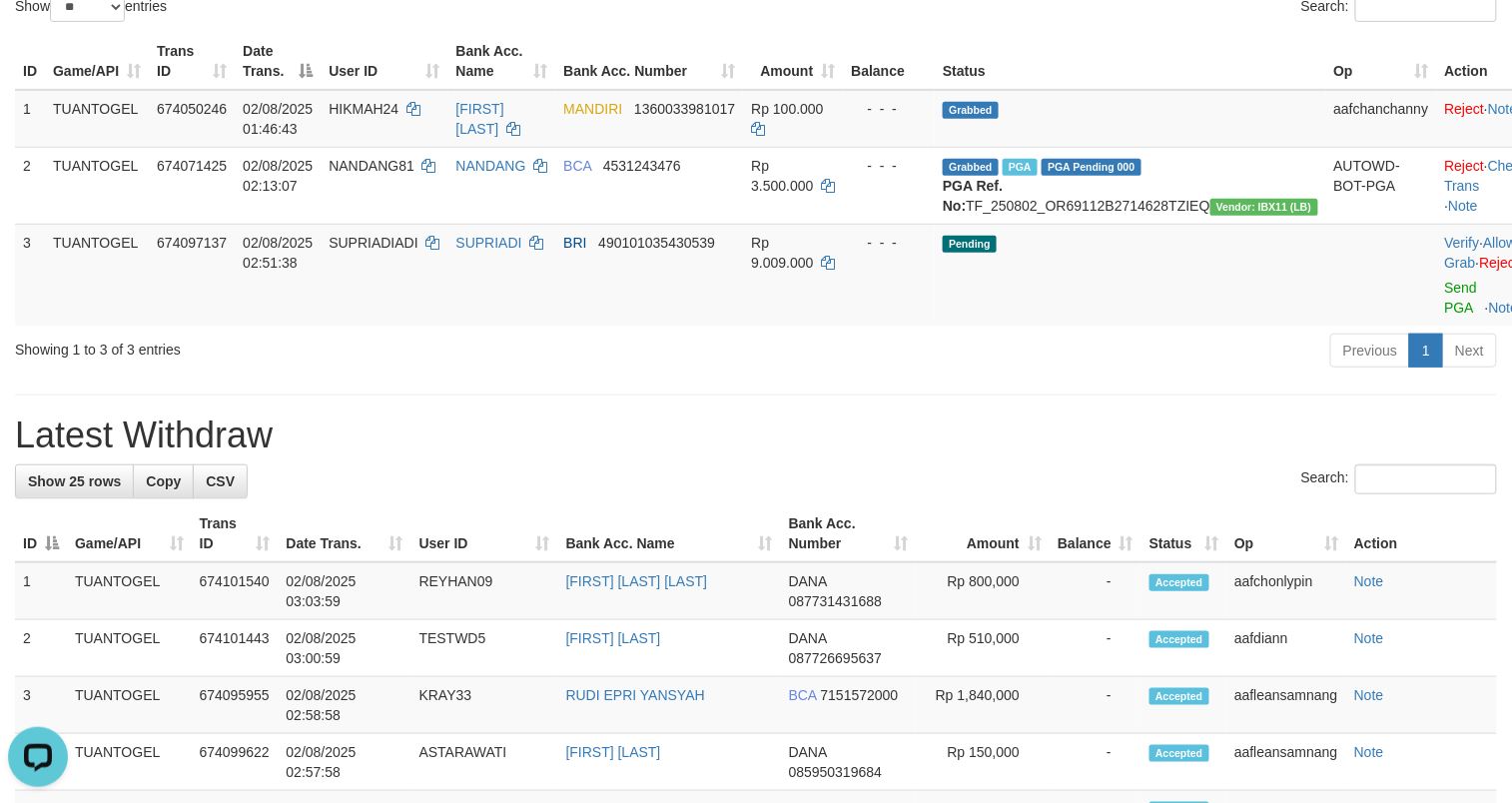 scroll, scrollTop: 0, scrollLeft: 0, axis: both 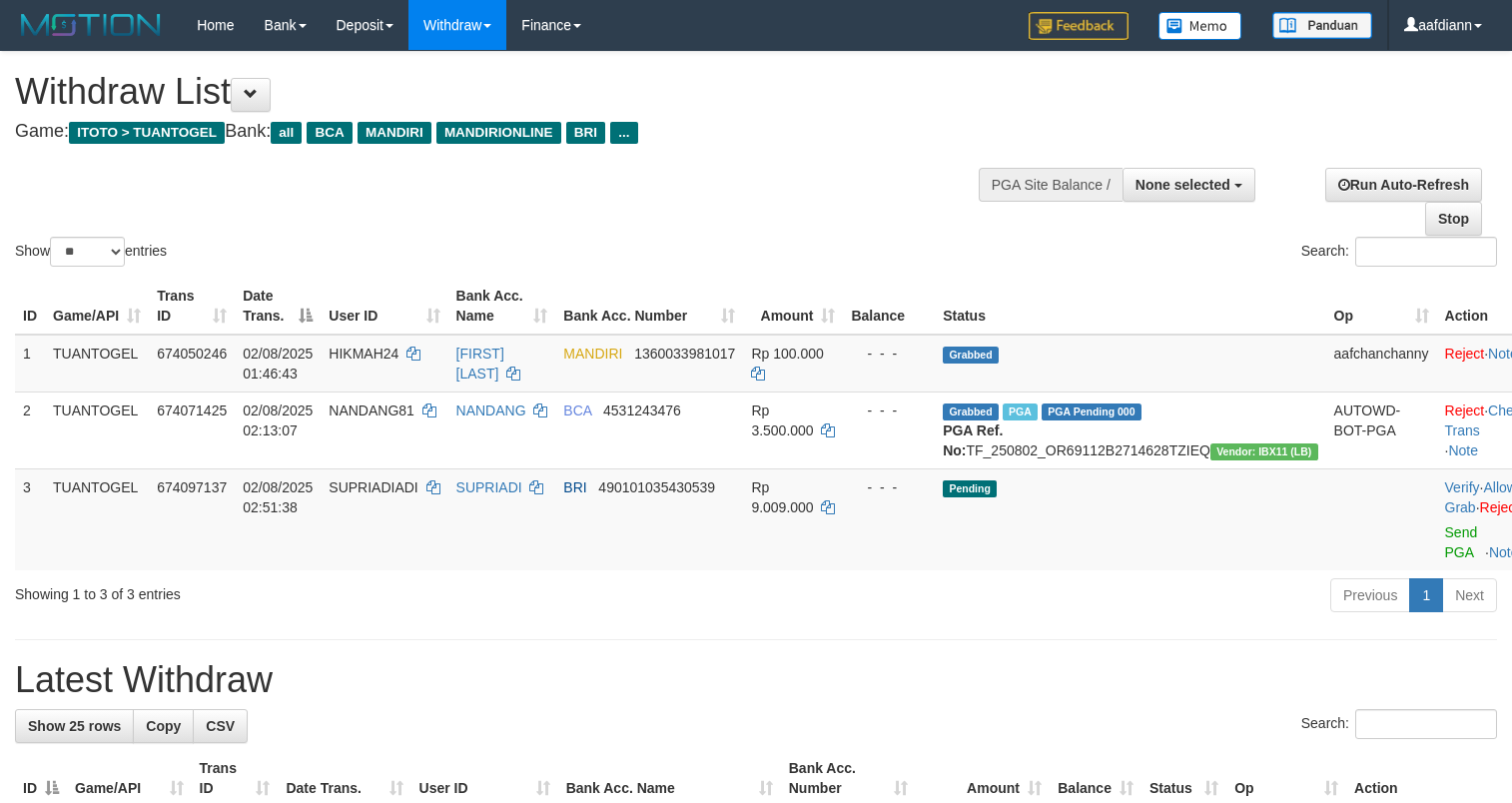 select 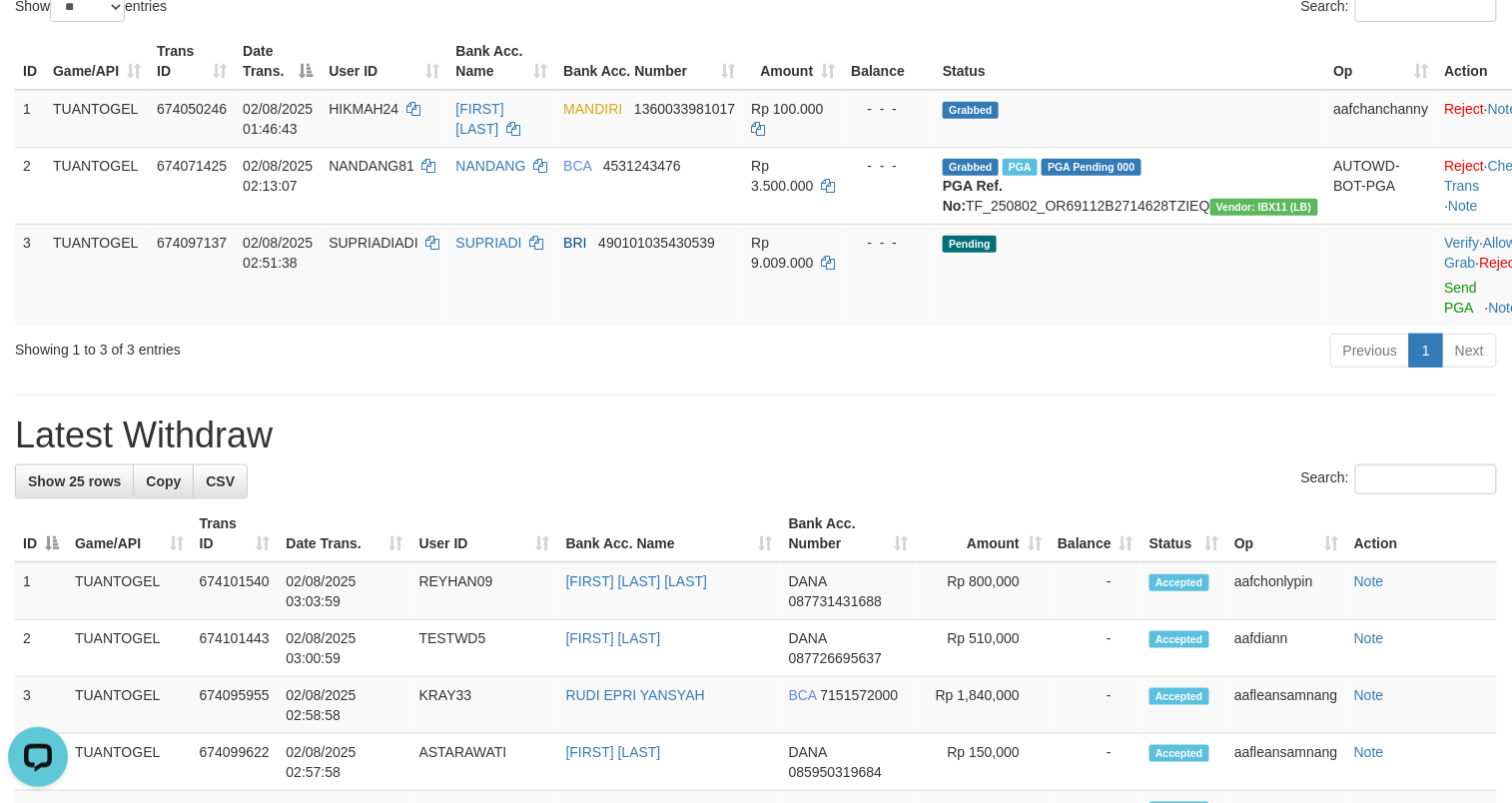 scroll, scrollTop: 0, scrollLeft: 0, axis: both 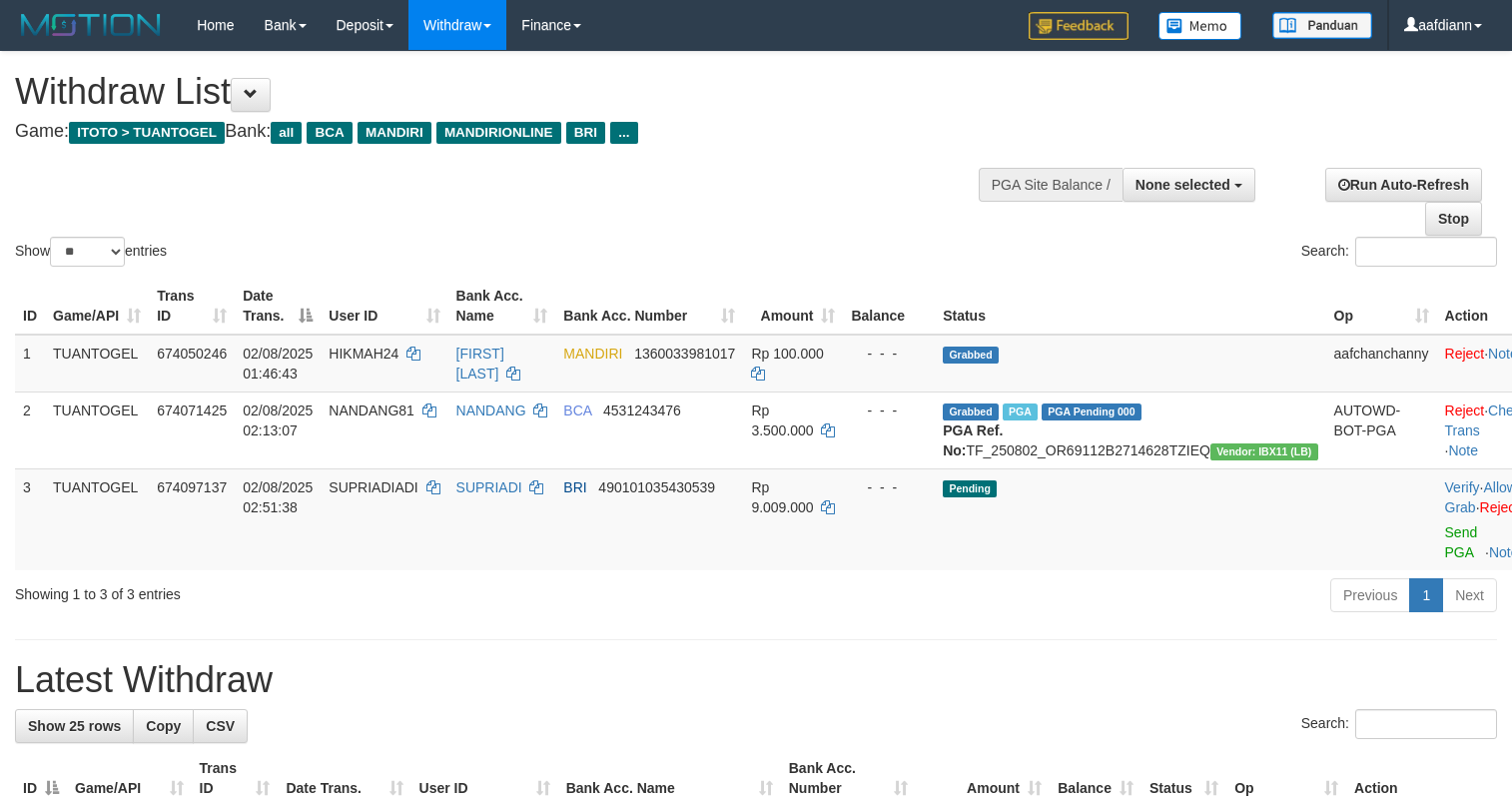 select 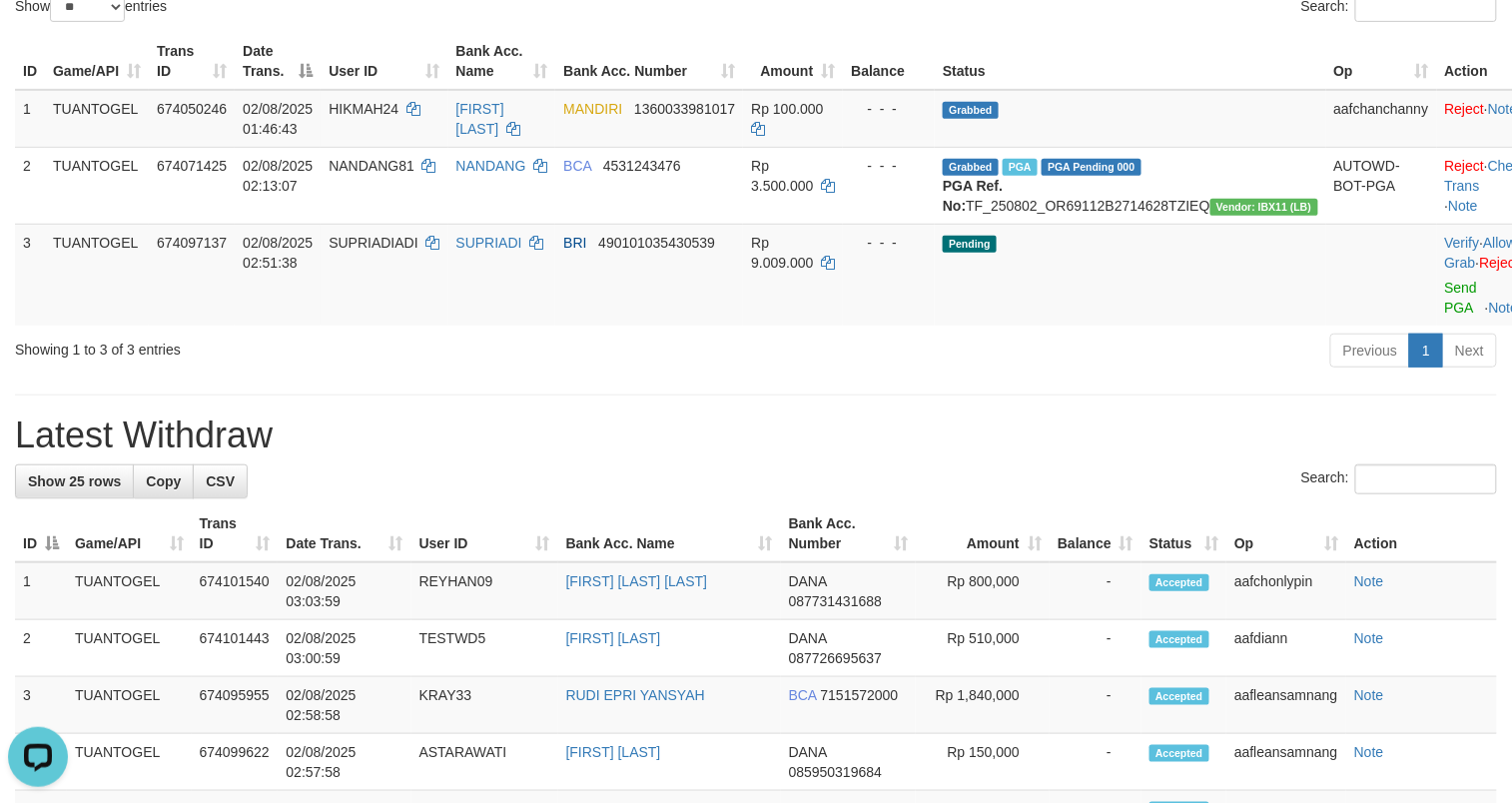 scroll, scrollTop: 0, scrollLeft: 0, axis: both 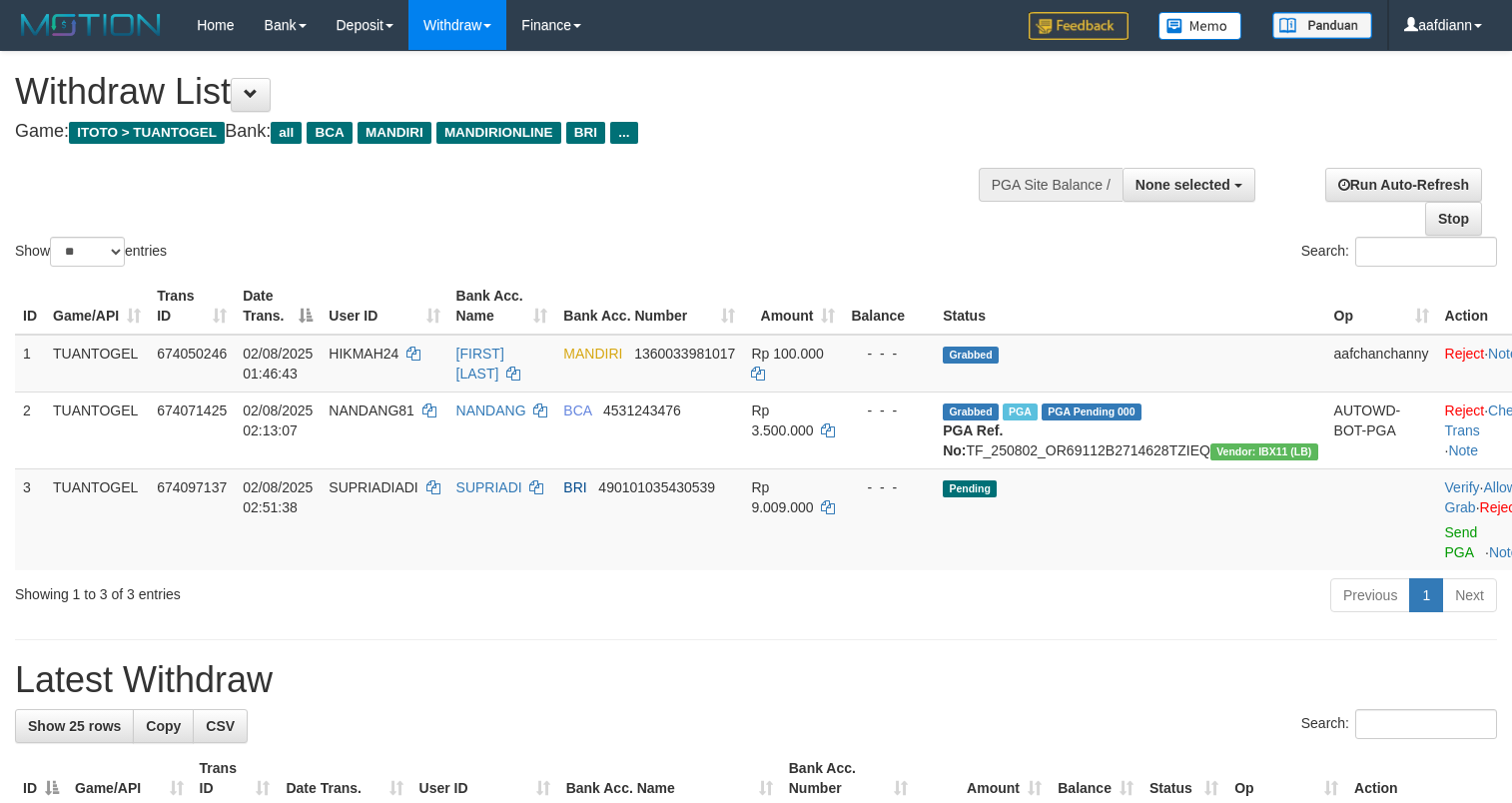 select 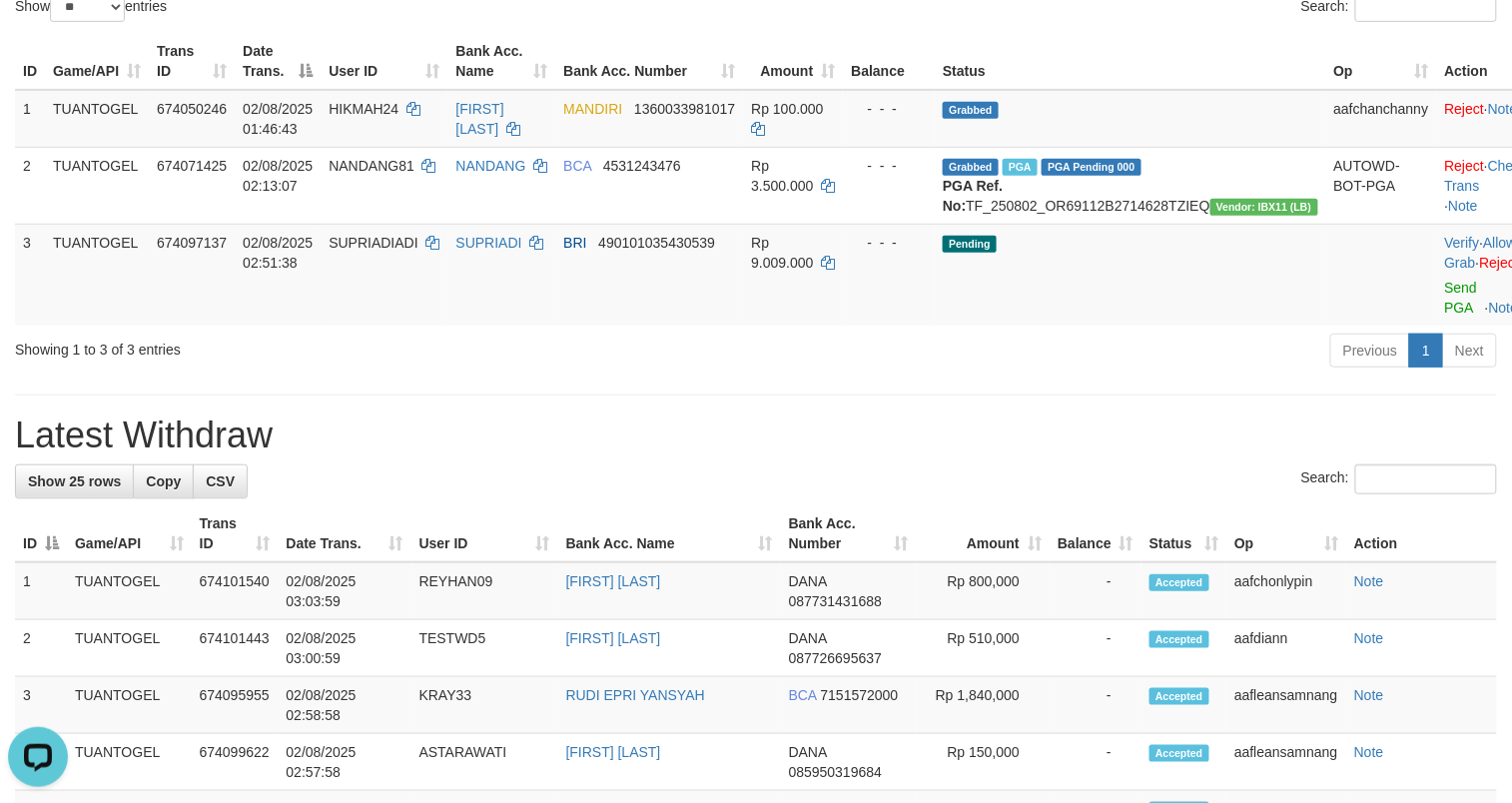 scroll, scrollTop: 0, scrollLeft: 0, axis: both 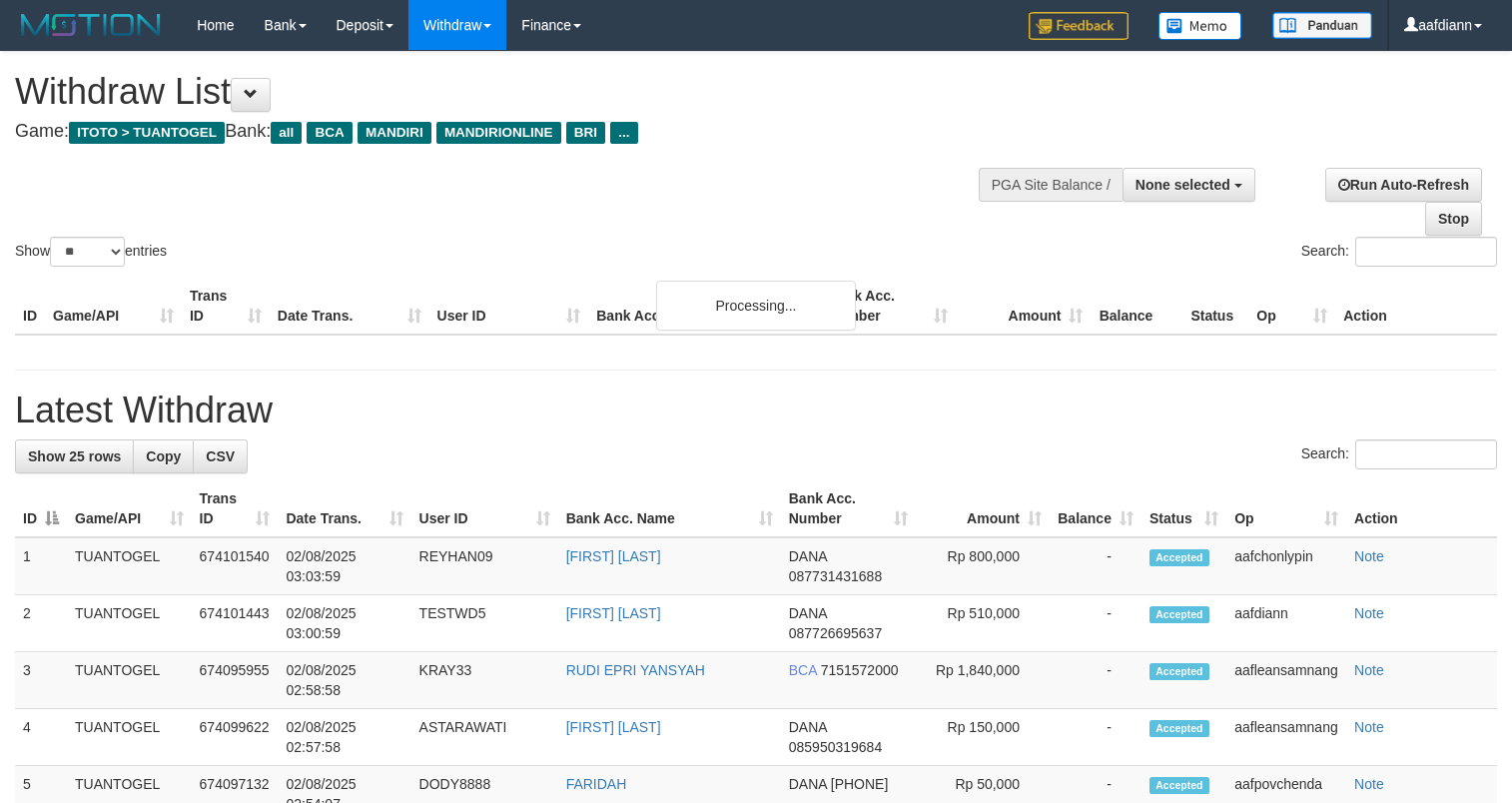 select 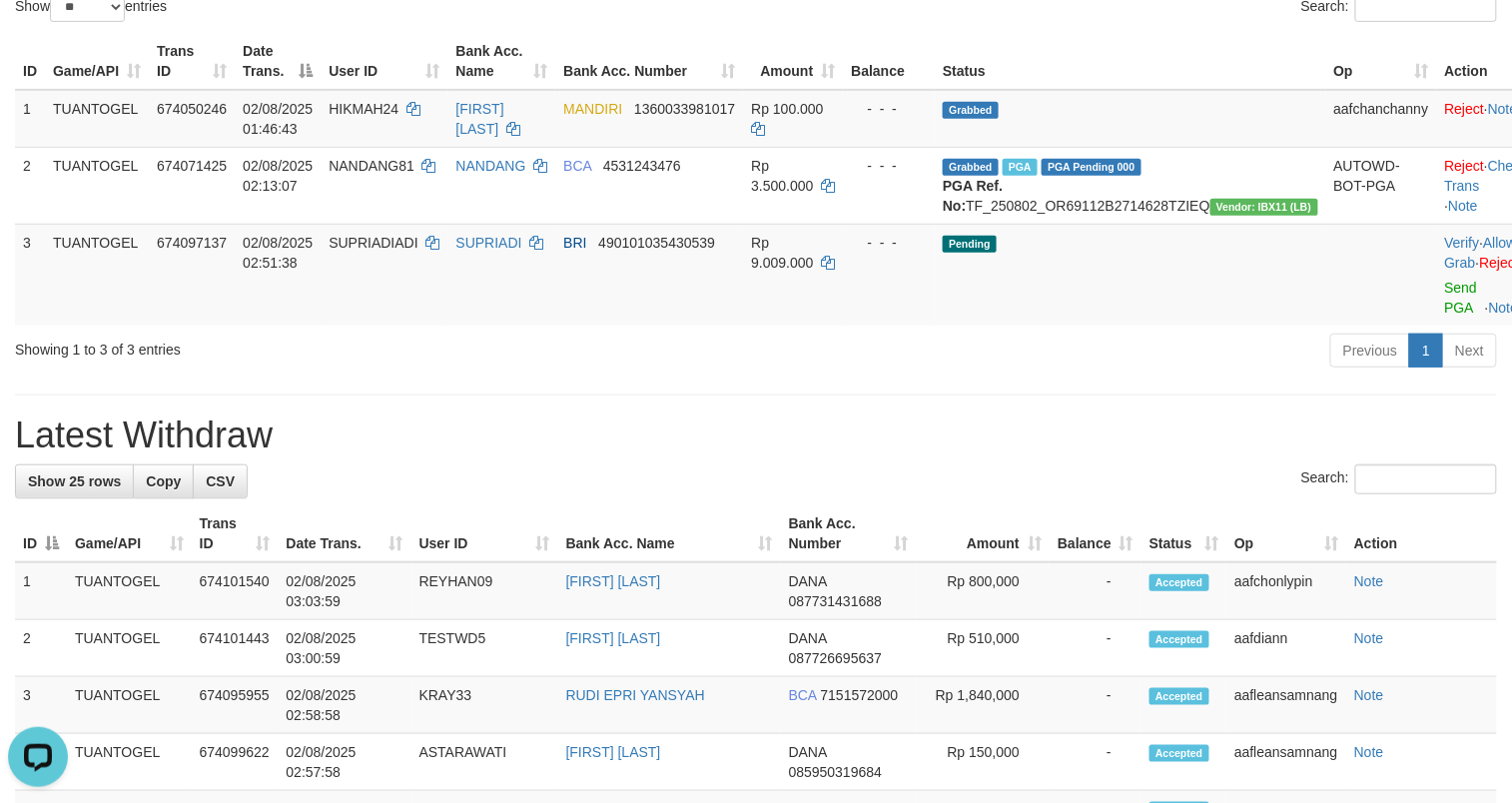 scroll, scrollTop: 0, scrollLeft: 0, axis: both 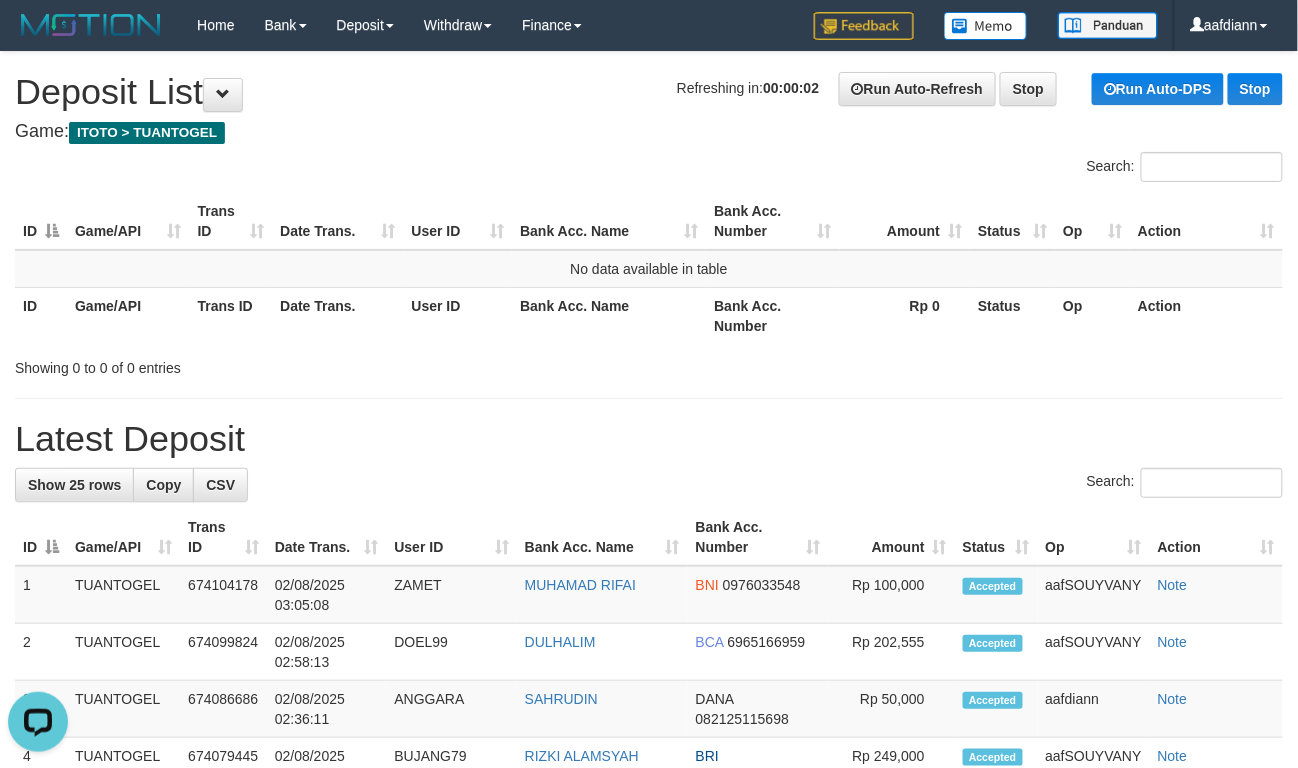 drag, startPoint x: 612, startPoint y: 434, endPoint x: 686, endPoint y: 389, distance: 86.608315 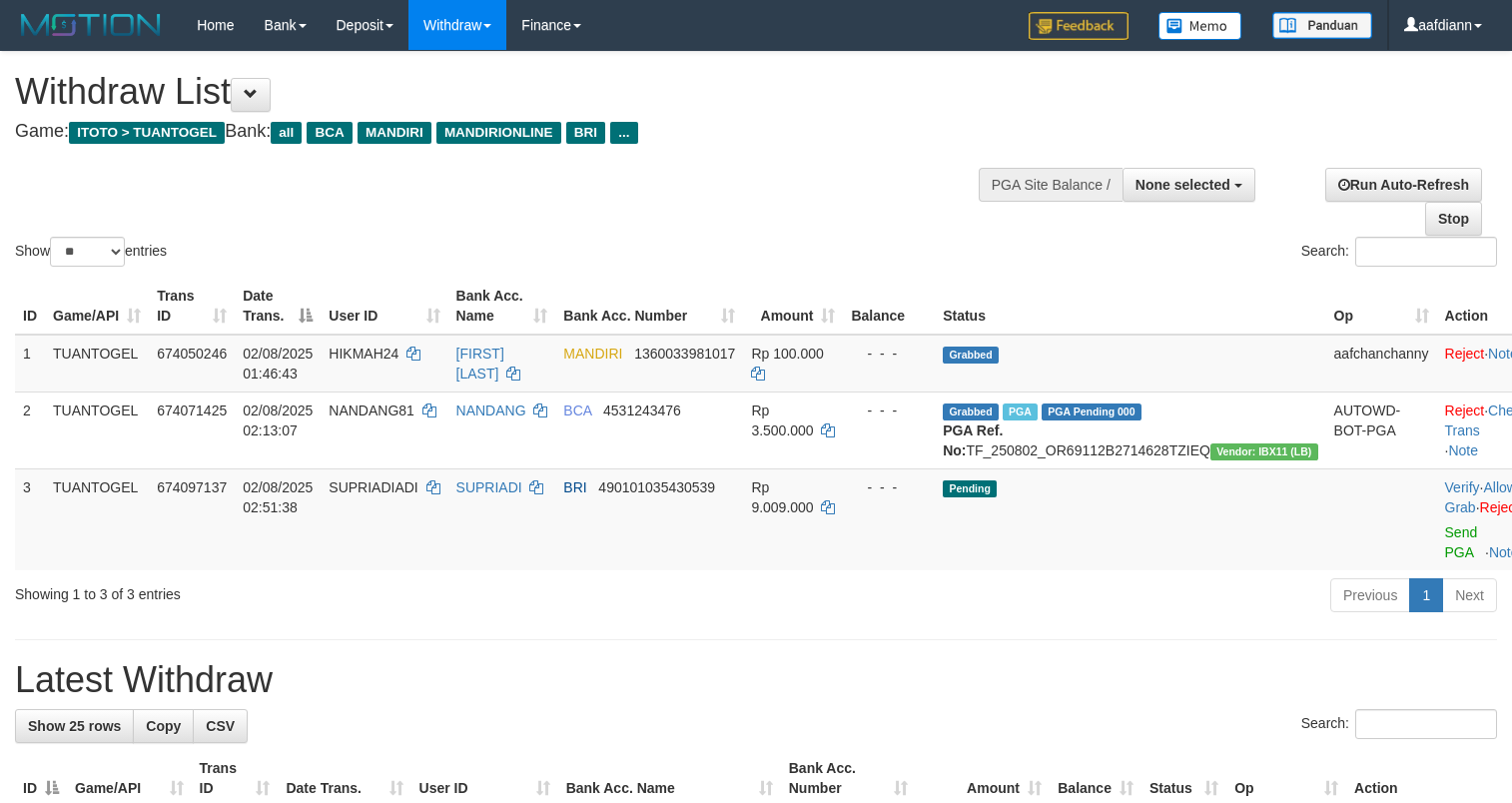 select 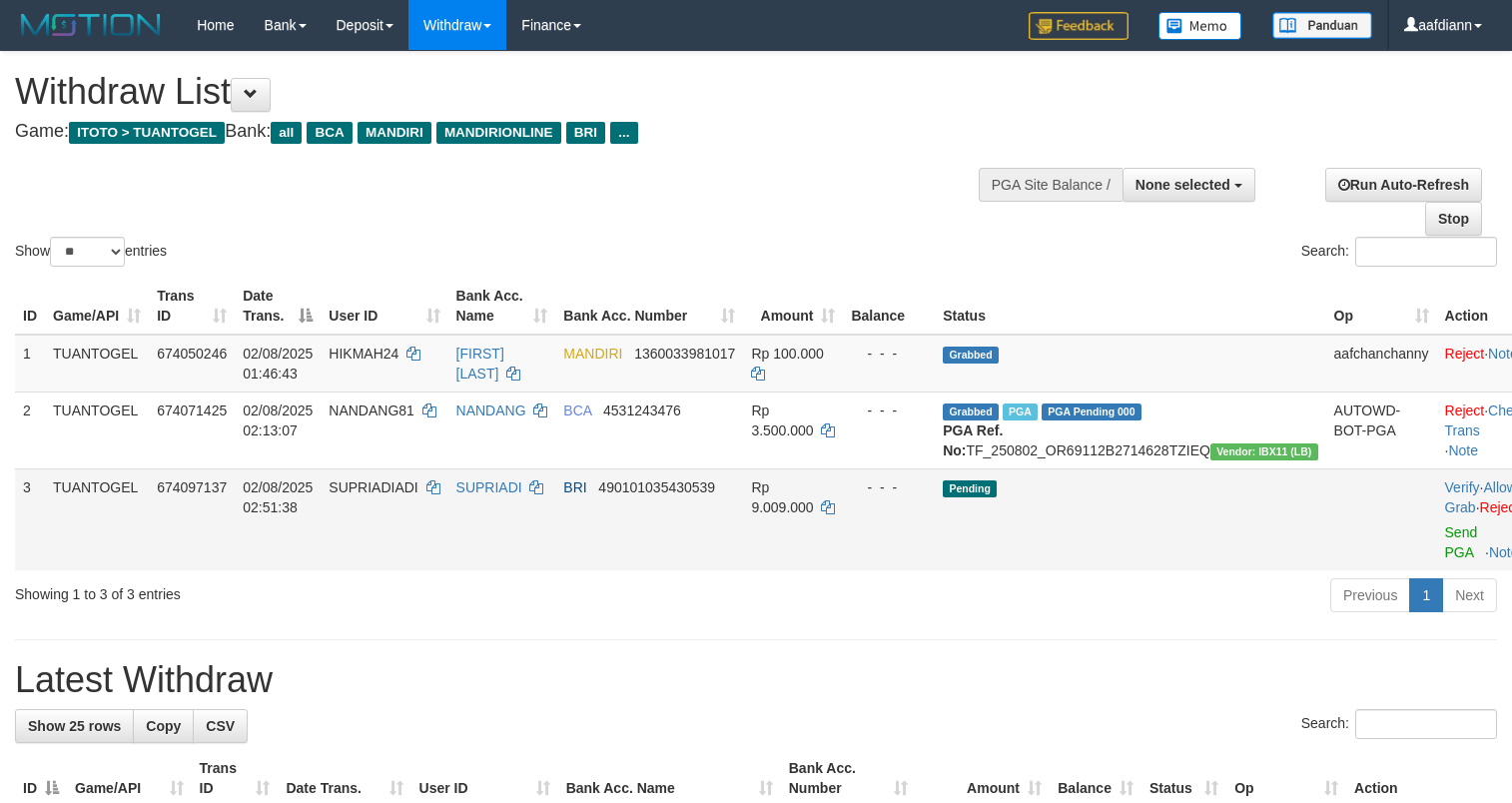 scroll, scrollTop: 245, scrollLeft: 0, axis: vertical 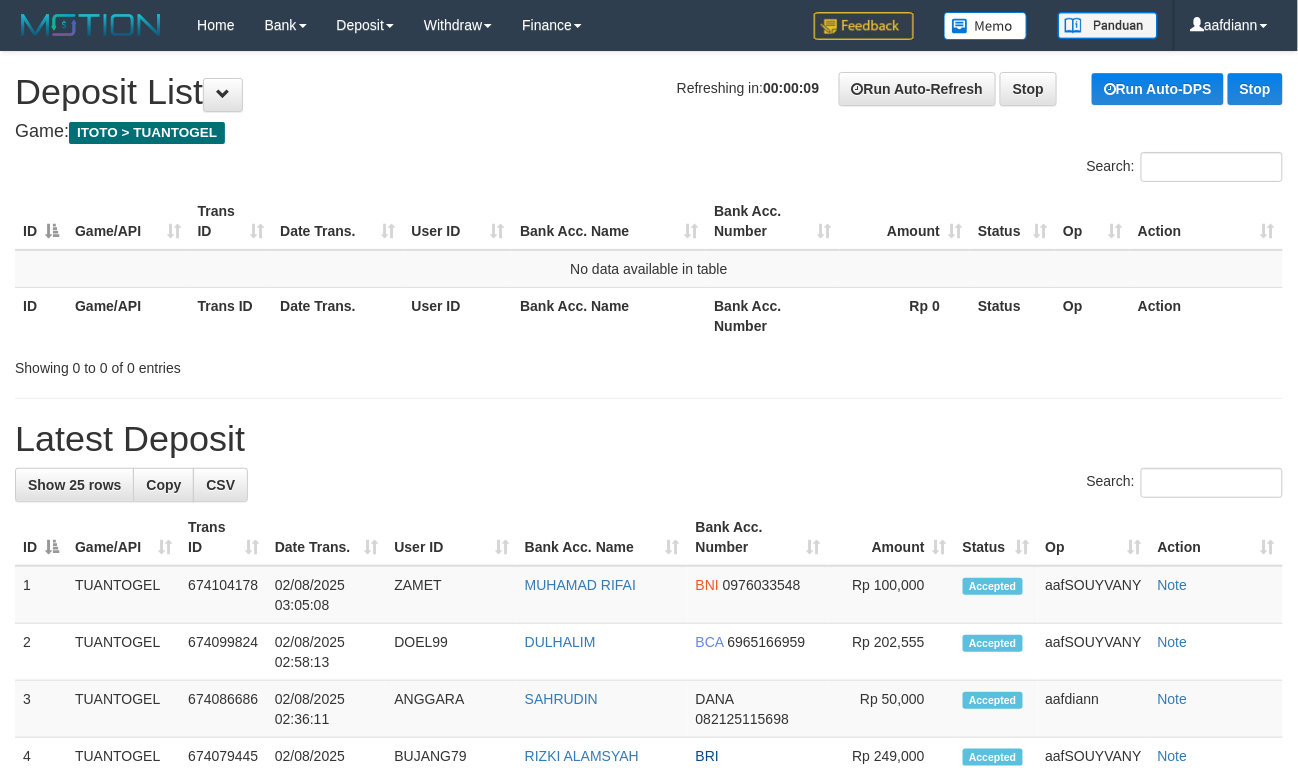 drag, startPoint x: 694, startPoint y: 457, endPoint x: 1, endPoint y: 465, distance: 693.0462 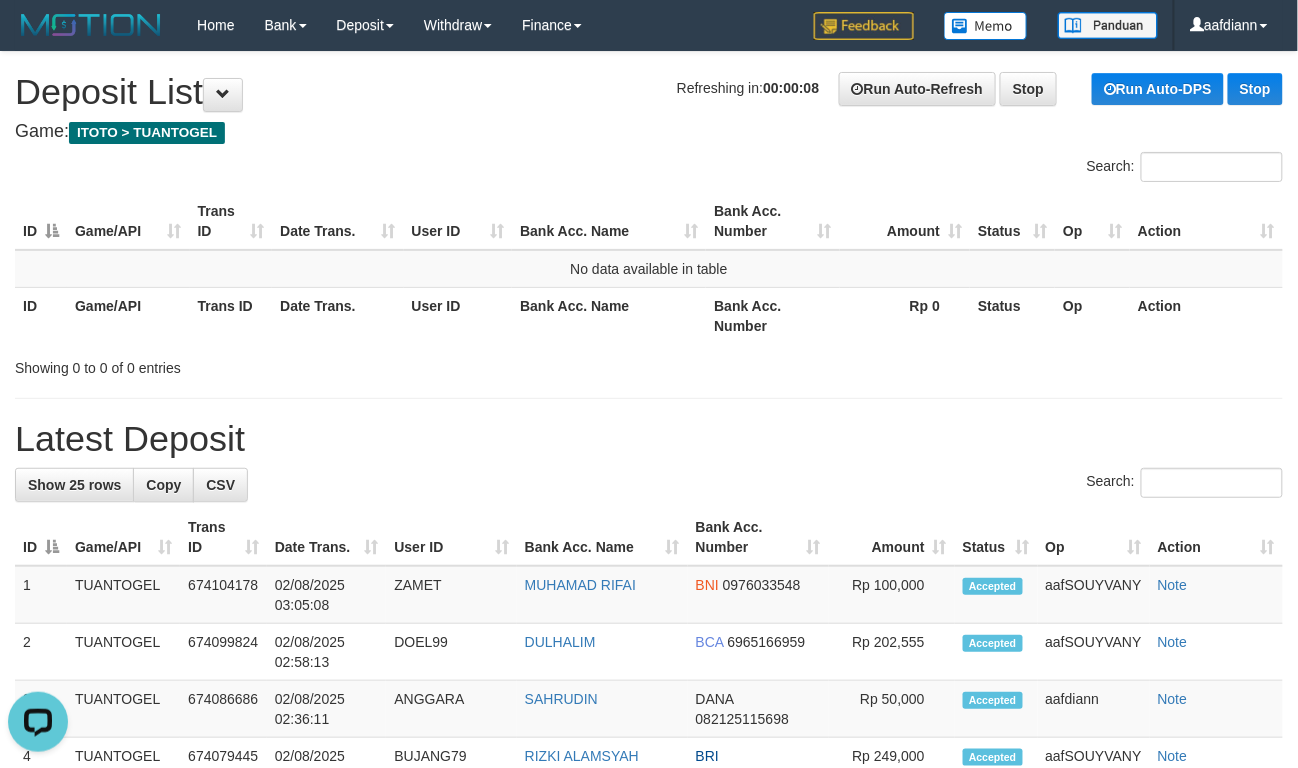 scroll, scrollTop: 0, scrollLeft: 0, axis: both 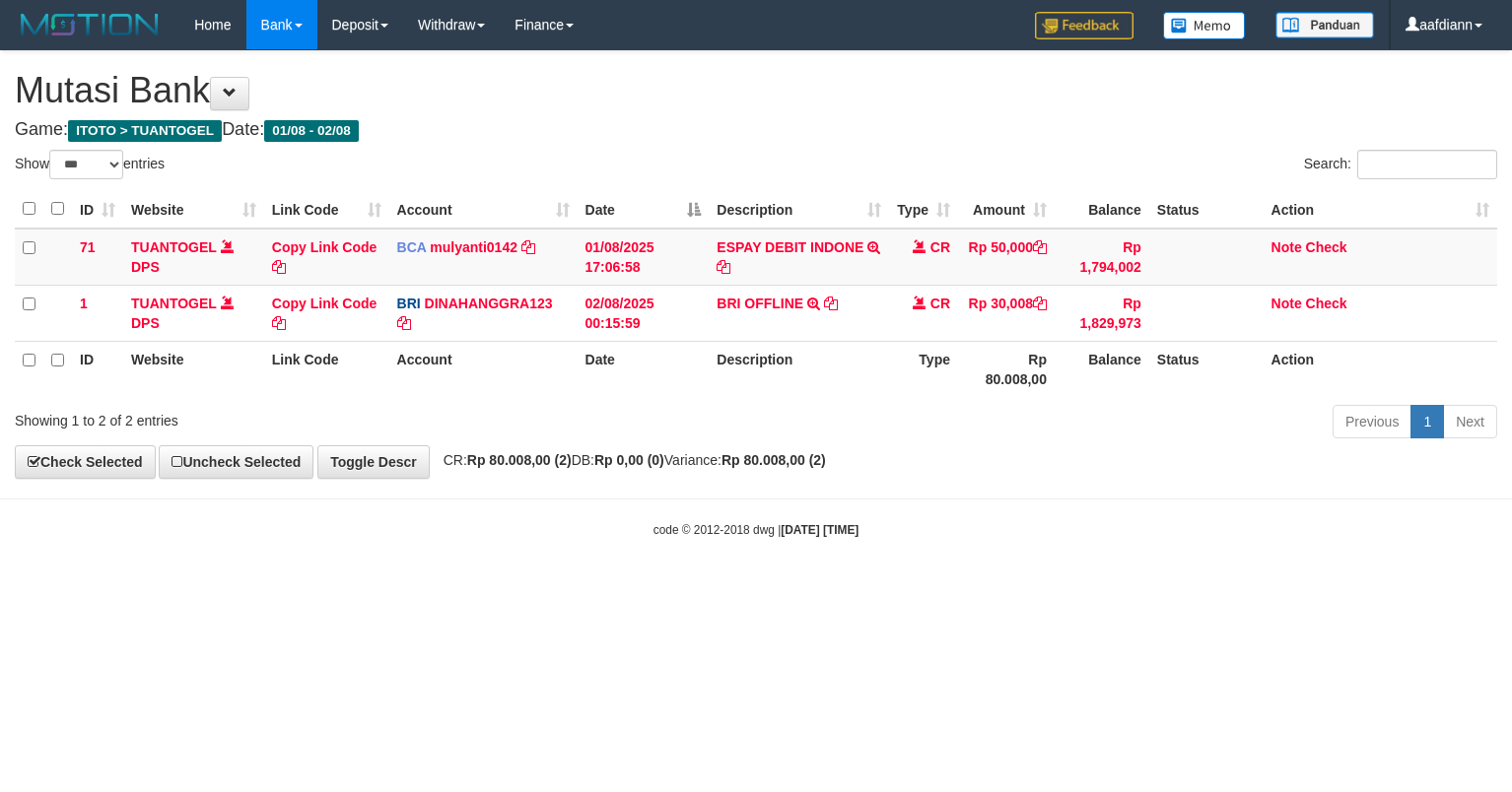 select on "***" 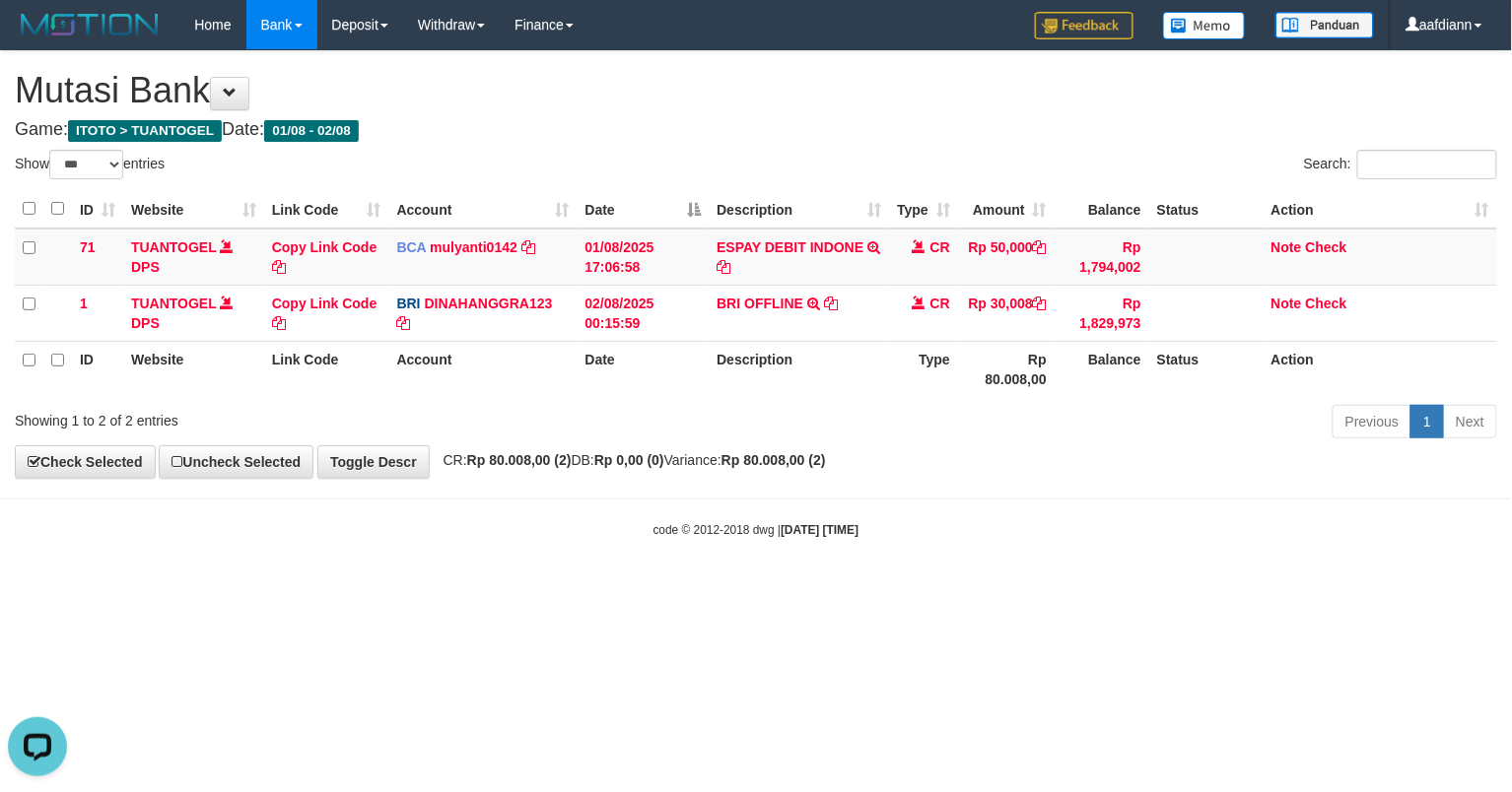 scroll, scrollTop: 0, scrollLeft: 0, axis: both 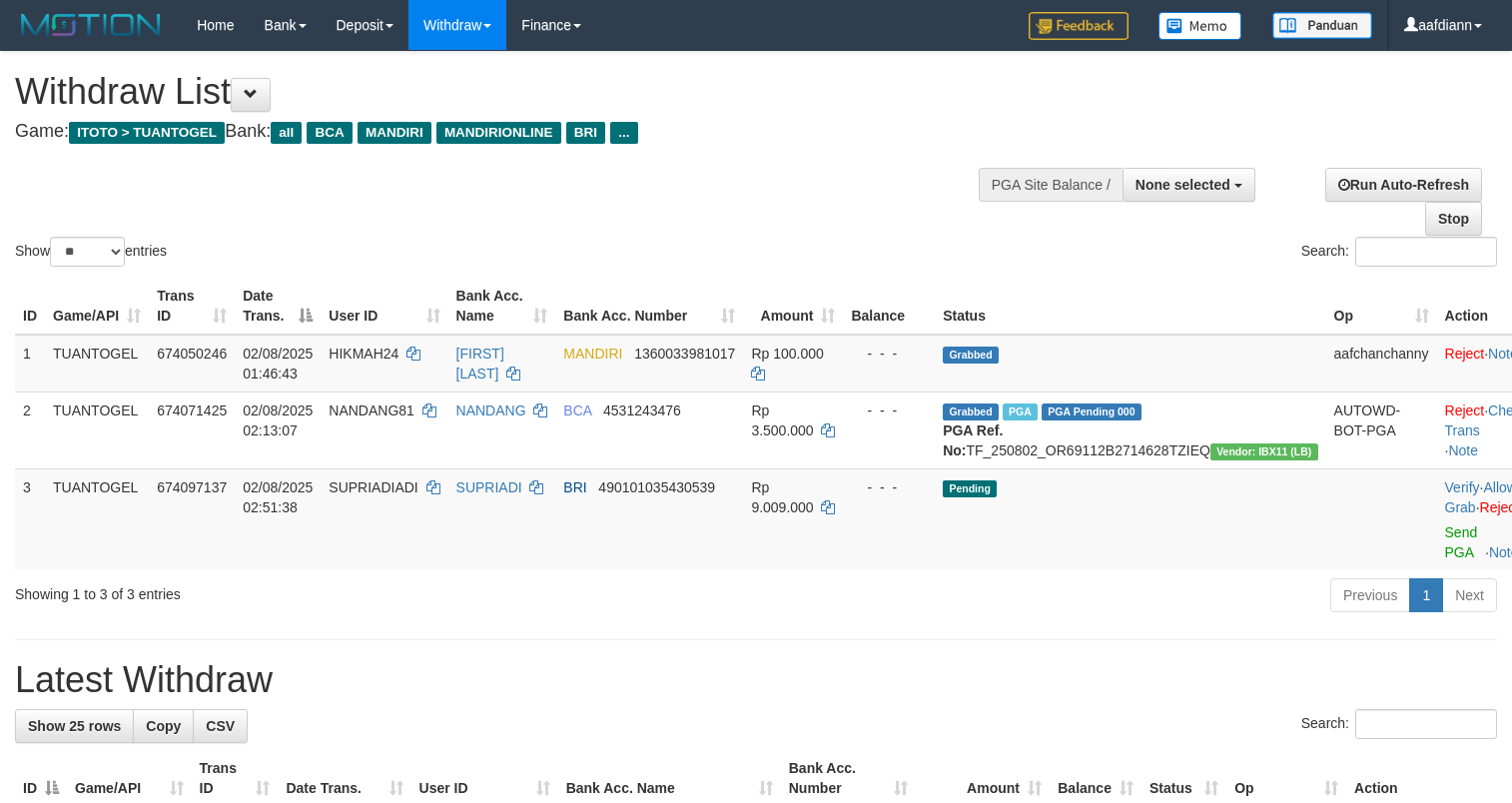select 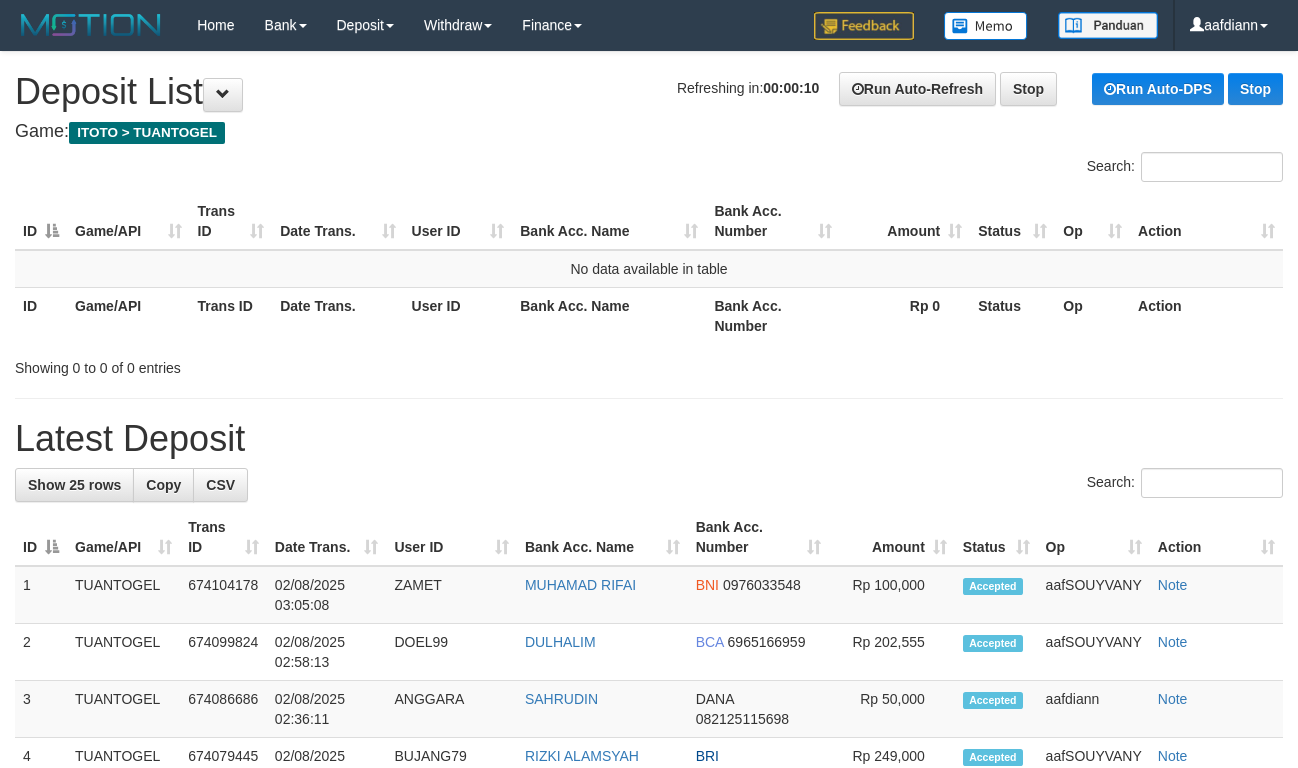 scroll, scrollTop: 0, scrollLeft: 0, axis: both 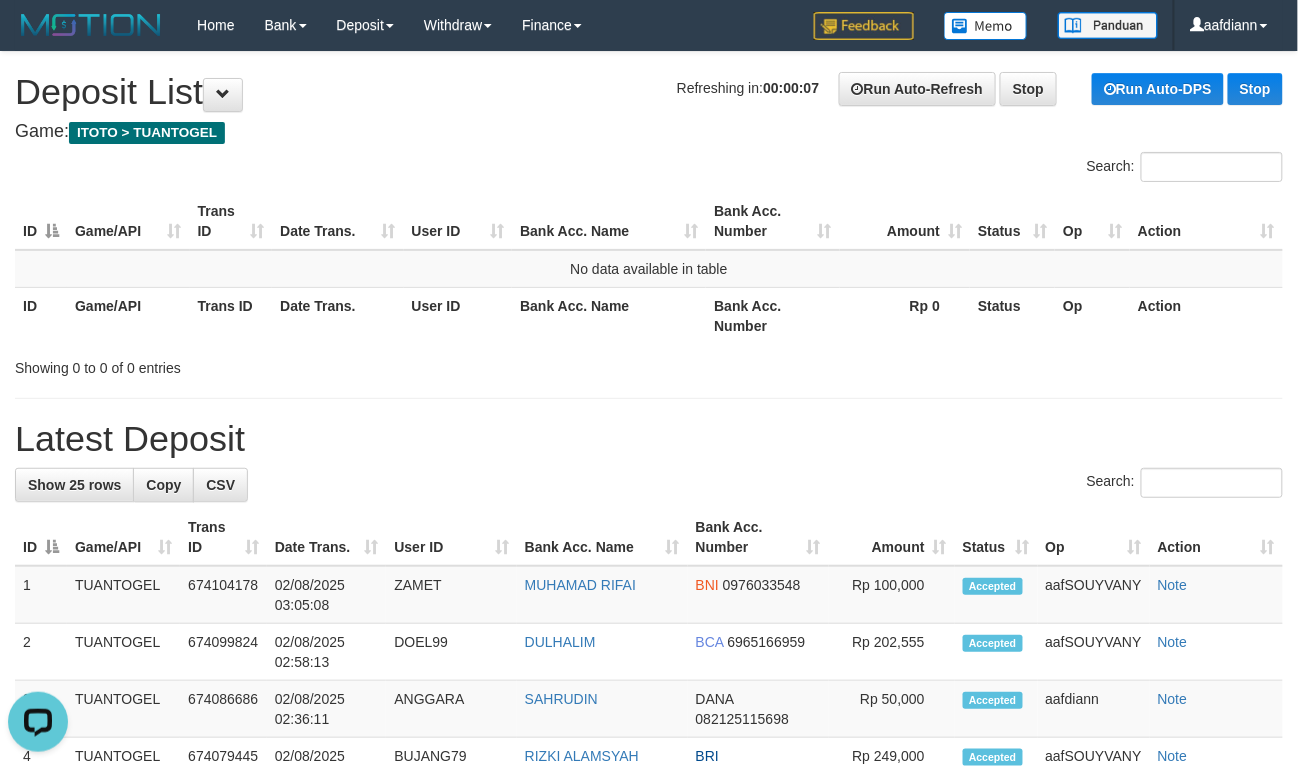 click on "**********" at bounding box center (649, 1088) 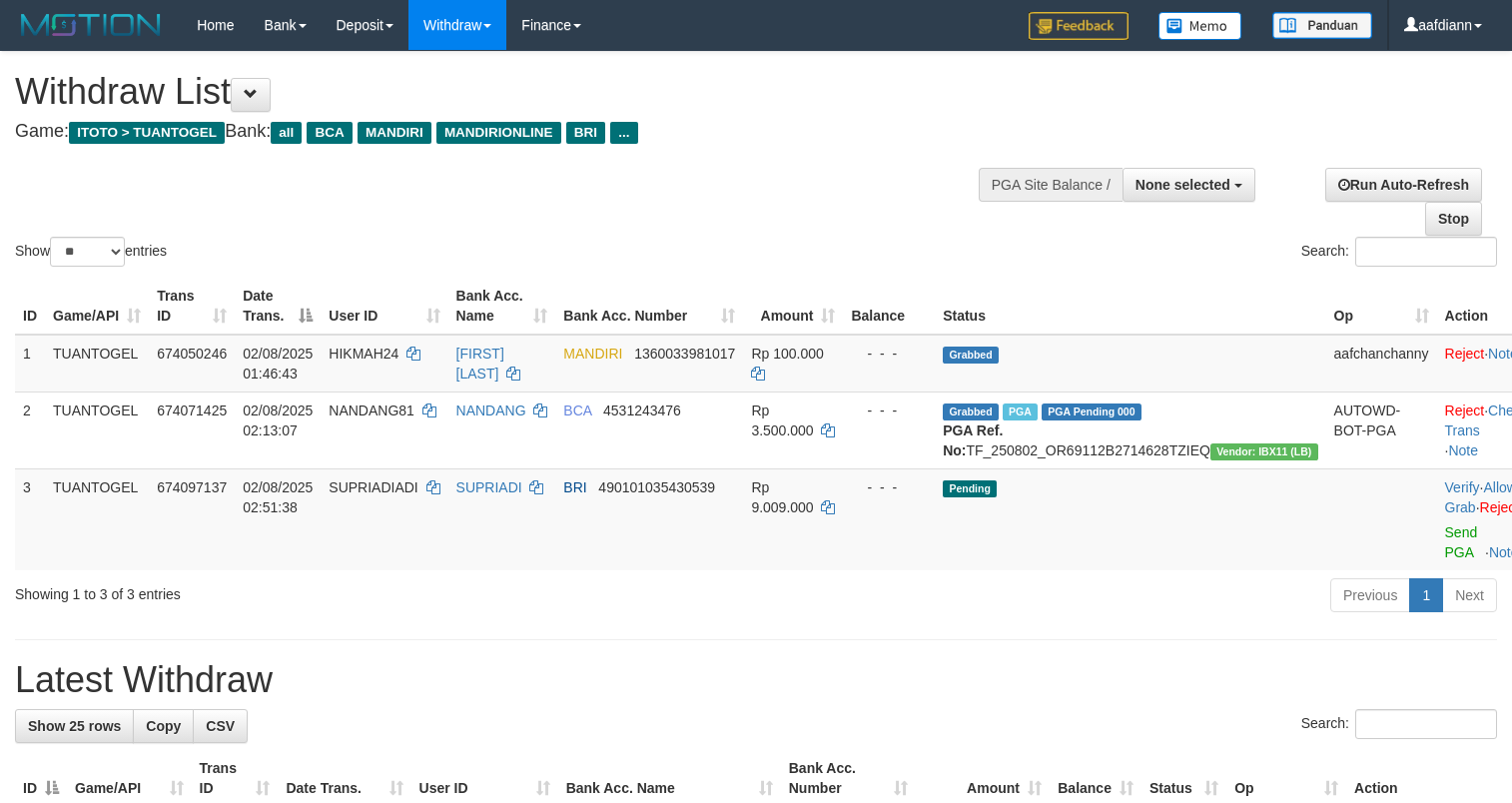 select 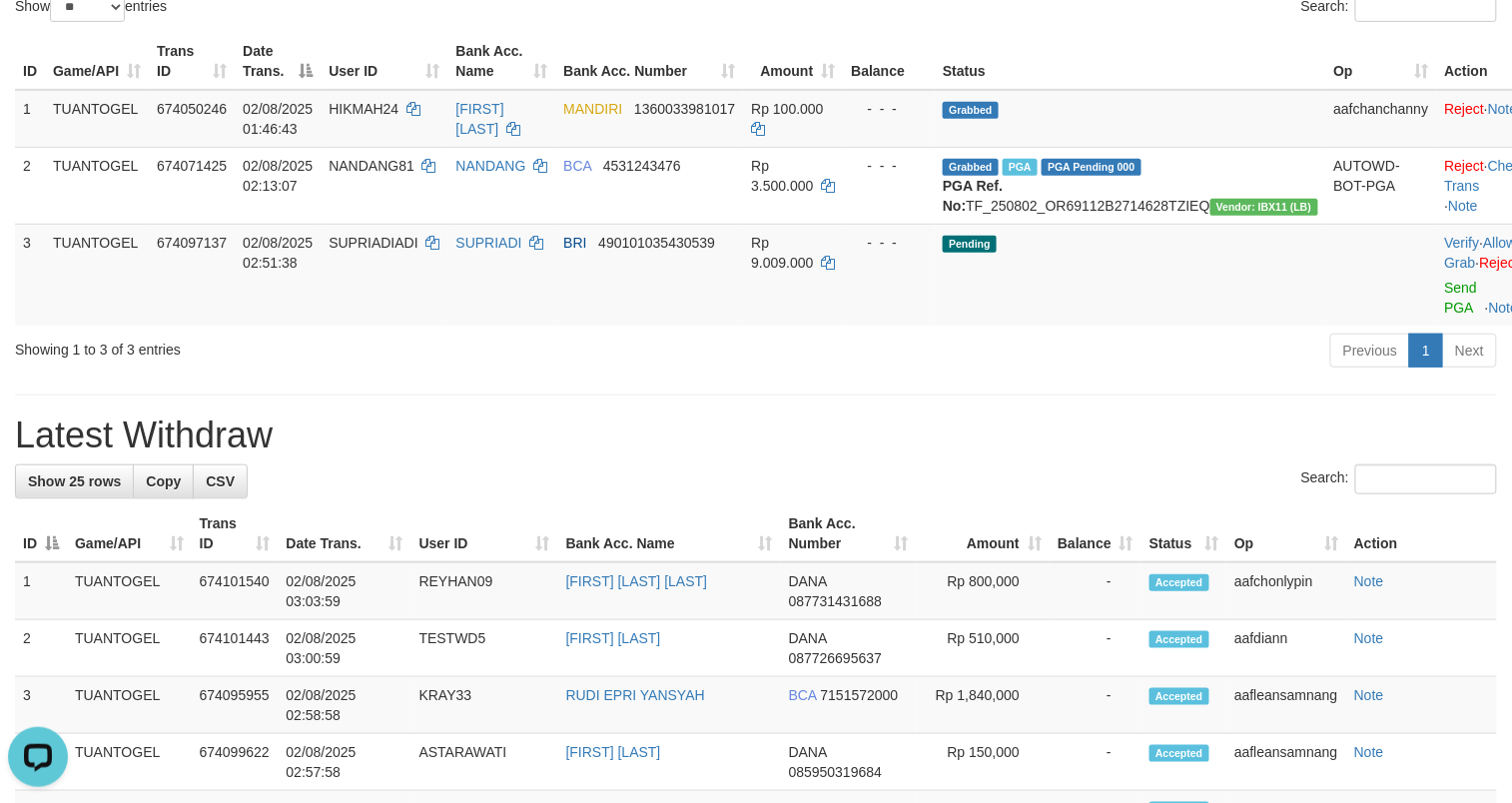 scroll, scrollTop: 245, scrollLeft: 0, axis: vertical 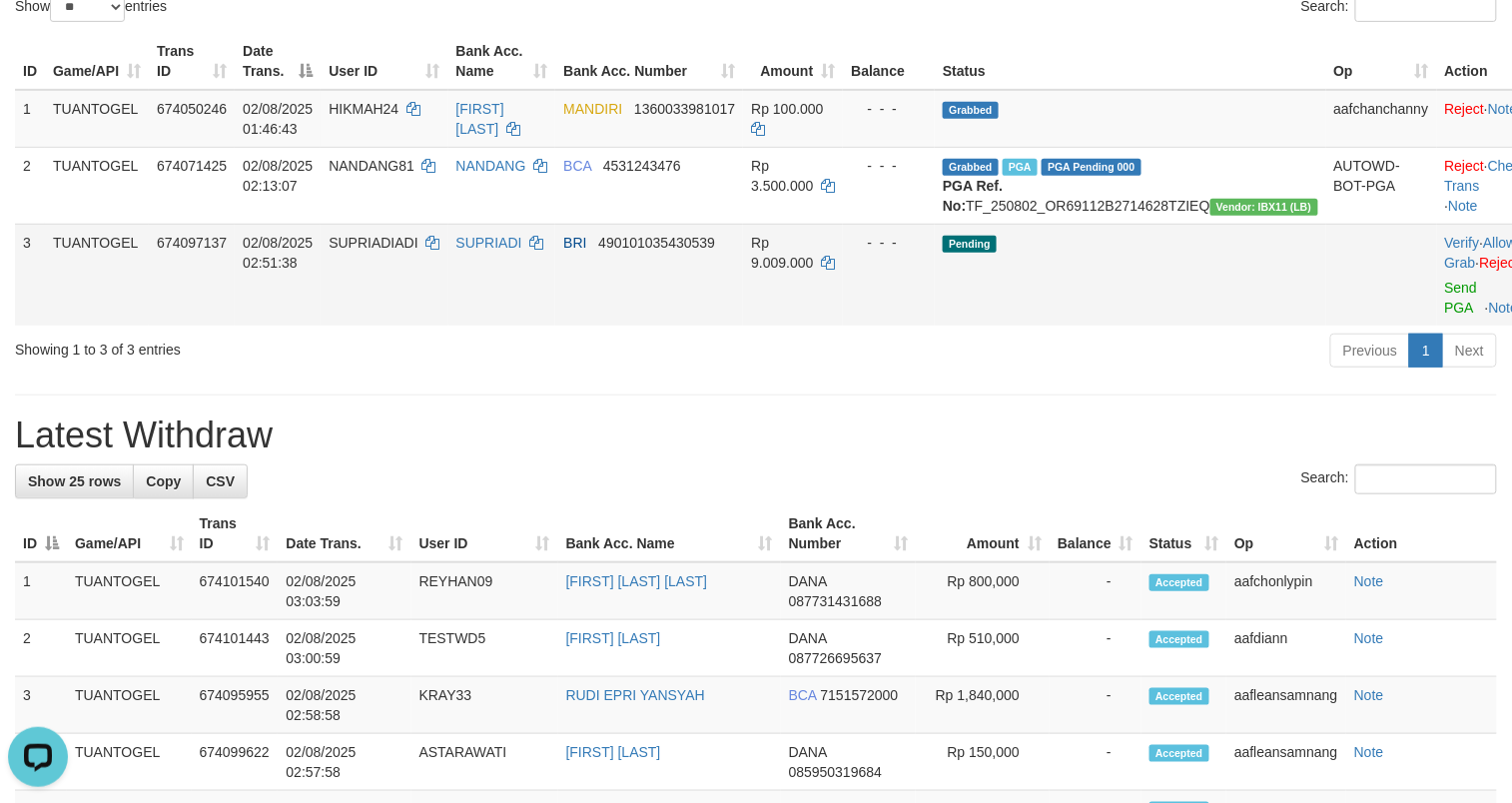click on "SUPRIADIADI" at bounding box center (383, 275) 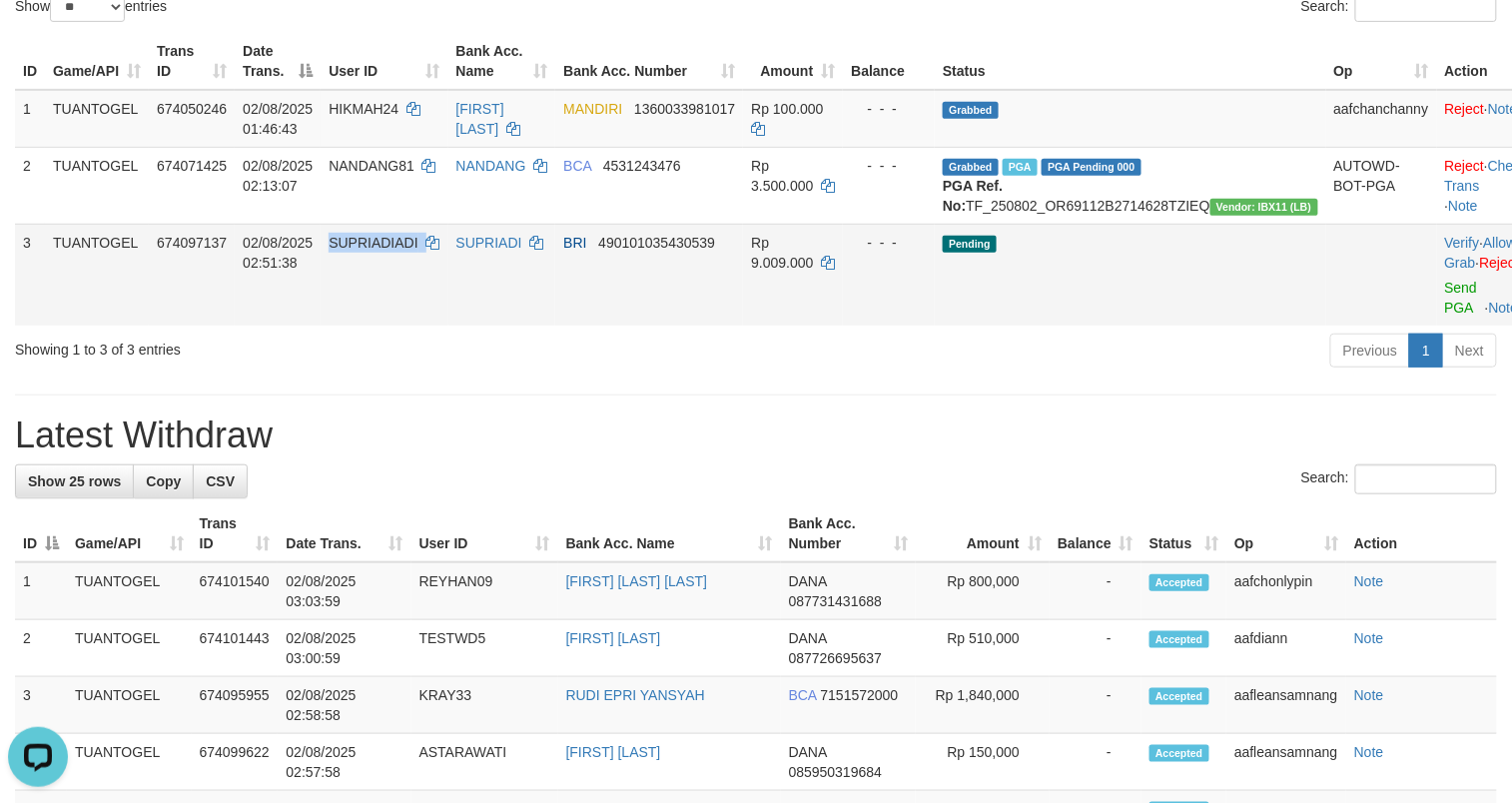 click on "SUPRIADIADI" at bounding box center (383, 275) 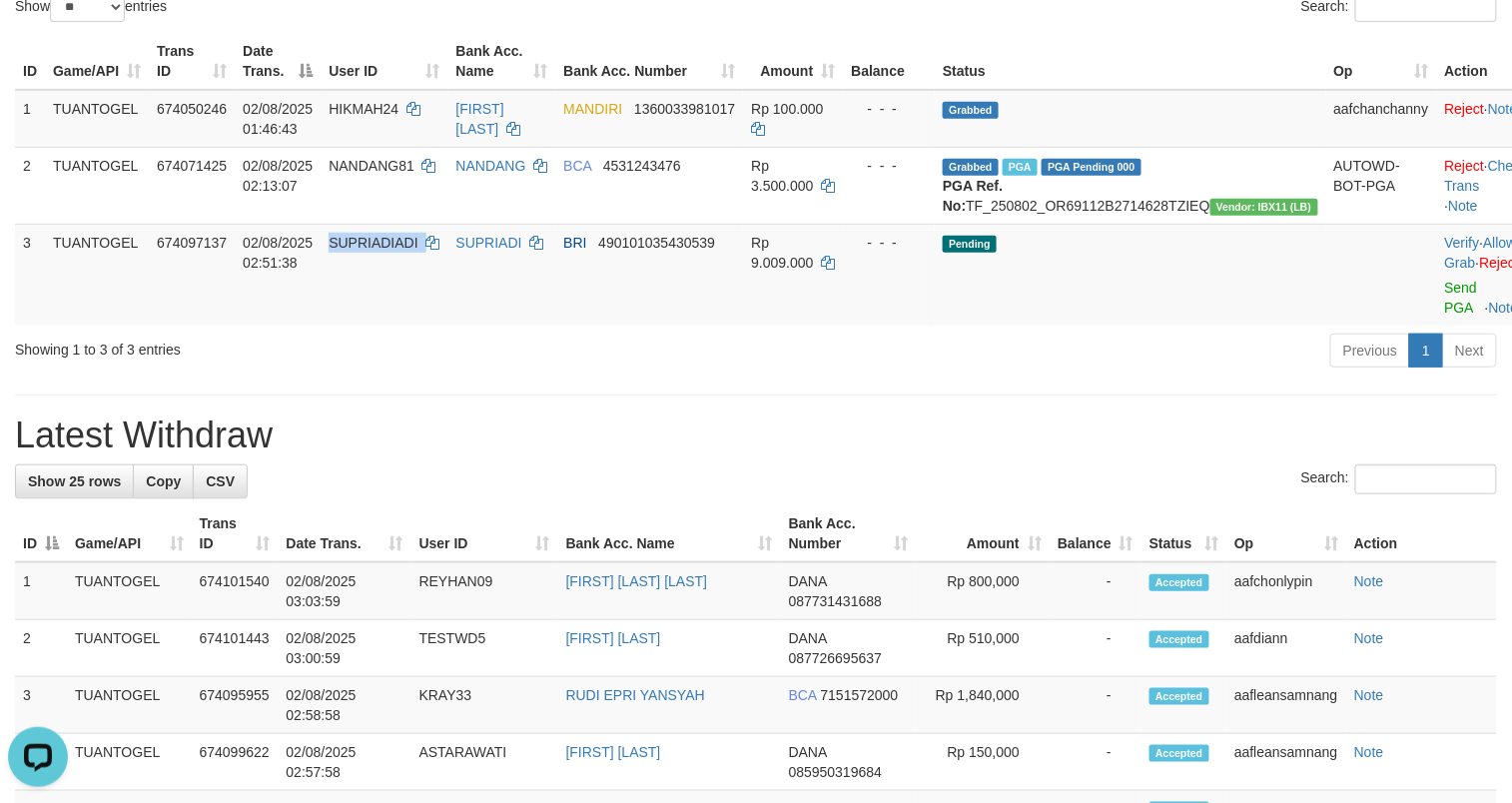 copy on "SUPRIADIADI" 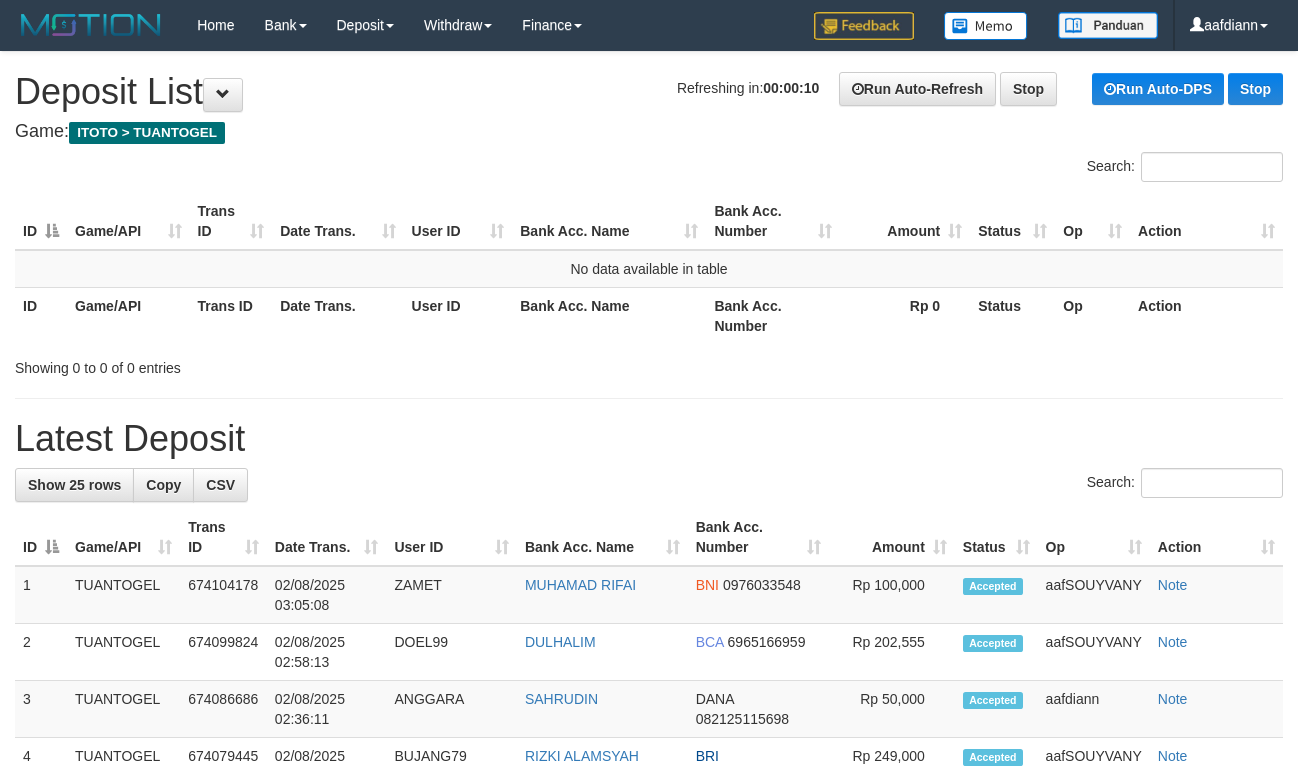 scroll, scrollTop: 0, scrollLeft: 0, axis: both 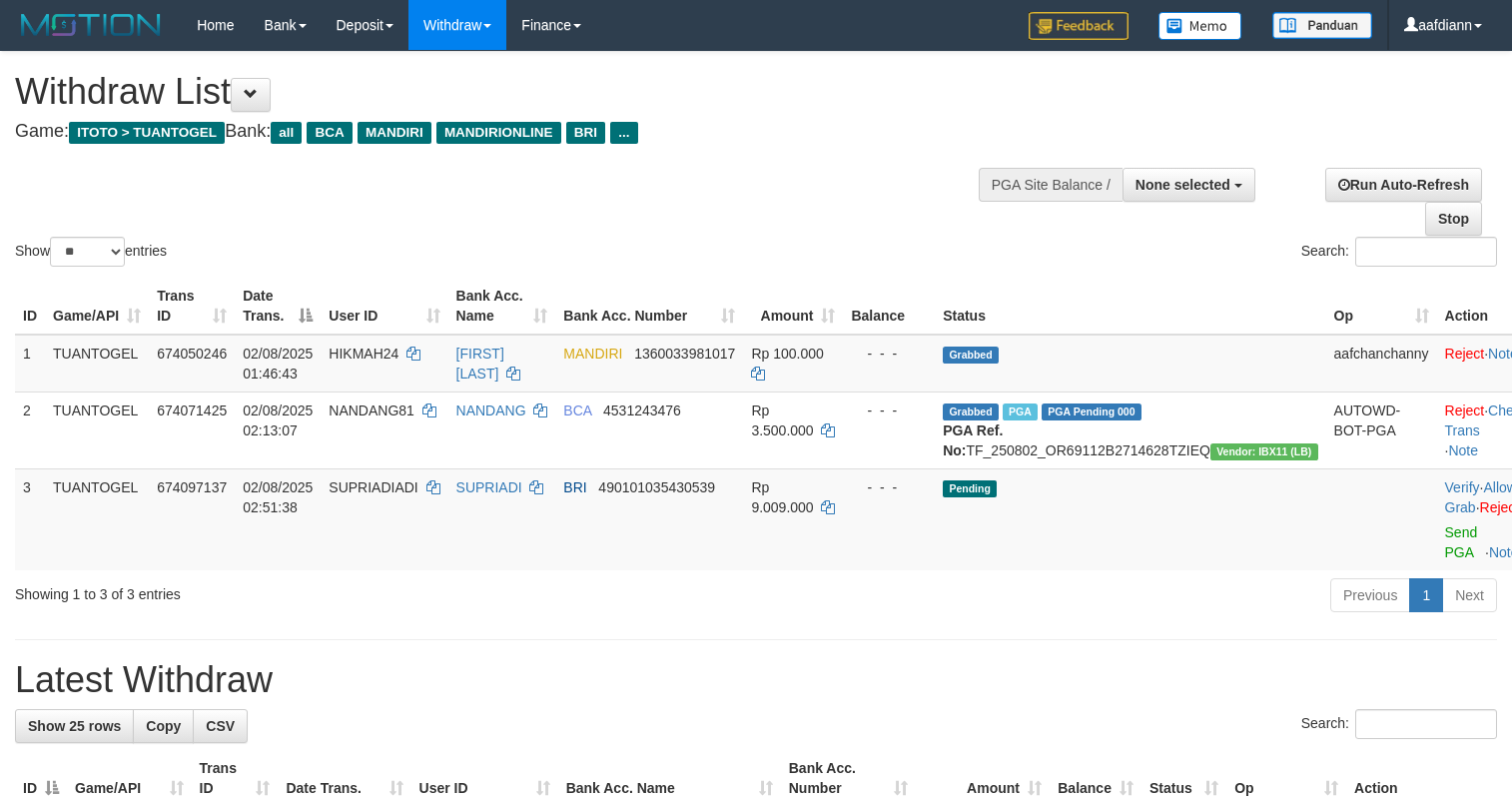 select 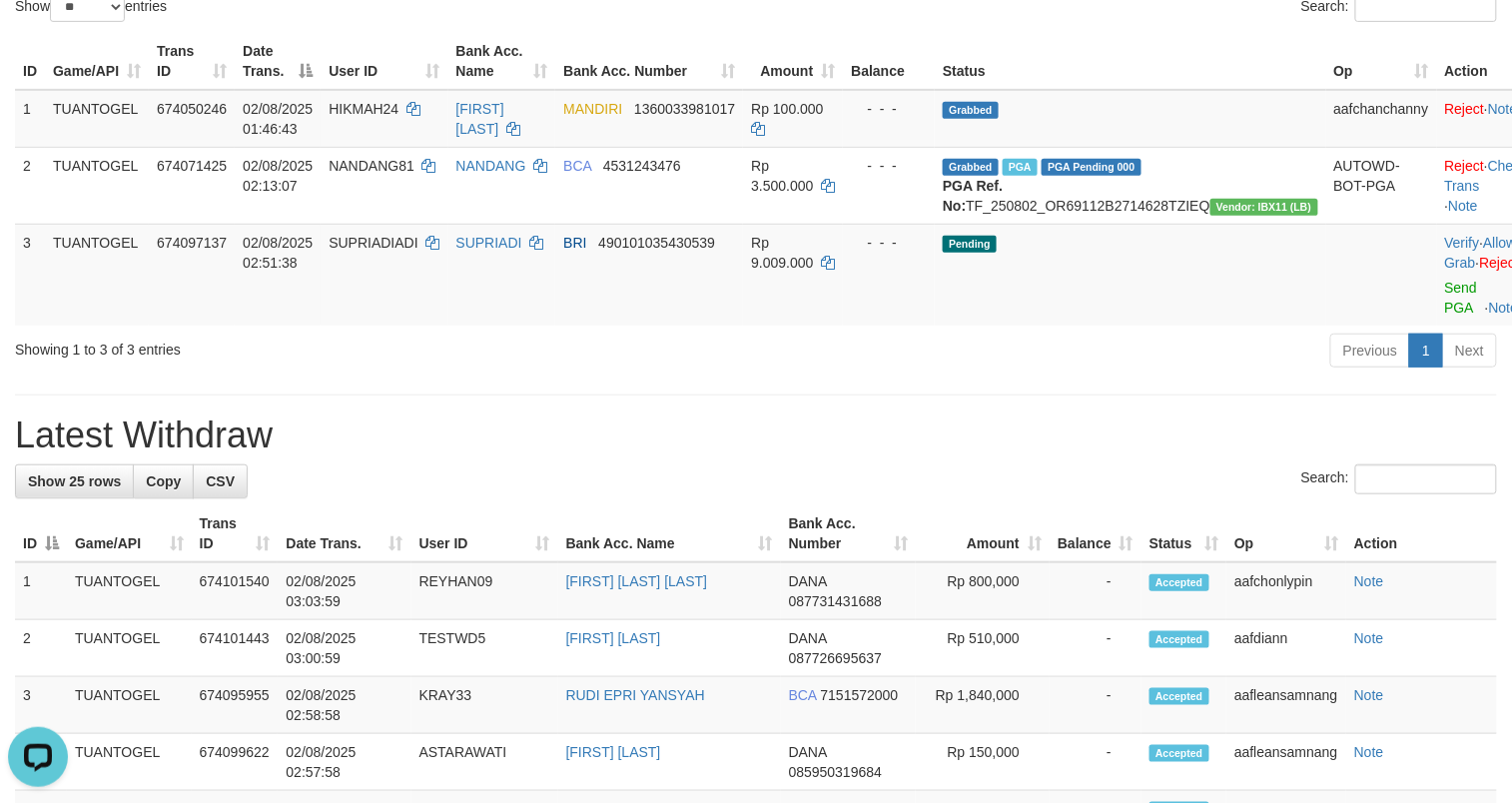 scroll, scrollTop: 0, scrollLeft: 0, axis: both 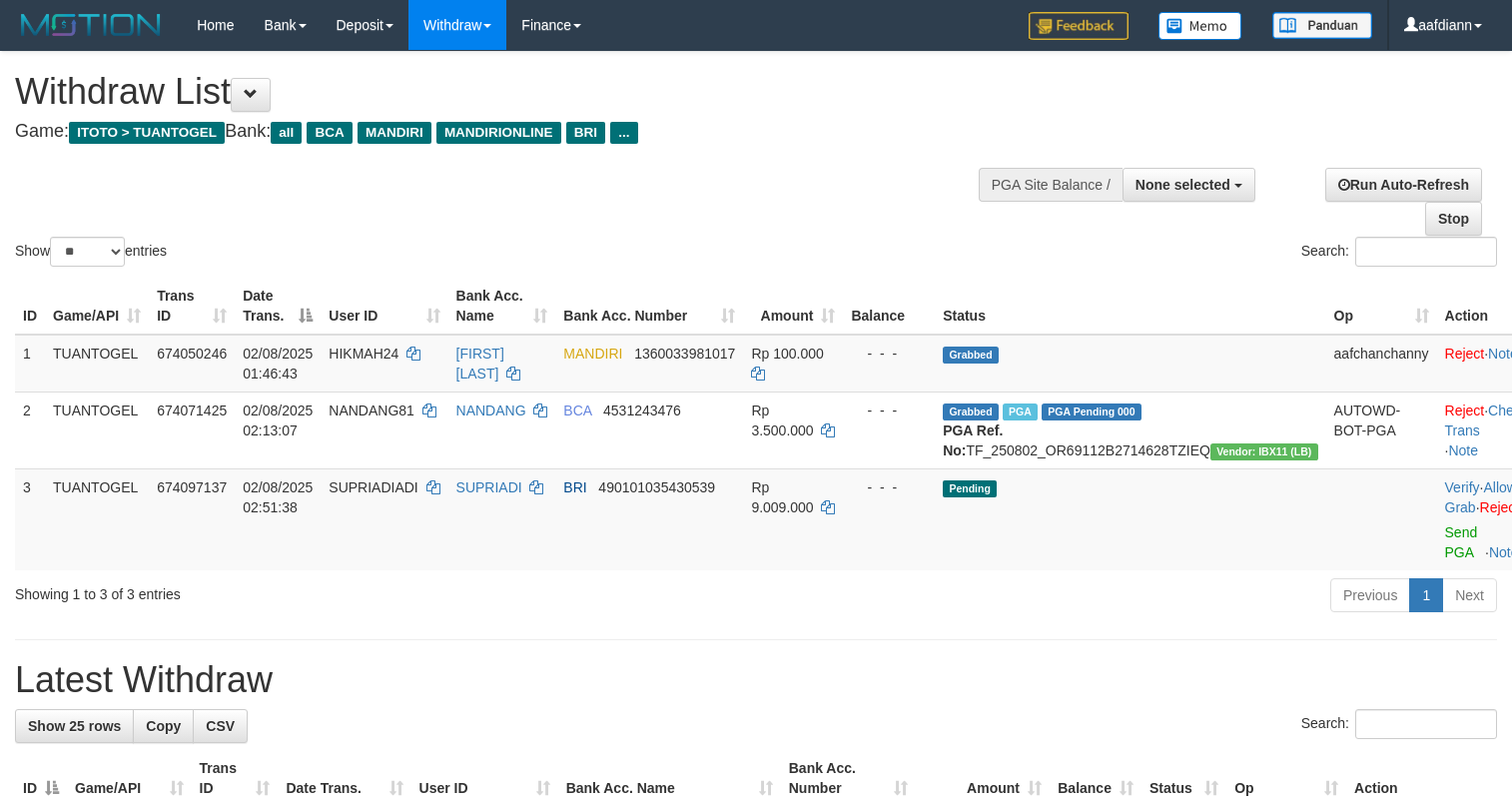 select 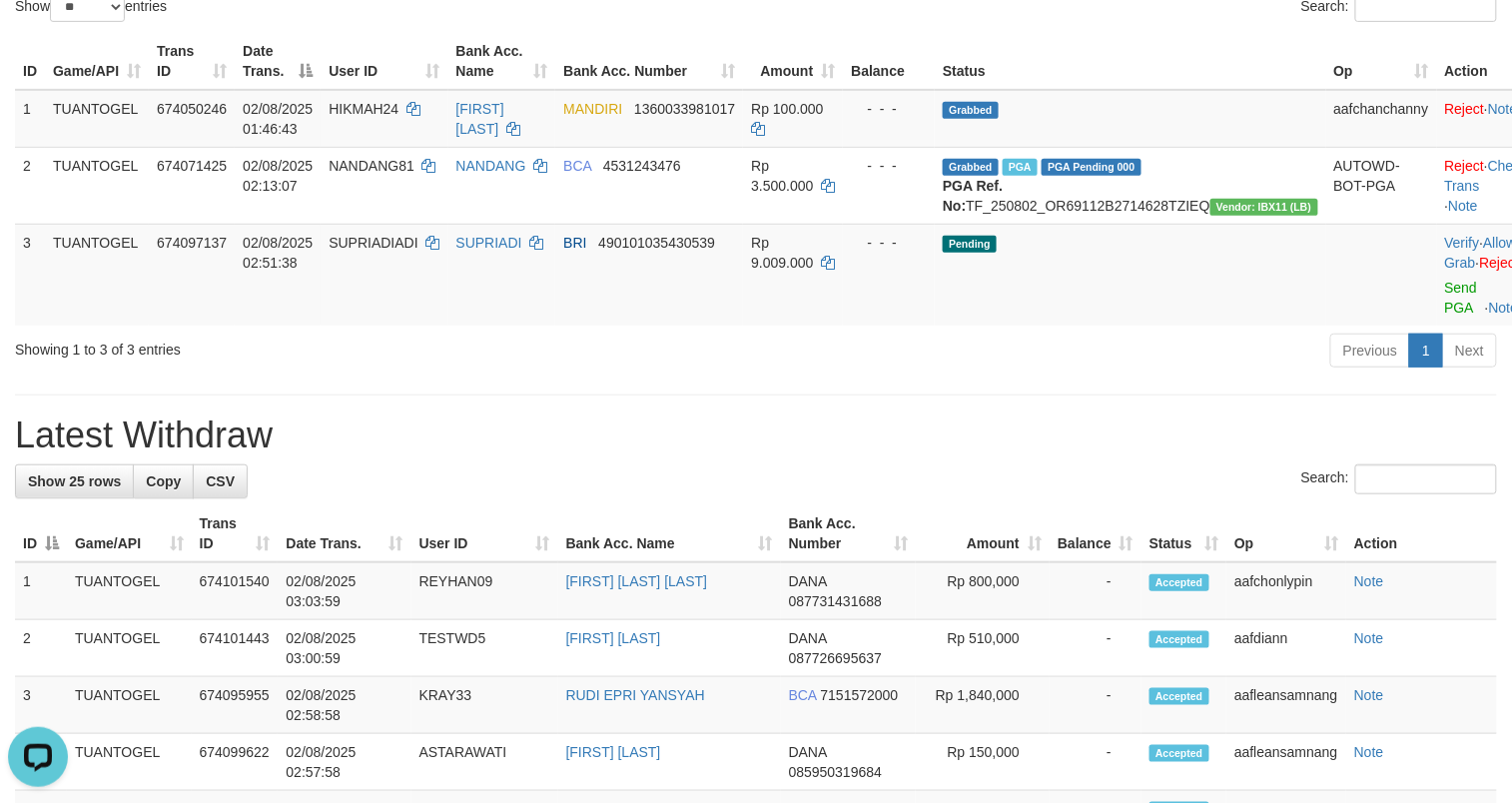 scroll, scrollTop: 0, scrollLeft: 0, axis: both 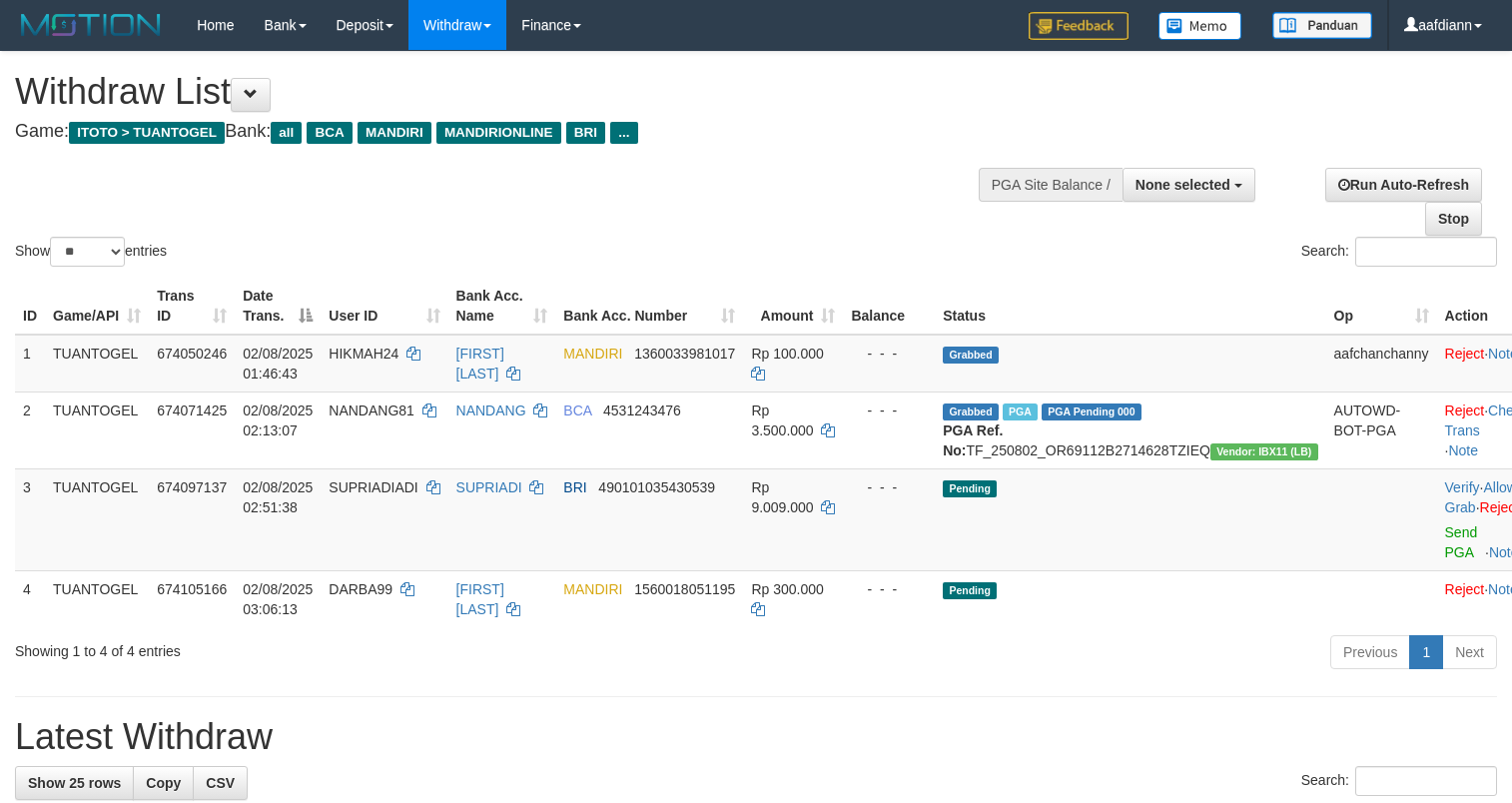 select 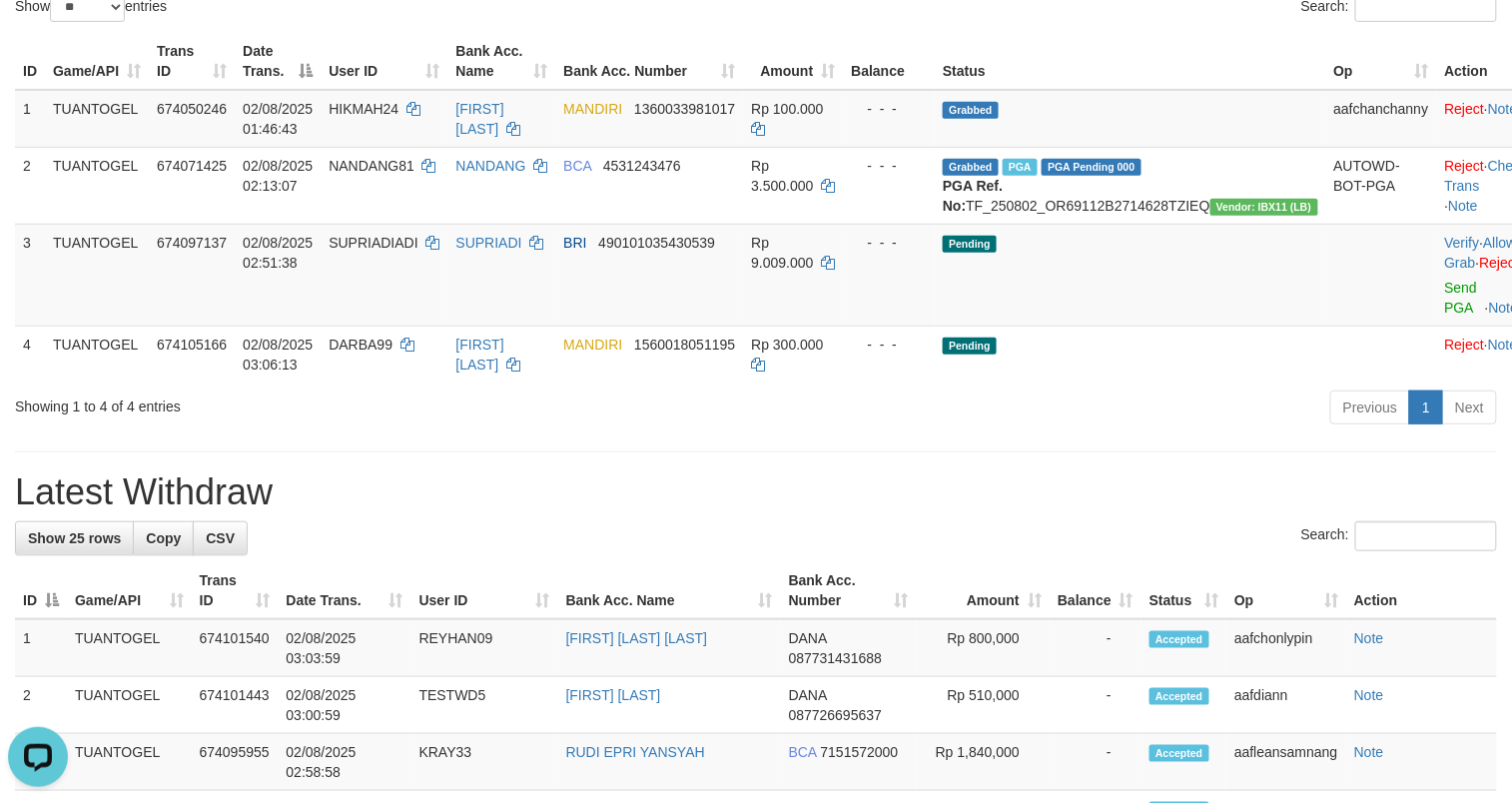 scroll, scrollTop: 0, scrollLeft: 0, axis: both 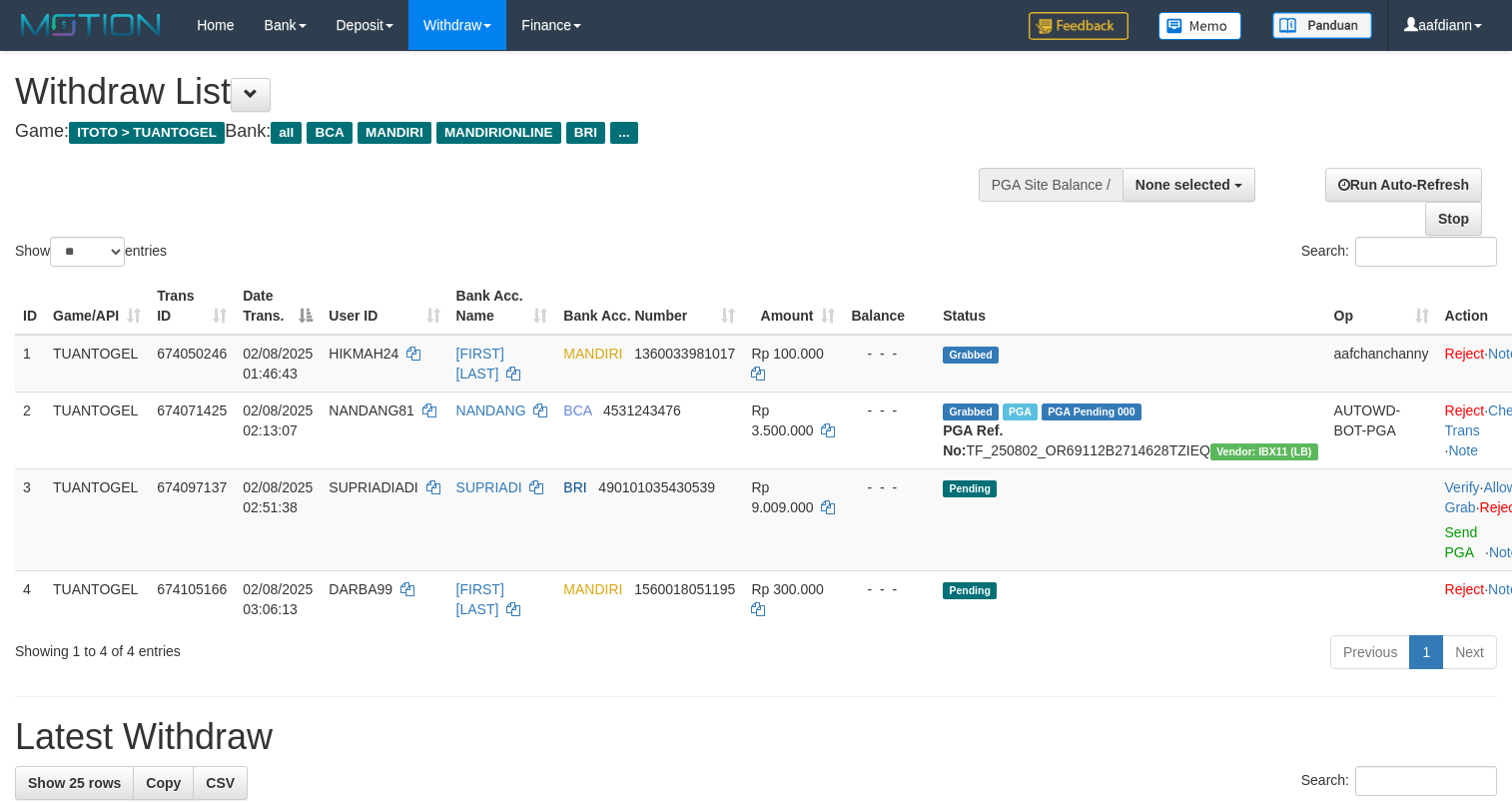 select 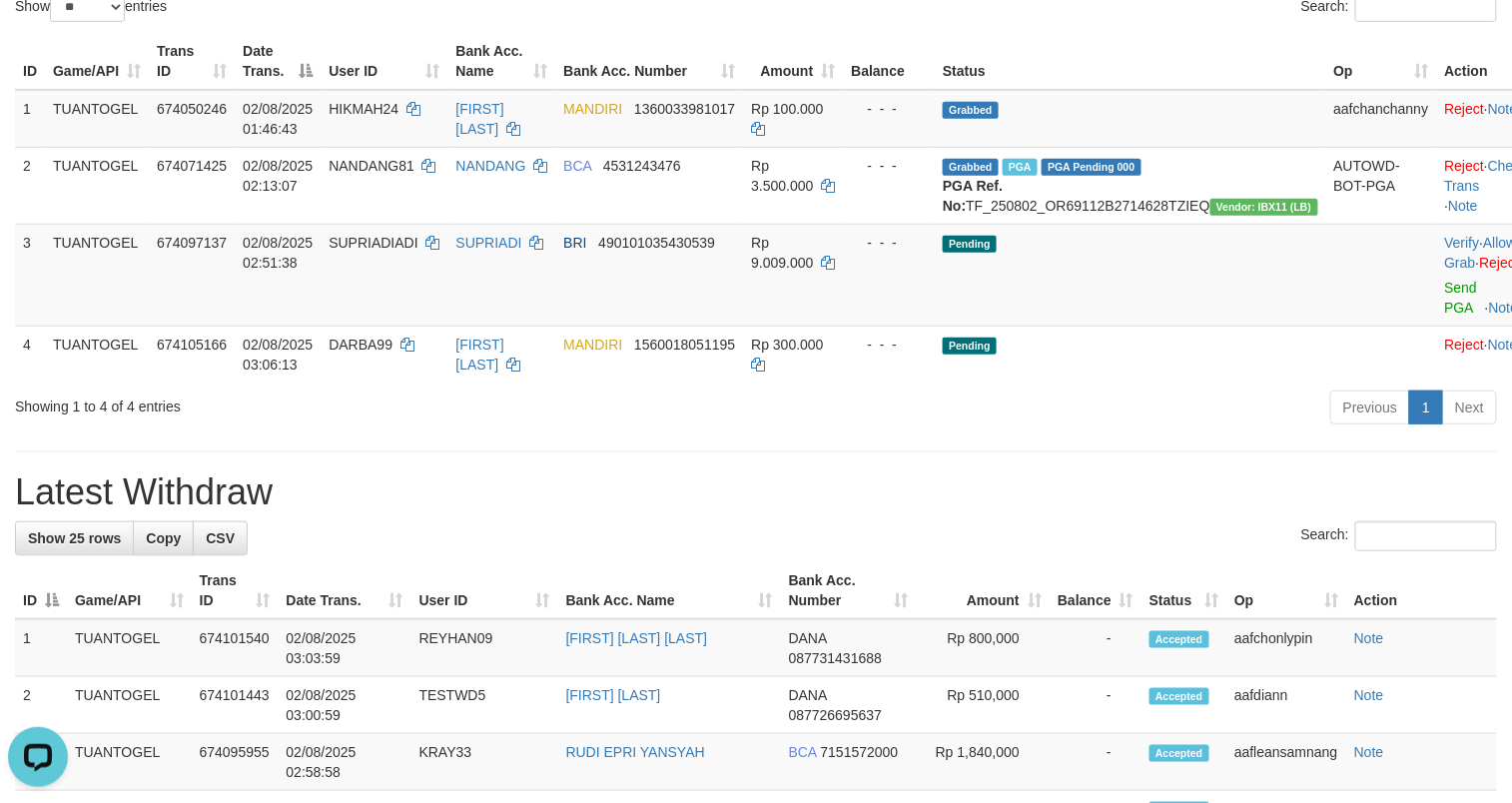scroll, scrollTop: 0, scrollLeft: 0, axis: both 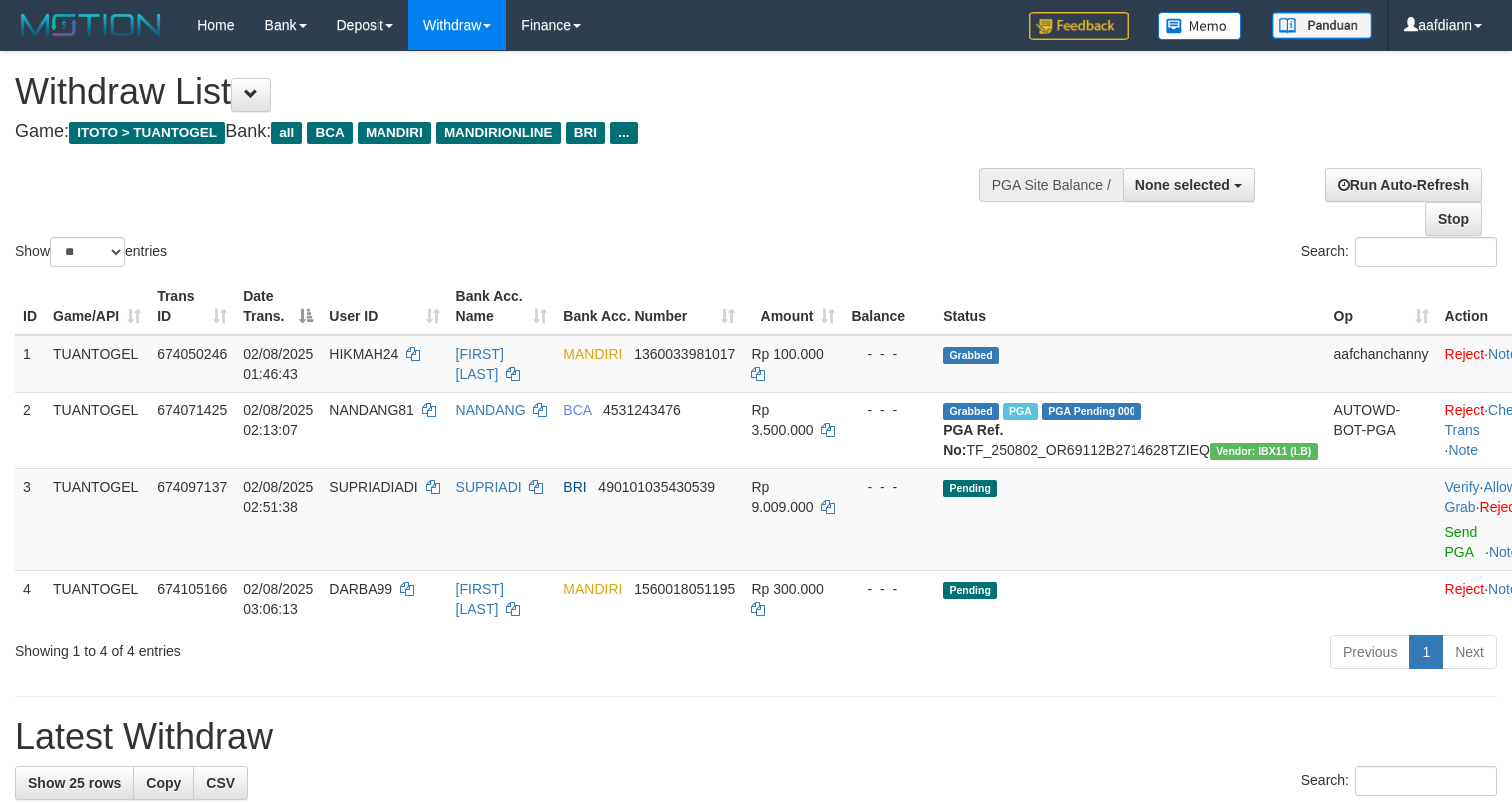 select 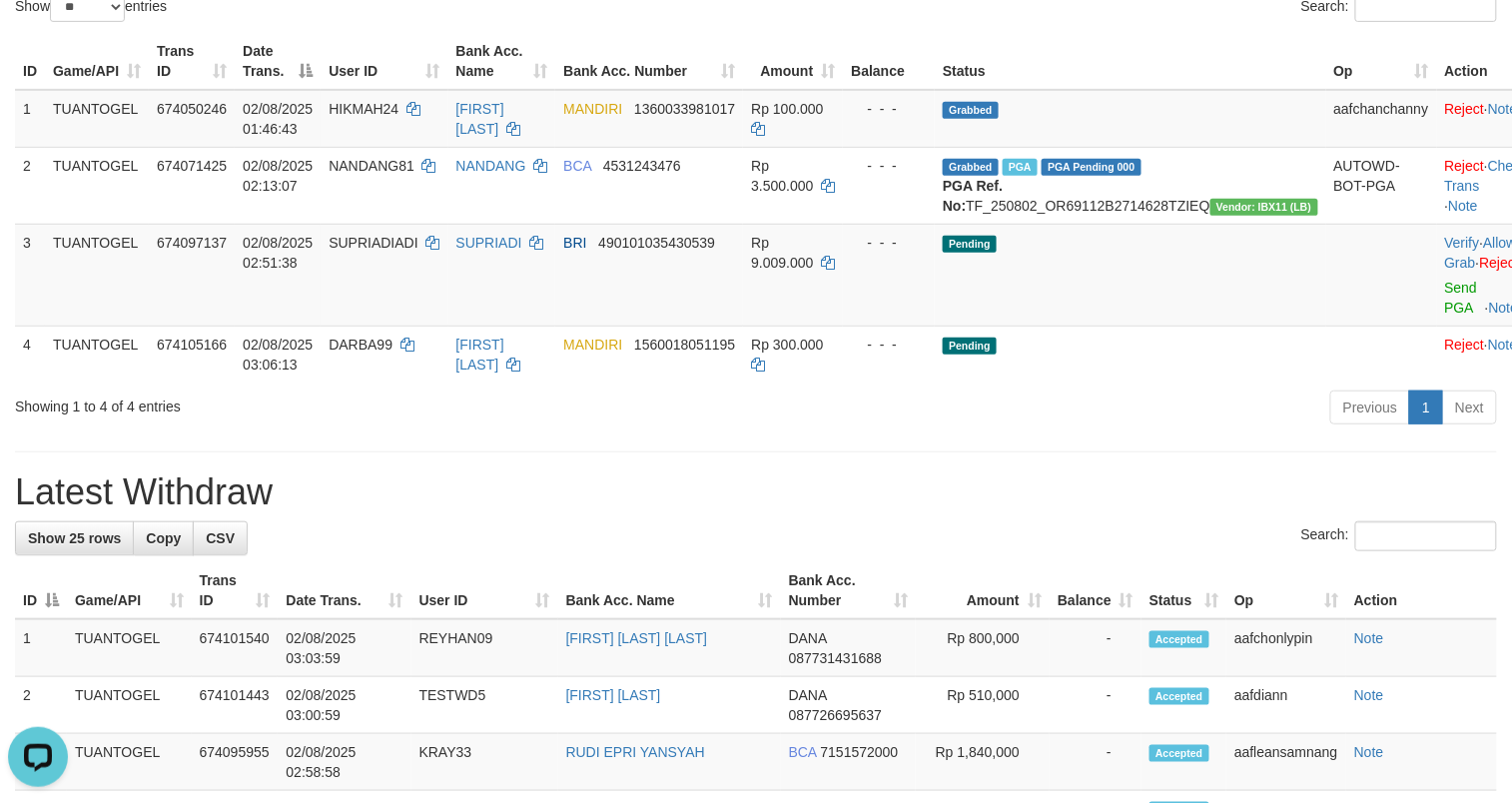 scroll, scrollTop: 0, scrollLeft: 0, axis: both 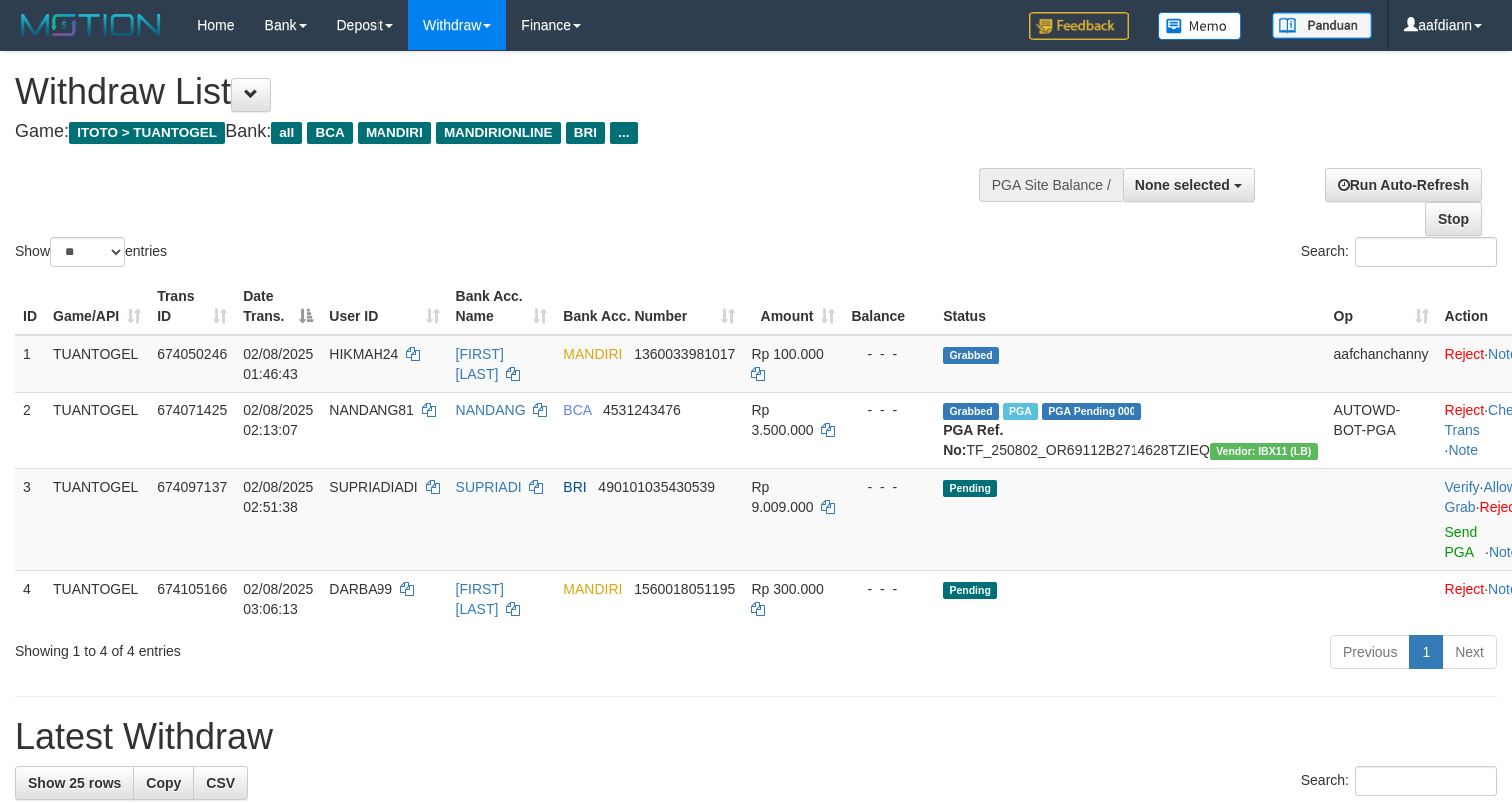 select 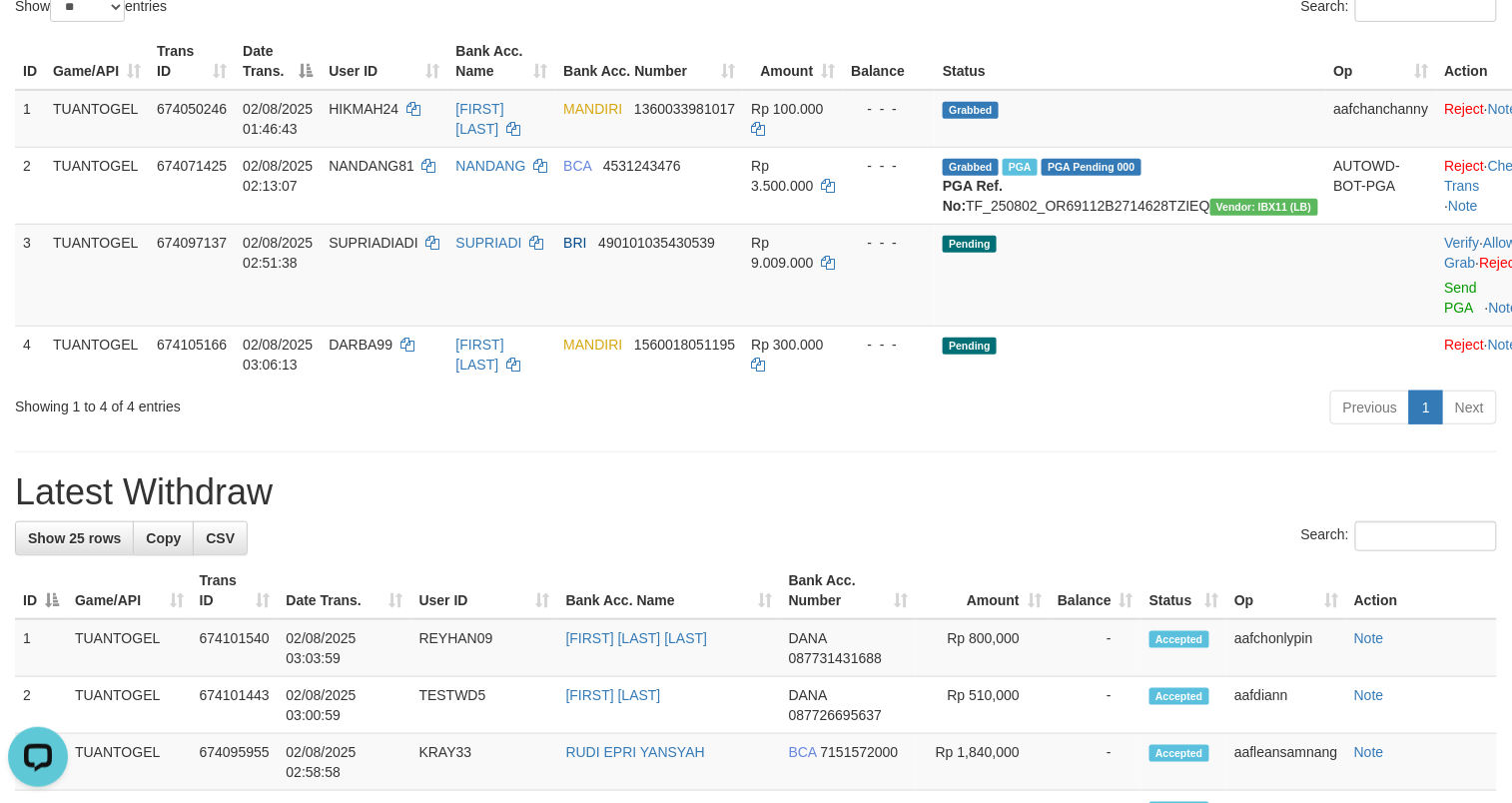 scroll, scrollTop: 0, scrollLeft: 0, axis: both 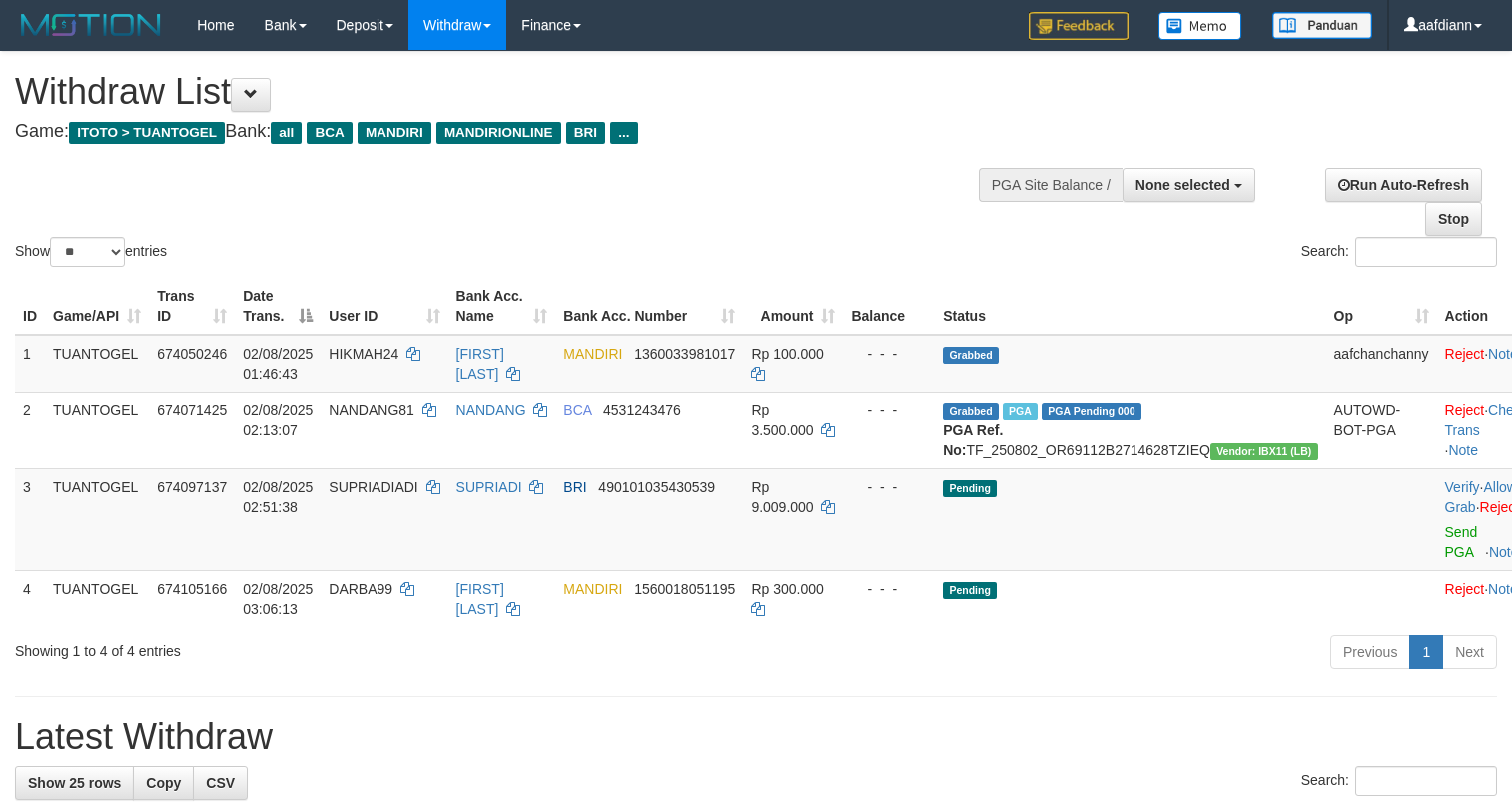 select 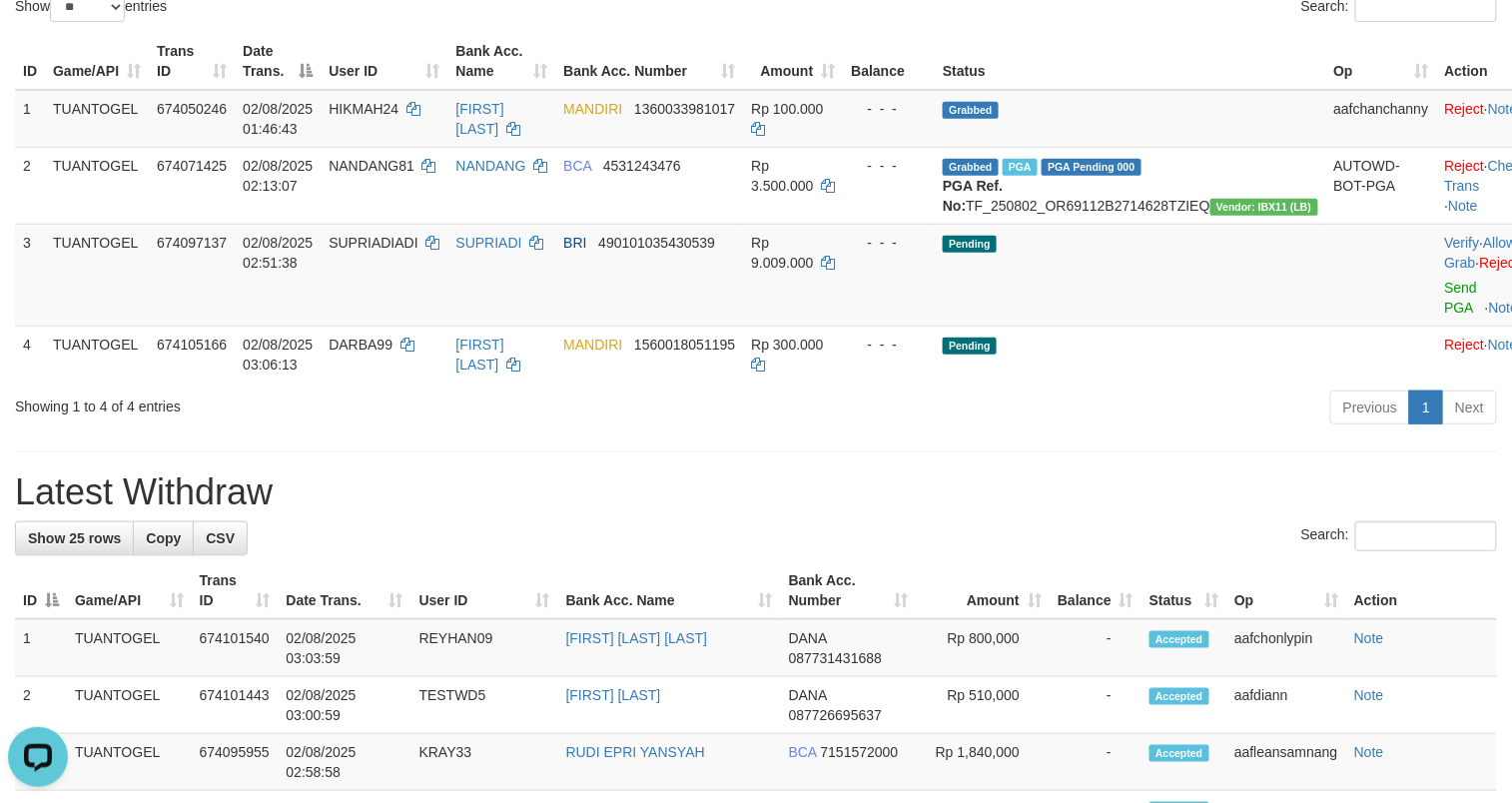scroll, scrollTop: 0, scrollLeft: 0, axis: both 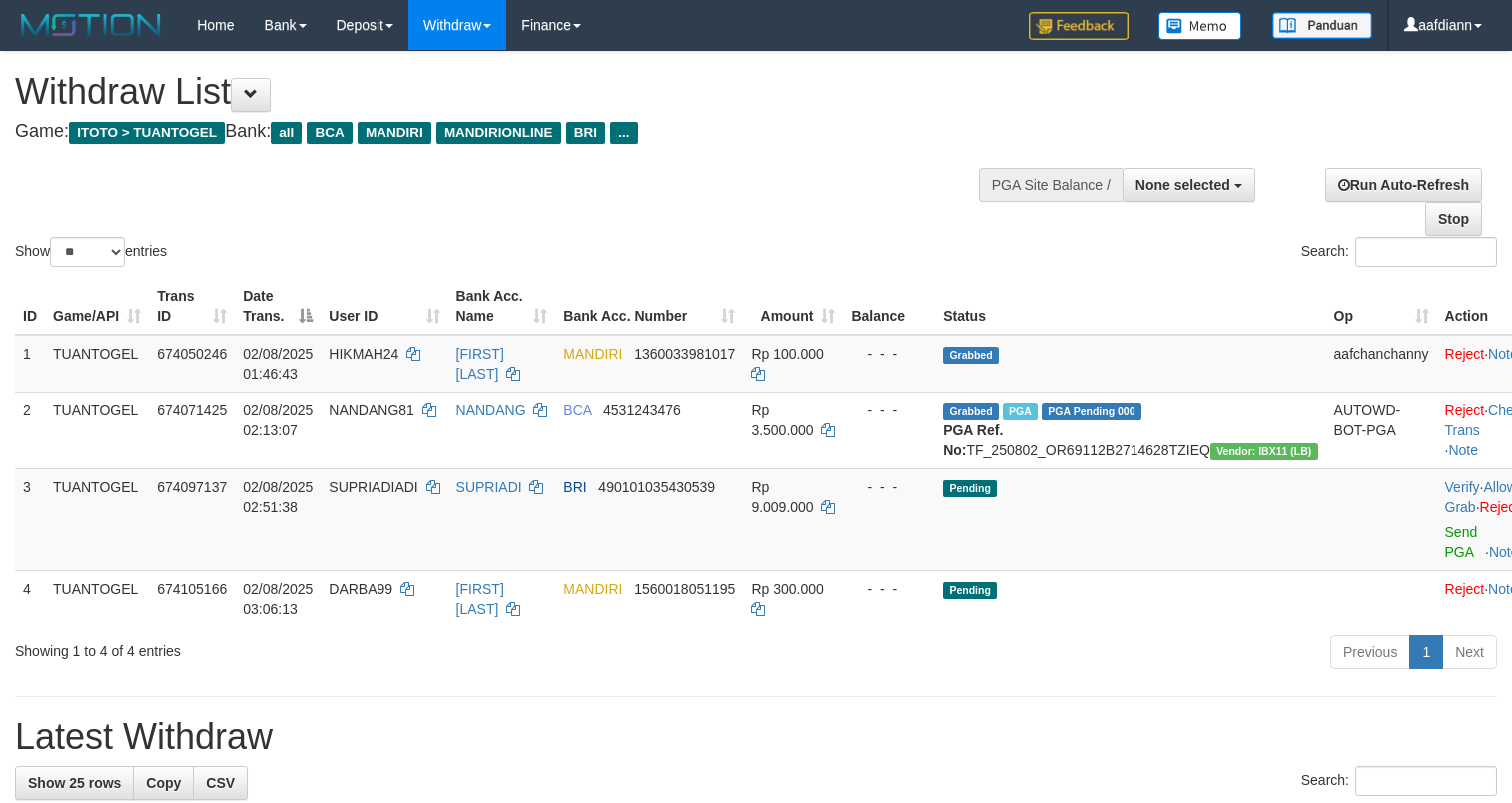 select 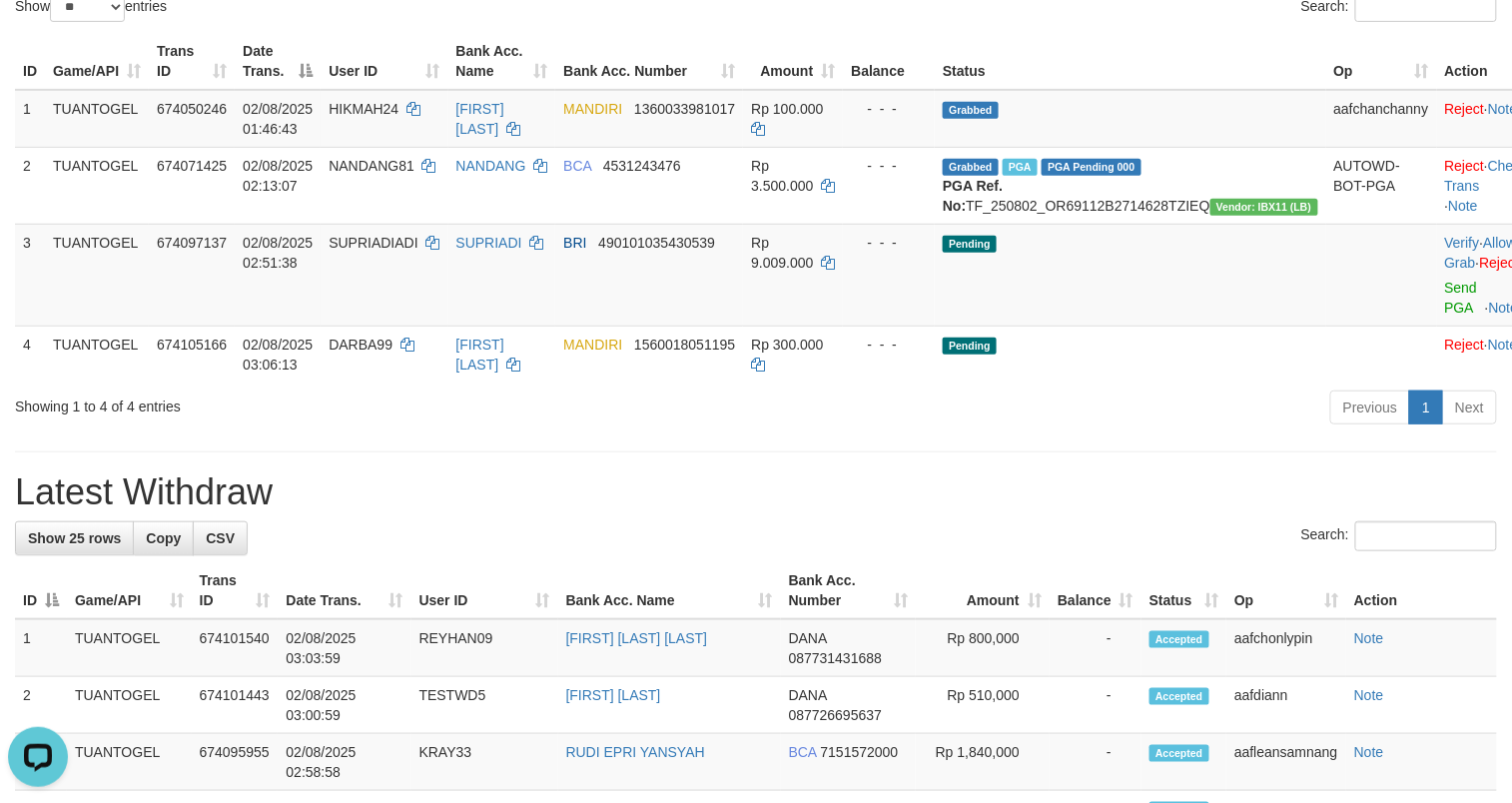 scroll, scrollTop: 0, scrollLeft: 0, axis: both 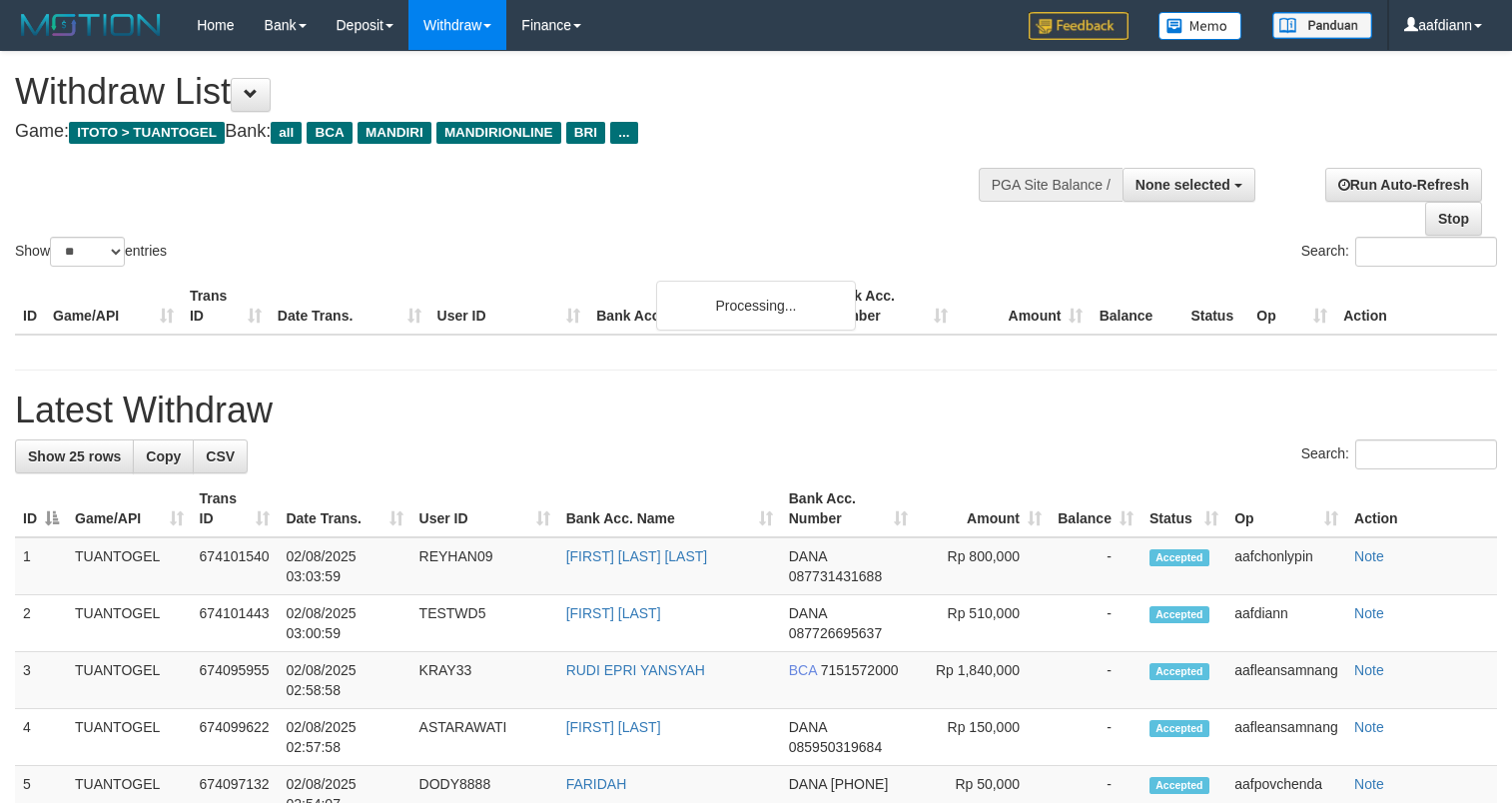 select 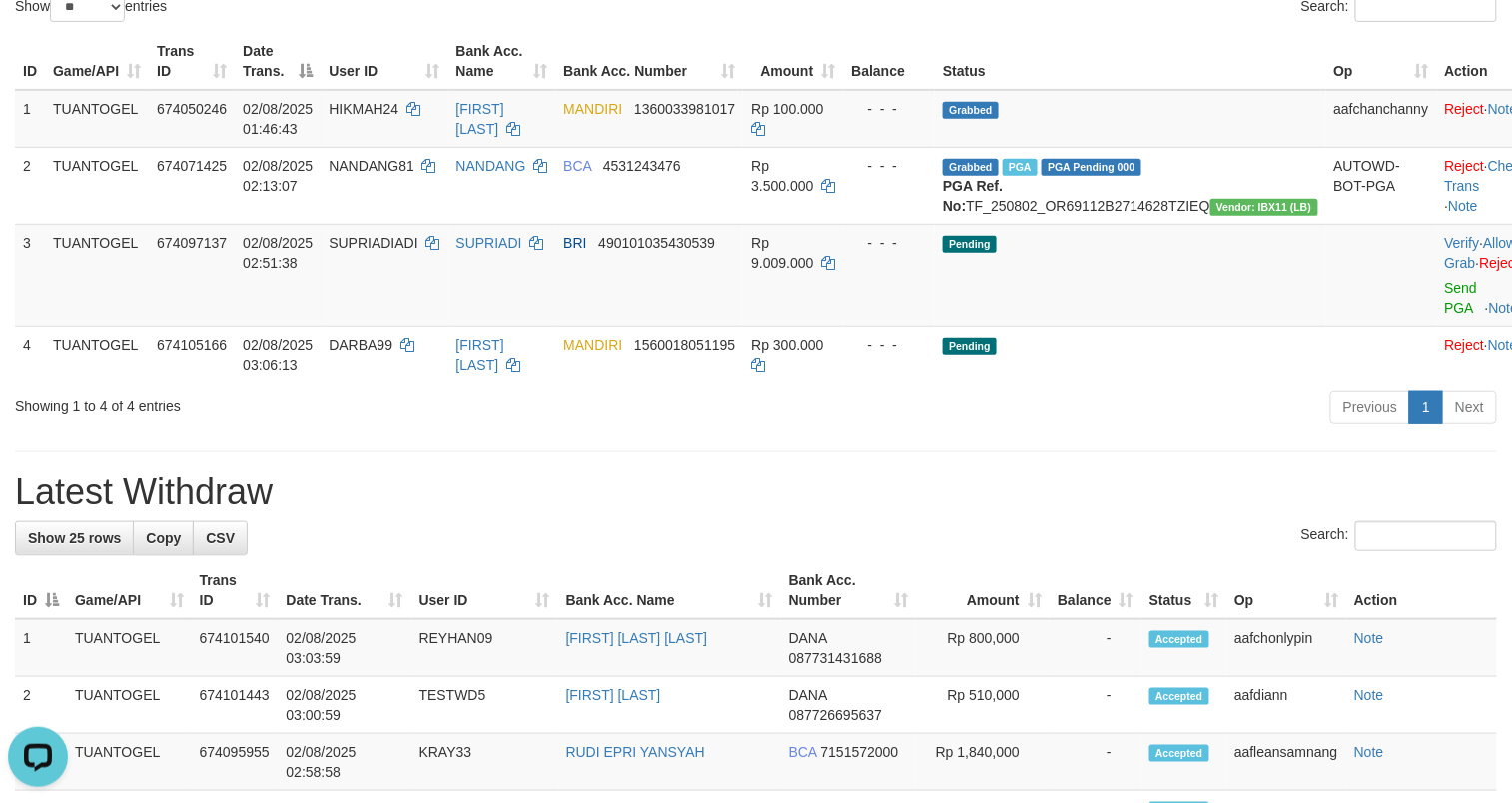 scroll, scrollTop: 0, scrollLeft: 0, axis: both 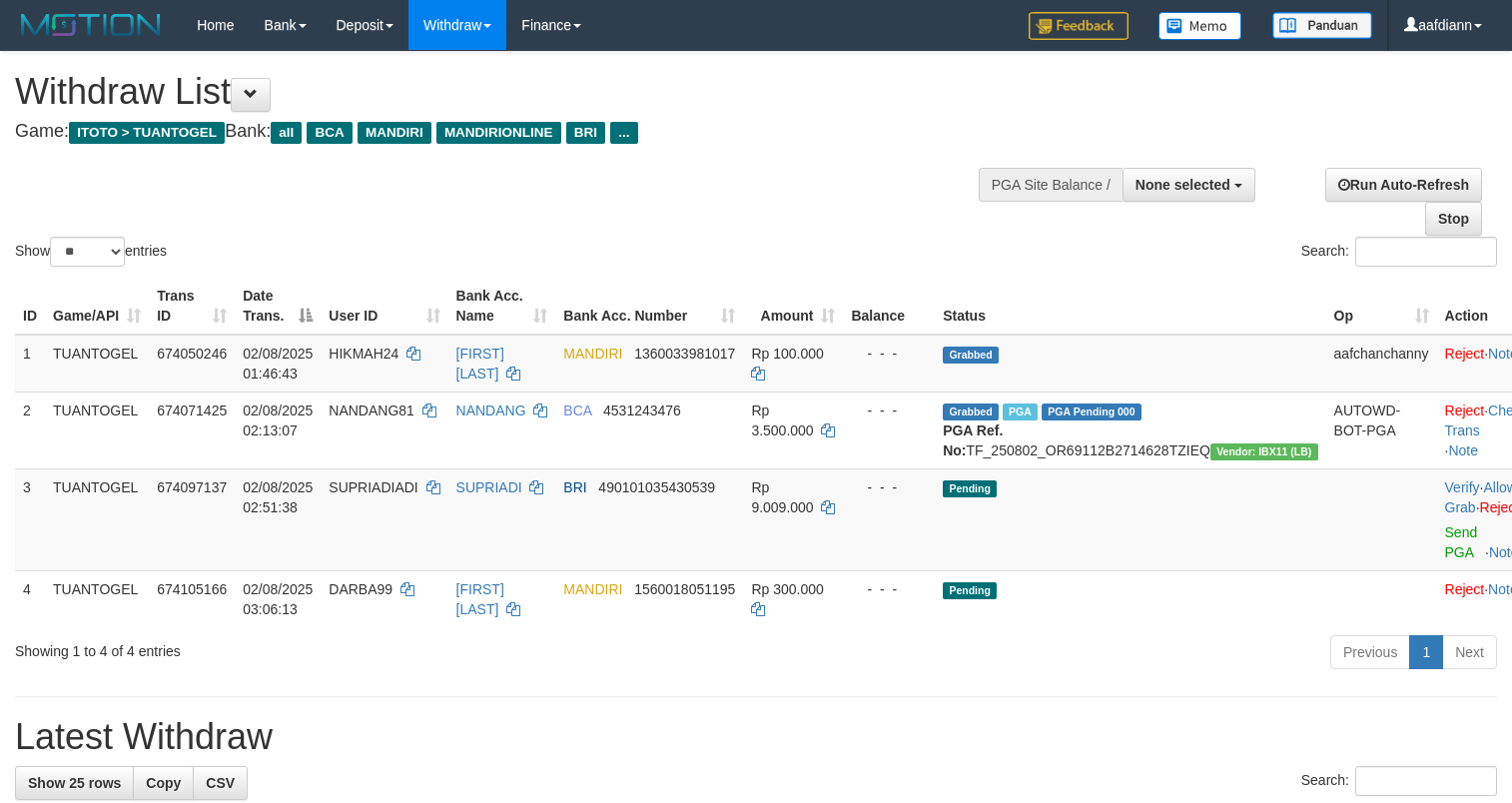 select 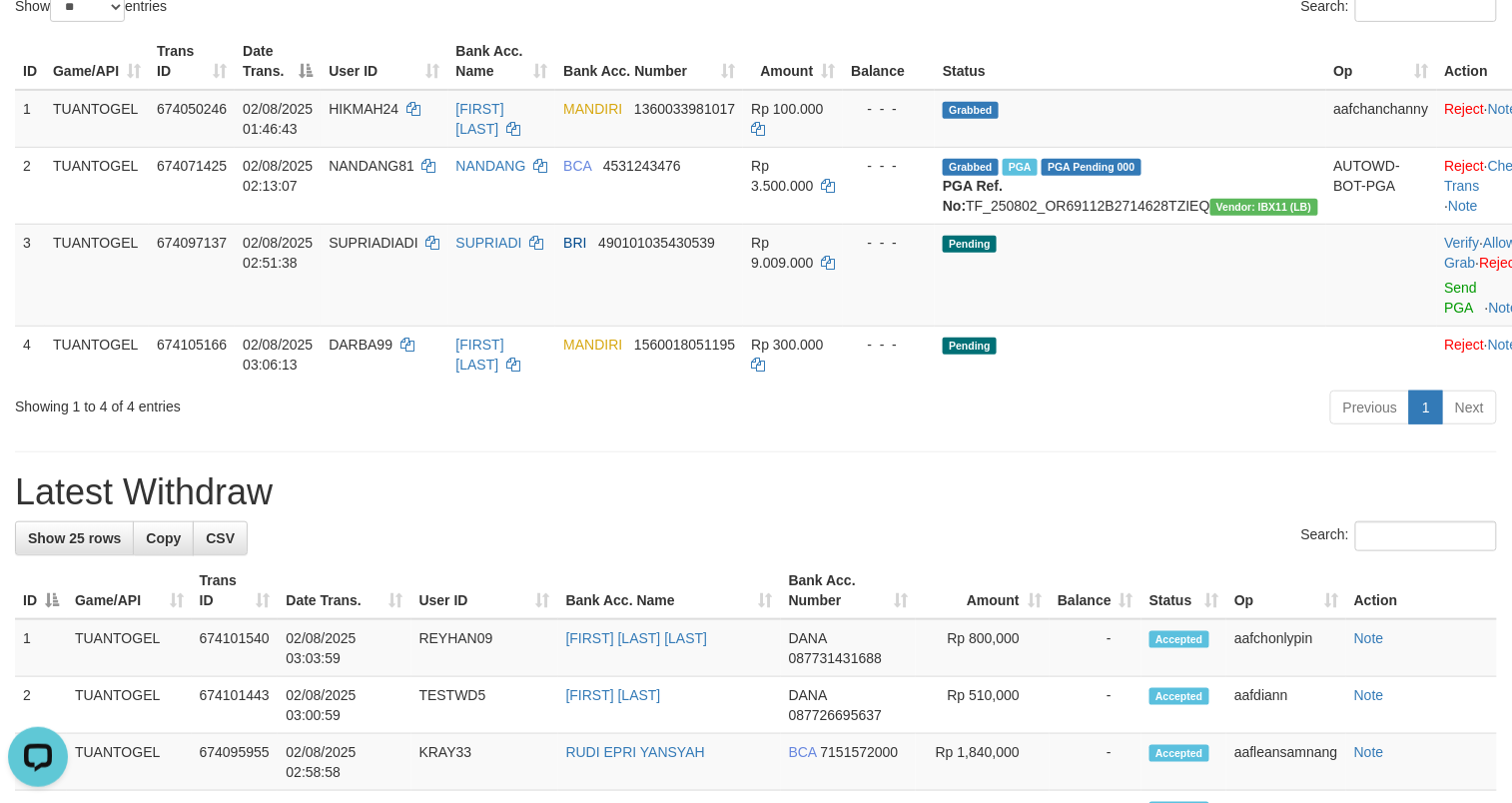 scroll, scrollTop: 0, scrollLeft: 0, axis: both 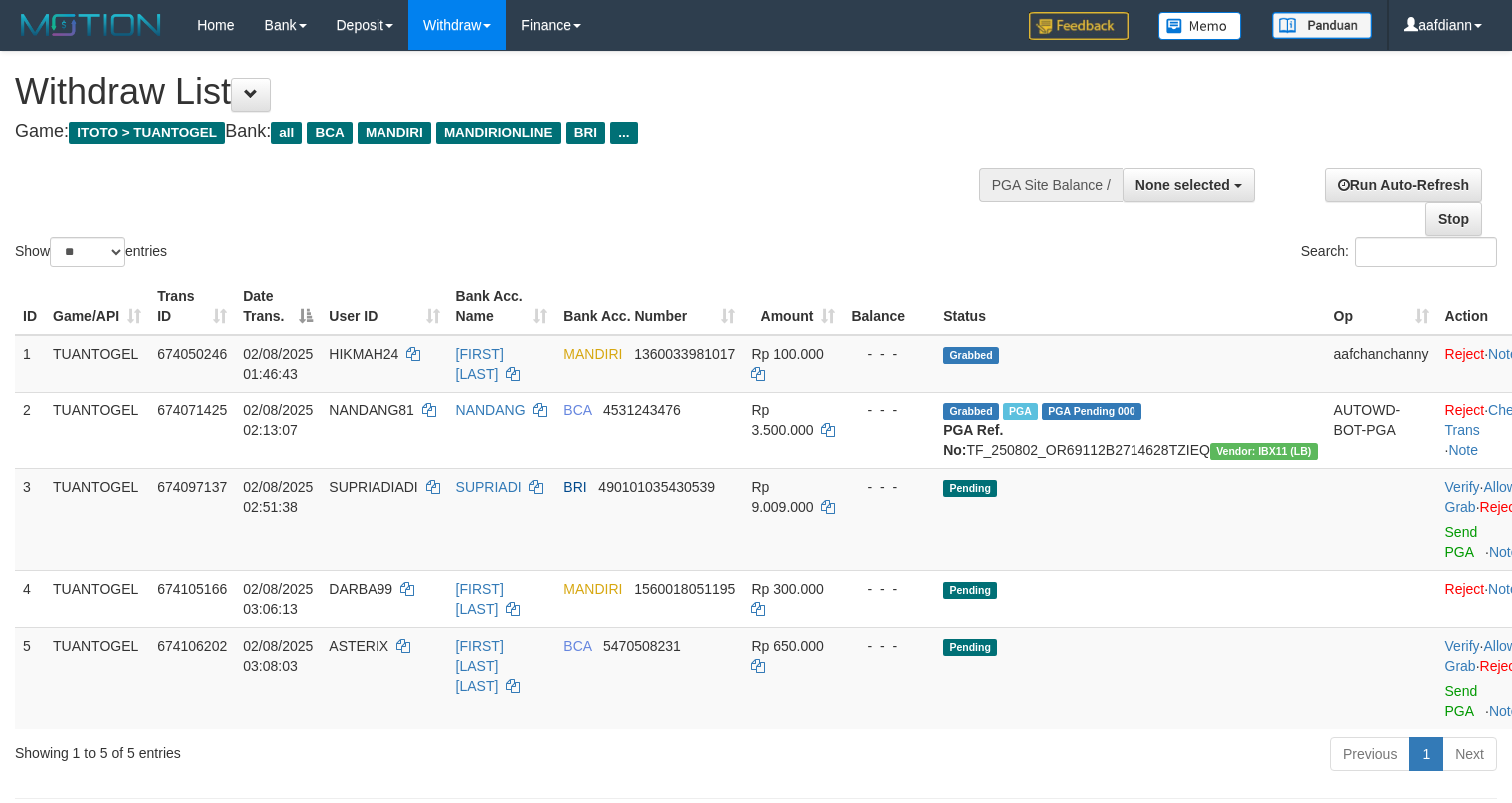 select 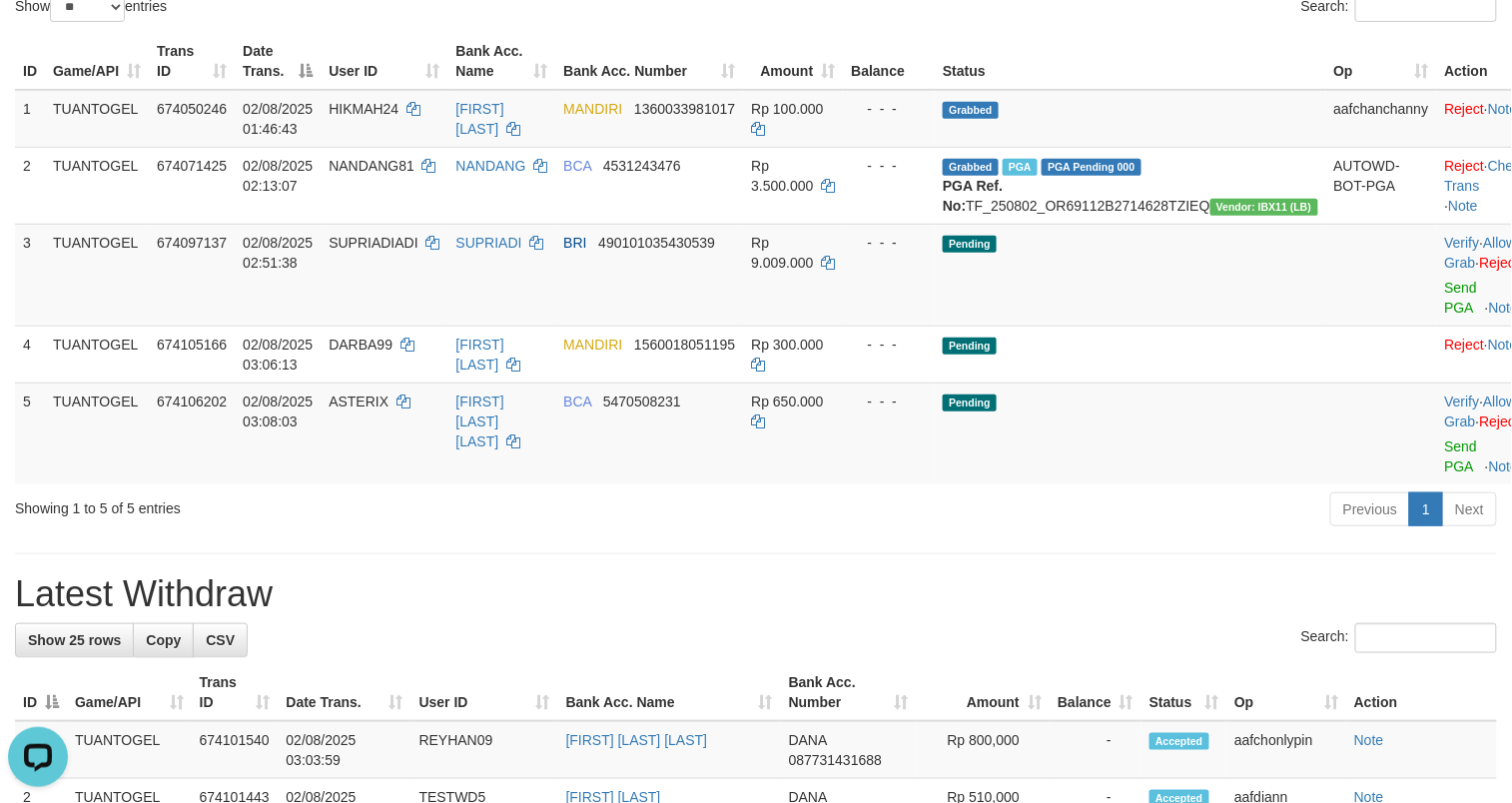 scroll, scrollTop: 0, scrollLeft: 0, axis: both 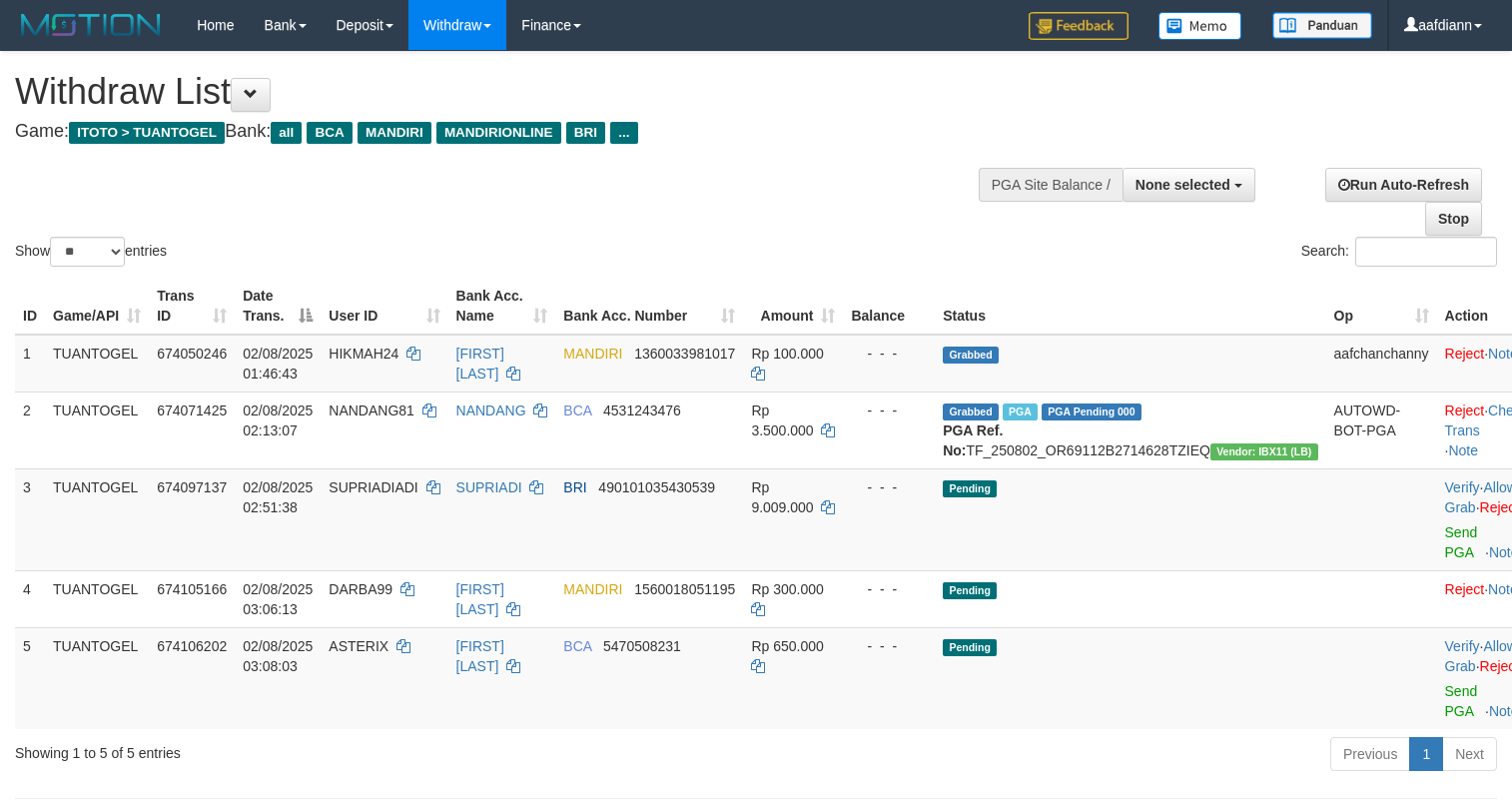 select 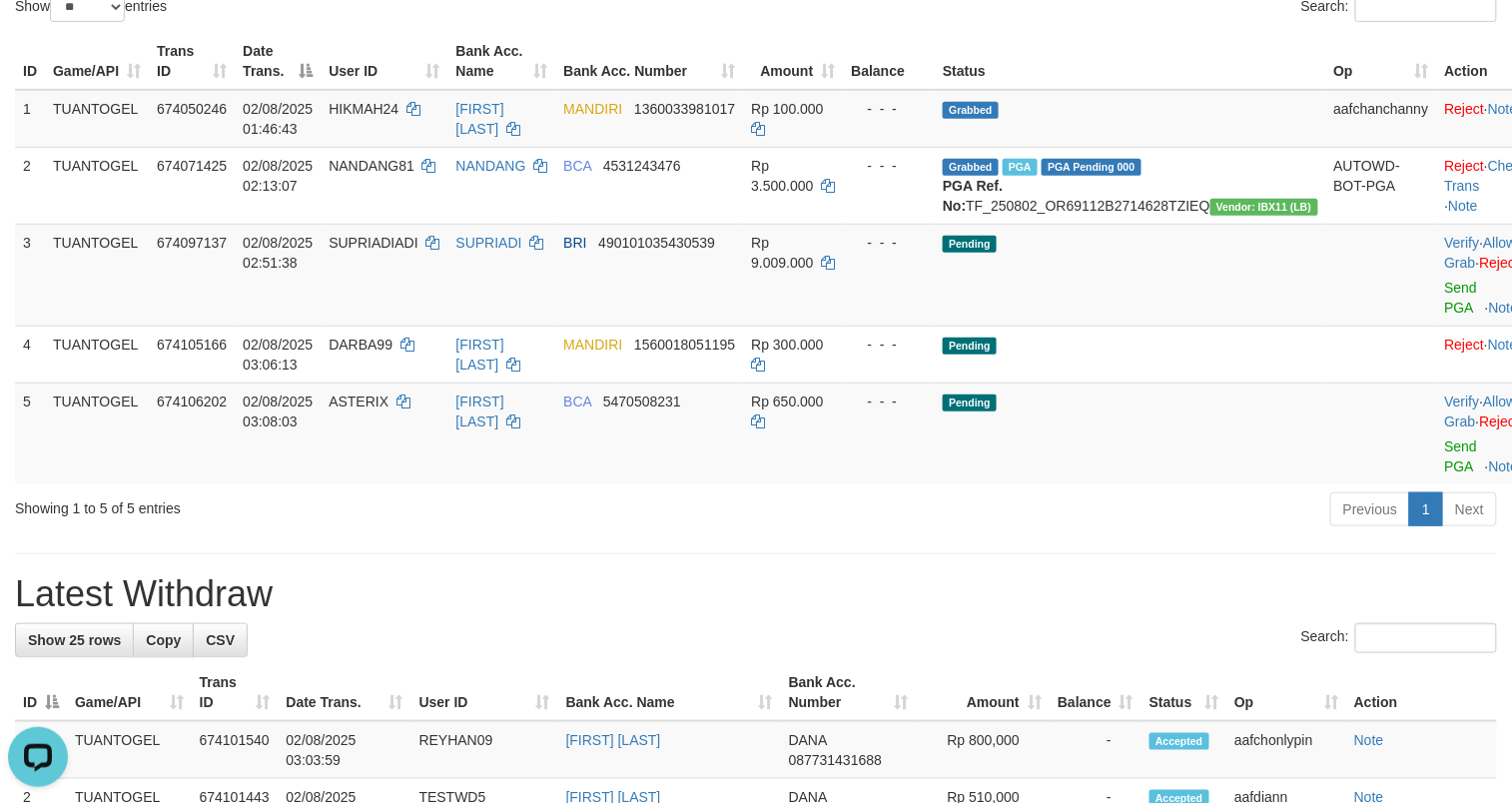 scroll, scrollTop: 0, scrollLeft: 0, axis: both 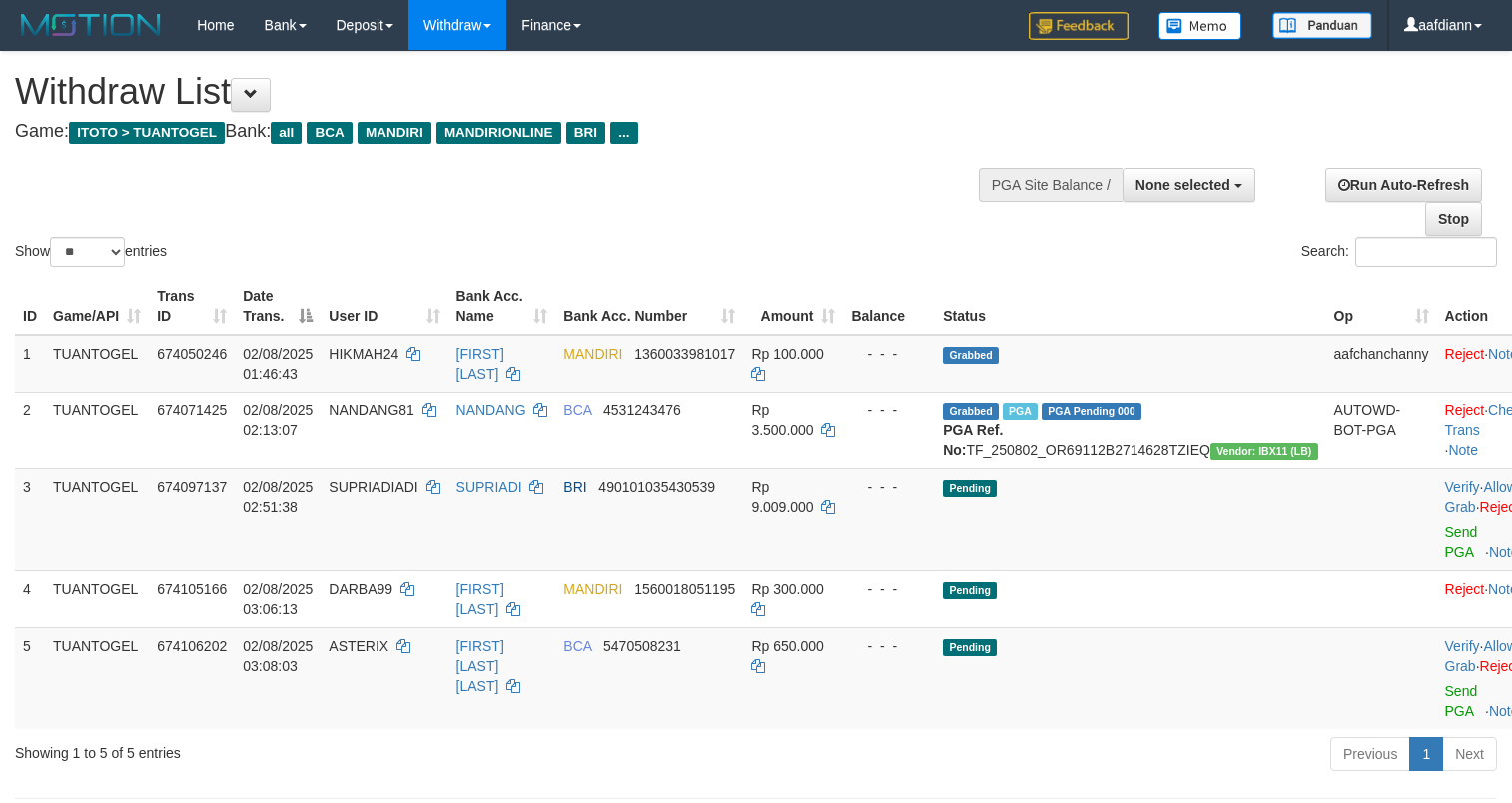 select 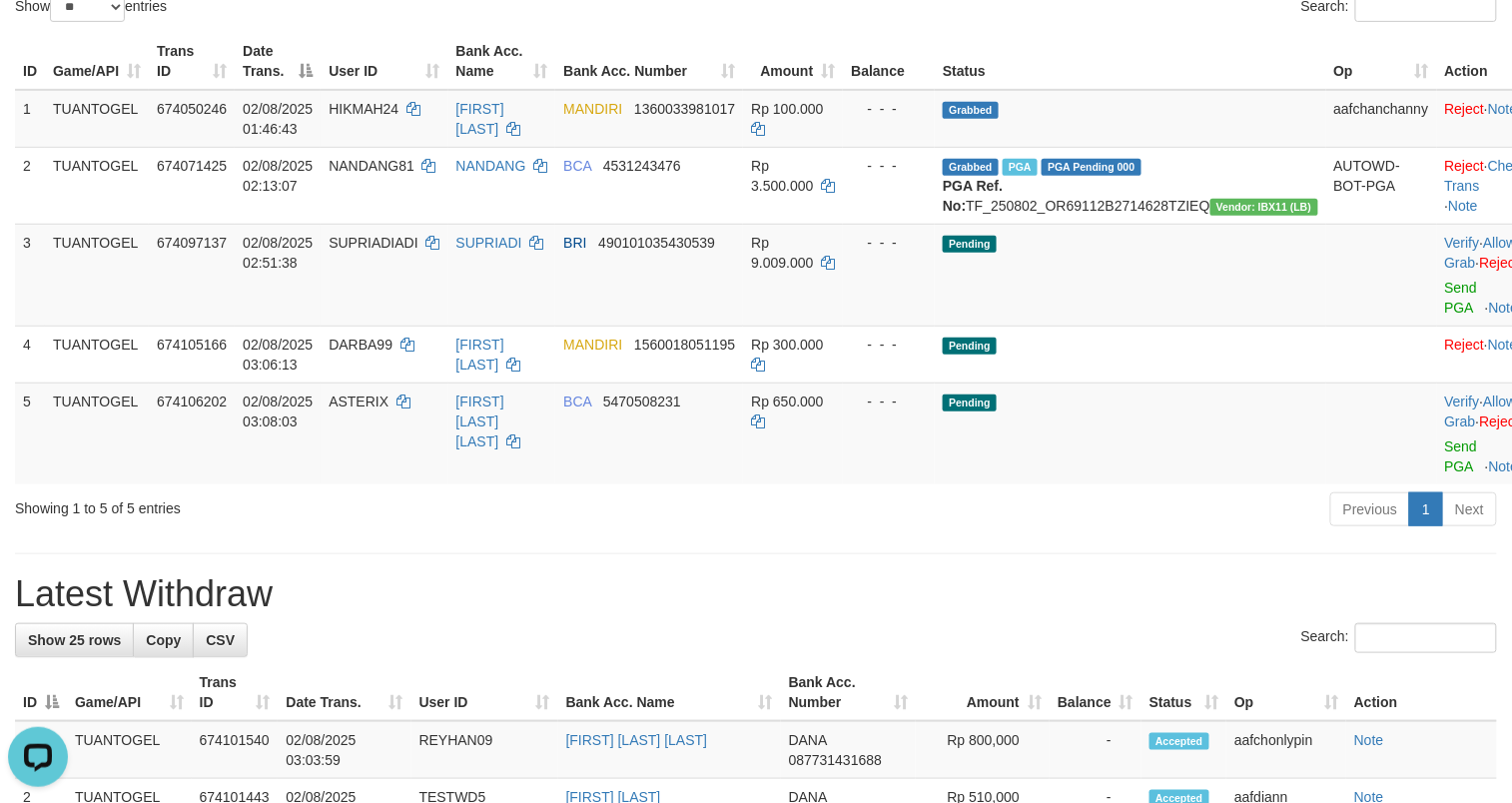 scroll, scrollTop: 0, scrollLeft: 0, axis: both 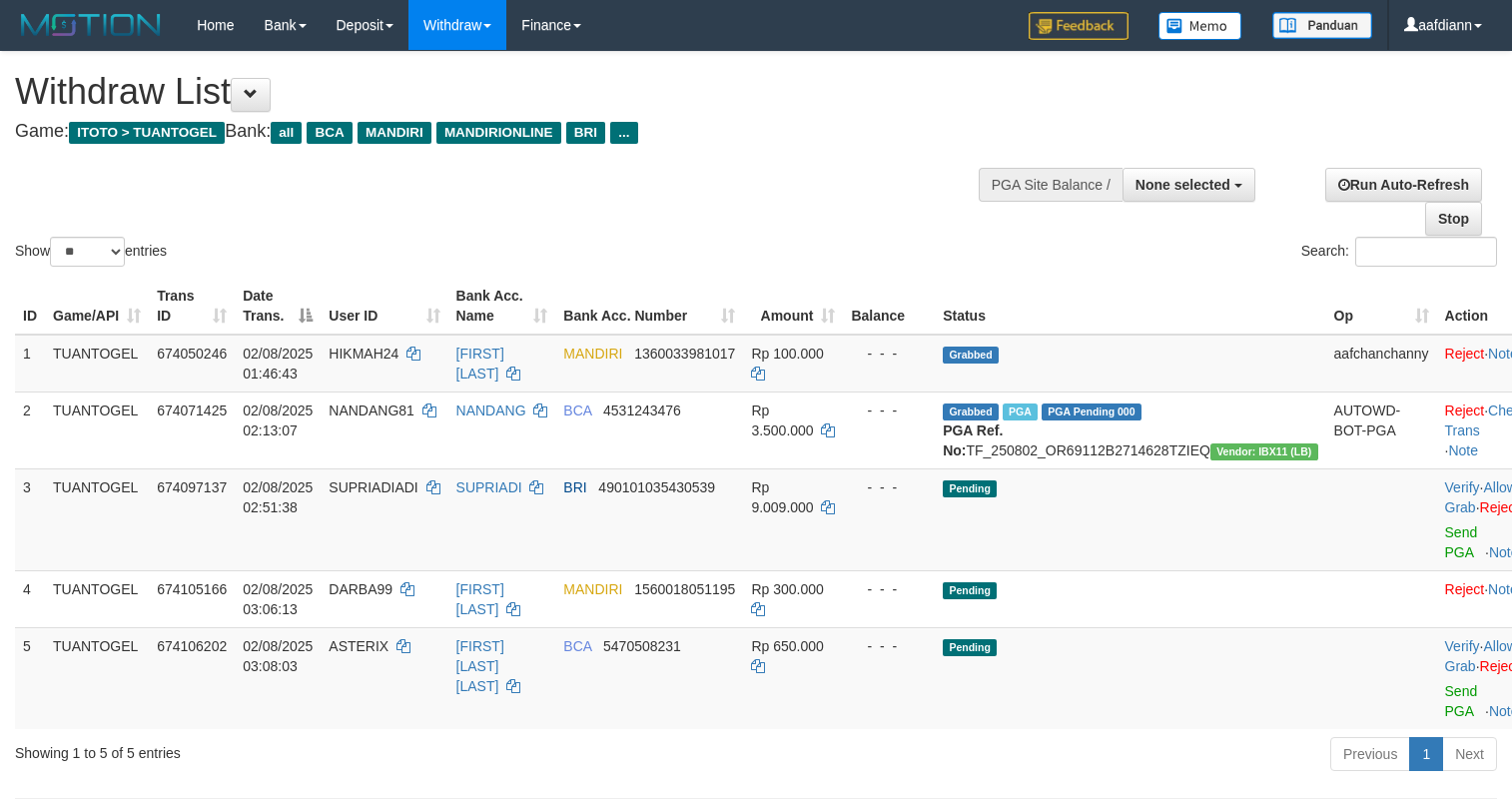 select 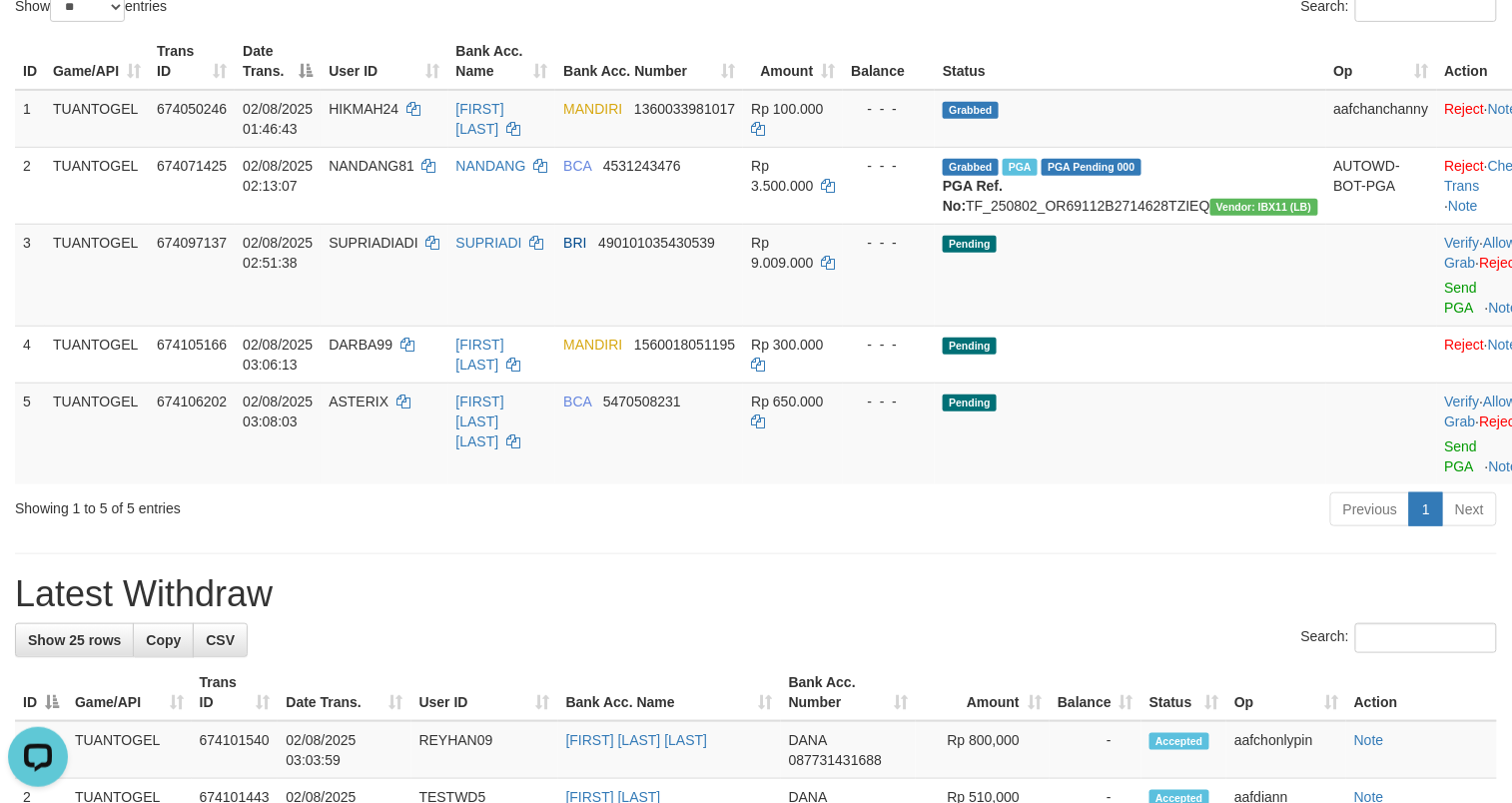 scroll, scrollTop: 0, scrollLeft: 0, axis: both 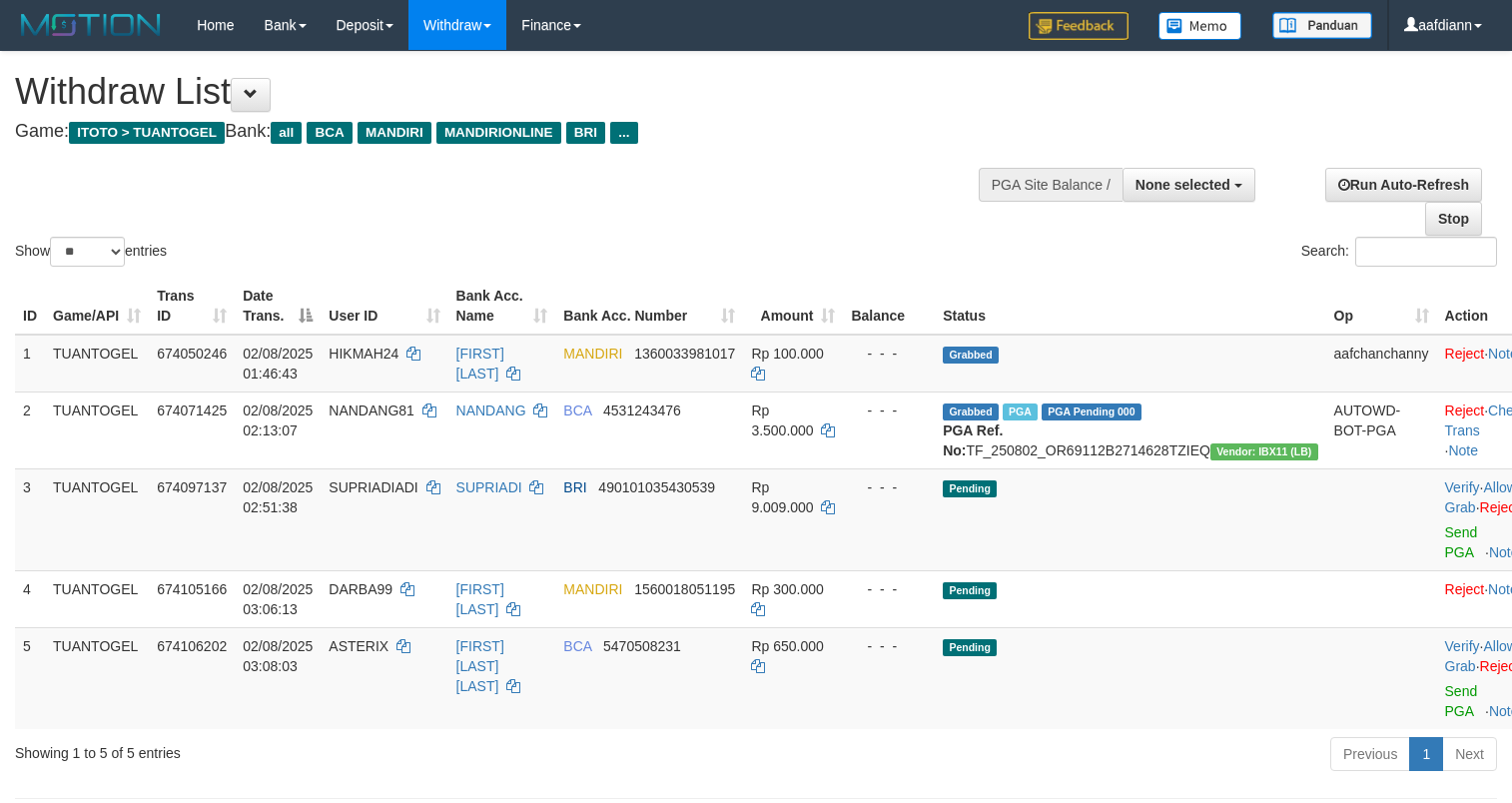 select 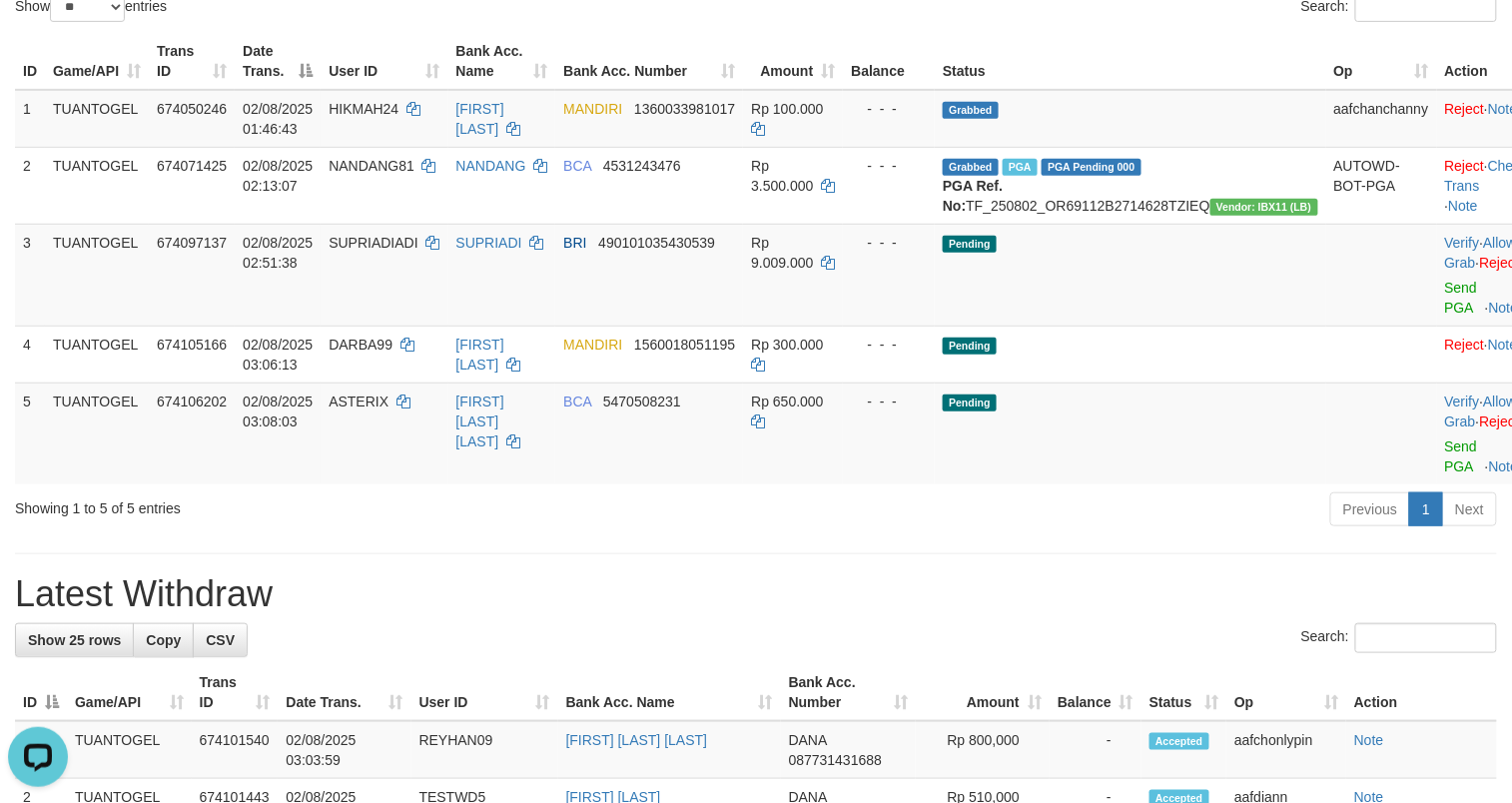 scroll, scrollTop: 0, scrollLeft: 0, axis: both 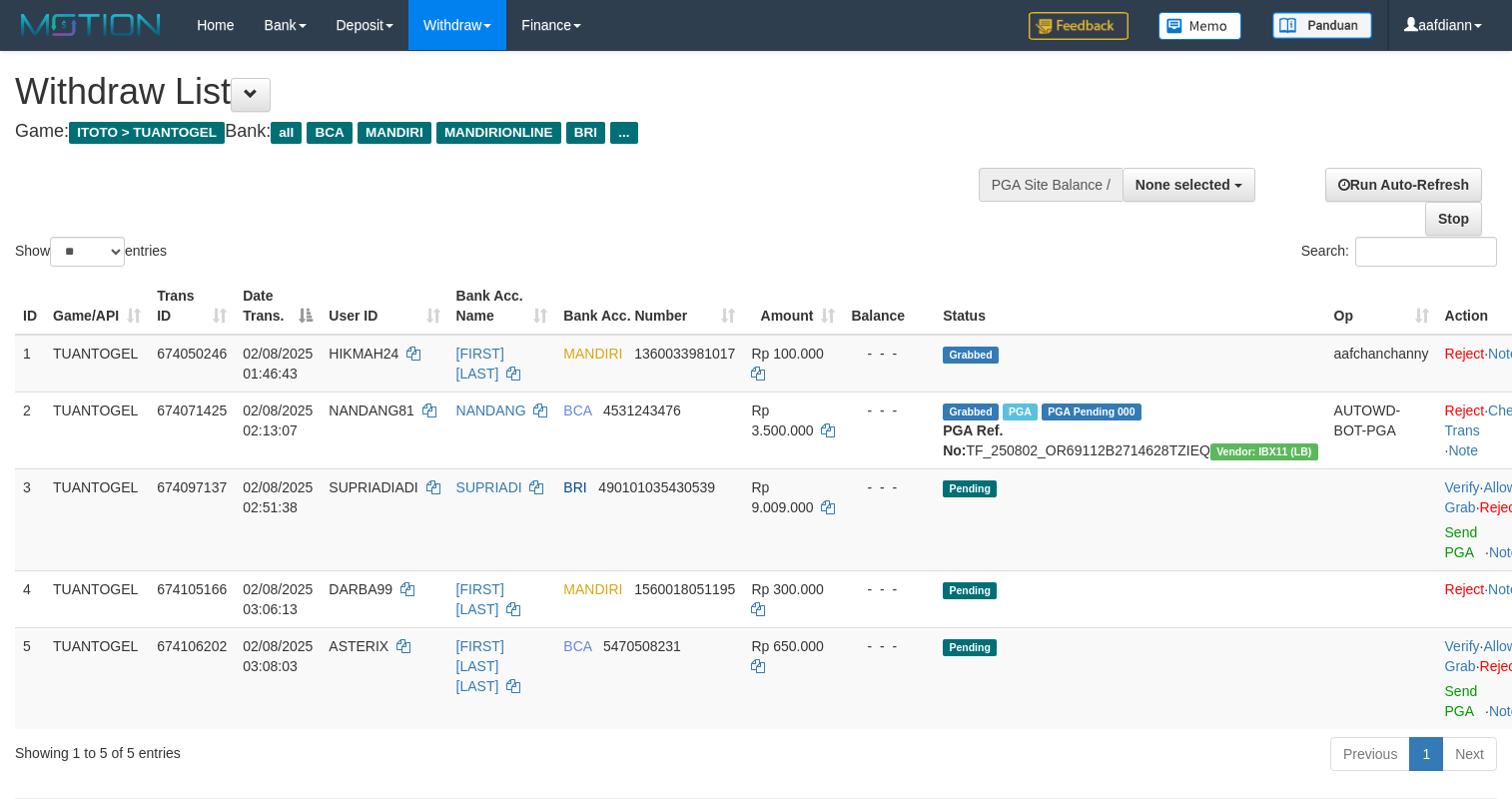 select 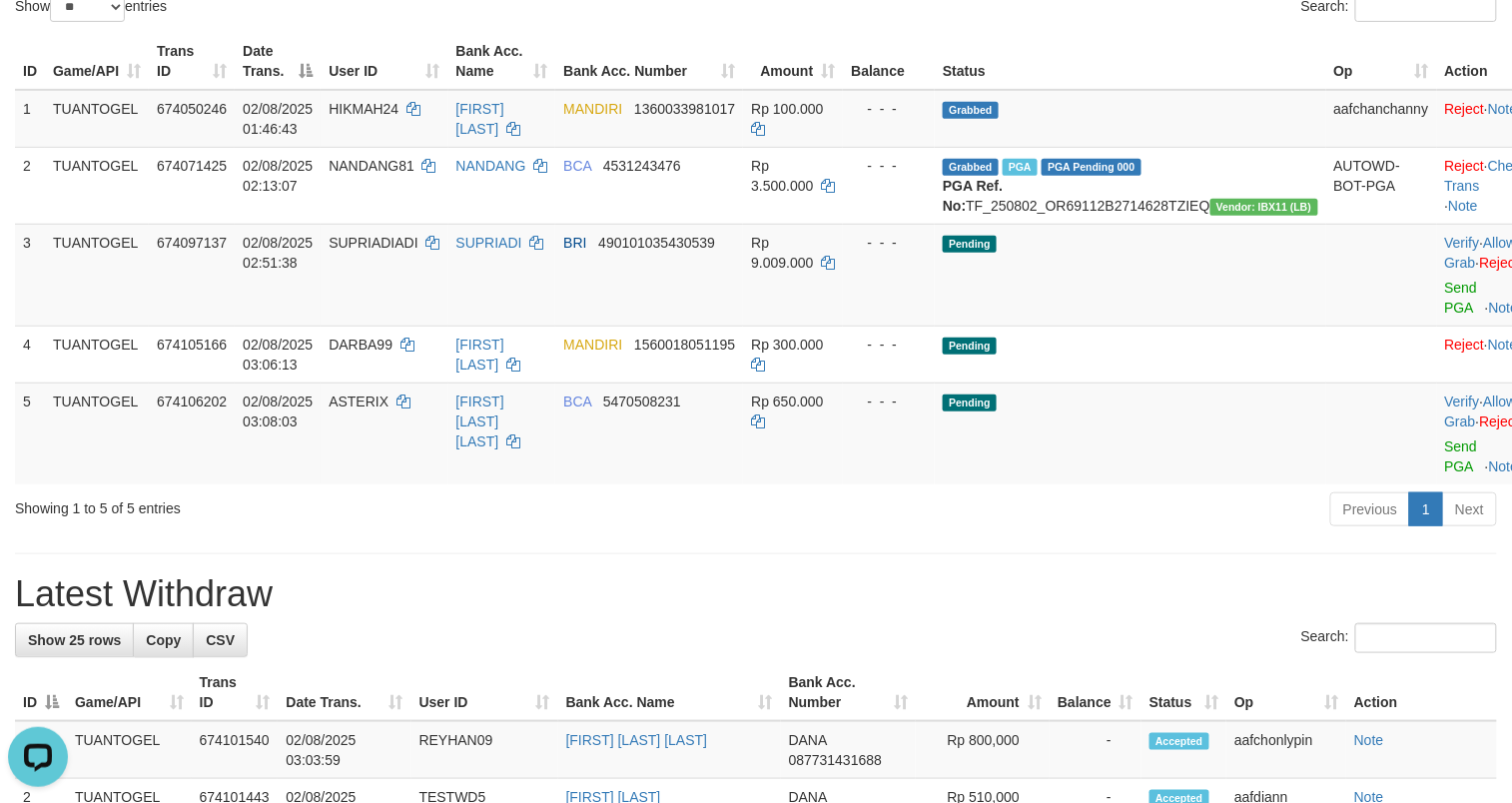 scroll, scrollTop: 0, scrollLeft: 0, axis: both 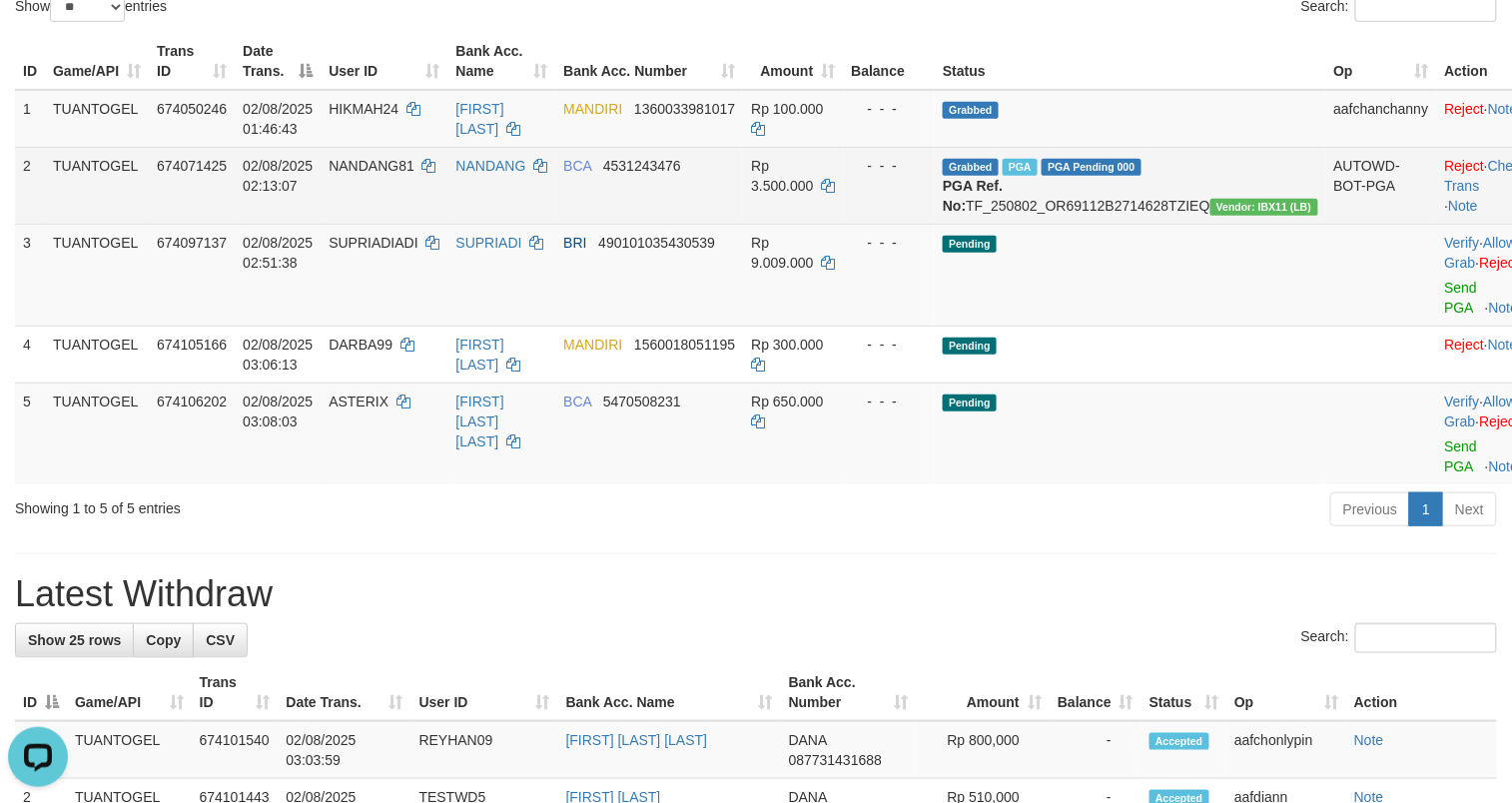 drag, startPoint x: 759, startPoint y: 556, endPoint x: 421, endPoint y: 196, distance: 493.80563 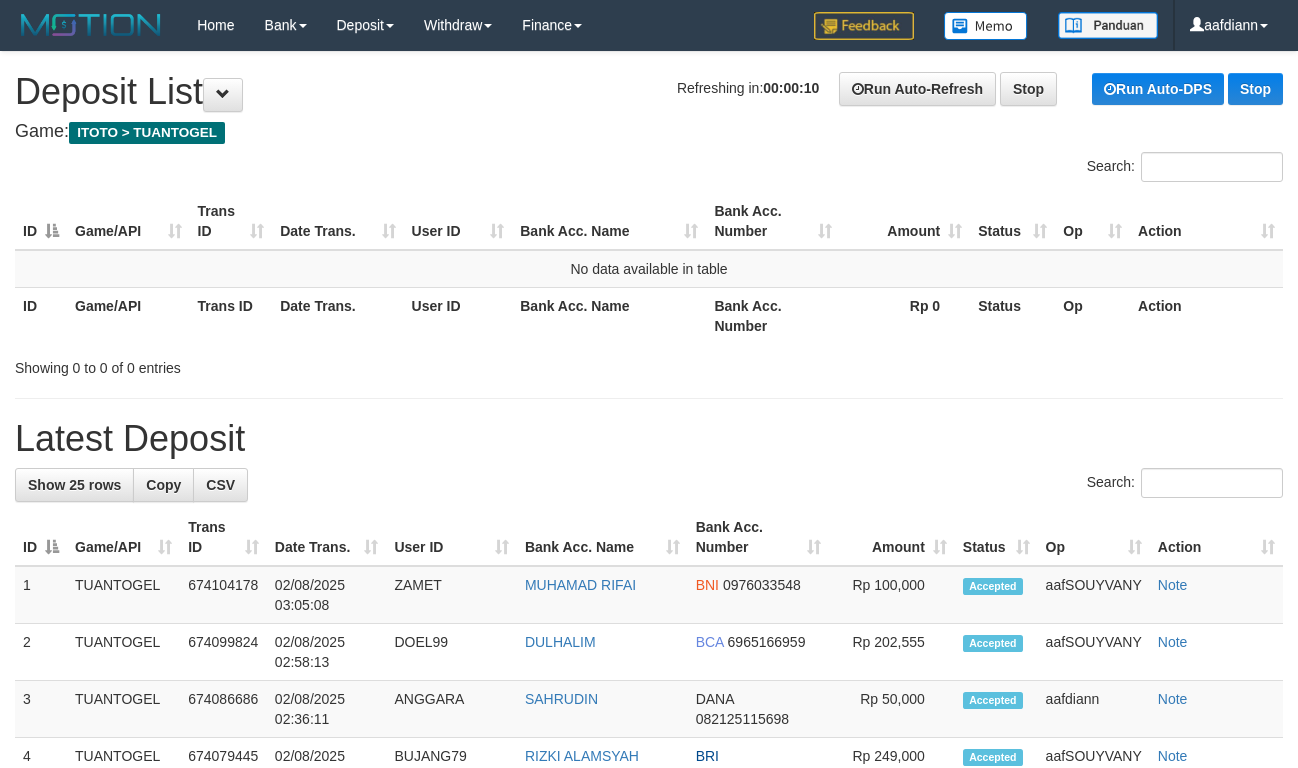 scroll, scrollTop: 0, scrollLeft: 0, axis: both 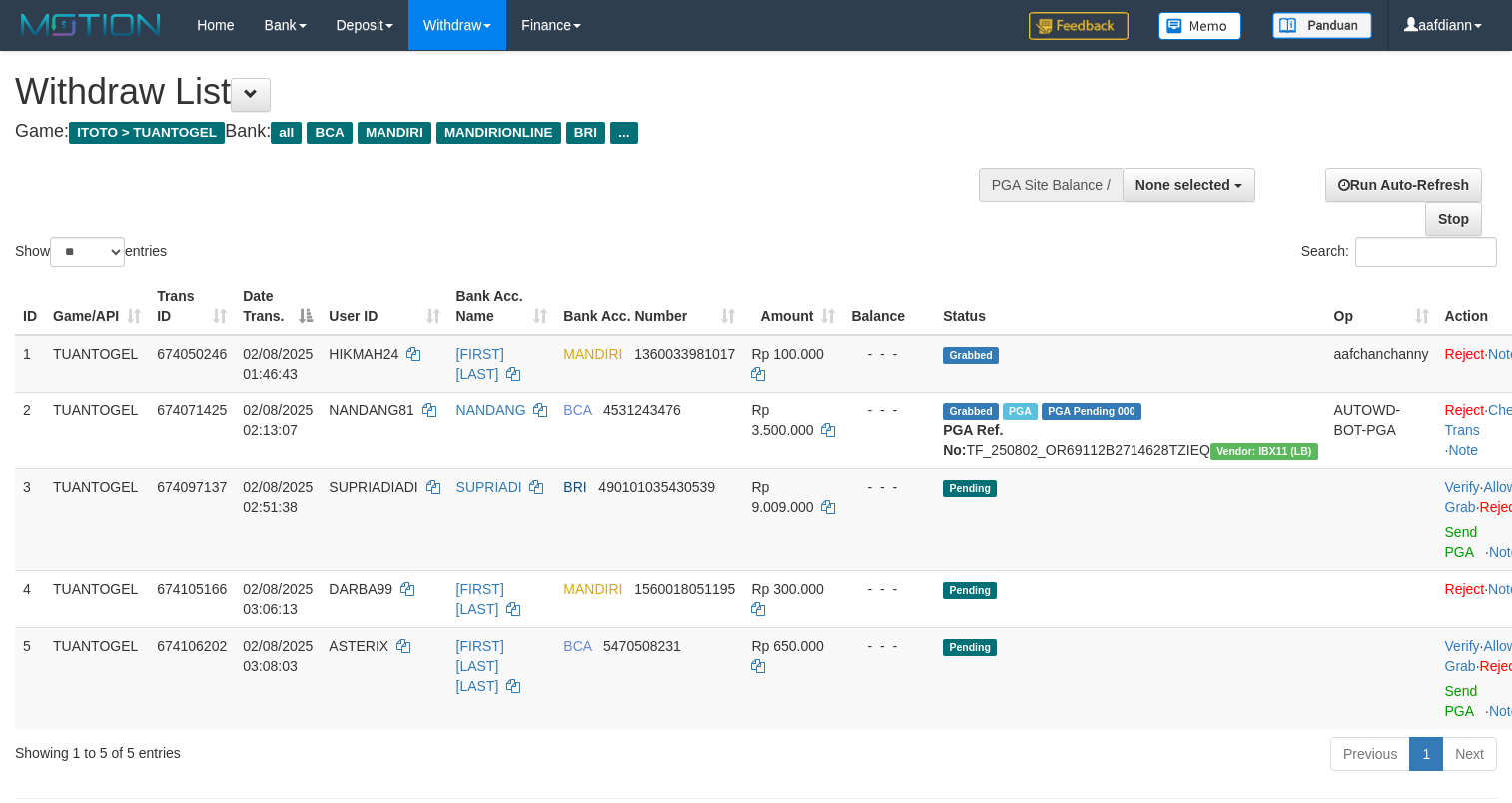 select 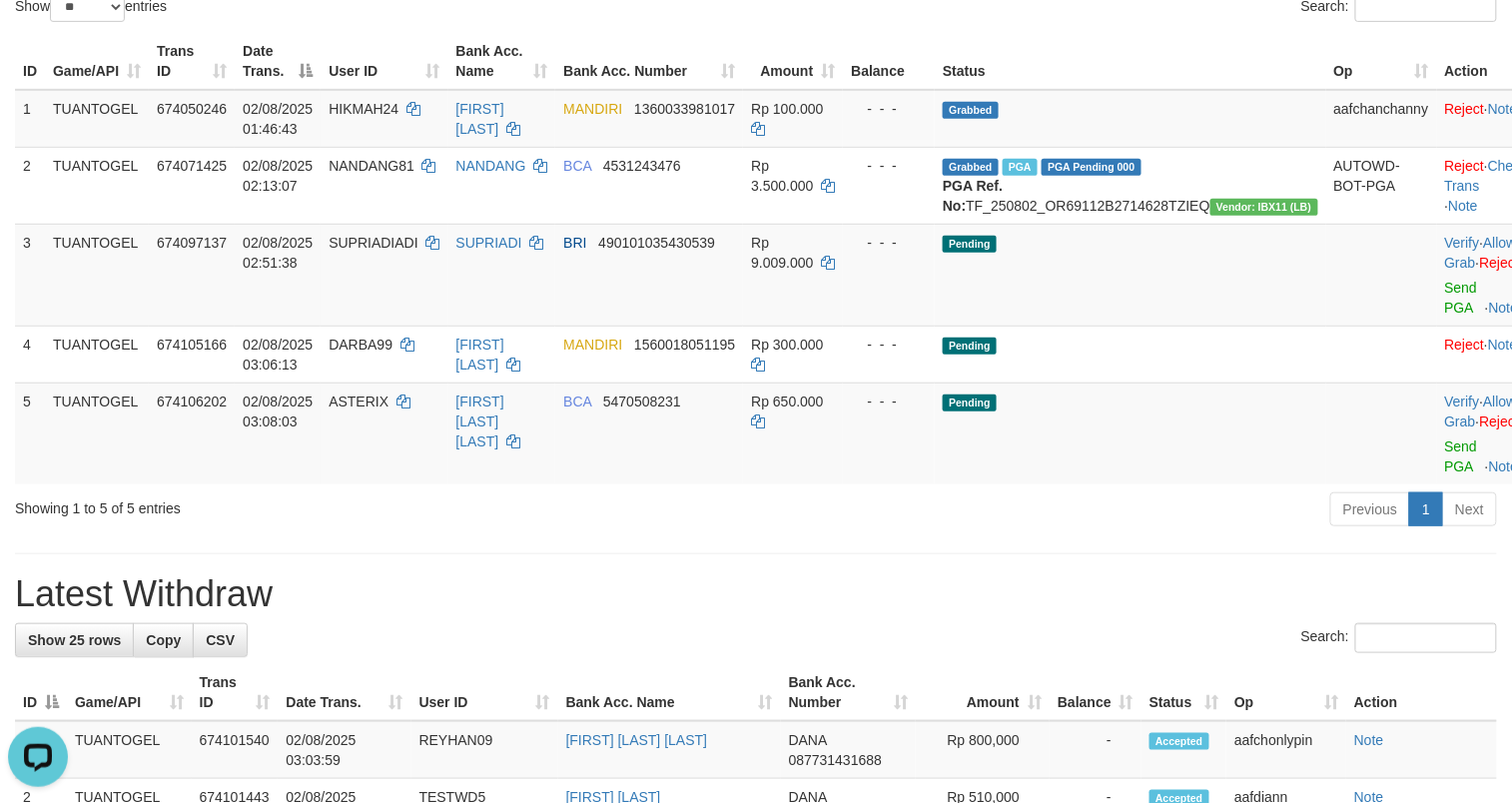 scroll, scrollTop: 0, scrollLeft: 0, axis: both 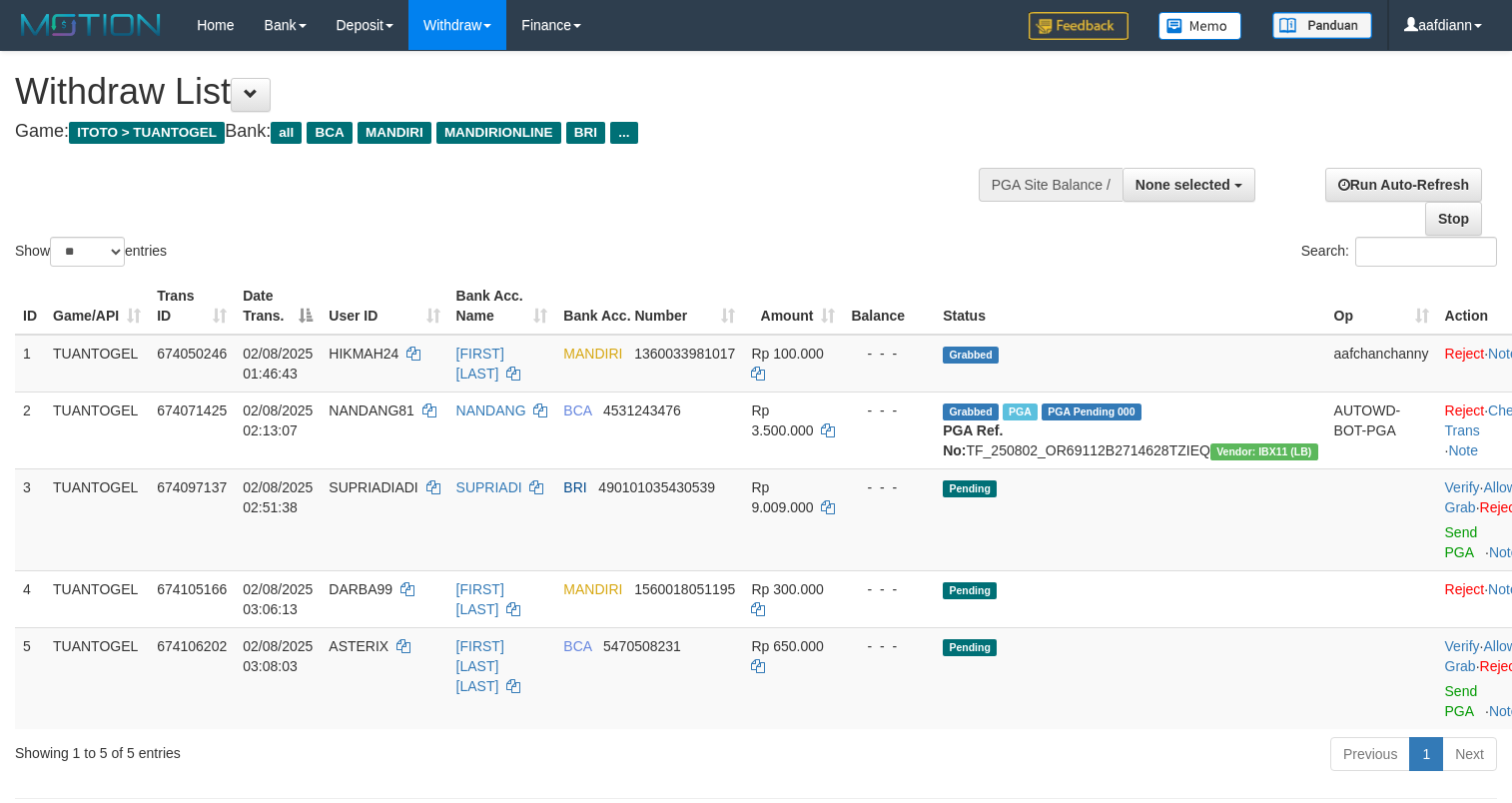 select 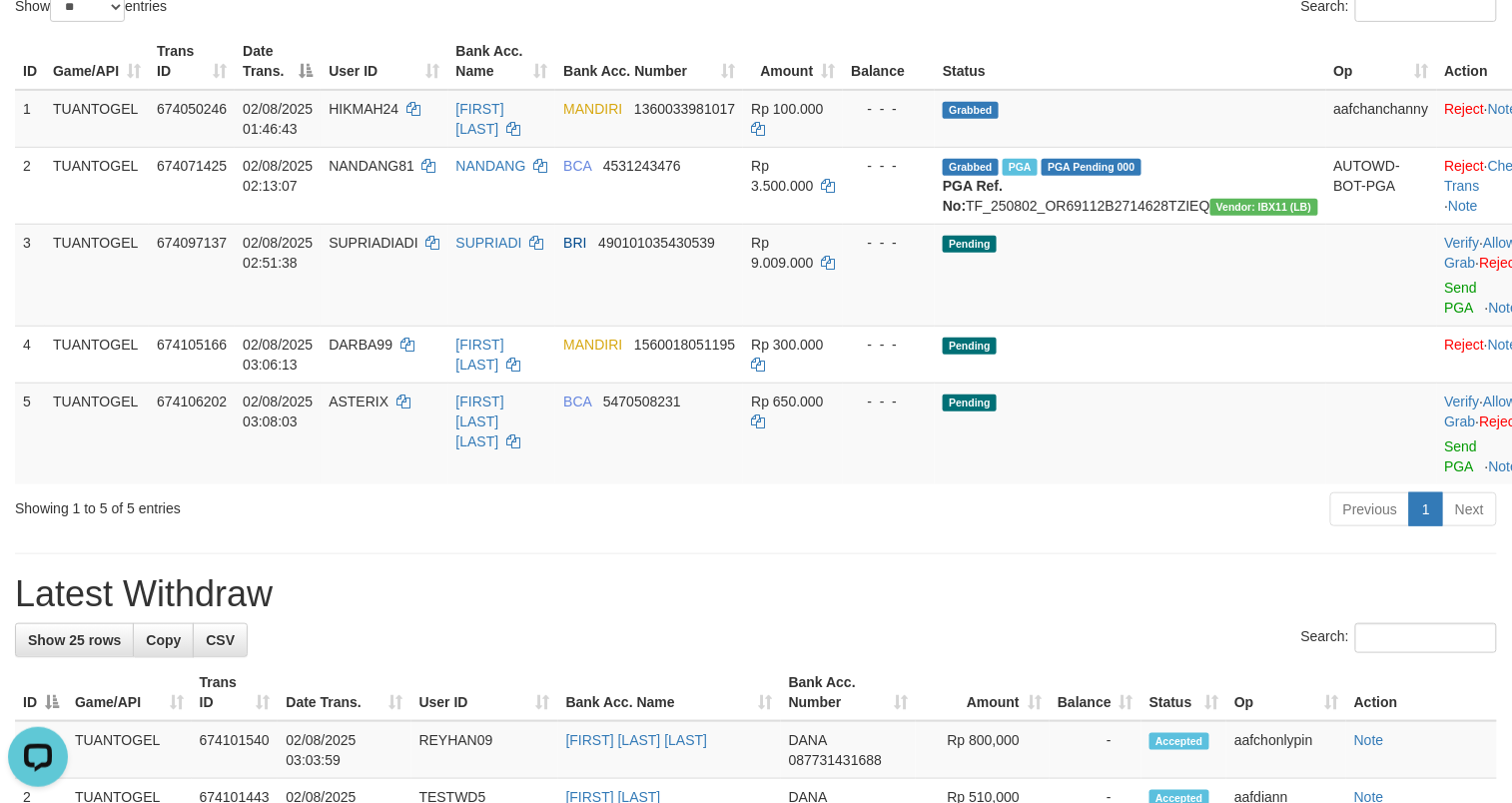 scroll, scrollTop: 0, scrollLeft: 0, axis: both 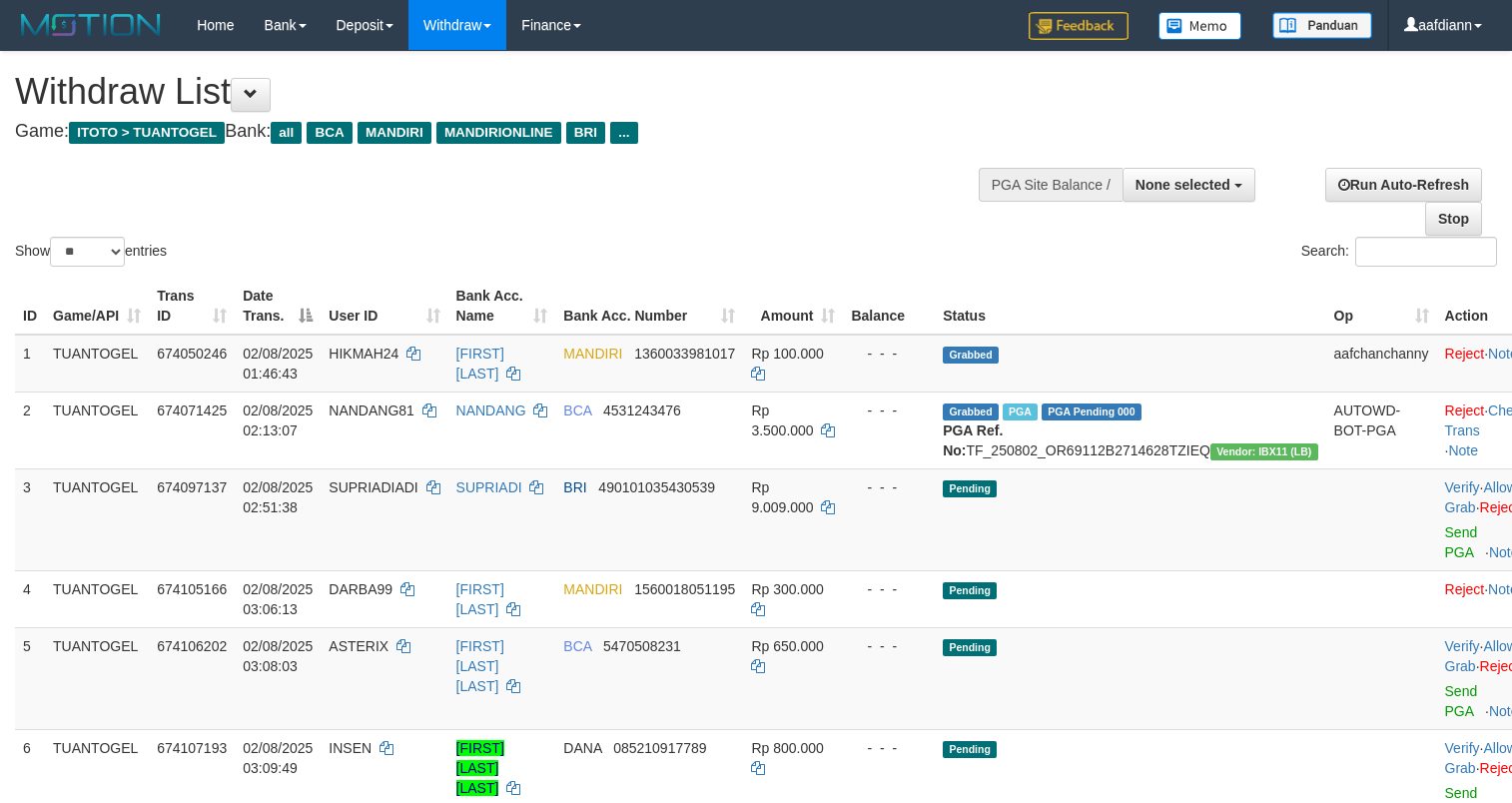 select 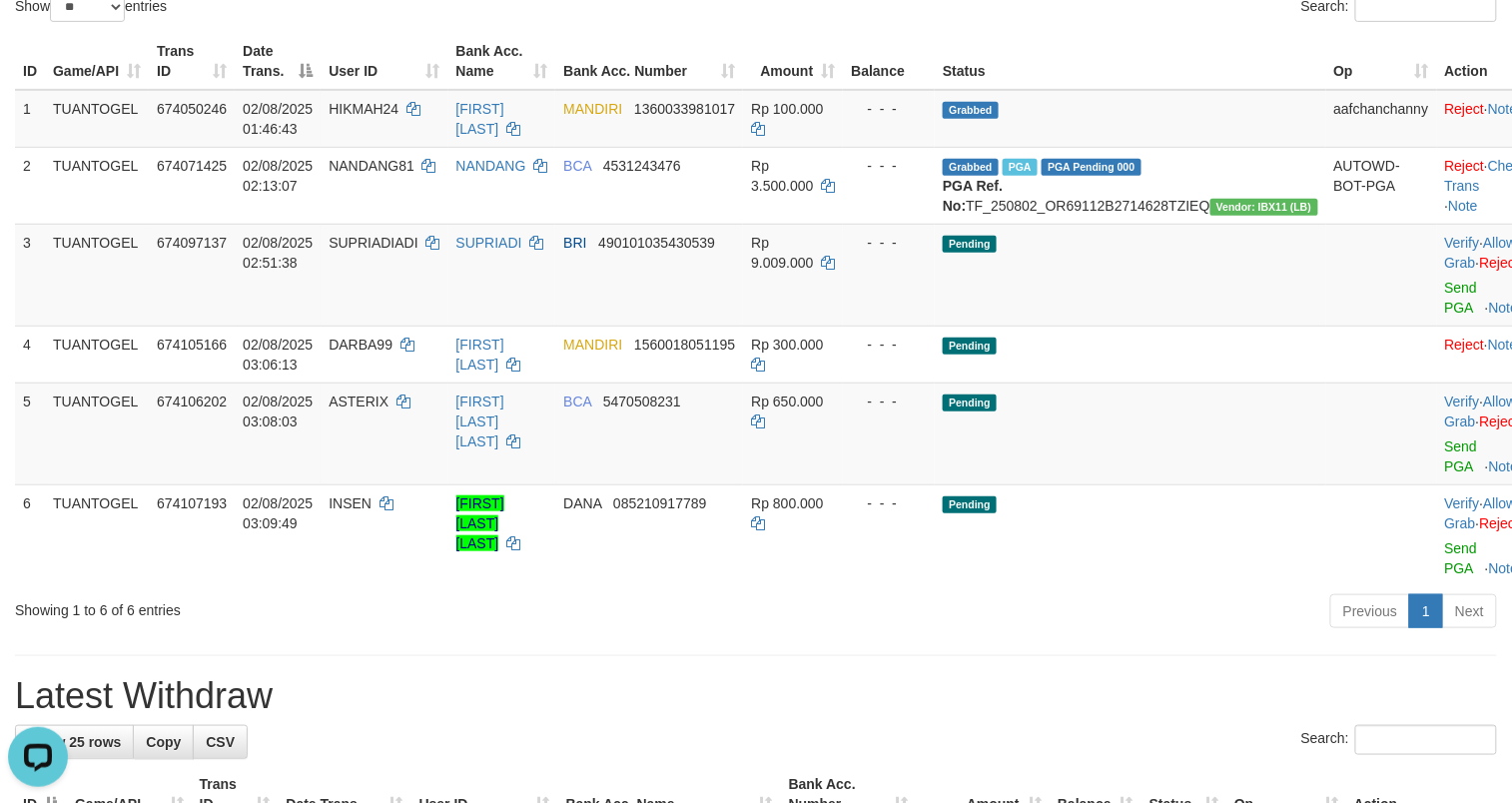 scroll, scrollTop: 0, scrollLeft: 0, axis: both 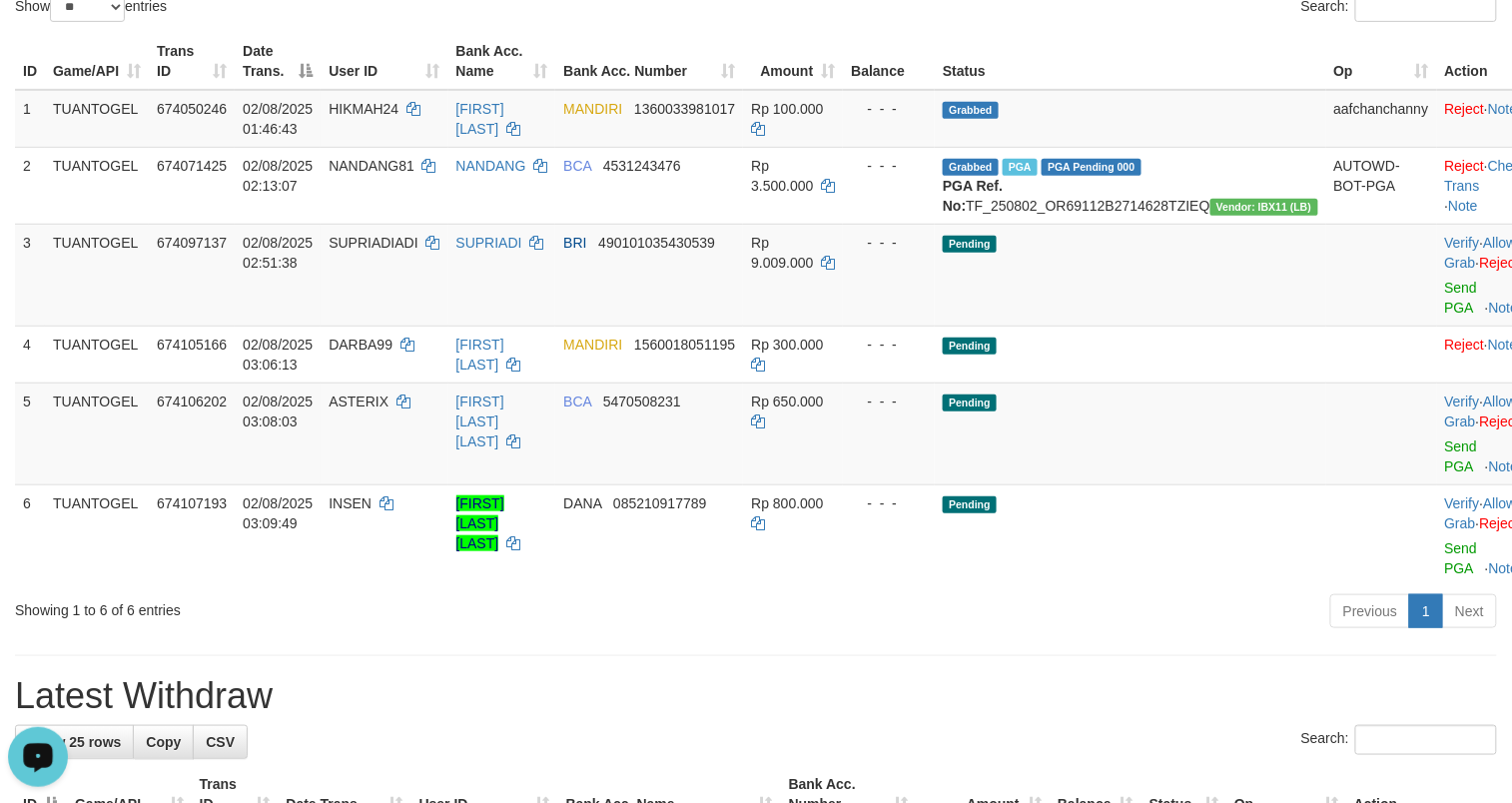 drag, startPoint x: 1031, startPoint y: 701, endPoint x: 1031, endPoint y: 689, distance: 12 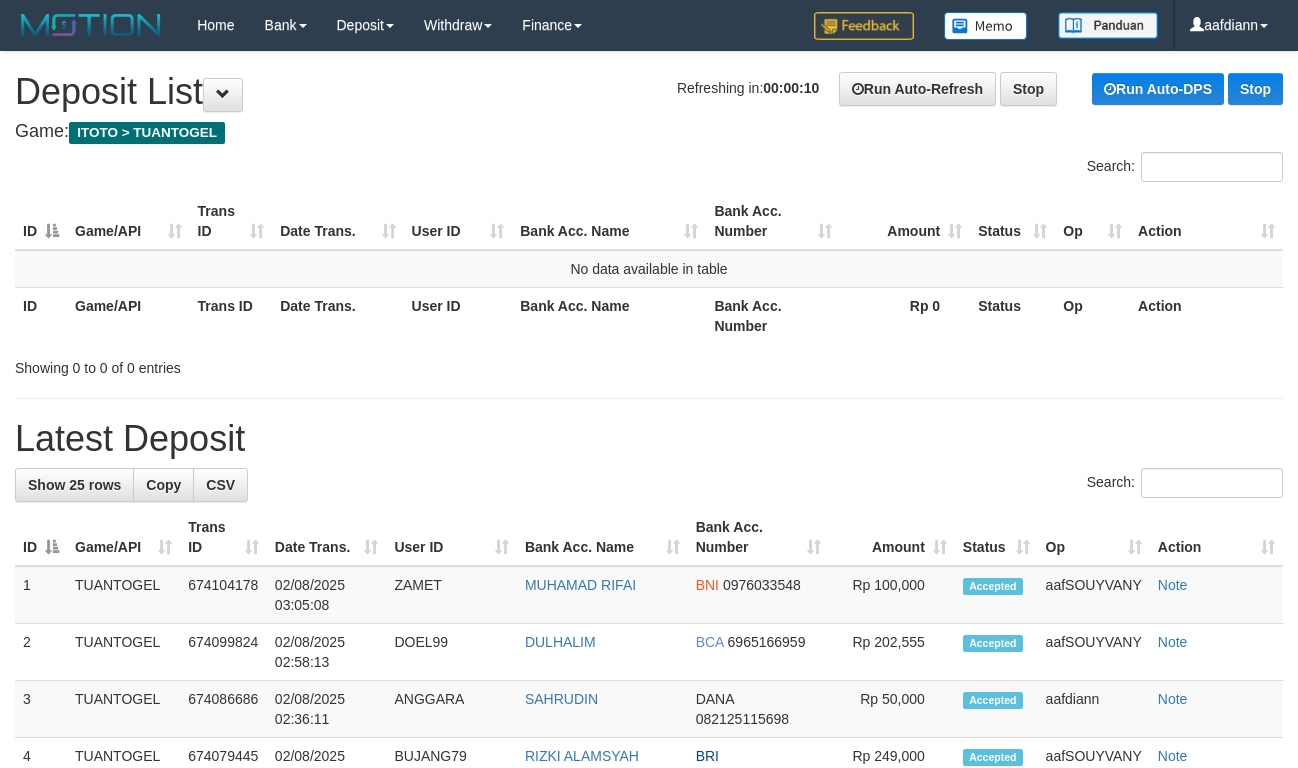 scroll, scrollTop: 0, scrollLeft: 0, axis: both 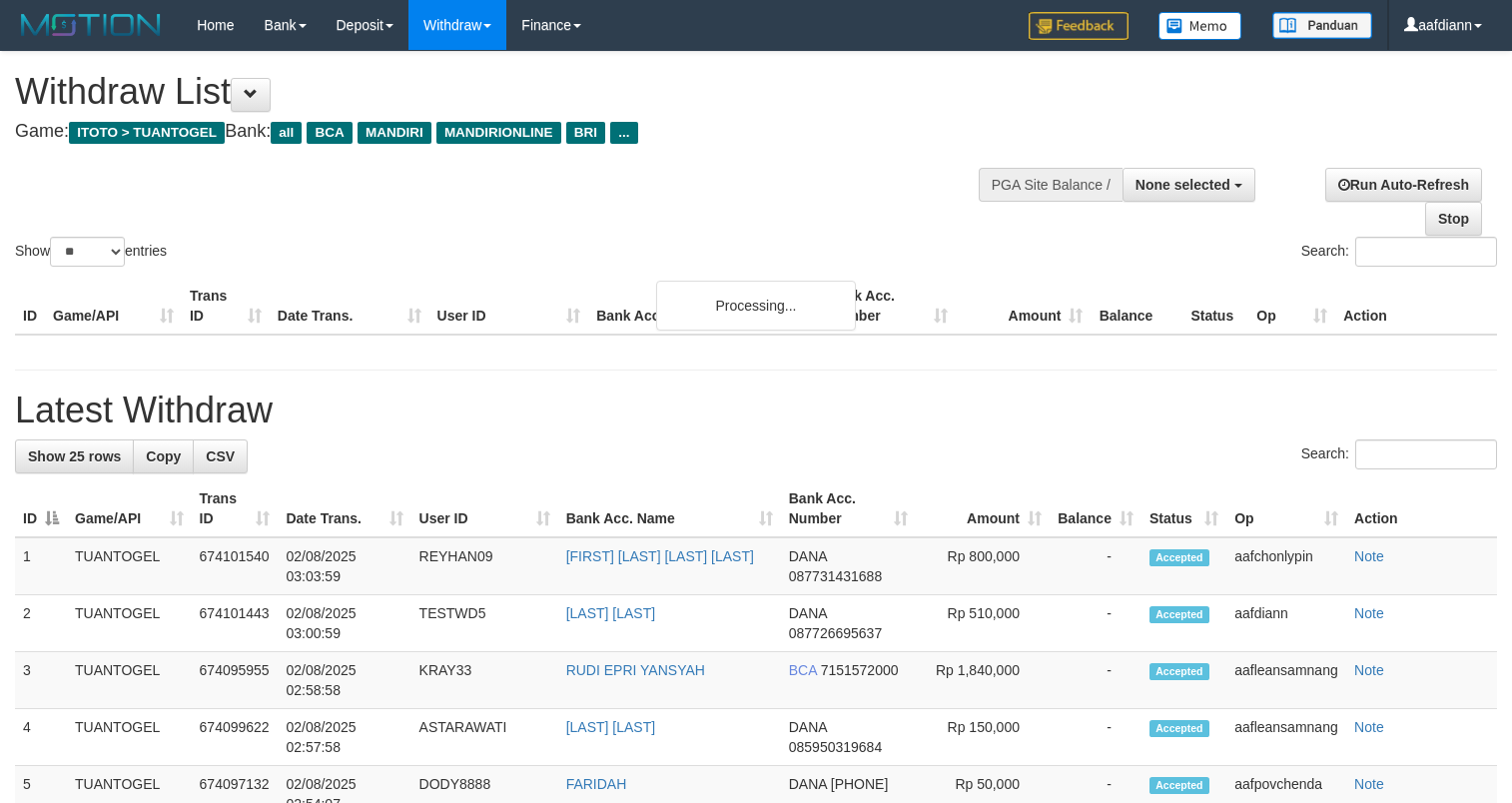 select 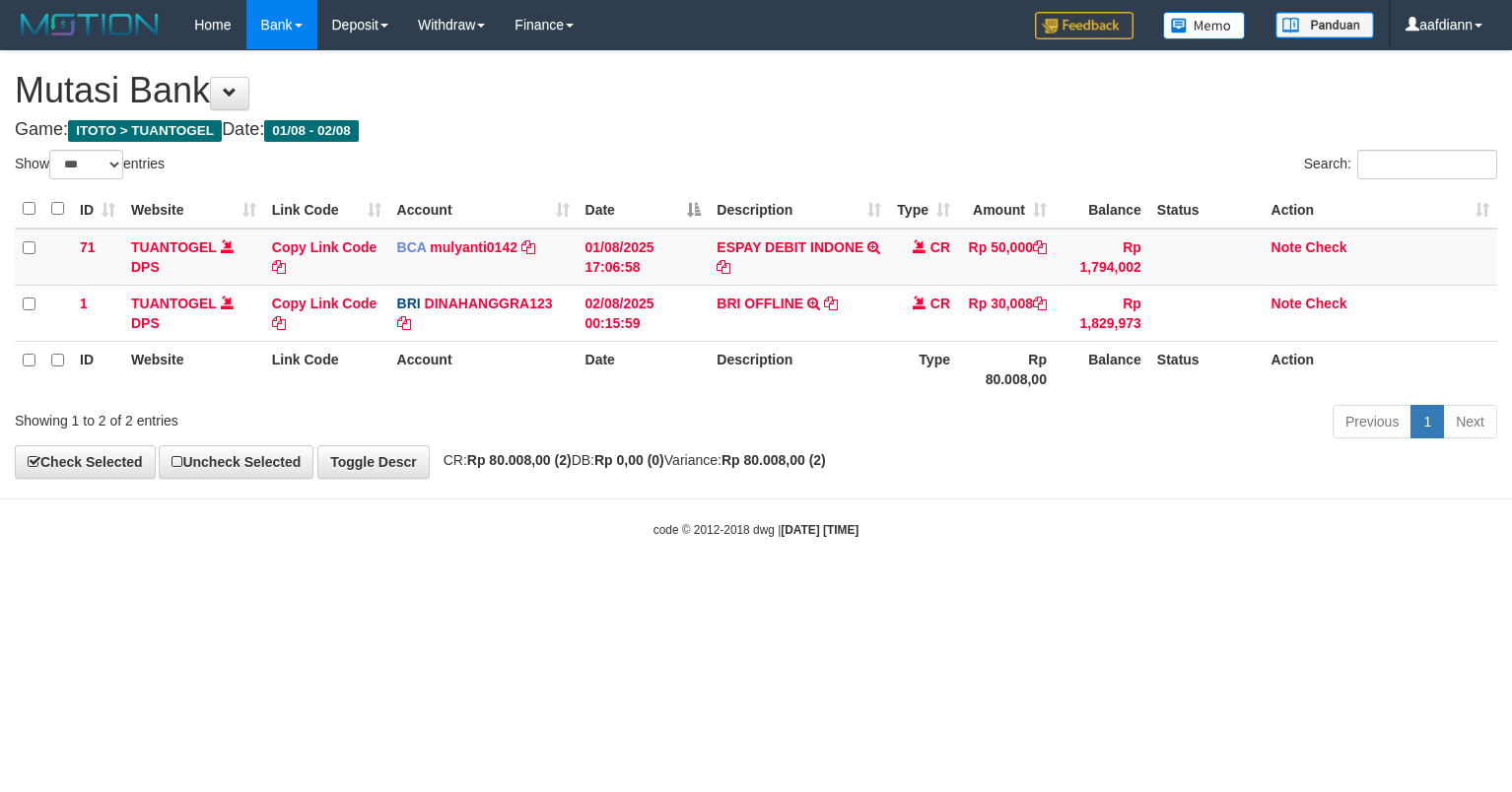 select on "***" 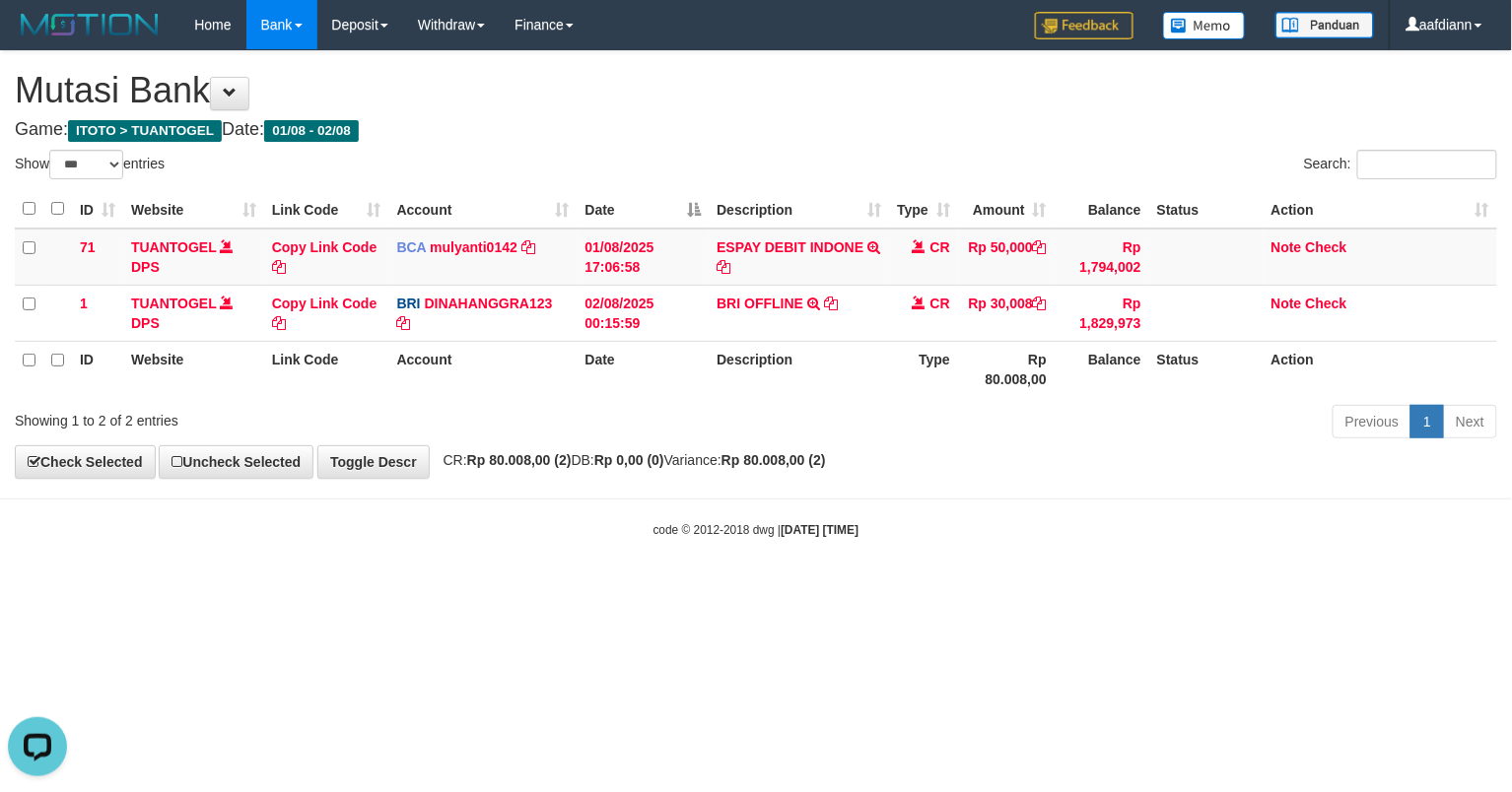 scroll, scrollTop: 0, scrollLeft: 0, axis: both 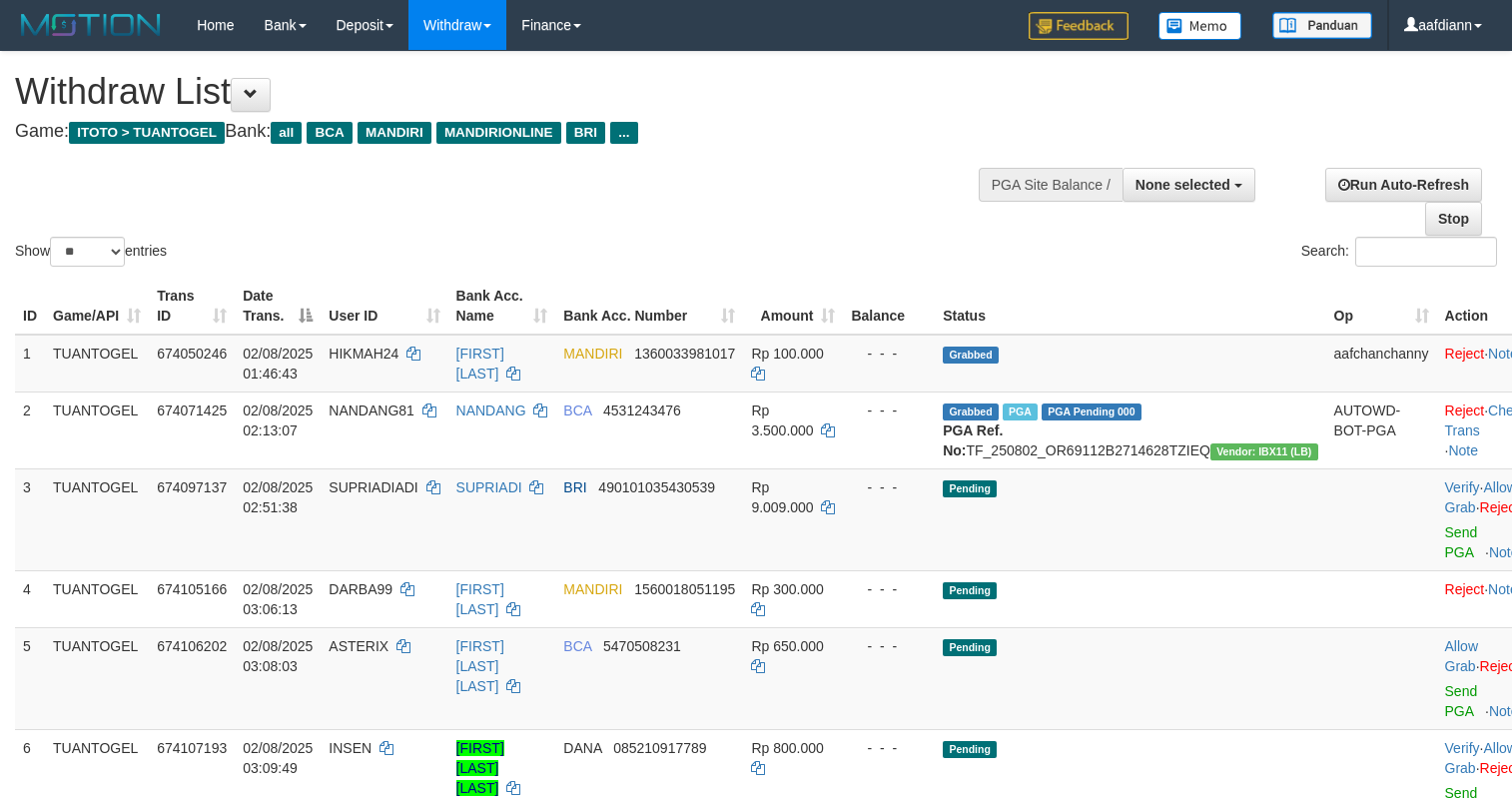 select 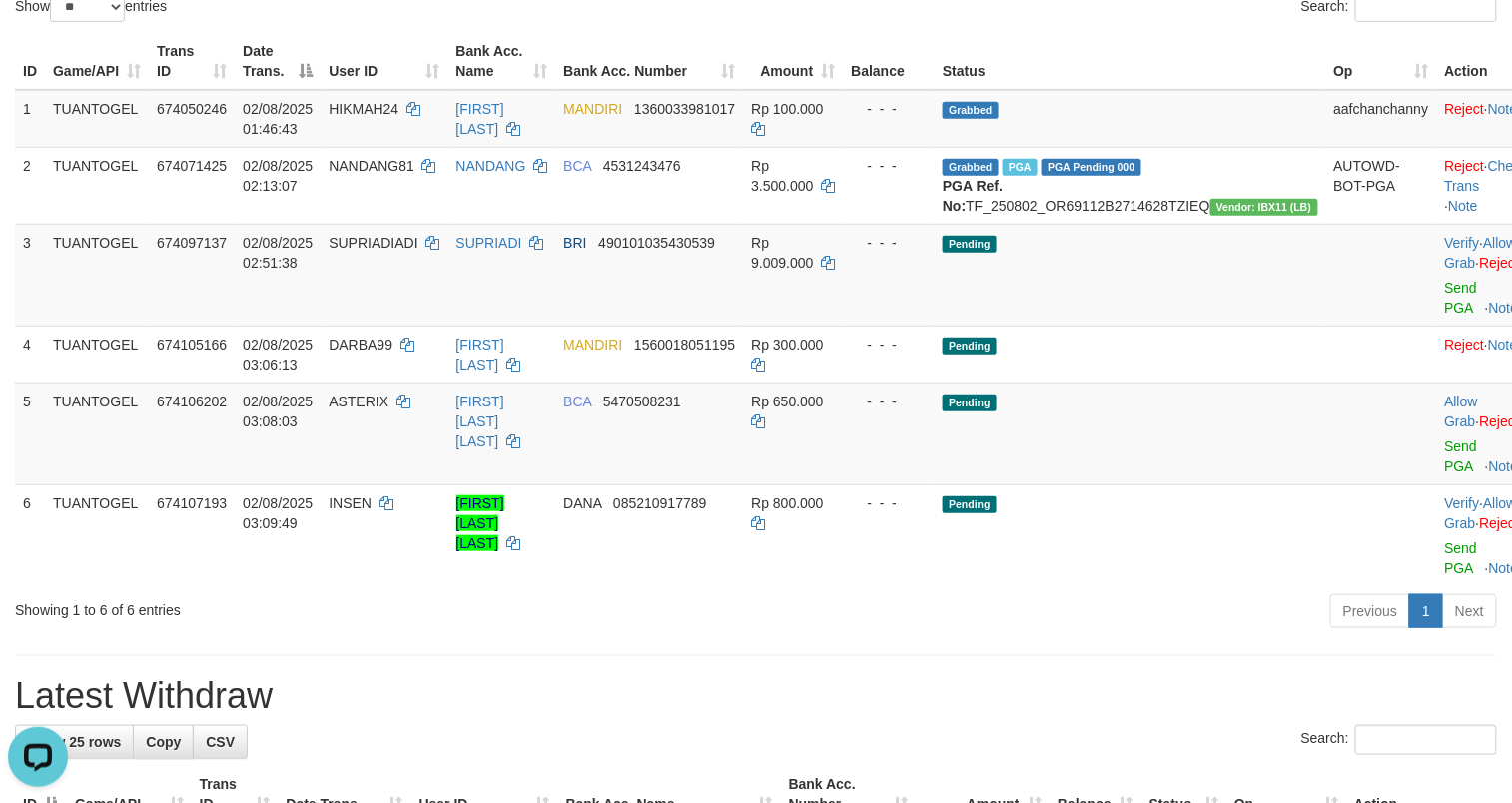 scroll, scrollTop: 0, scrollLeft: 0, axis: both 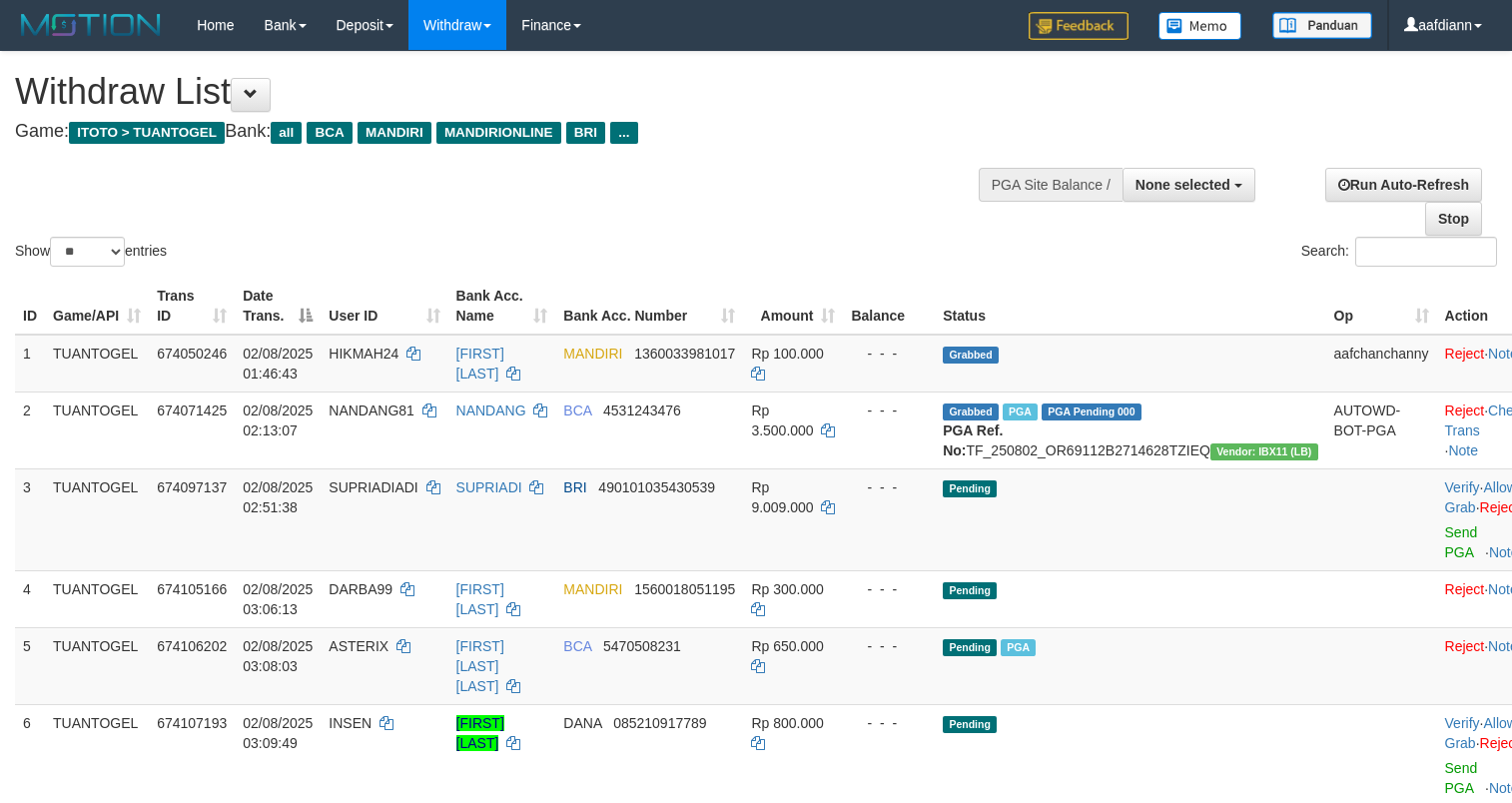 select 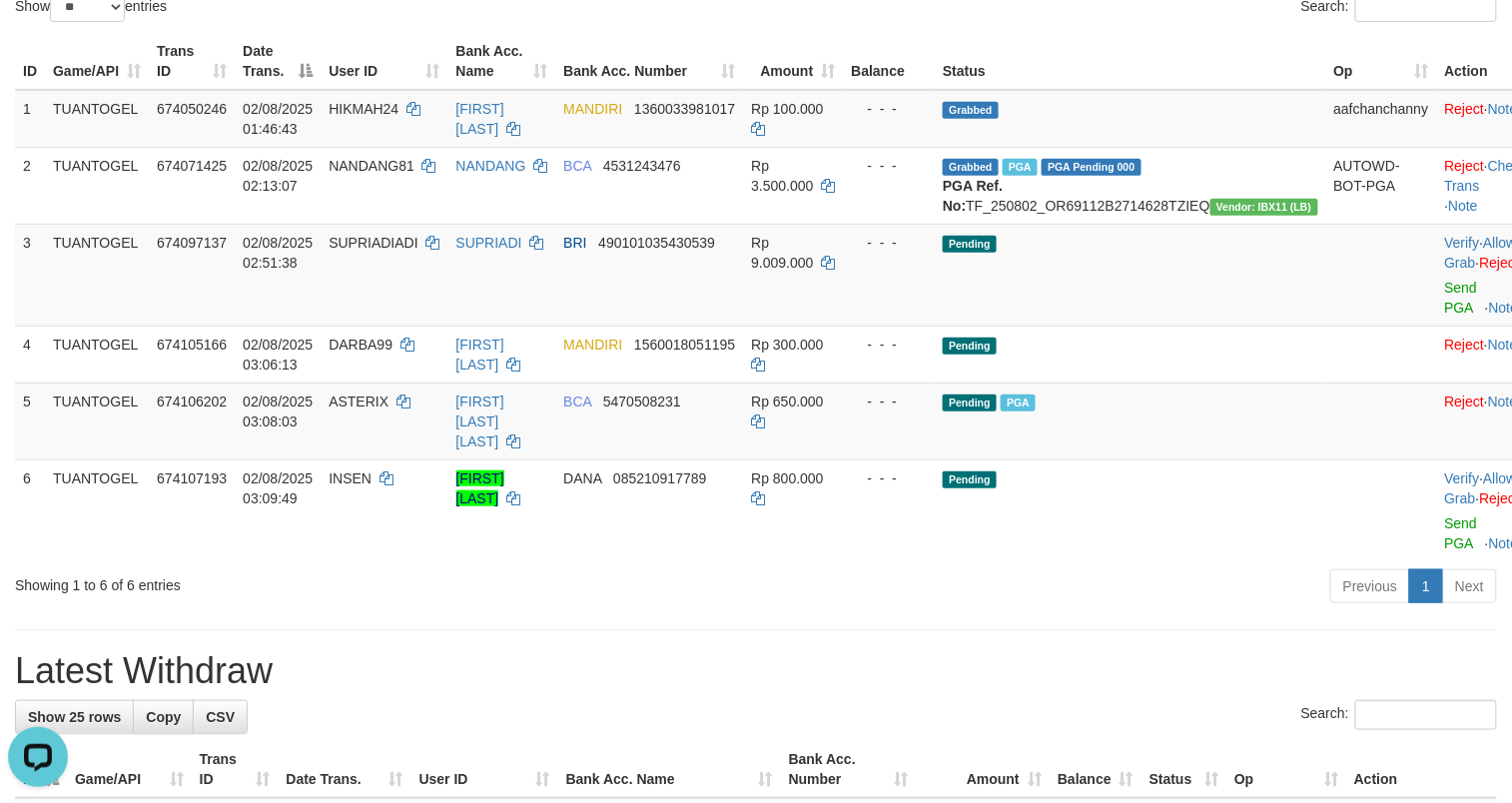 scroll, scrollTop: 0, scrollLeft: 0, axis: both 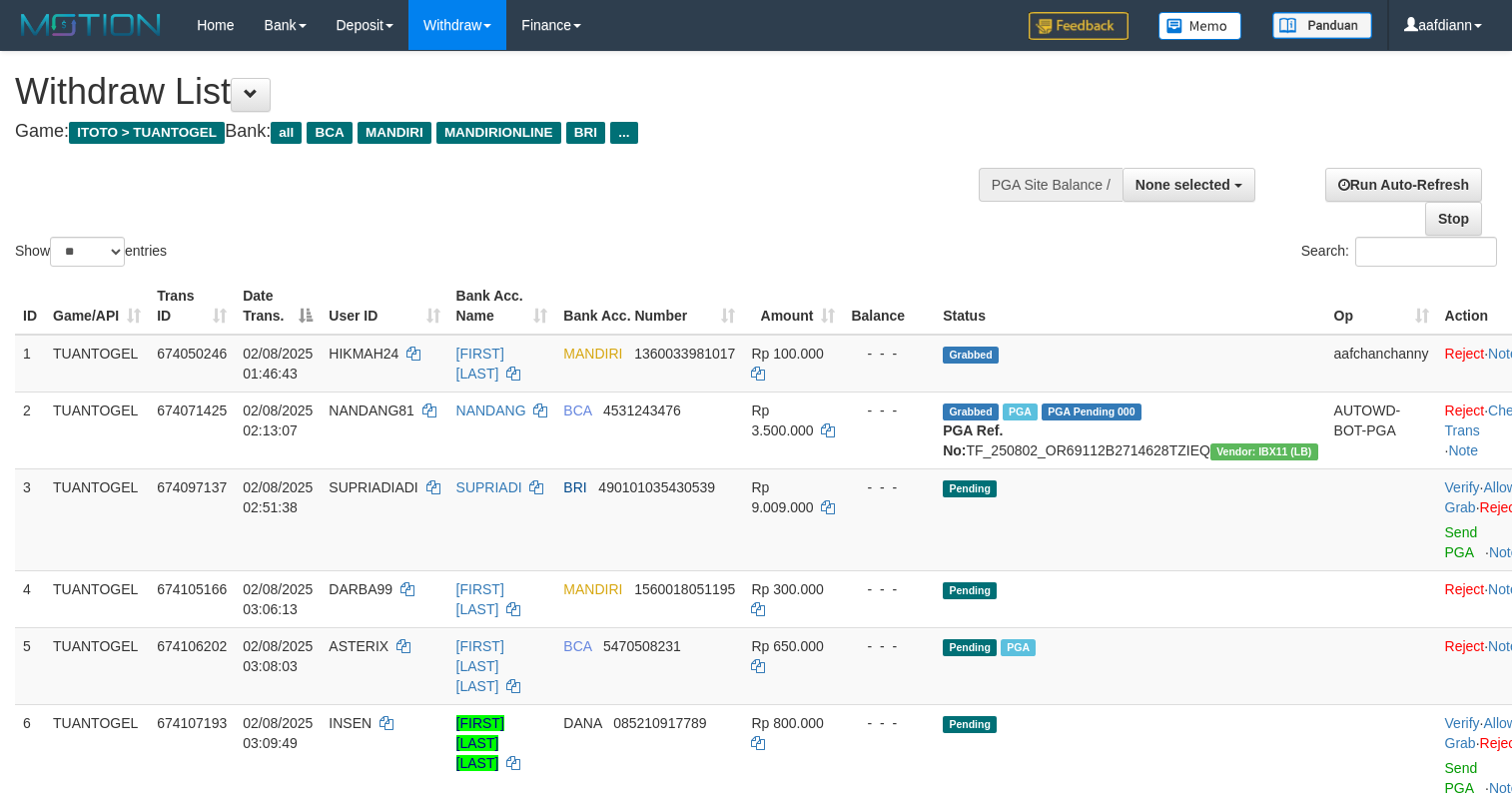 select 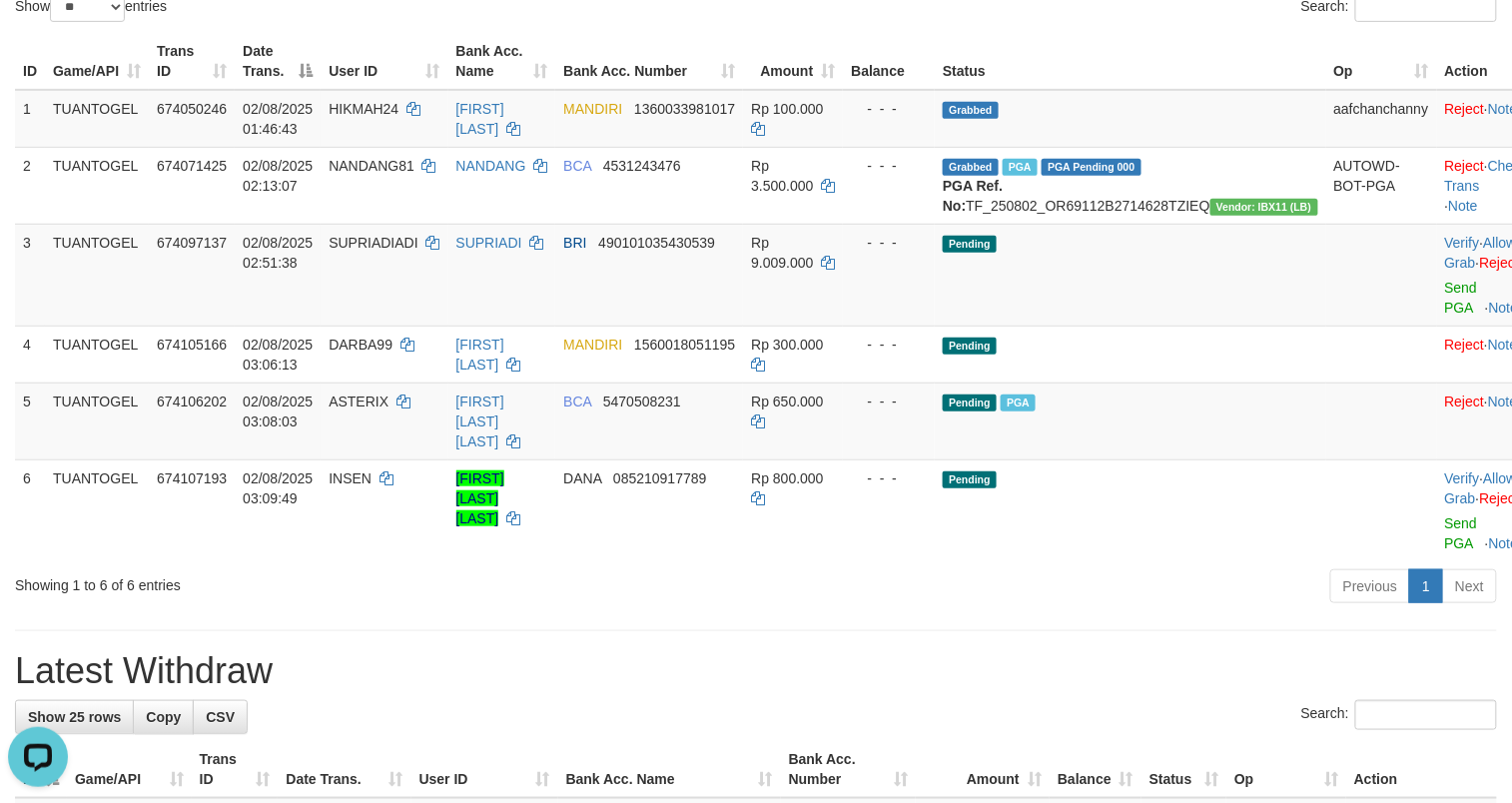 scroll, scrollTop: 0, scrollLeft: 0, axis: both 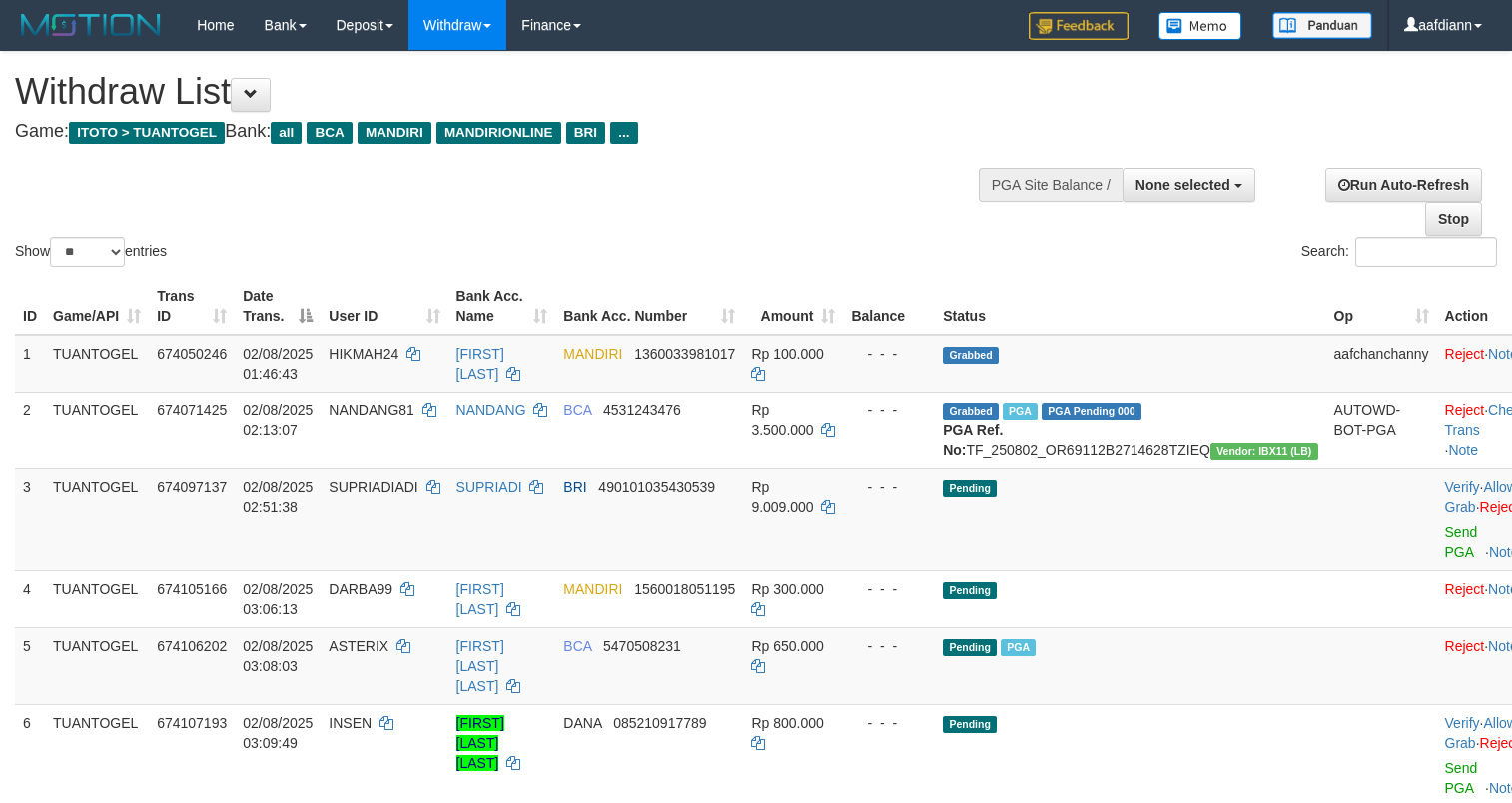 select 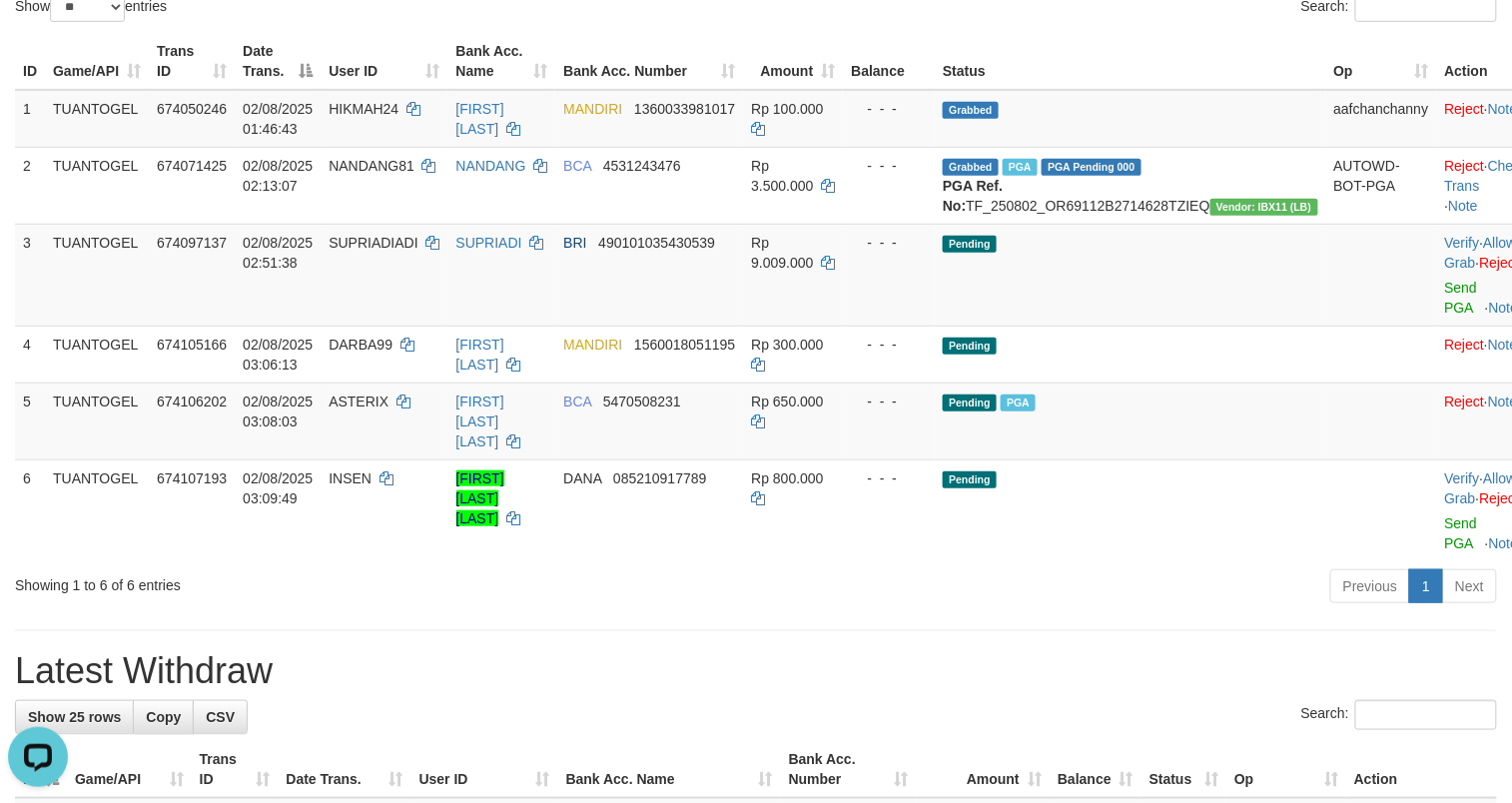 scroll, scrollTop: 0, scrollLeft: 0, axis: both 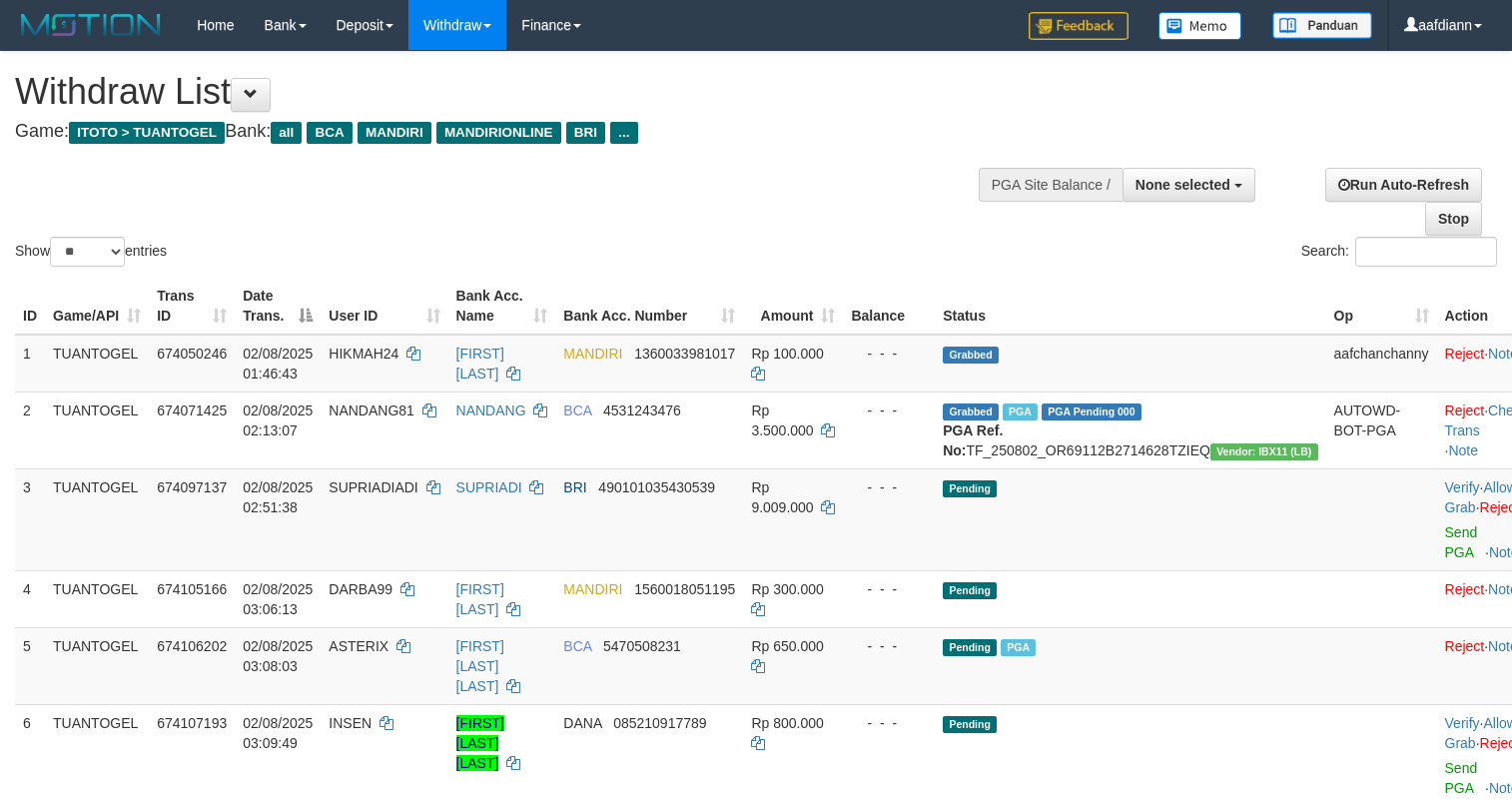 select 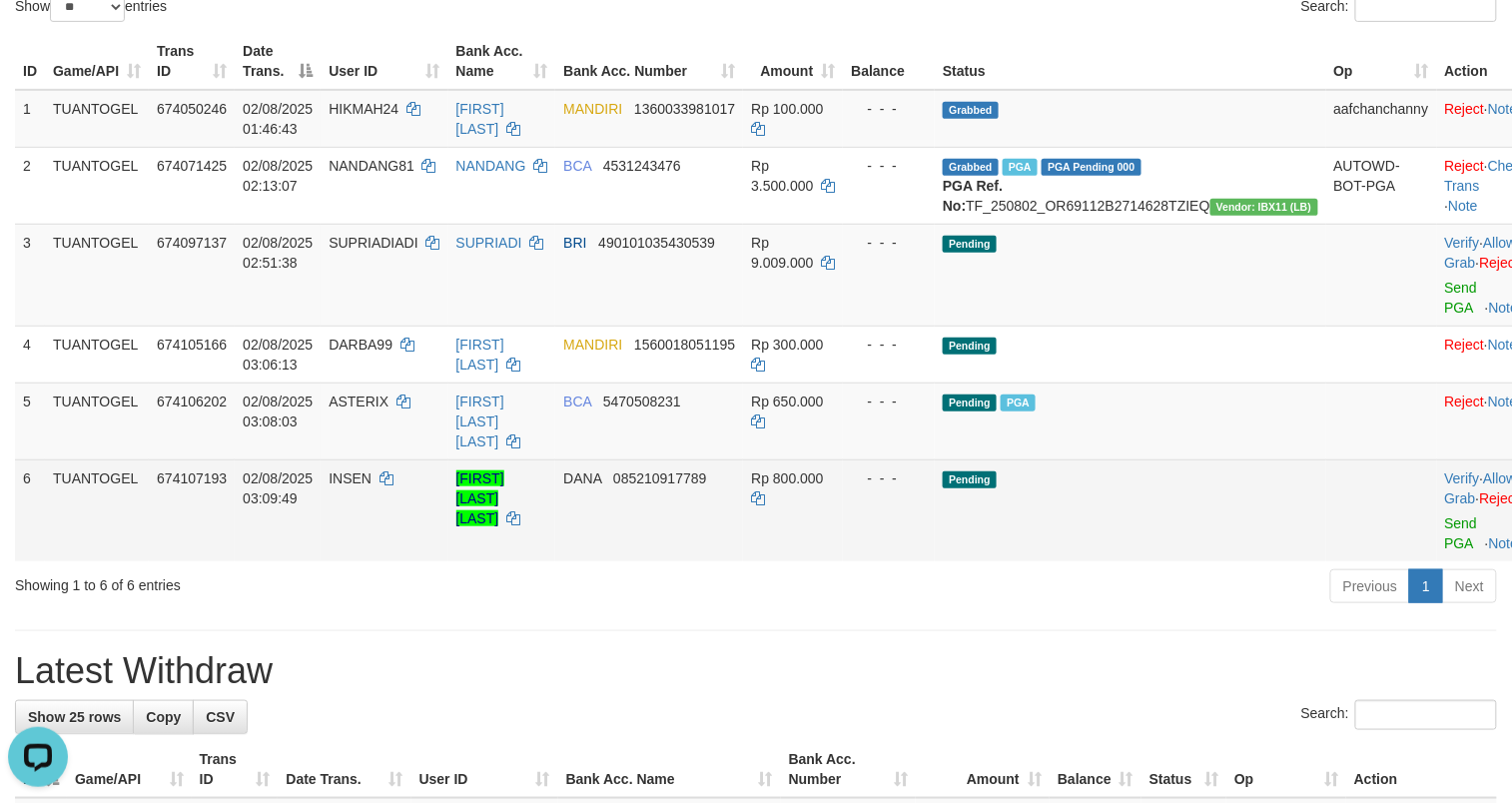 scroll, scrollTop: 0, scrollLeft: 0, axis: both 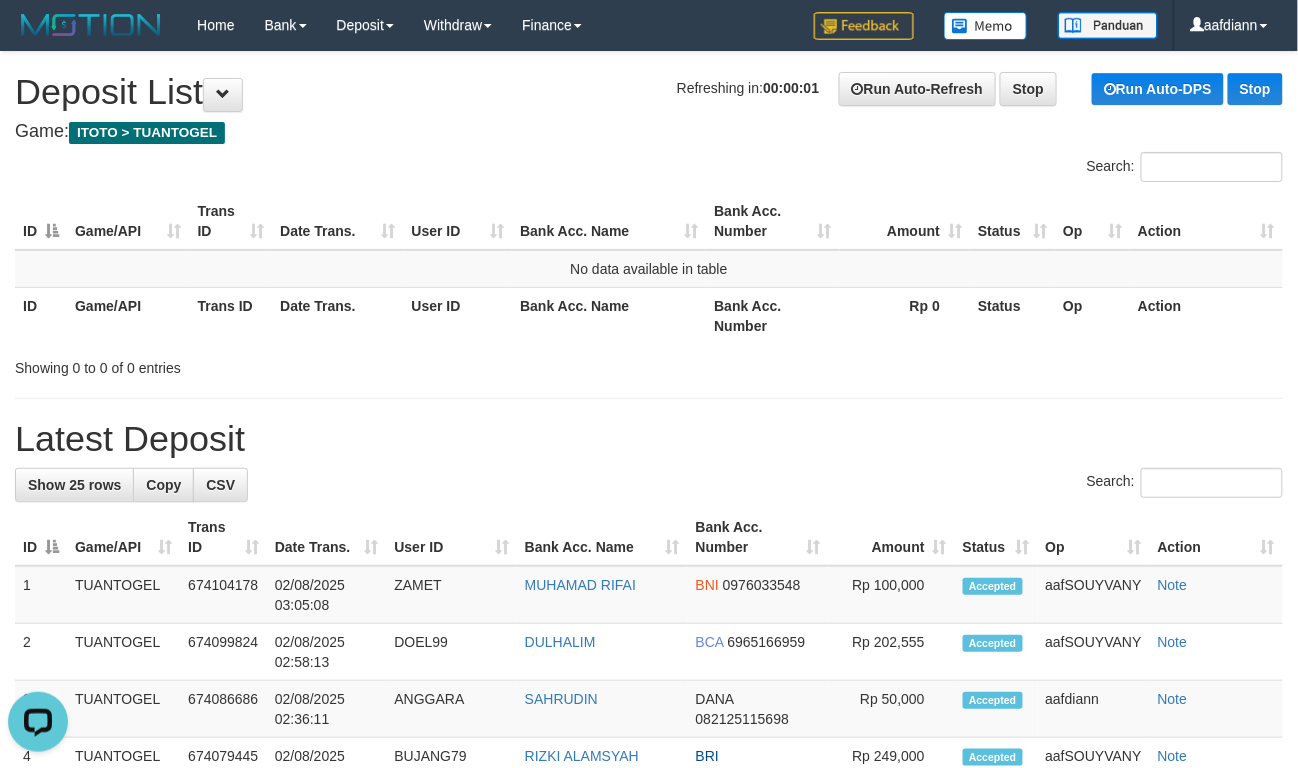drag, startPoint x: 732, startPoint y: 442, endPoint x: 1209, endPoint y: 332, distance: 489.51917 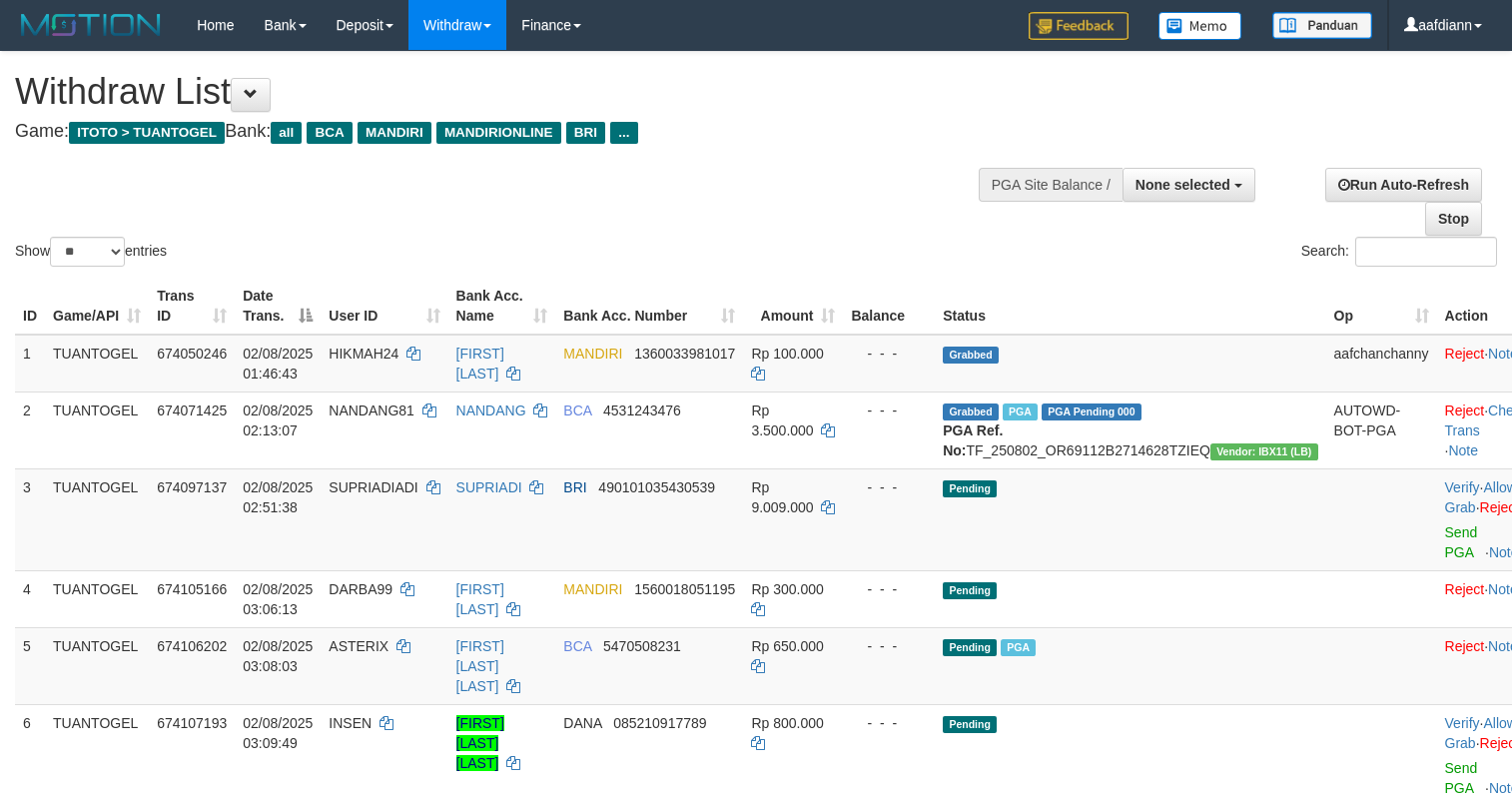 select 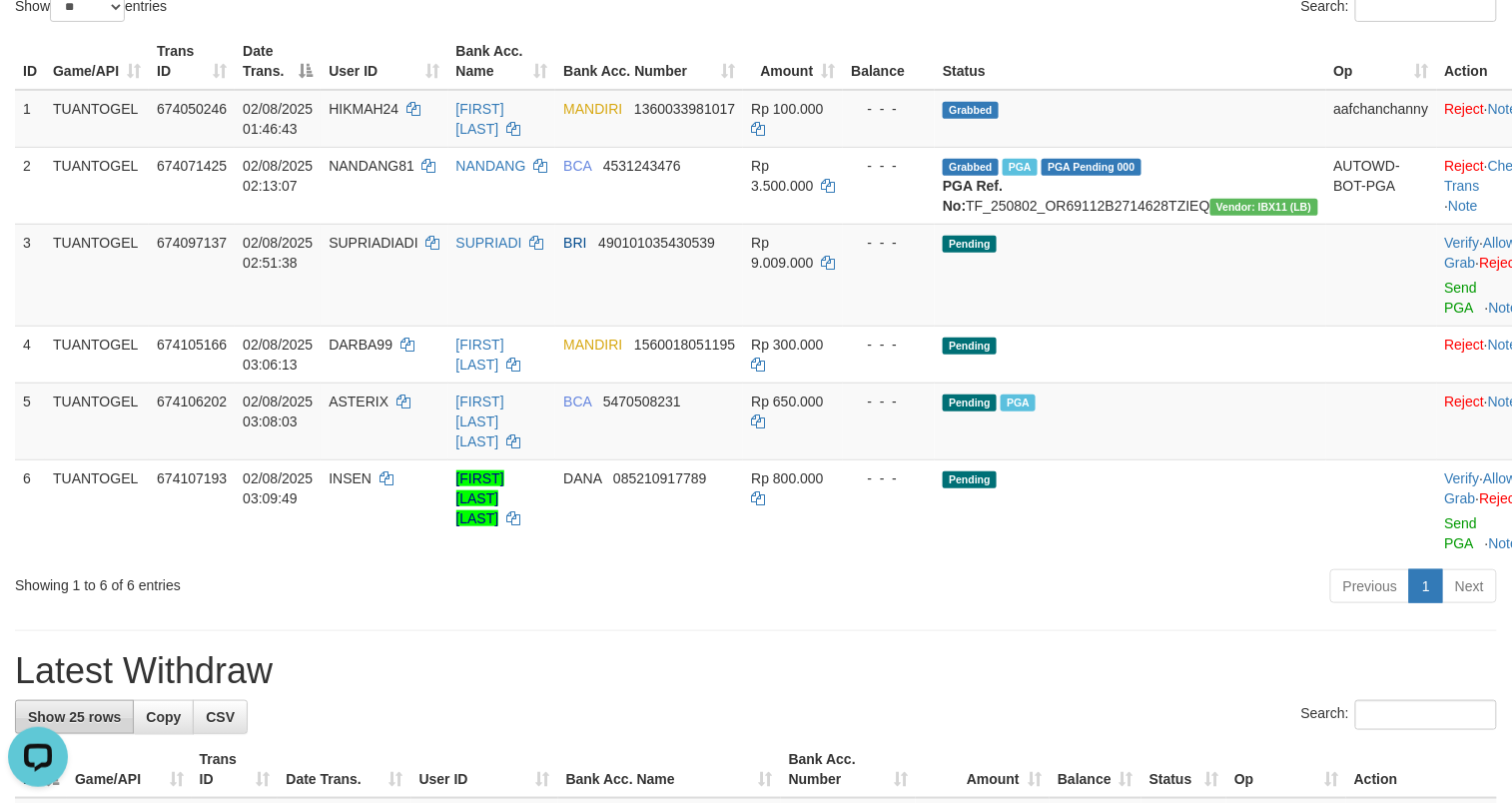 scroll, scrollTop: 0, scrollLeft: 0, axis: both 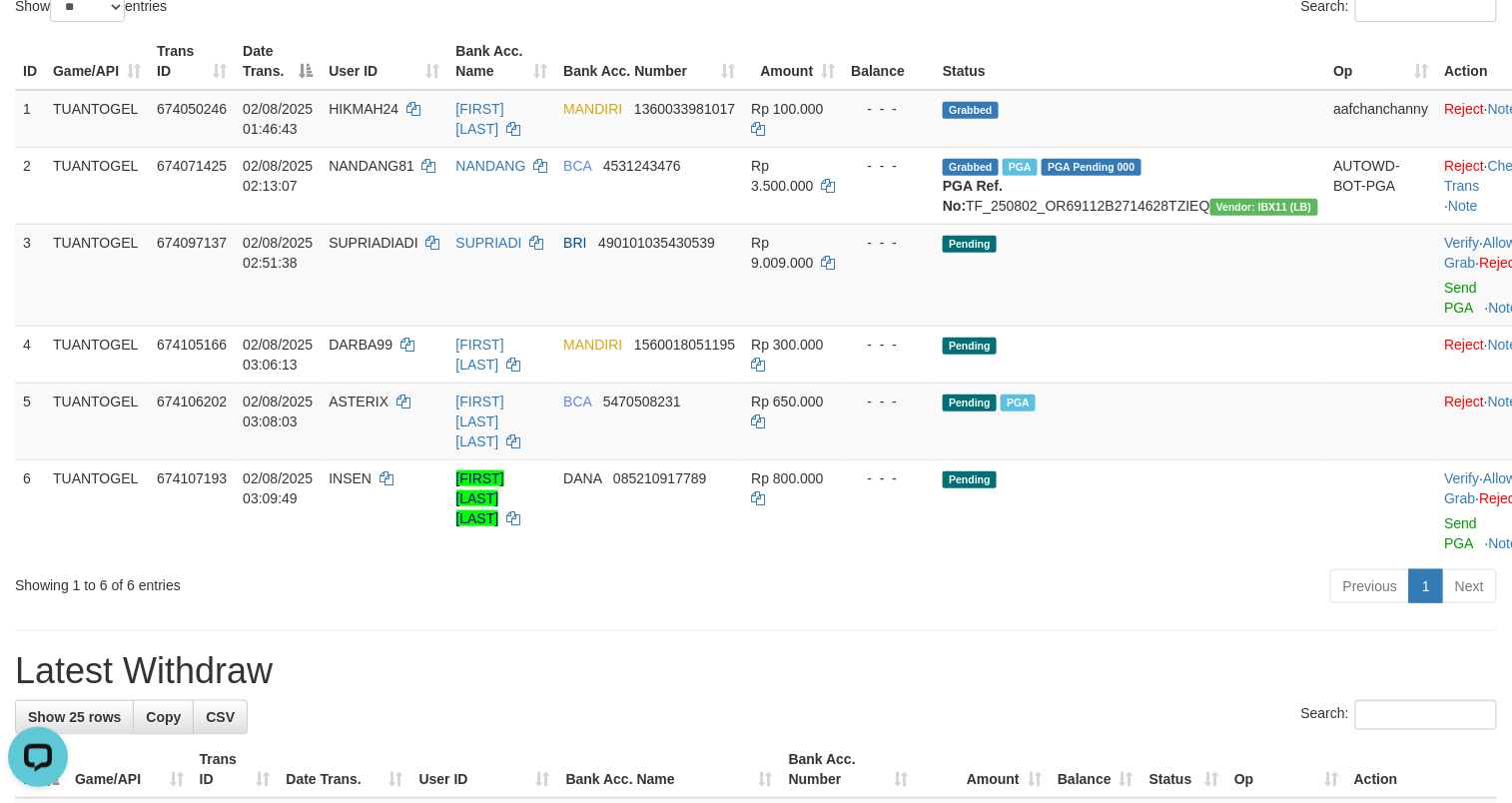 drag, startPoint x: 1037, startPoint y: 699, endPoint x: 1005, endPoint y: 661, distance: 49.67897 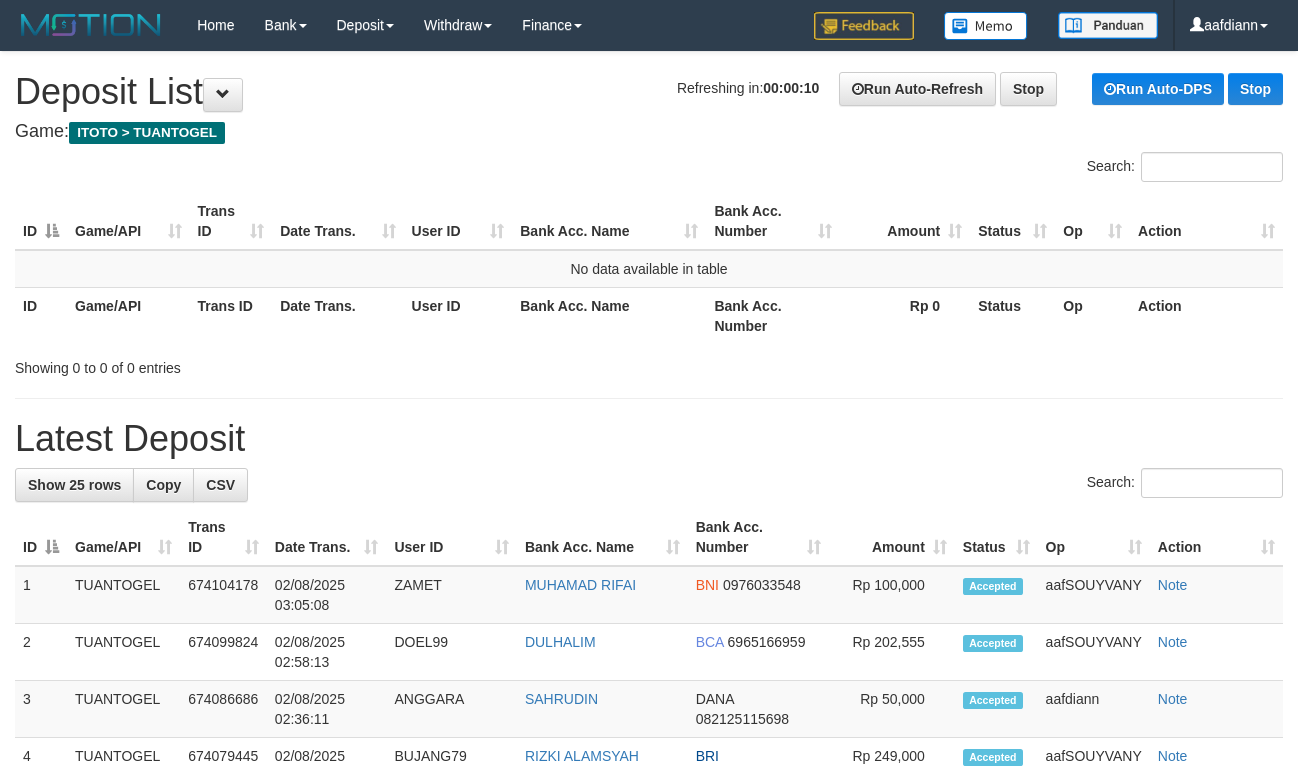 scroll, scrollTop: 0, scrollLeft: 0, axis: both 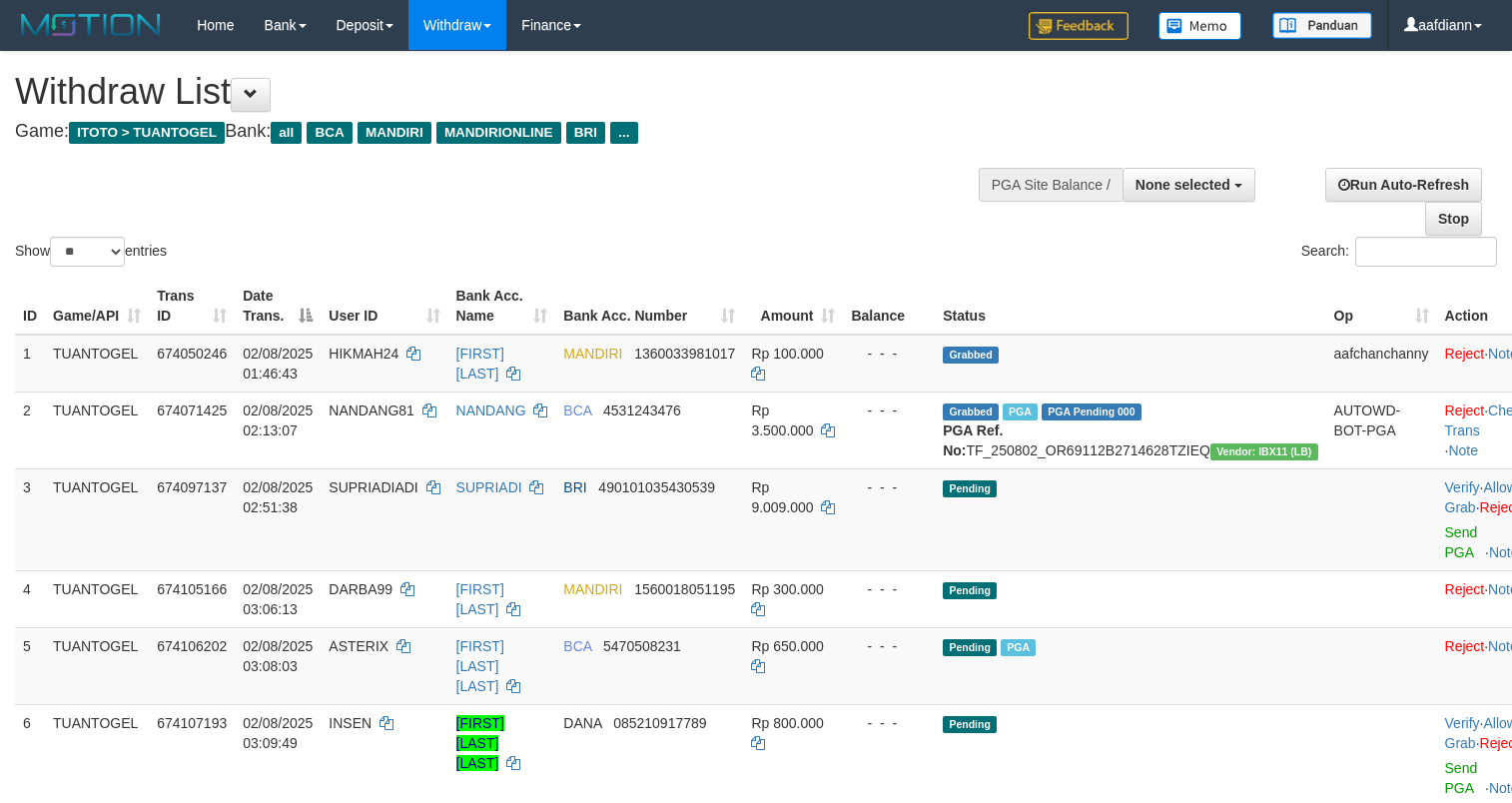 select 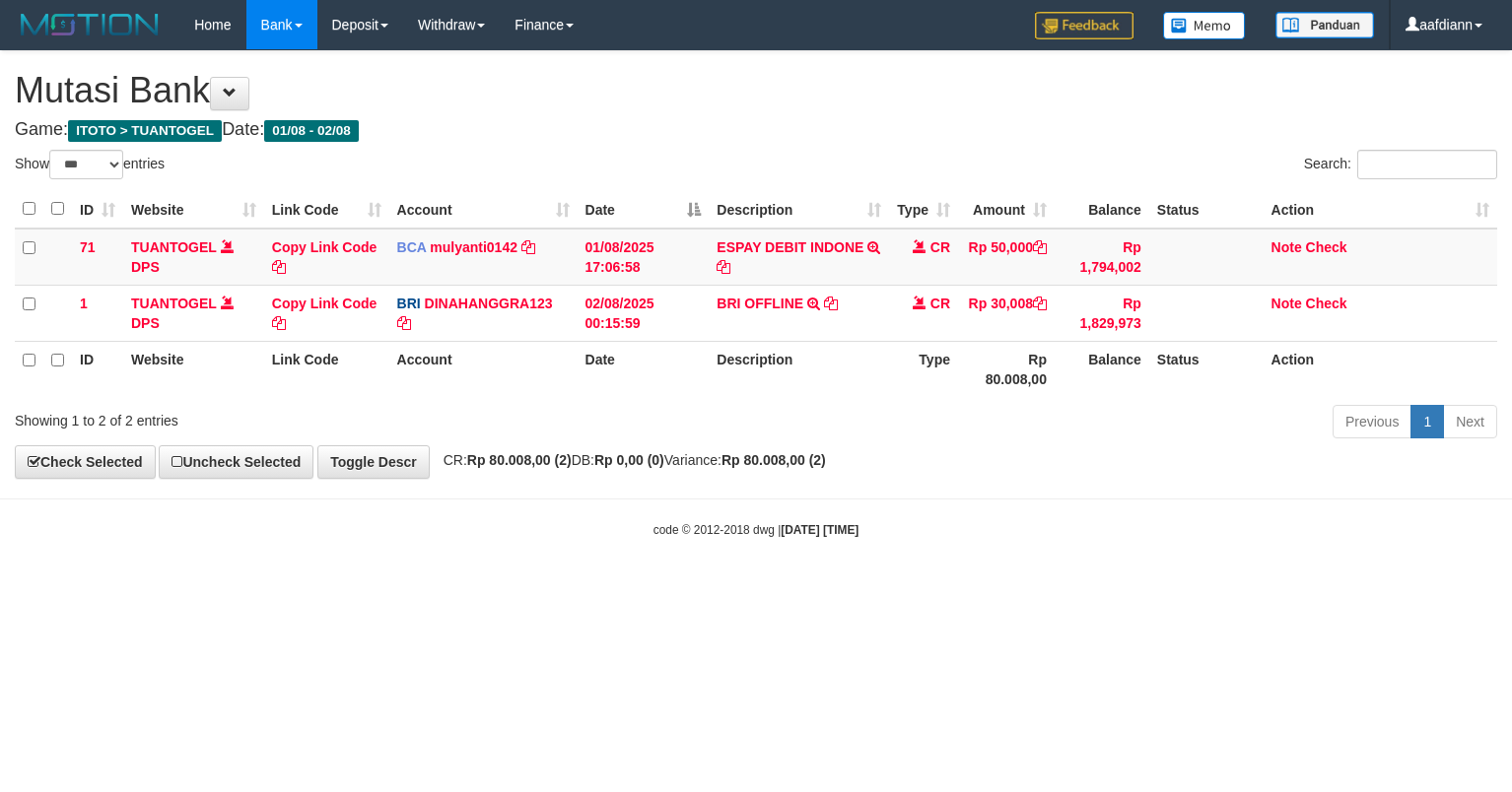 select on "***" 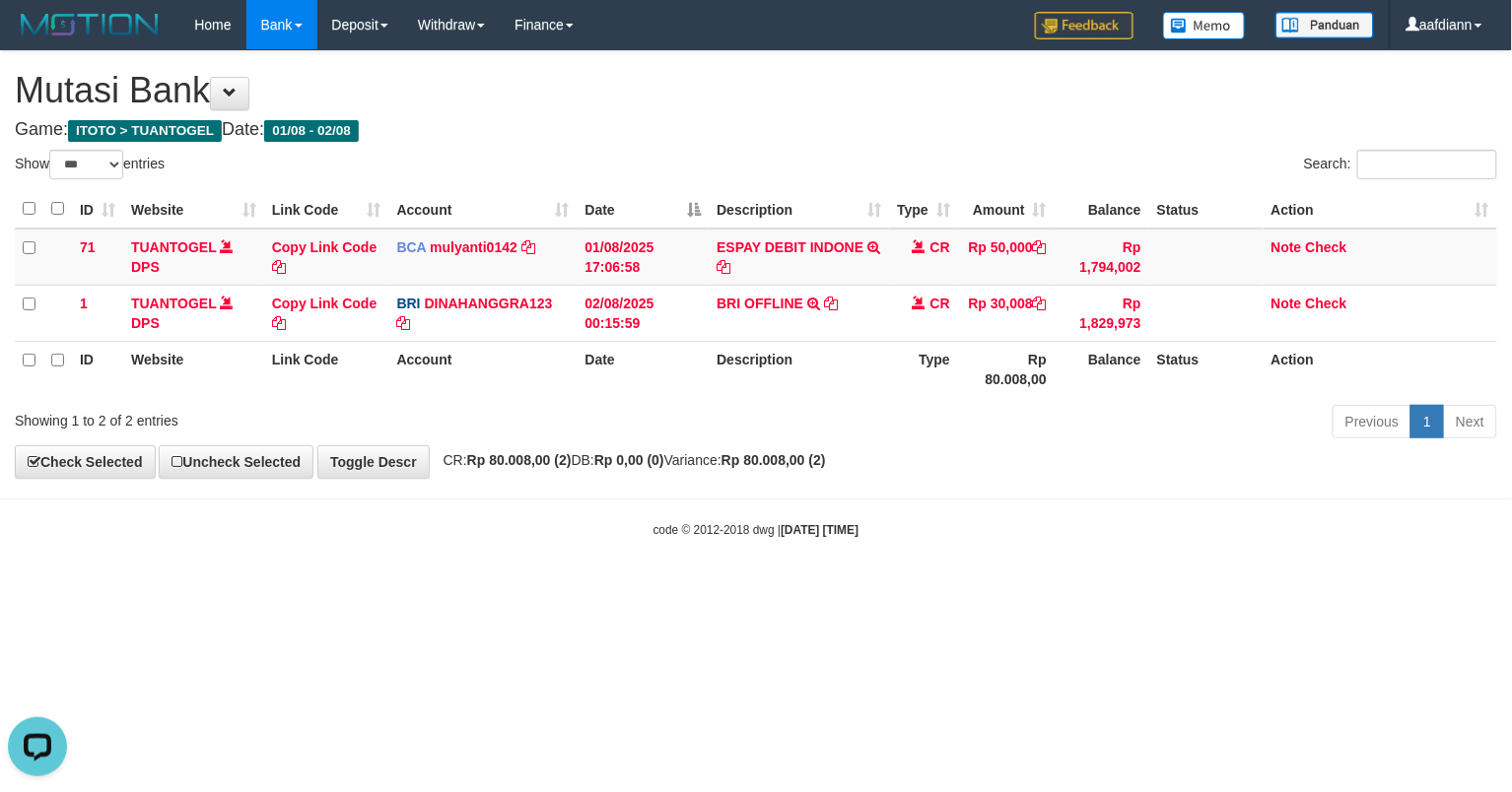 scroll, scrollTop: 0, scrollLeft: 0, axis: both 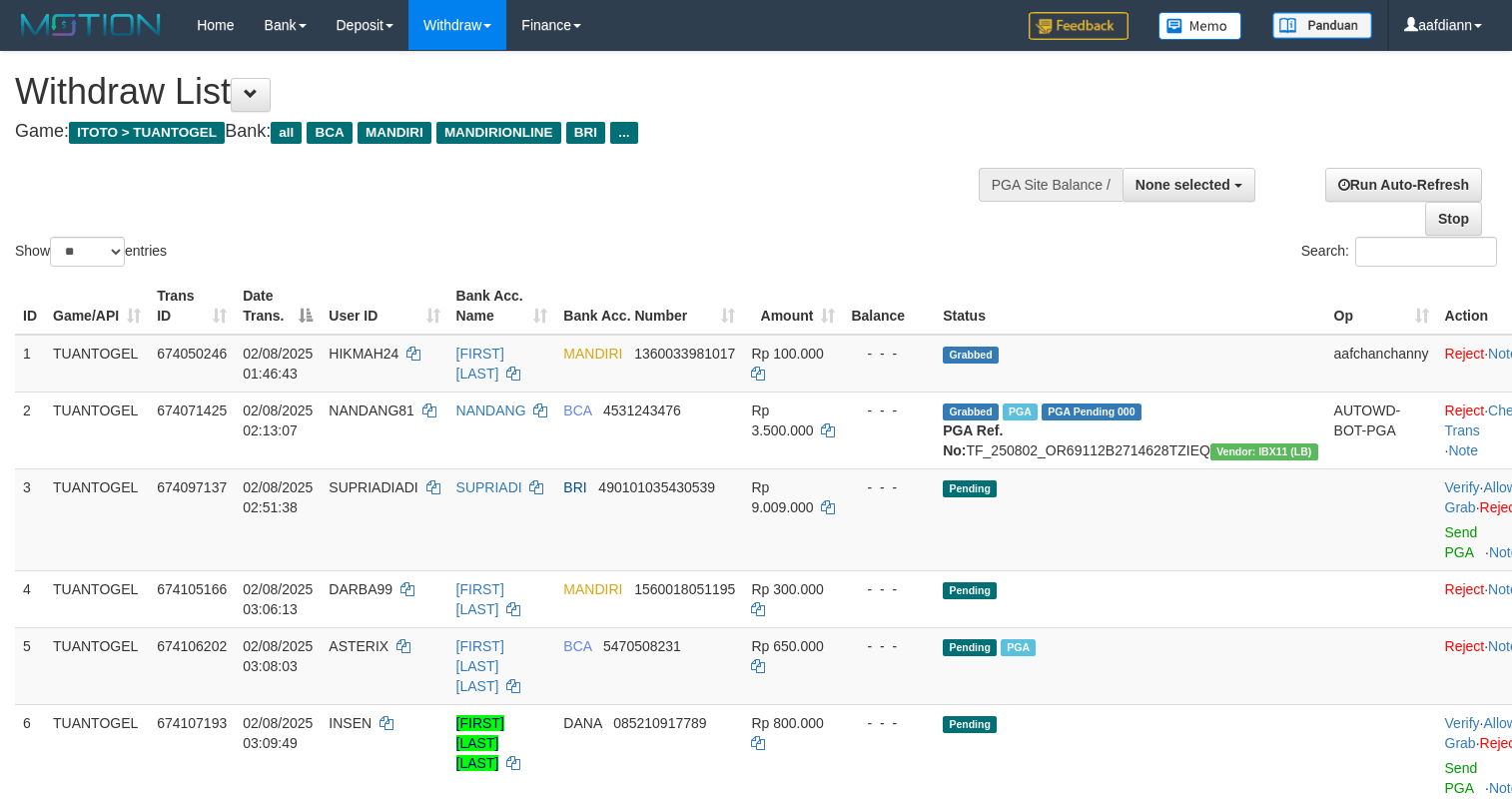select 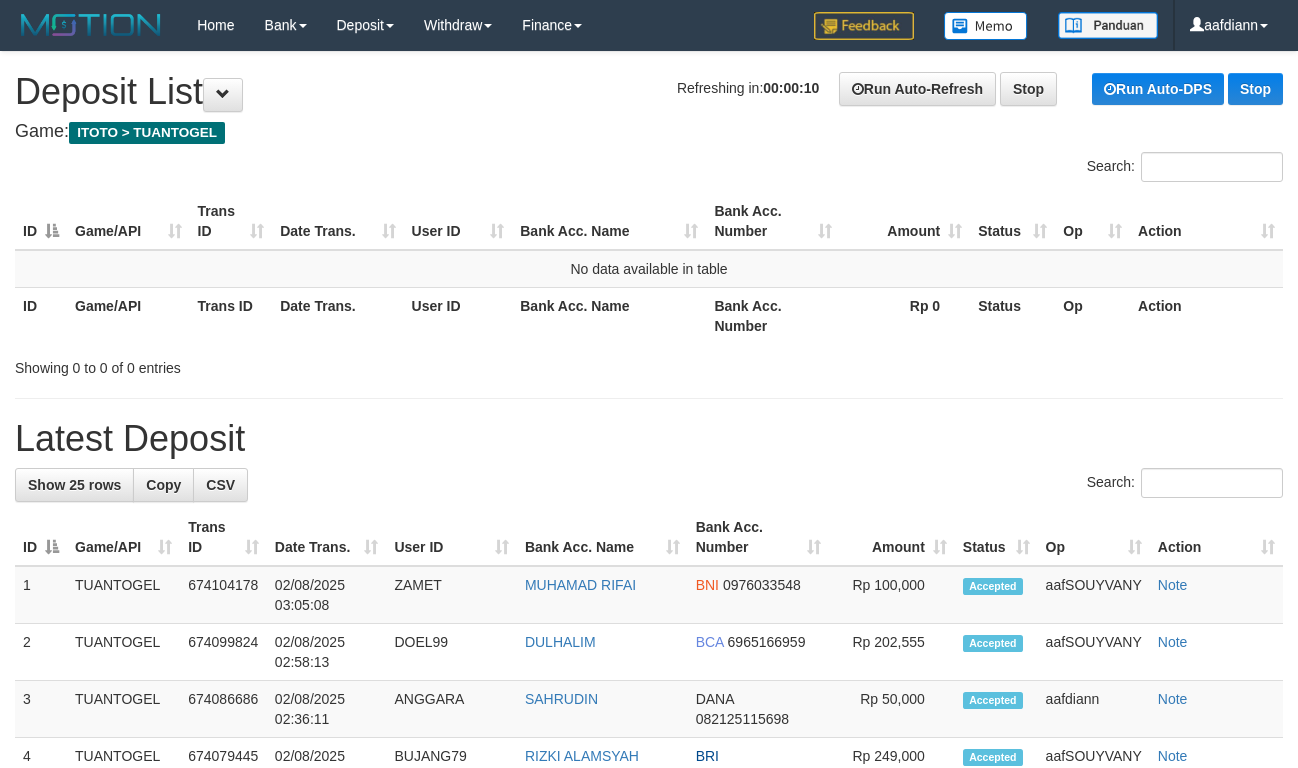 scroll, scrollTop: 0, scrollLeft: 0, axis: both 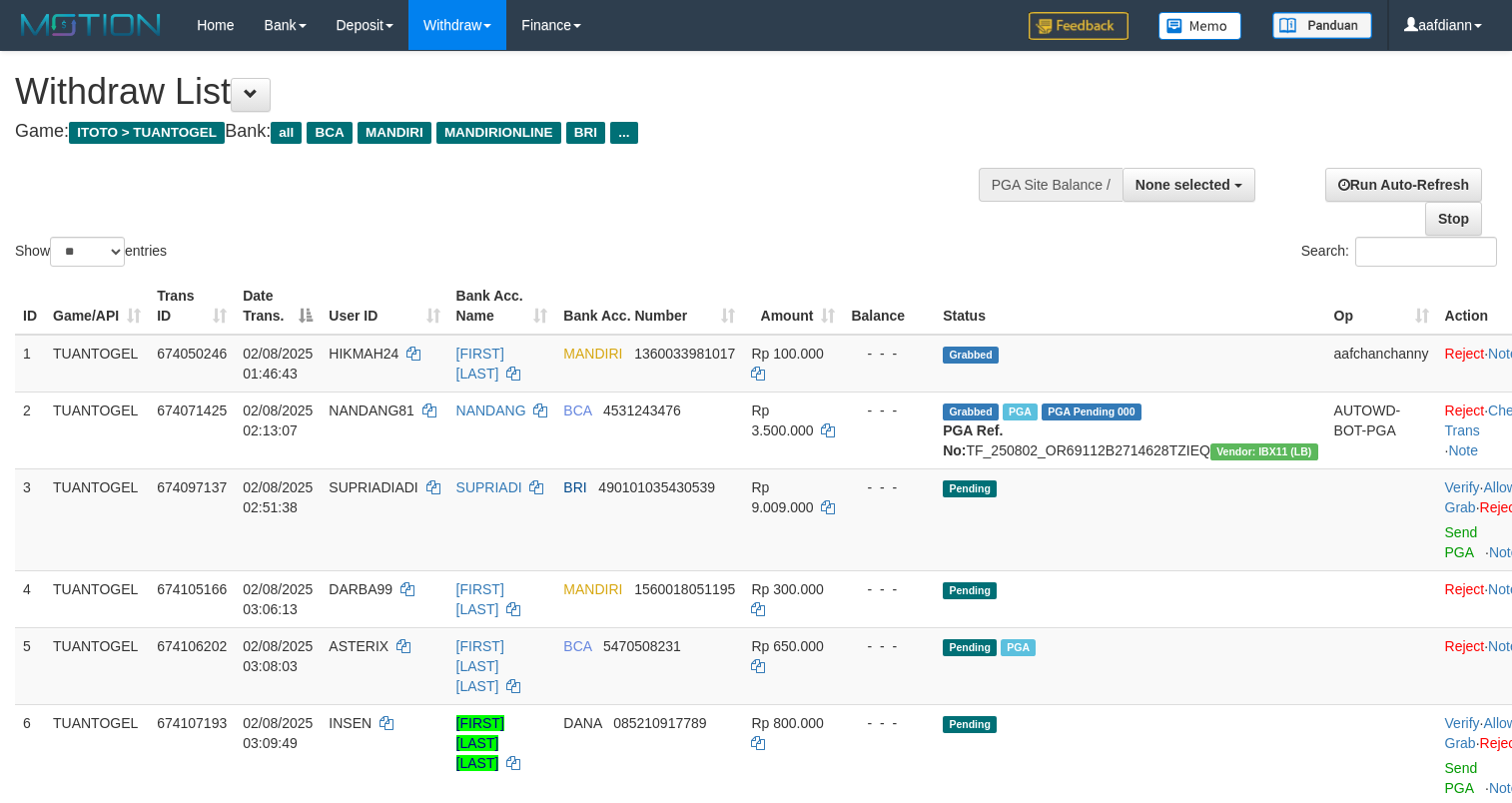 select 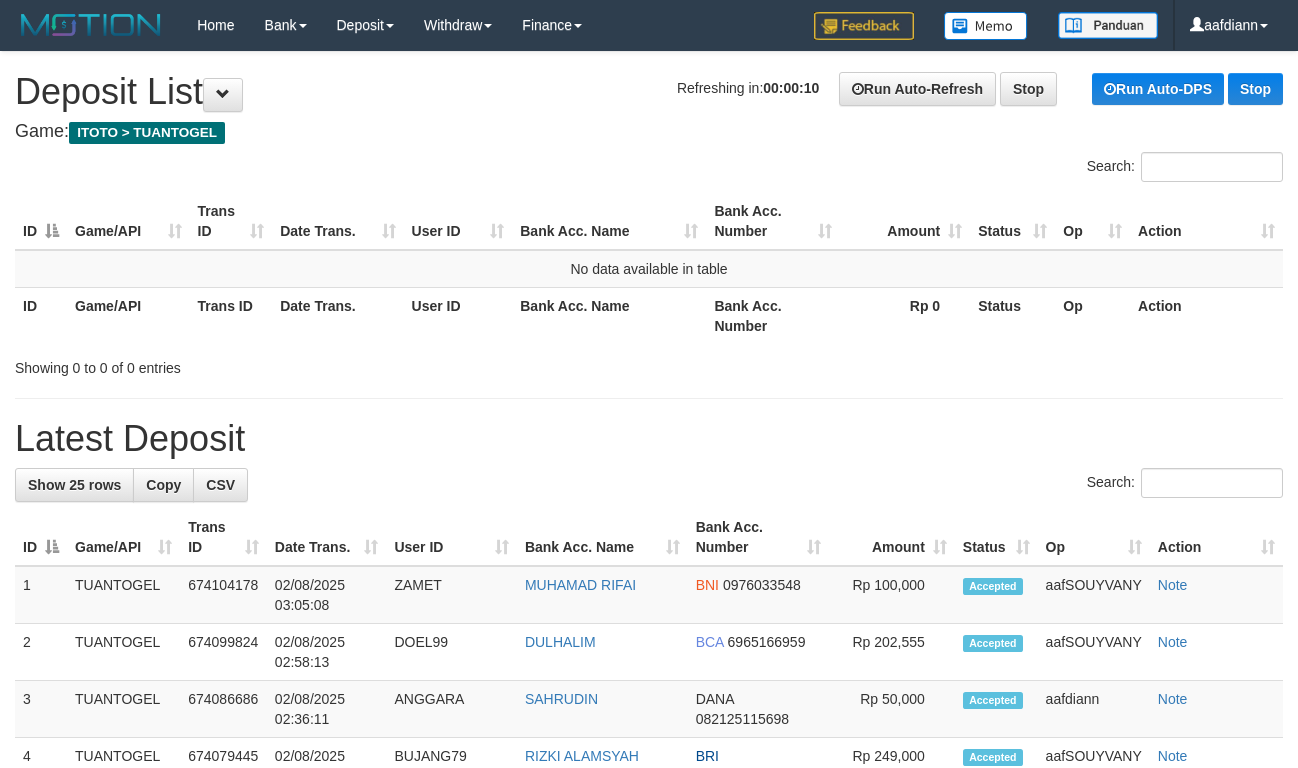 scroll, scrollTop: 0, scrollLeft: 0, axis: both 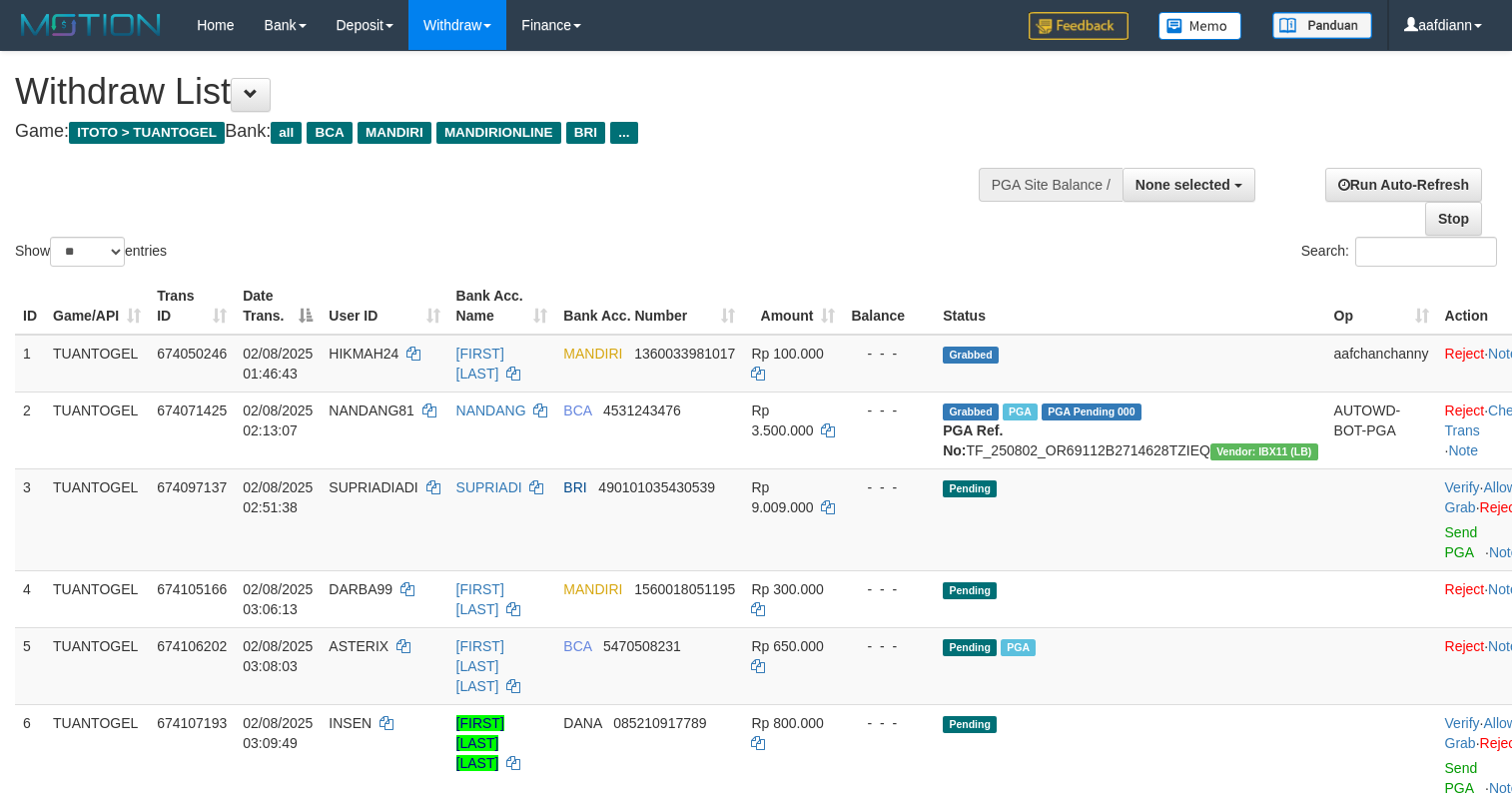 select 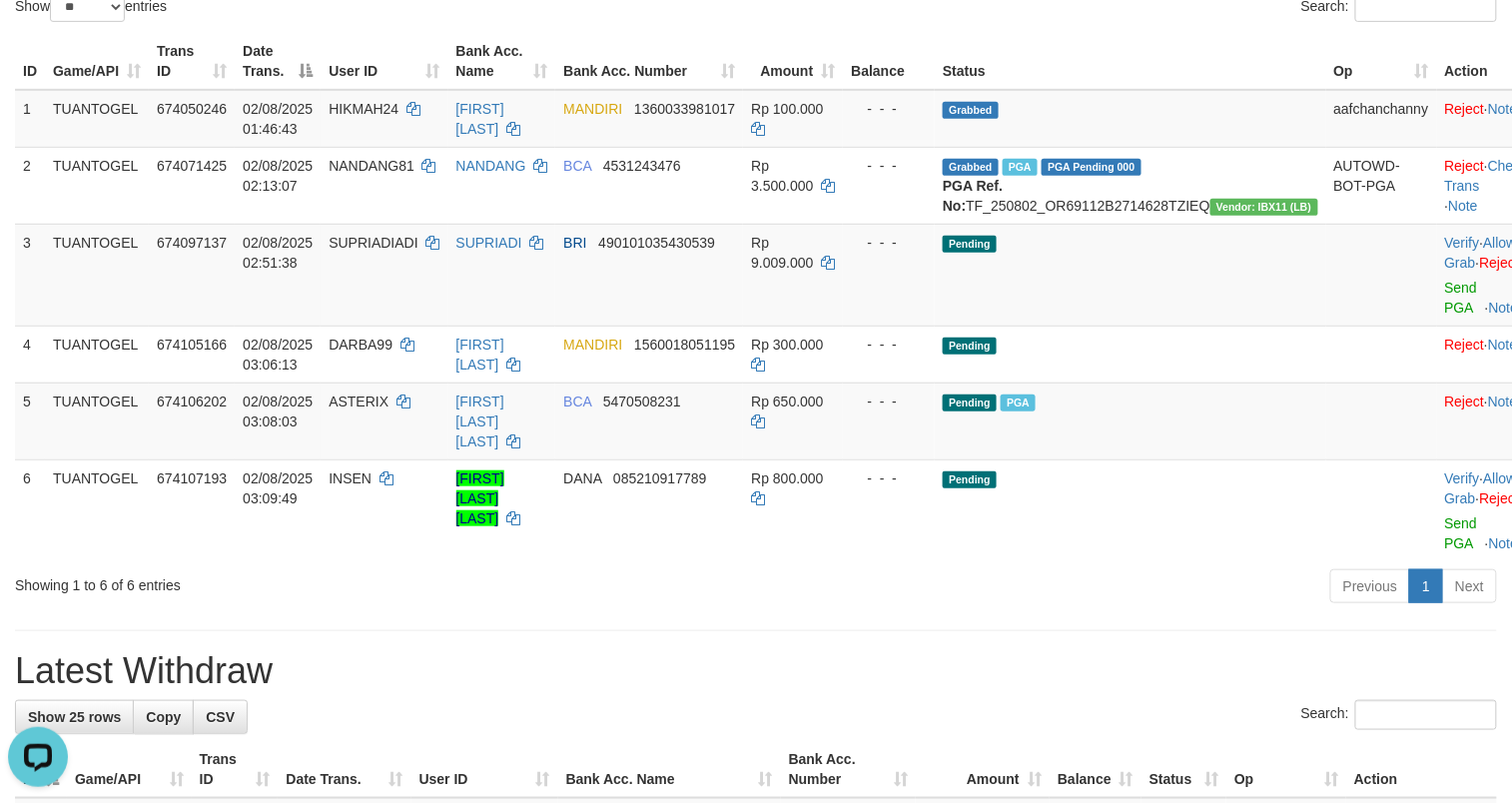 scroll, scrollTop: 245, scrollLeft: 0, axis: vertical 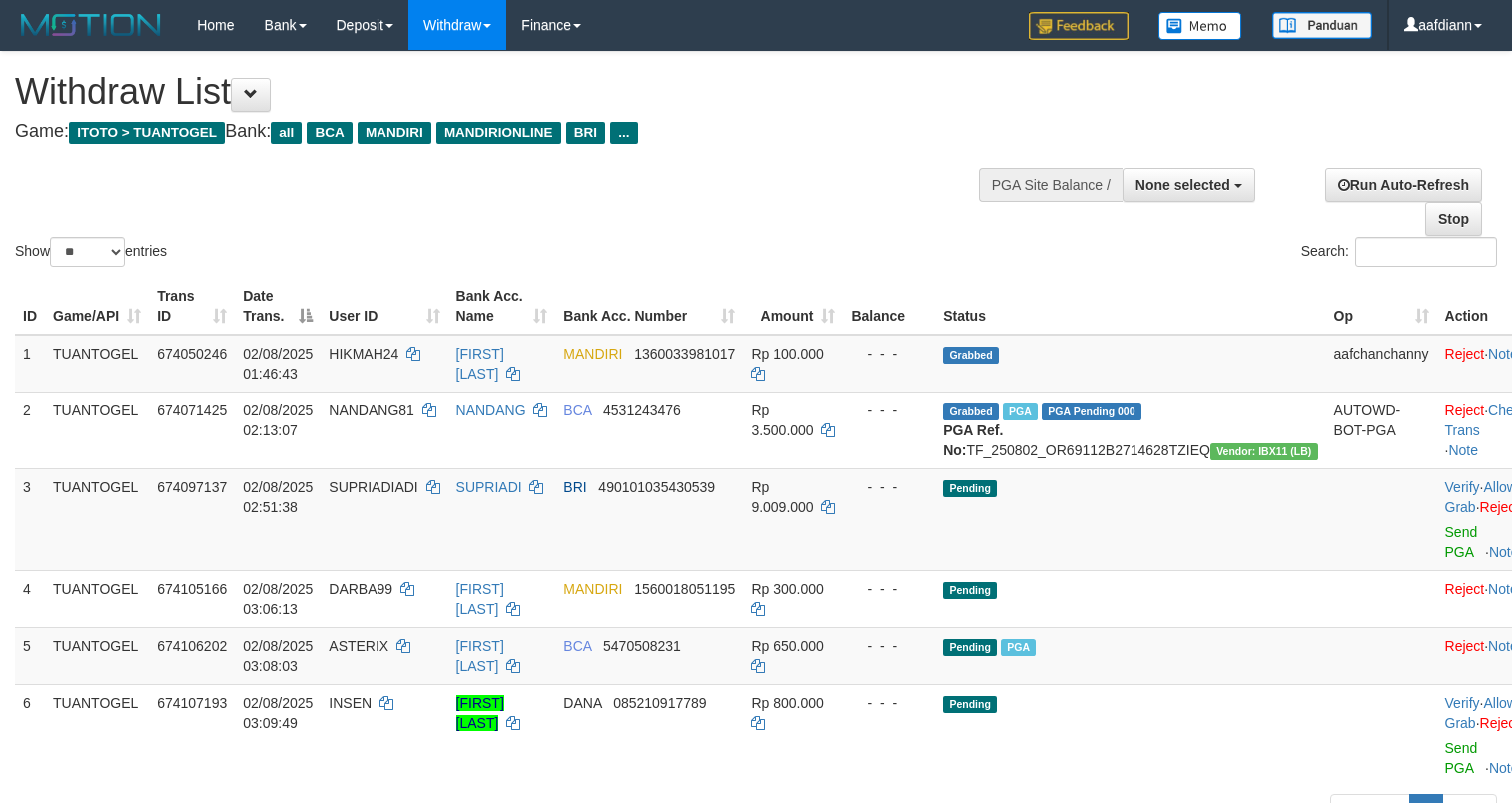 select 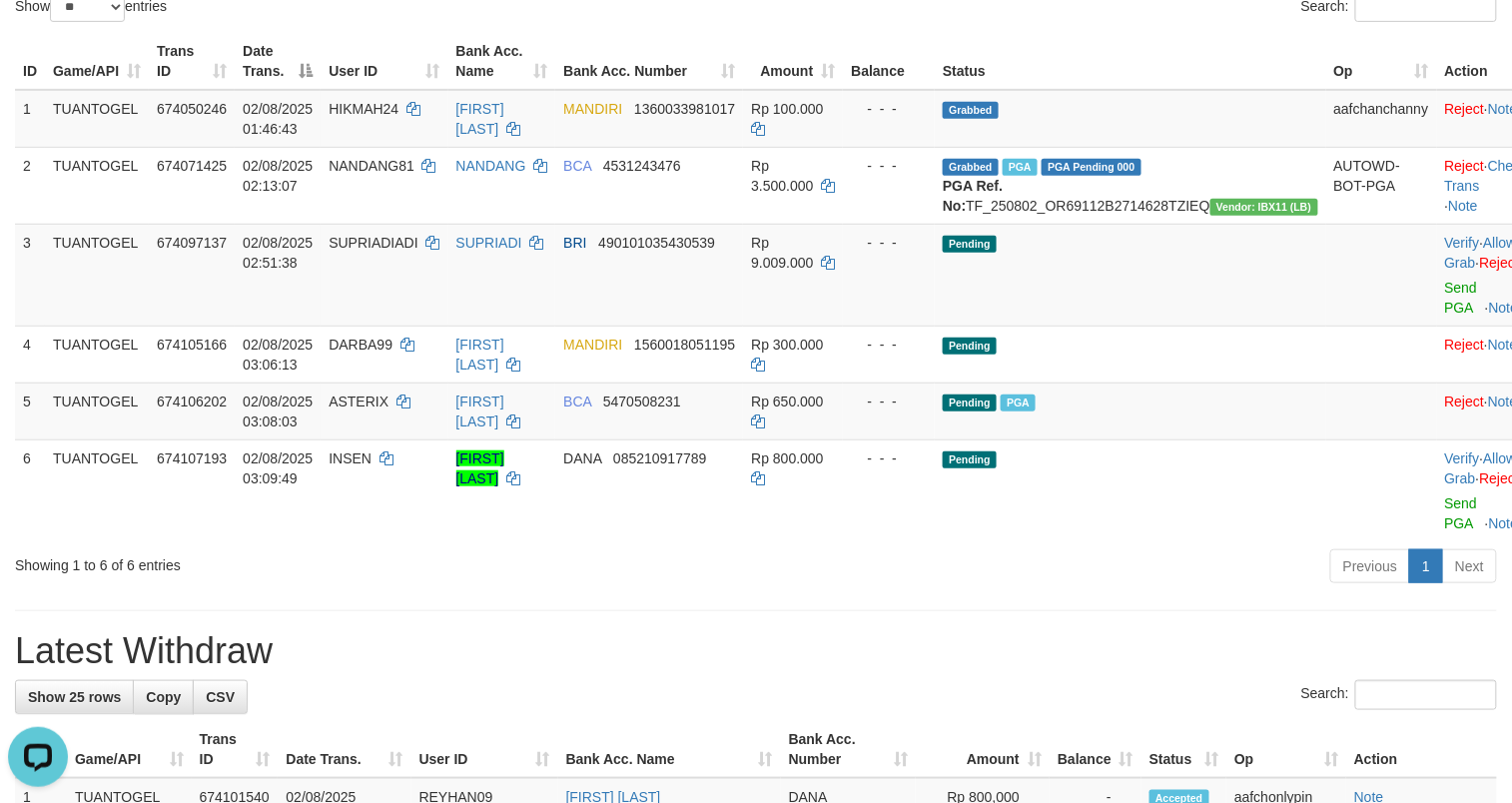 scroll, scrollTop: 0, scrollLeft: 0, axis: both 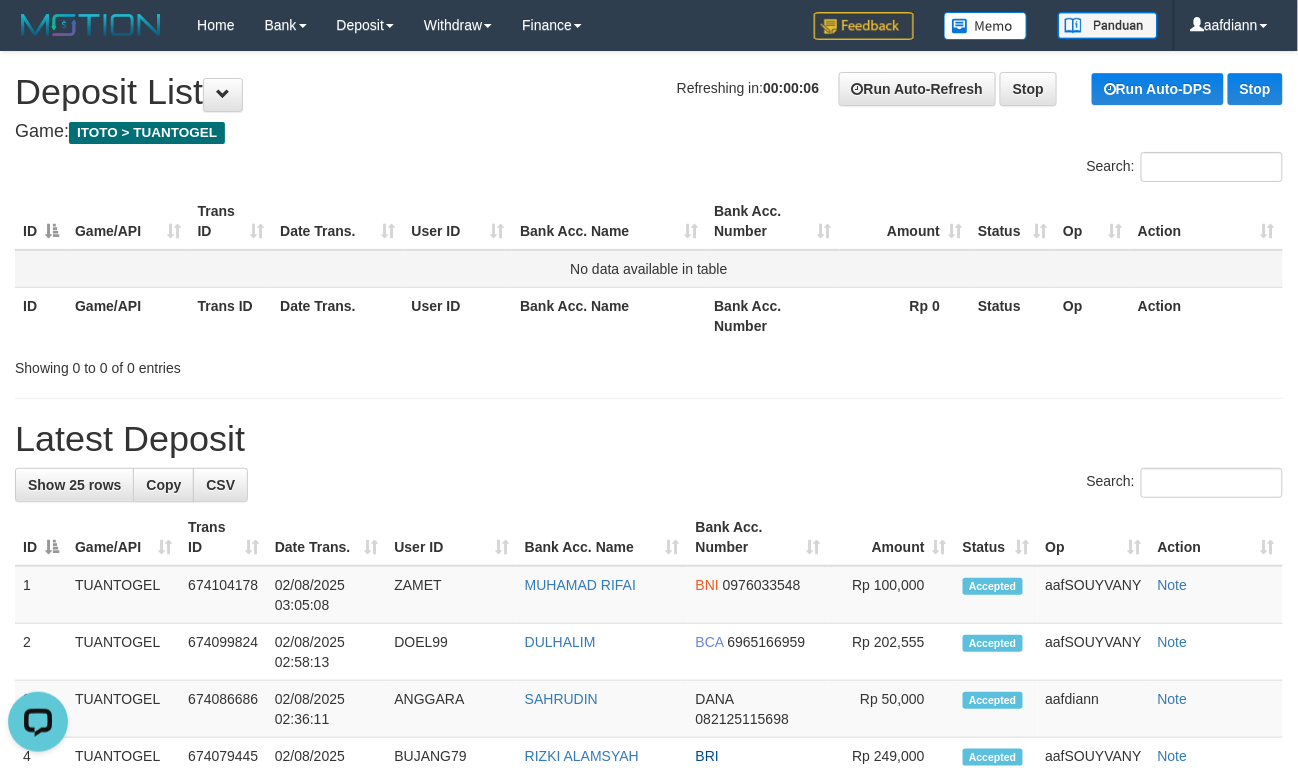 drag, startPoint x: 658, startPoint y: 352, endPoint x: 640, endPoint y: 261, distance: 92.76314 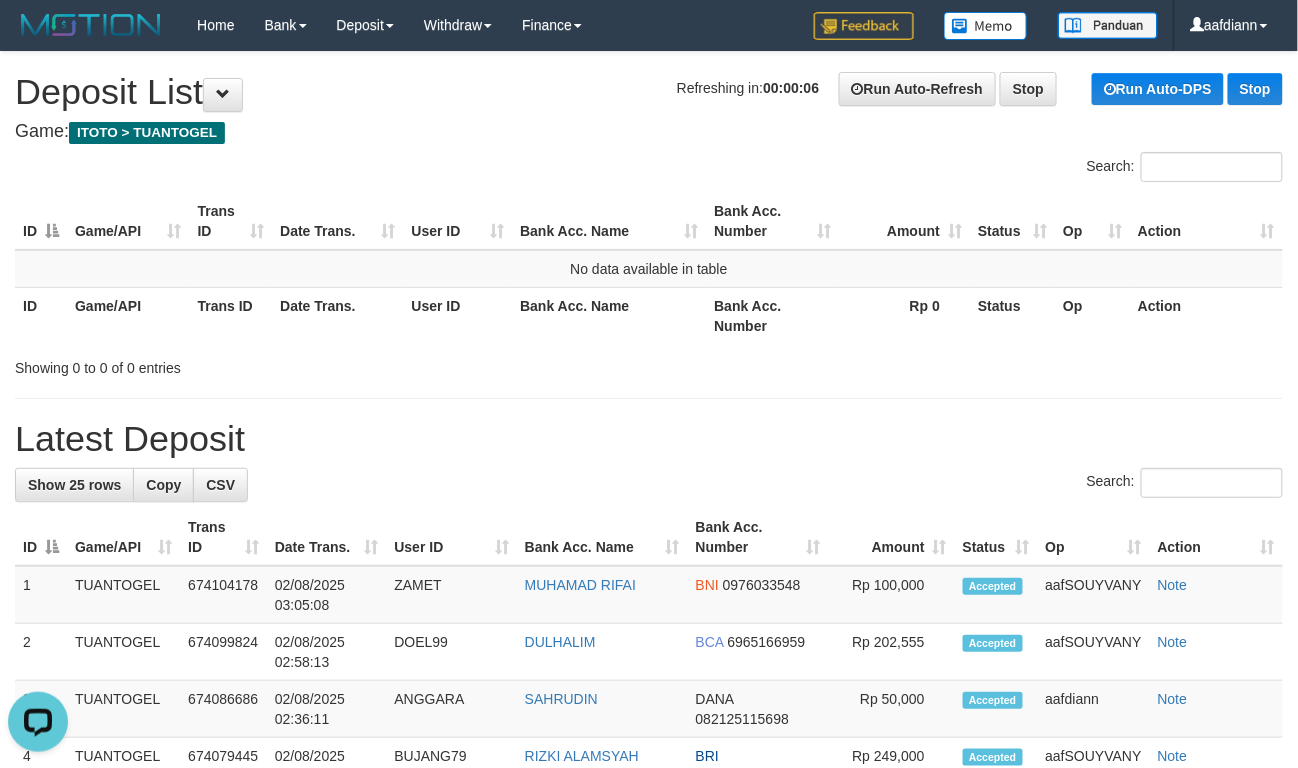 drag, startPoint x: 625, startPoint y: 184, endPoint x: 589, endPoint y: 192, distance: 36.878178 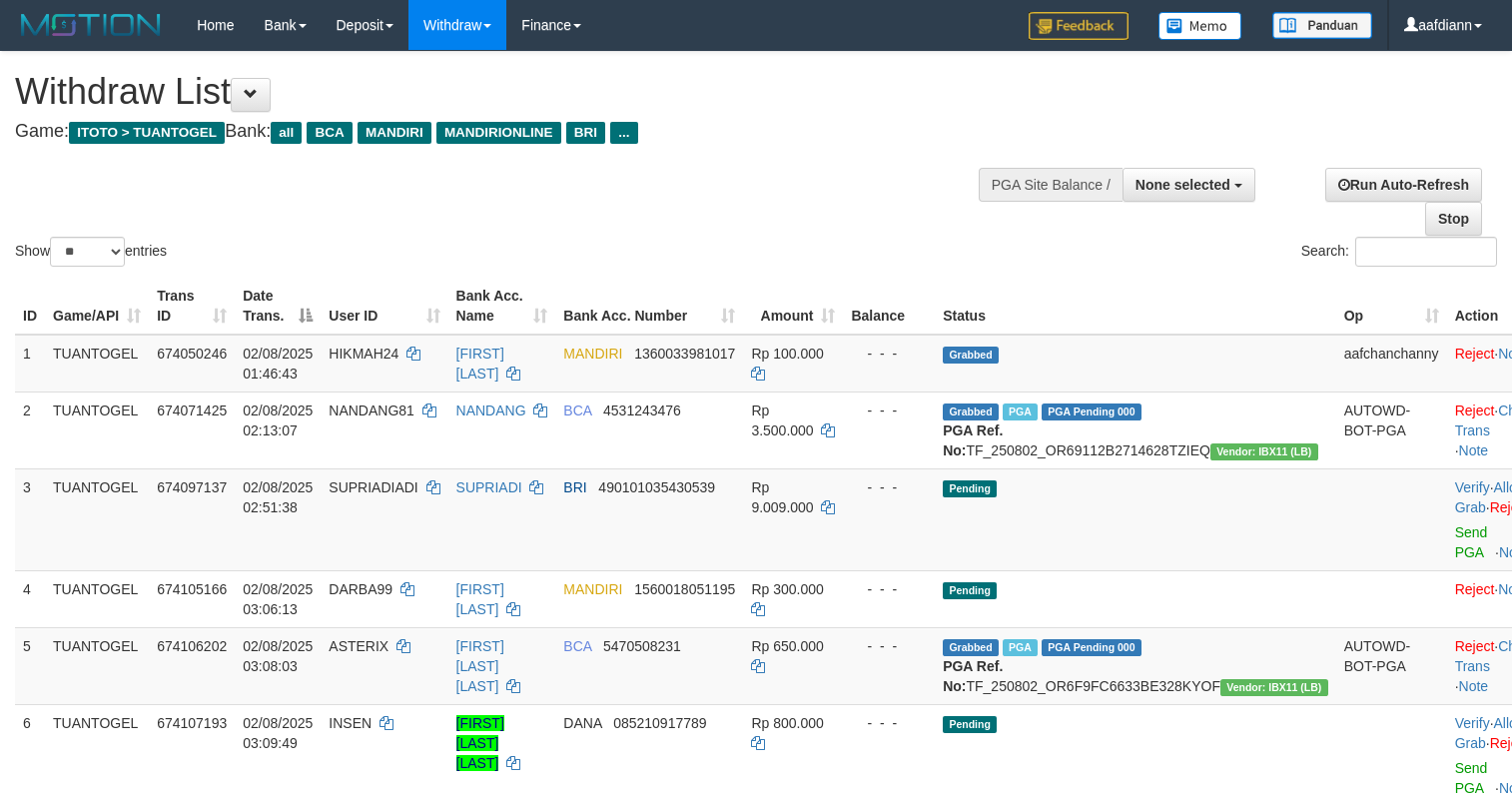 select 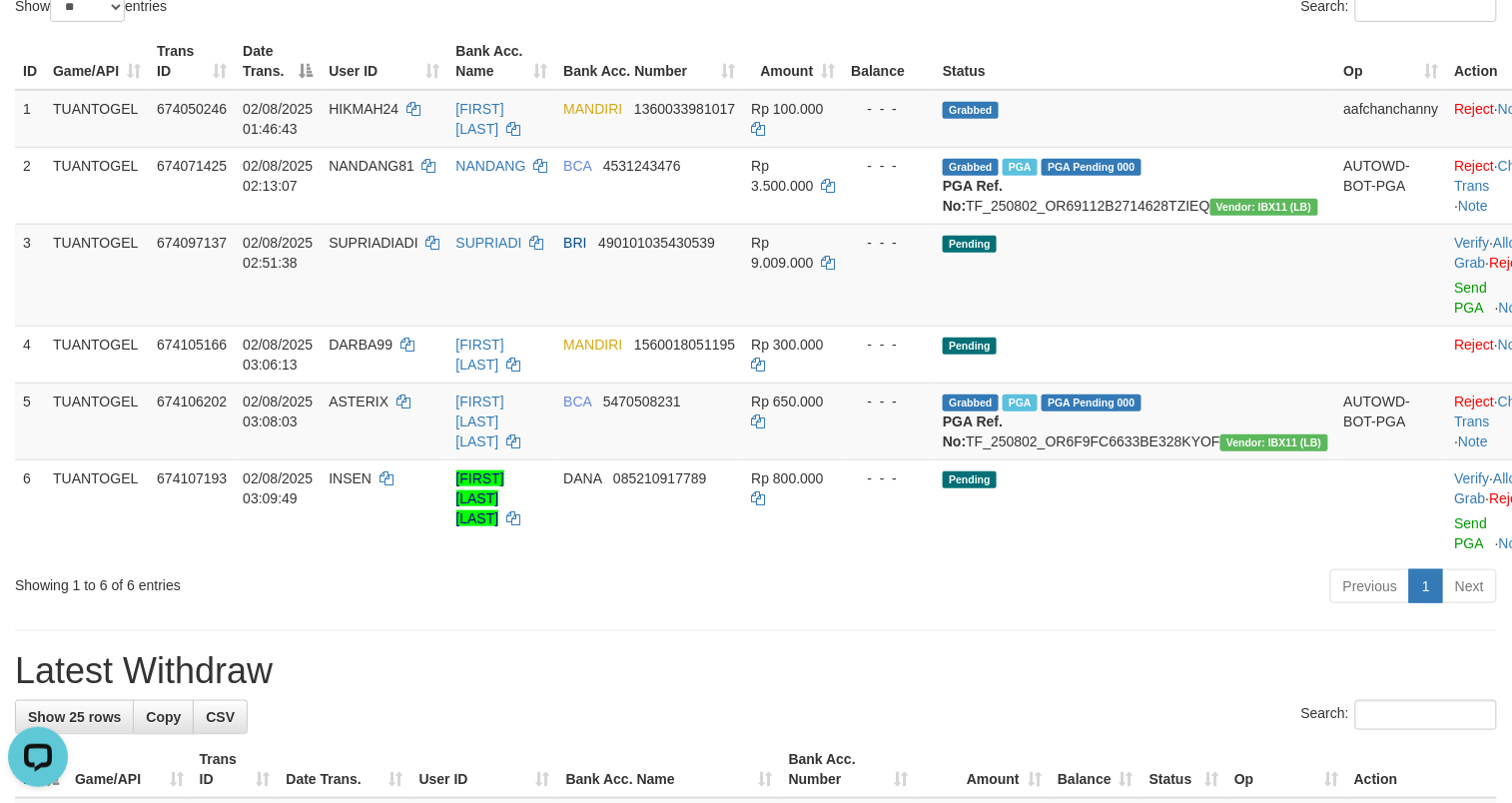 scroll, scrollTop: 0, scrollLeft: 0, axis: both 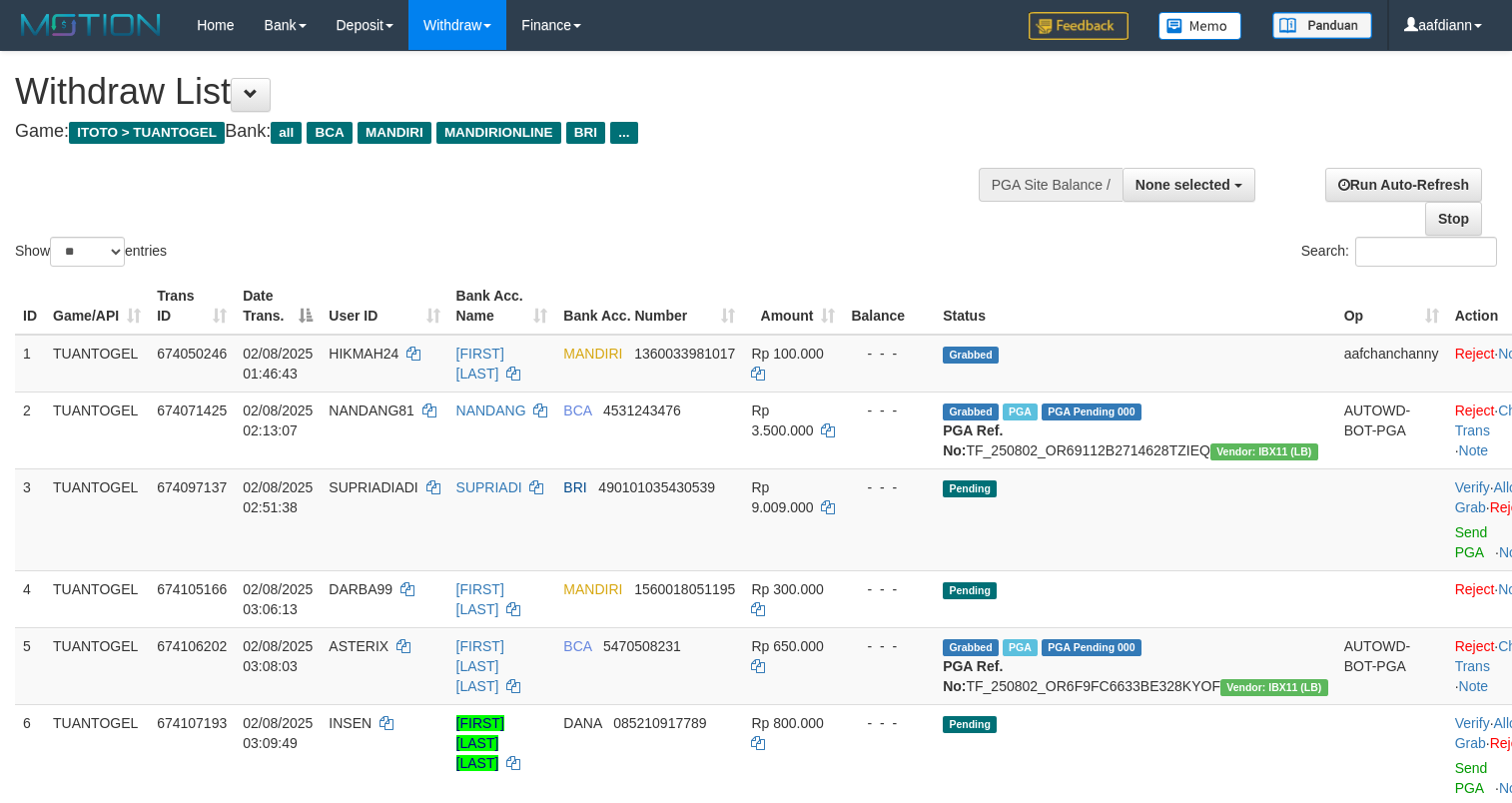 select 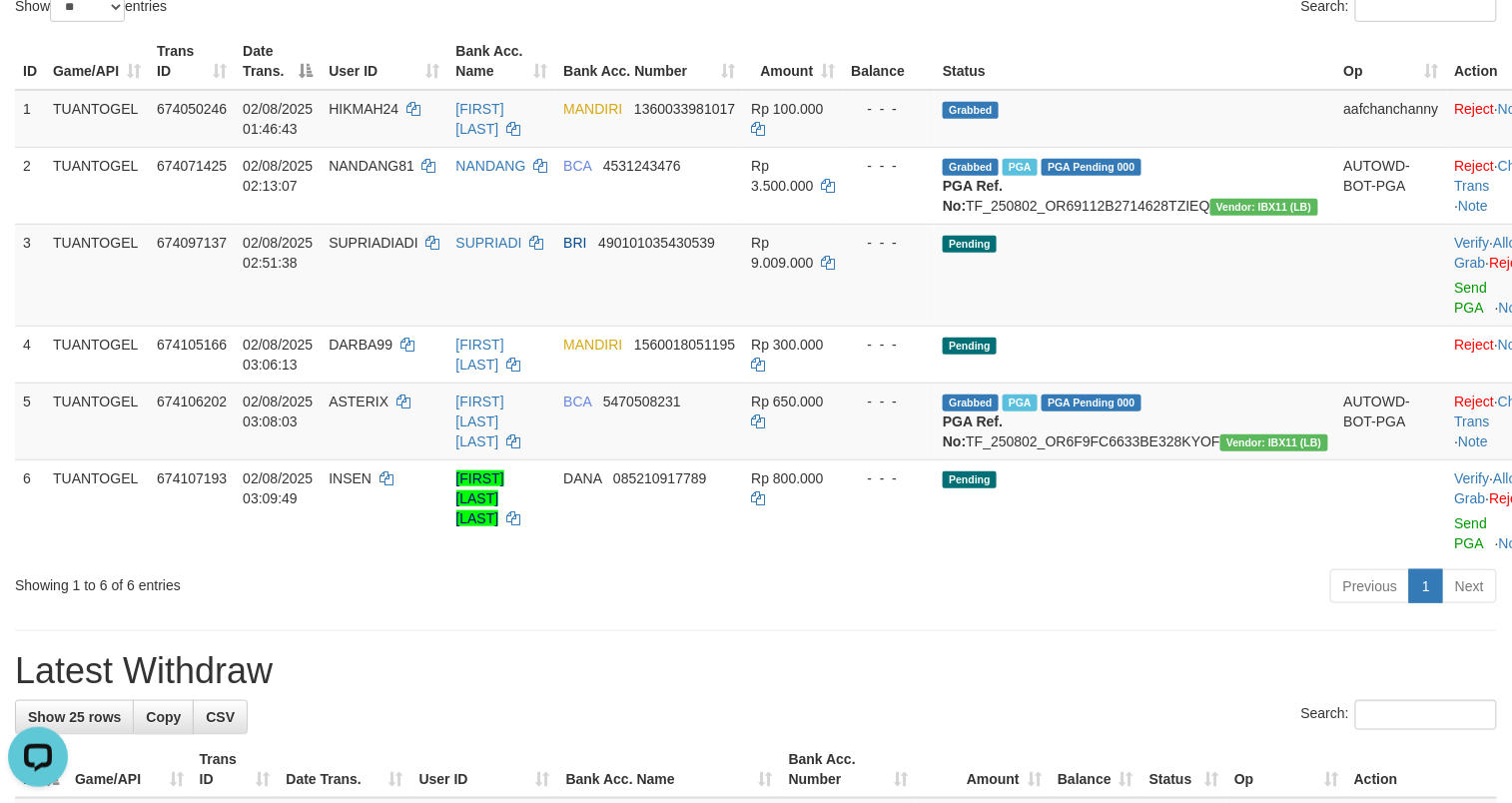 scroll, scrollTop: 0, scrollLeft: 0, axis: both 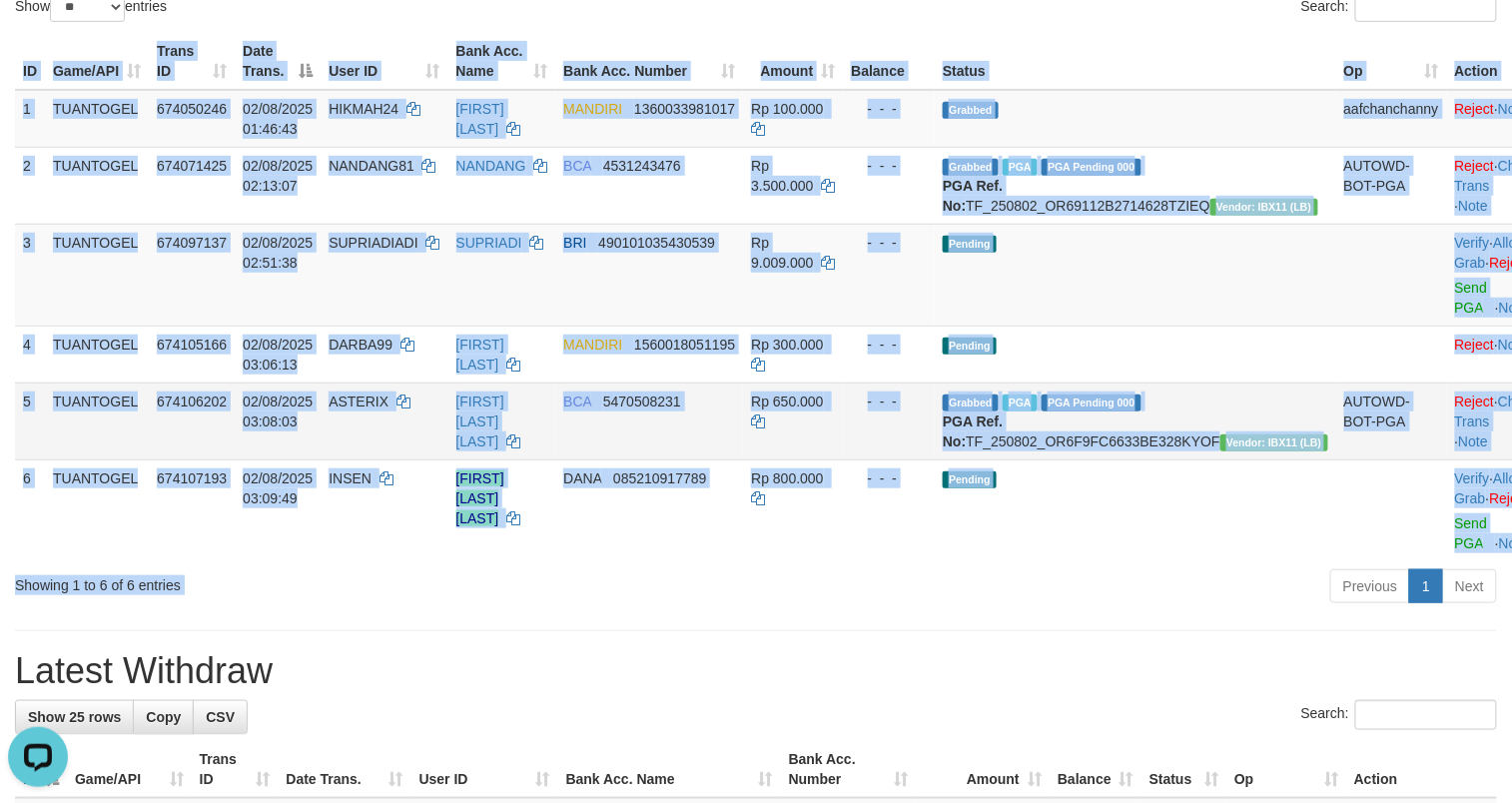 click on "Show  ** ** ** ***  entries Search:
ID Game/API Trans ID Date Trans. User ID Bank Acc. Name Bank Acc. Number Amount Balance Status Op Action
1 TUANTOGEL 674050246 02/08/2025 01:46:43 HIKMAH24    [FIRST] [LAST]    MANDIRI     1360033981017 Rp 100.000    -  -  - Grabbed aafchanchanny Reject ·    Note 2 TUANTOGEL 674071425 02/08/2025 02:13:07 NANDANG81    [FIRST]    BCA     4531243476 Rp 3.500.000    -  -  - Grabbed   PGA   PGA Pending 000 PGA Ref. No:  TF_250802_OR69112B2714628TZIEQ  Vendor: IBX11 (LB) AUTOWD-BOT-PGA Reject ·    Check Trans    ·    Note 3 TUANTOGEL 674097137 02/08/2025 02:51:38 SUPRIADIADI    [FIRST]    BRI     490101035430539 Rp 9.009.000    -  -  - Pending Verify    ·   Allow Grab   ·    Reject Send PGA     ·    Note 4 TUANTOGEL 674105166 02/08/2025 03:06:13 DARBA99    [FIRST] [LAST]    MANDIRI     1560018051195 Rp 300.000    -  -  - Pending Reject ·    Note 5 TUANTOGEL 674106202 ASTERIX BCA" at bounding box center (756, 208) 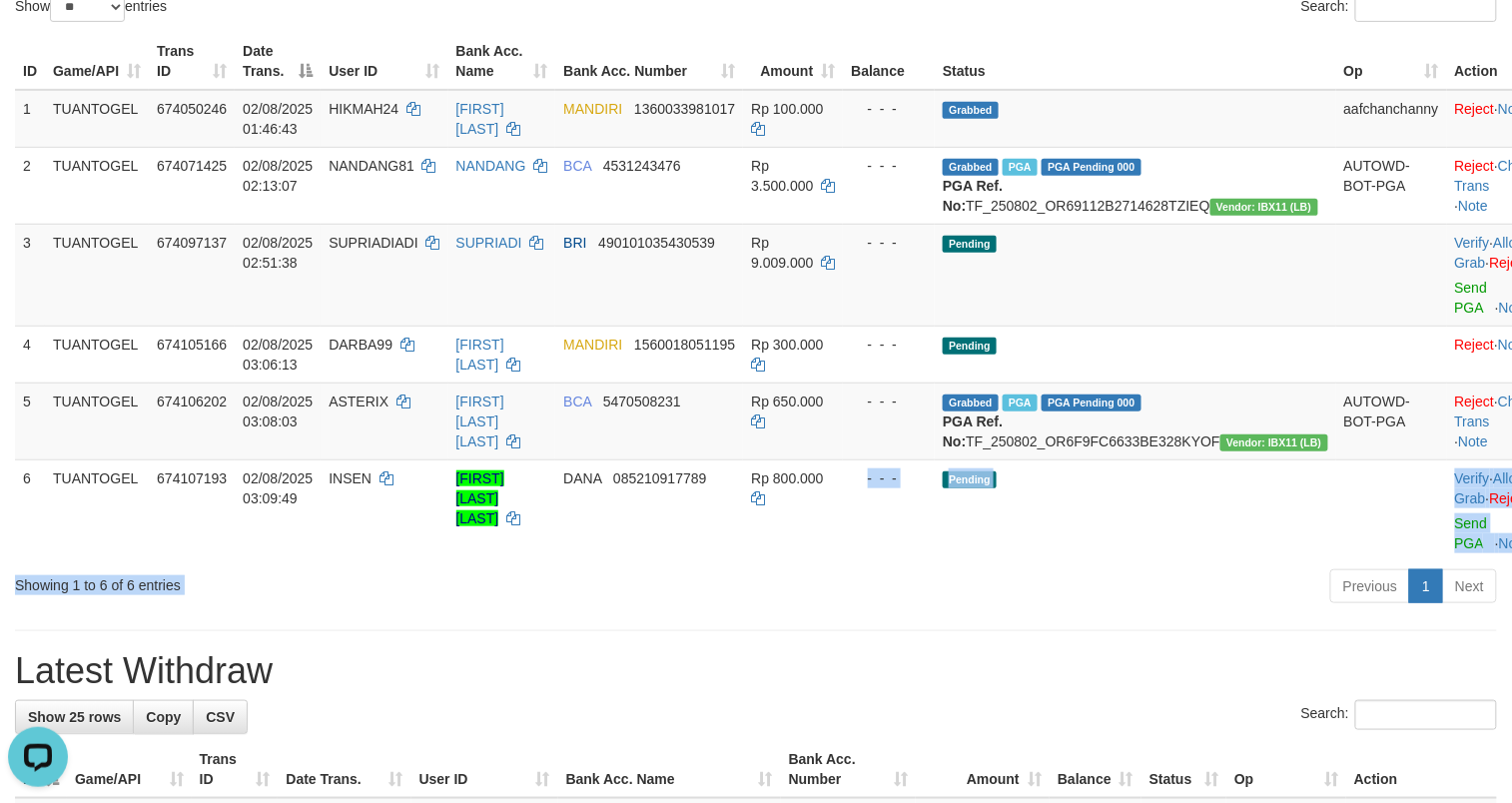 click on "Amount" at bounding box center [793, 61] 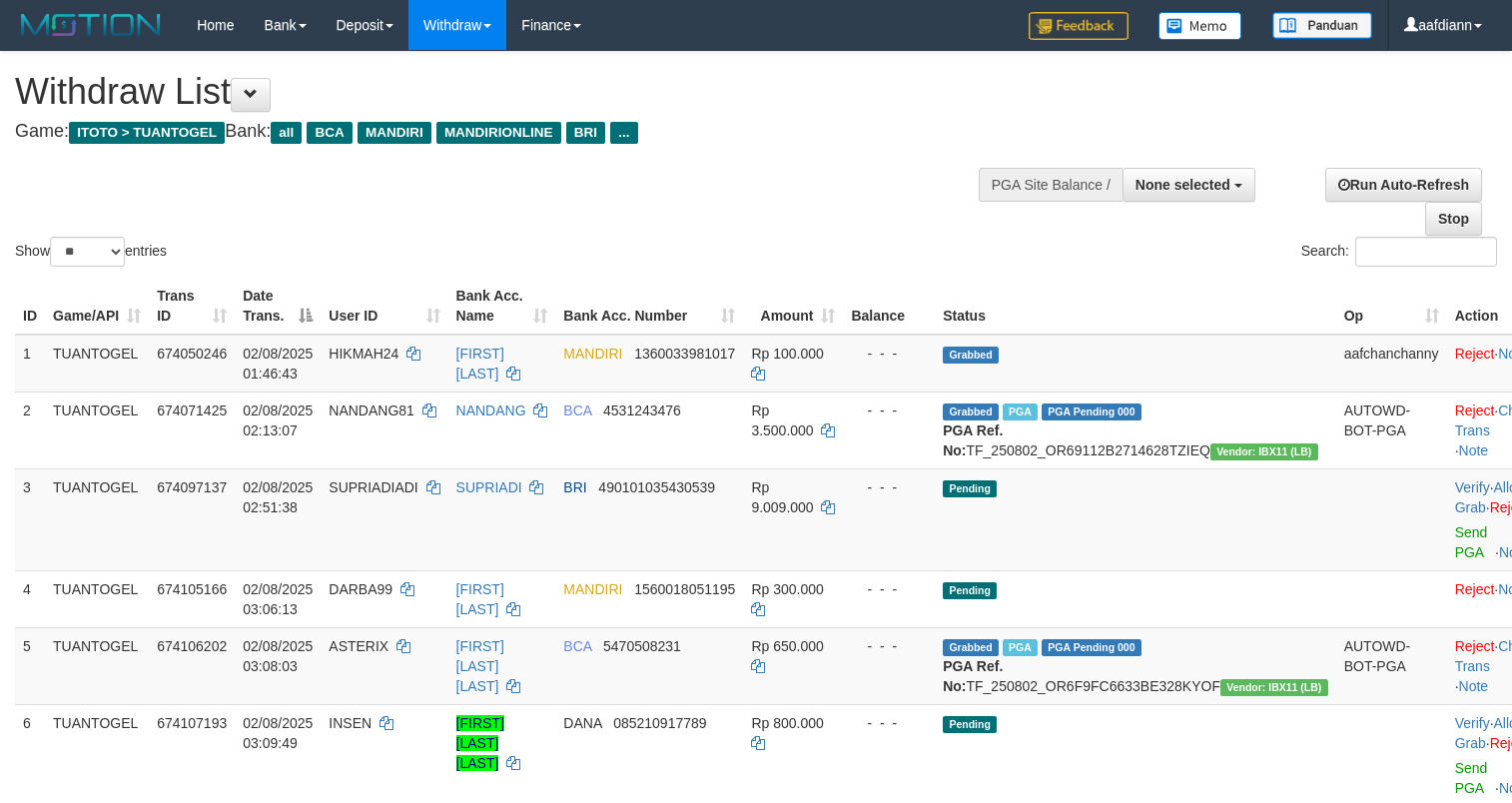 select 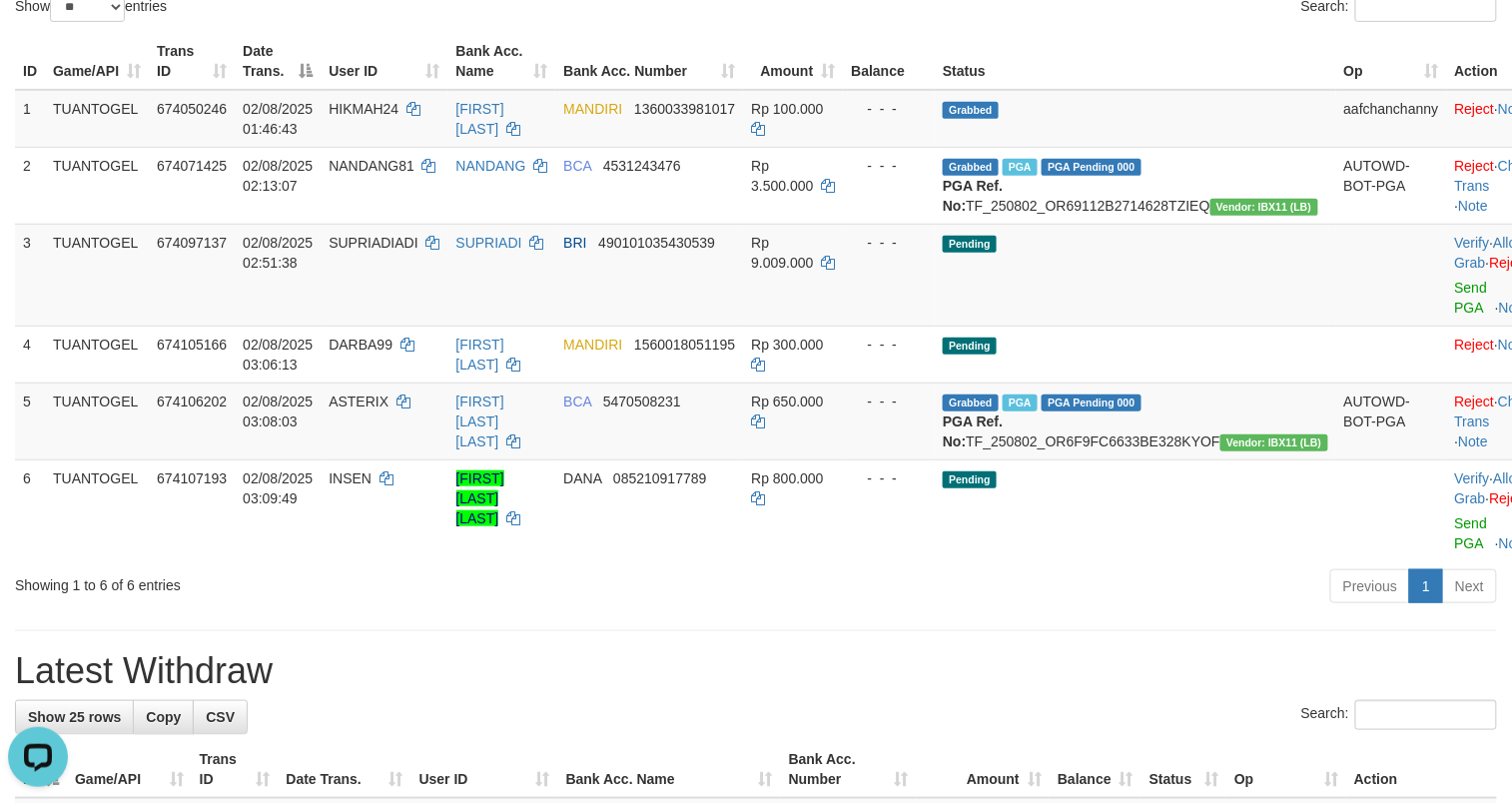 scroll, scrollTop: 0, scrollLeft: 0, axis: both 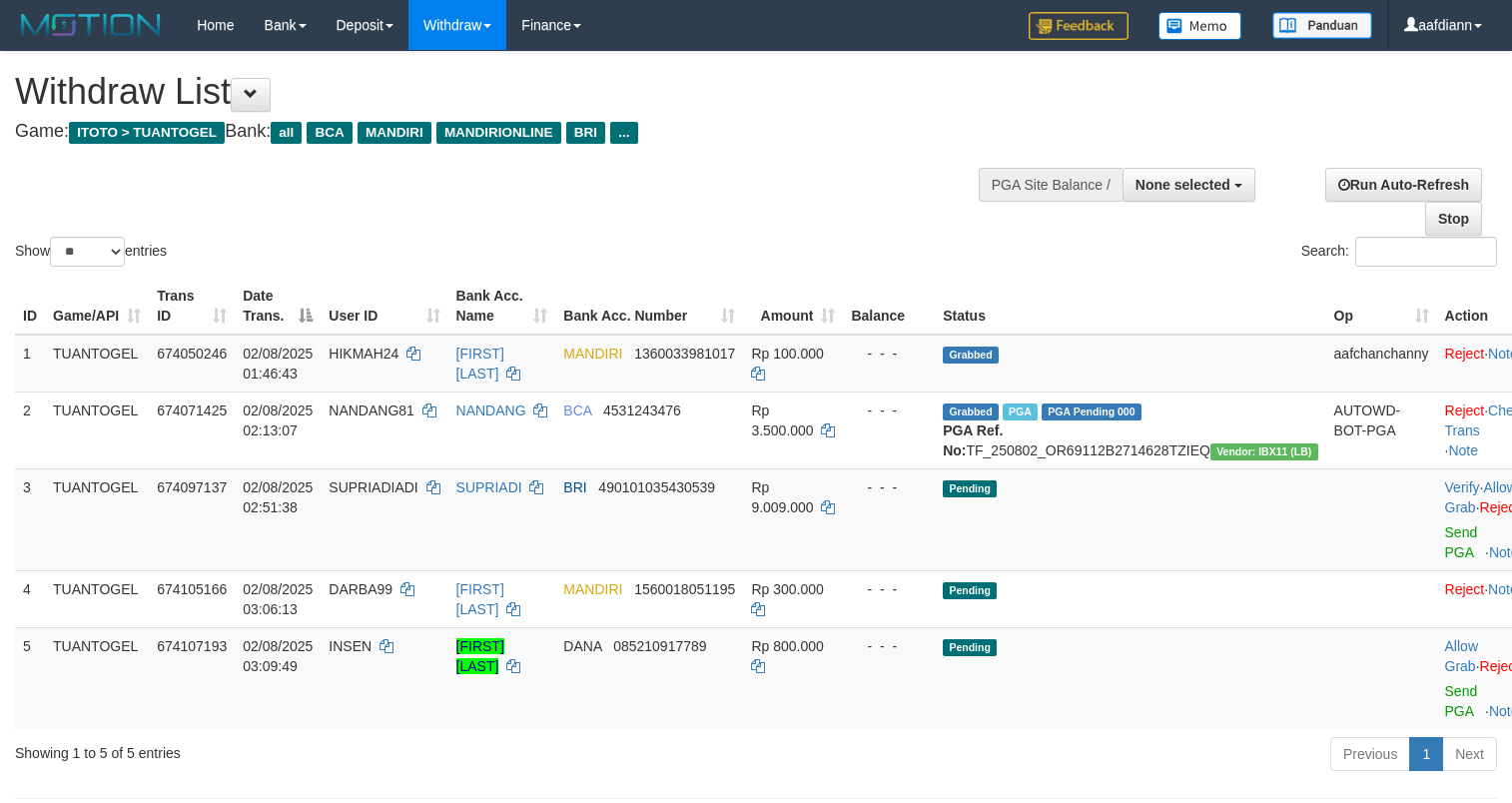 select 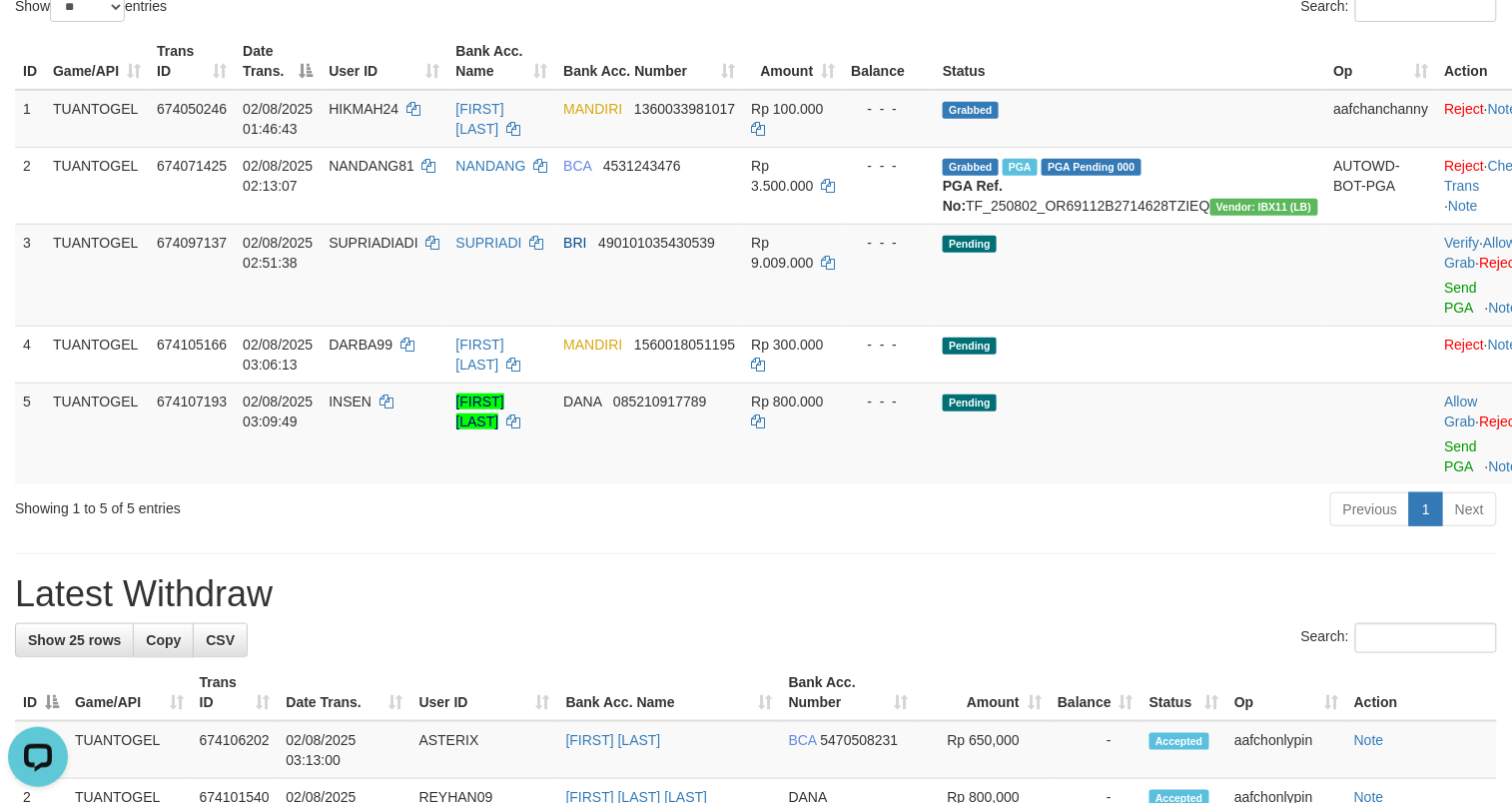 scroll, scrollTop: 0, scrollLeft: 0, axis: both 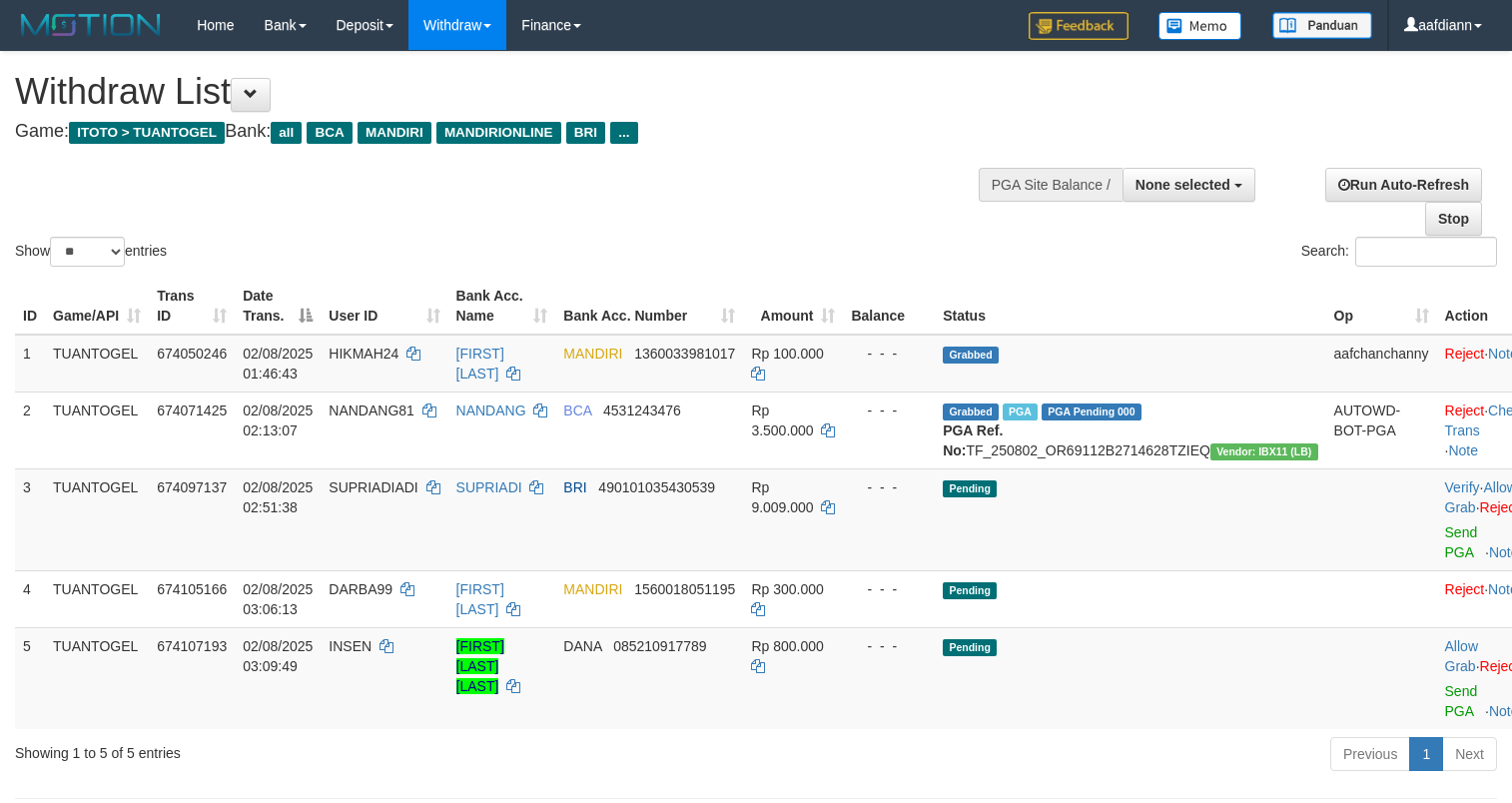select 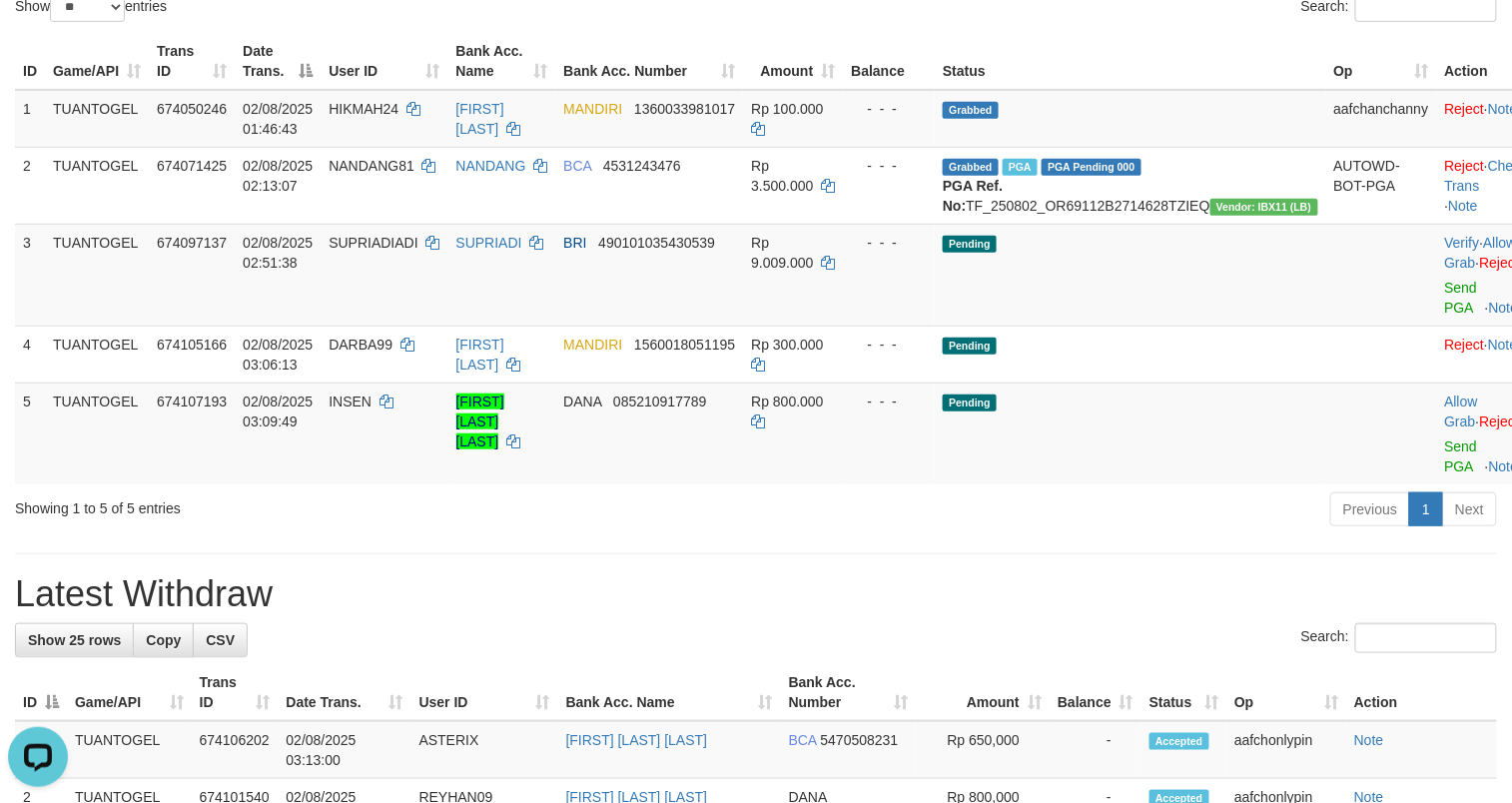 scroll, scrollTop: 0, scrollLeft: 0, axis: both 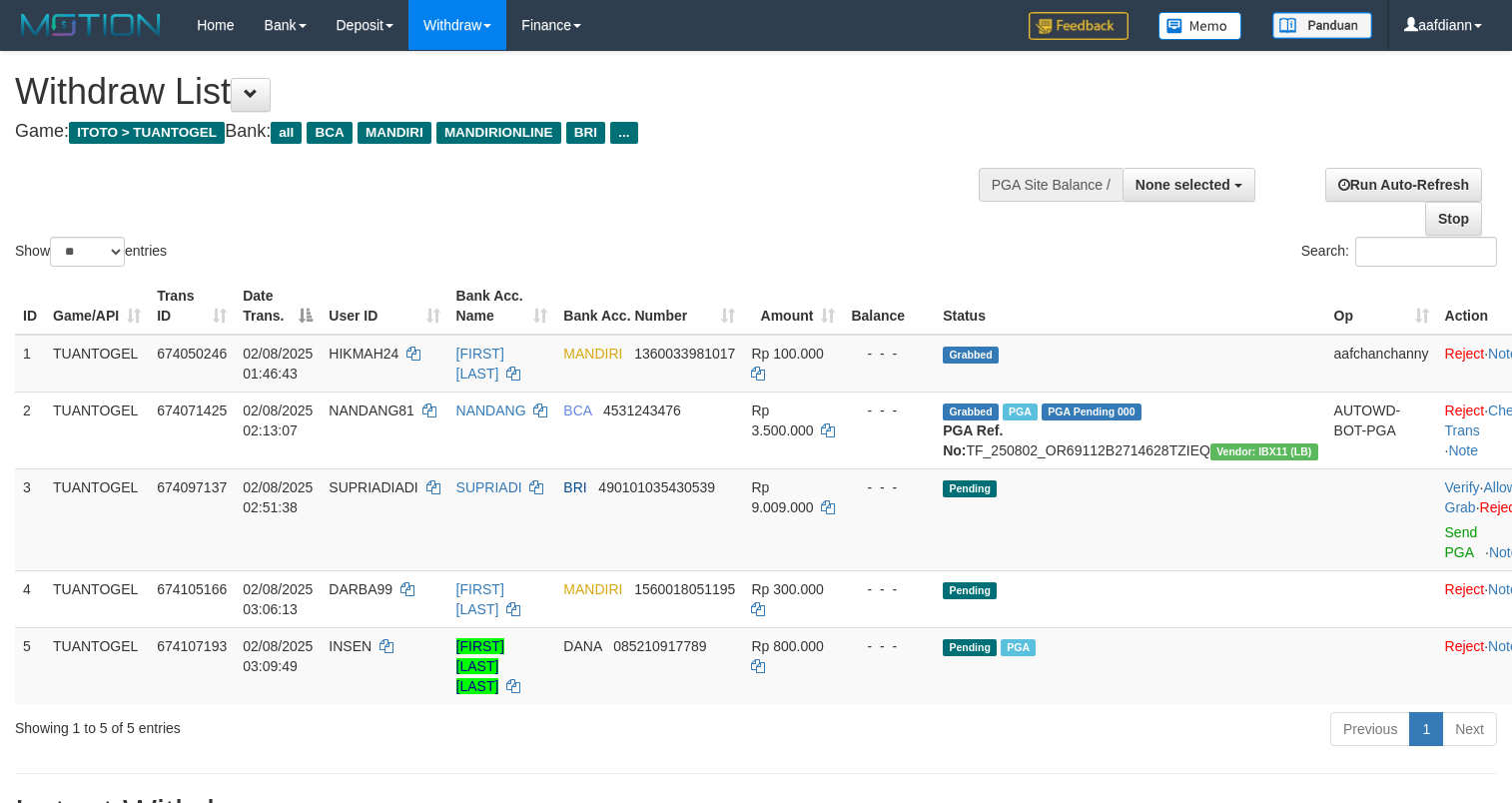 select 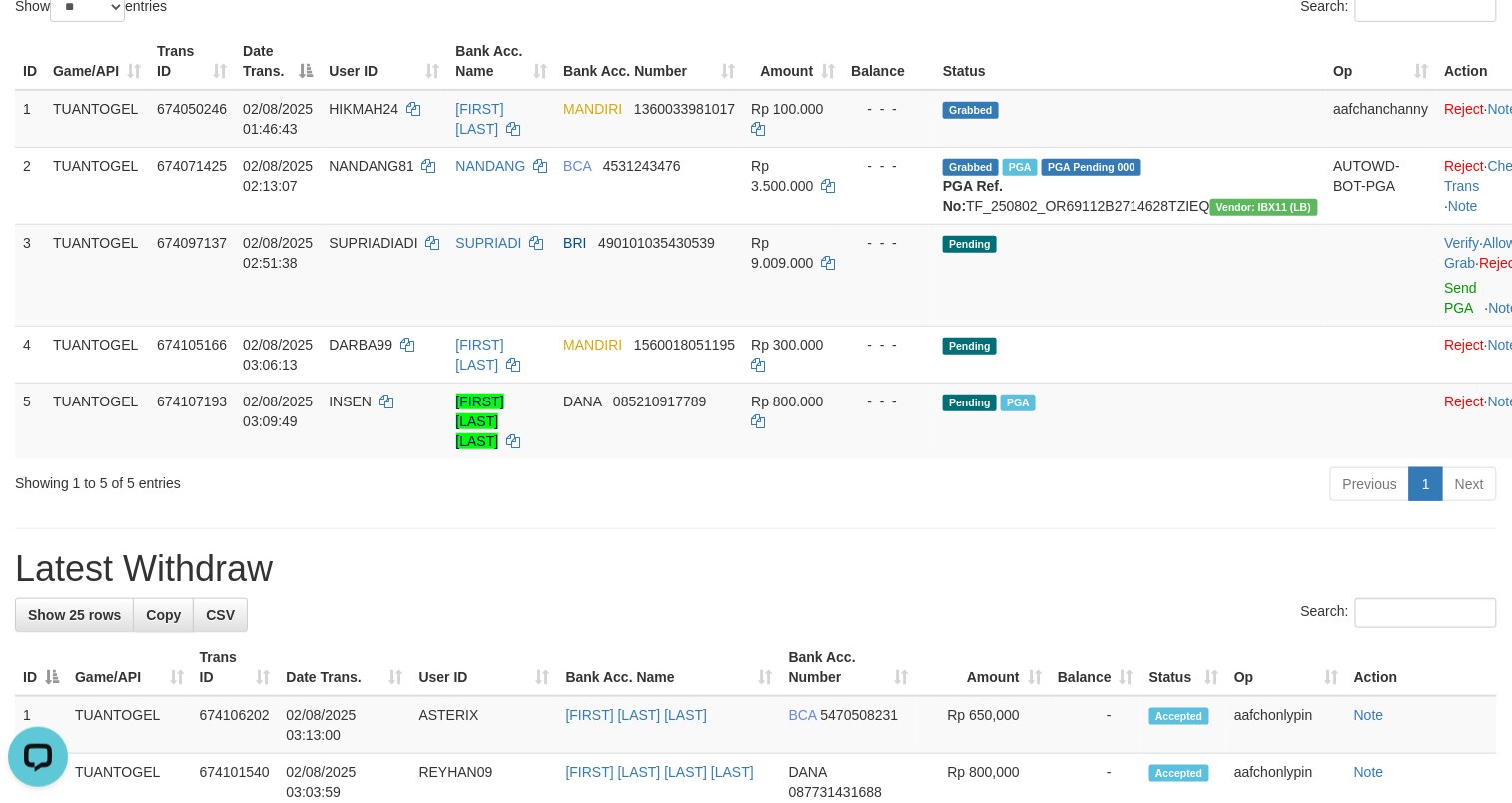 scroll, scrollTop: 0, scrollLeft: 0, axis: both 